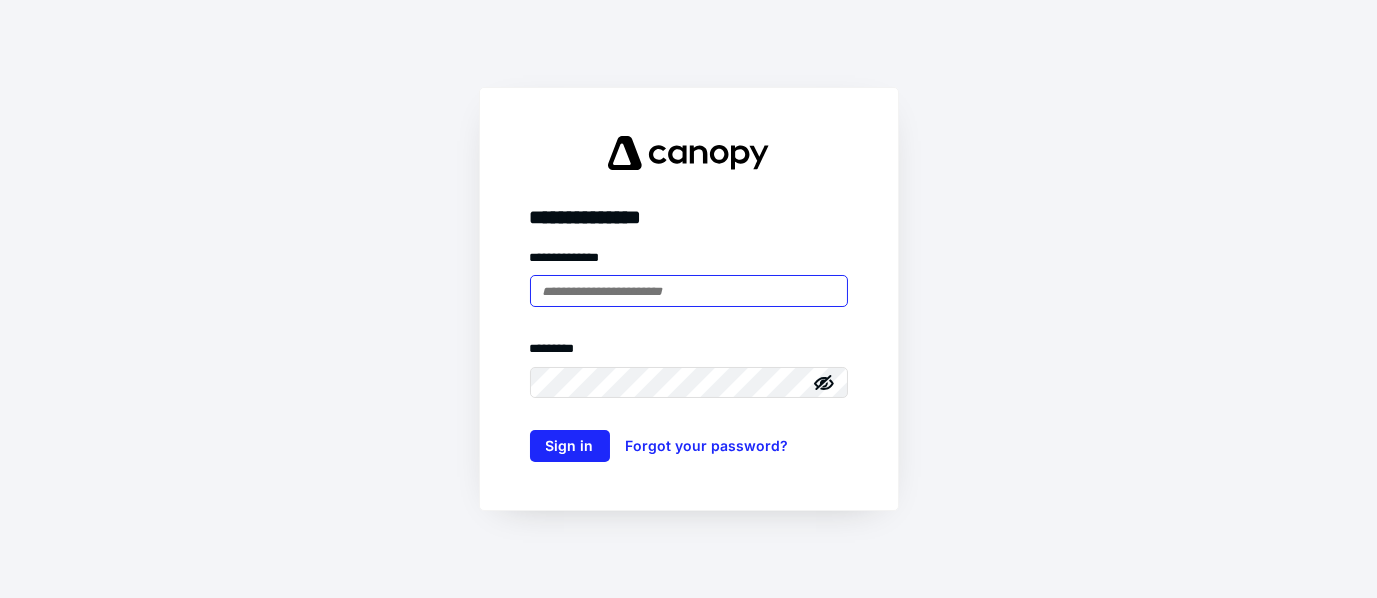 scroll, scrollTop: 0, scrollLeft: 0, axis: both 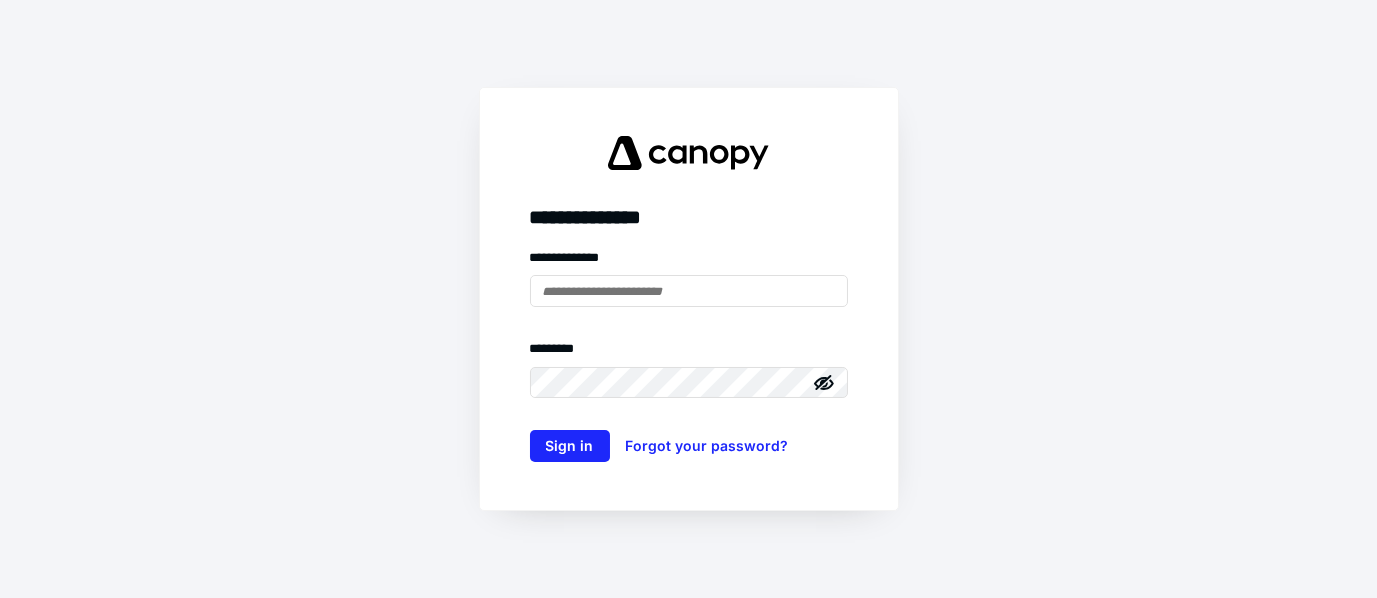 click at bounding box center [530, 307] 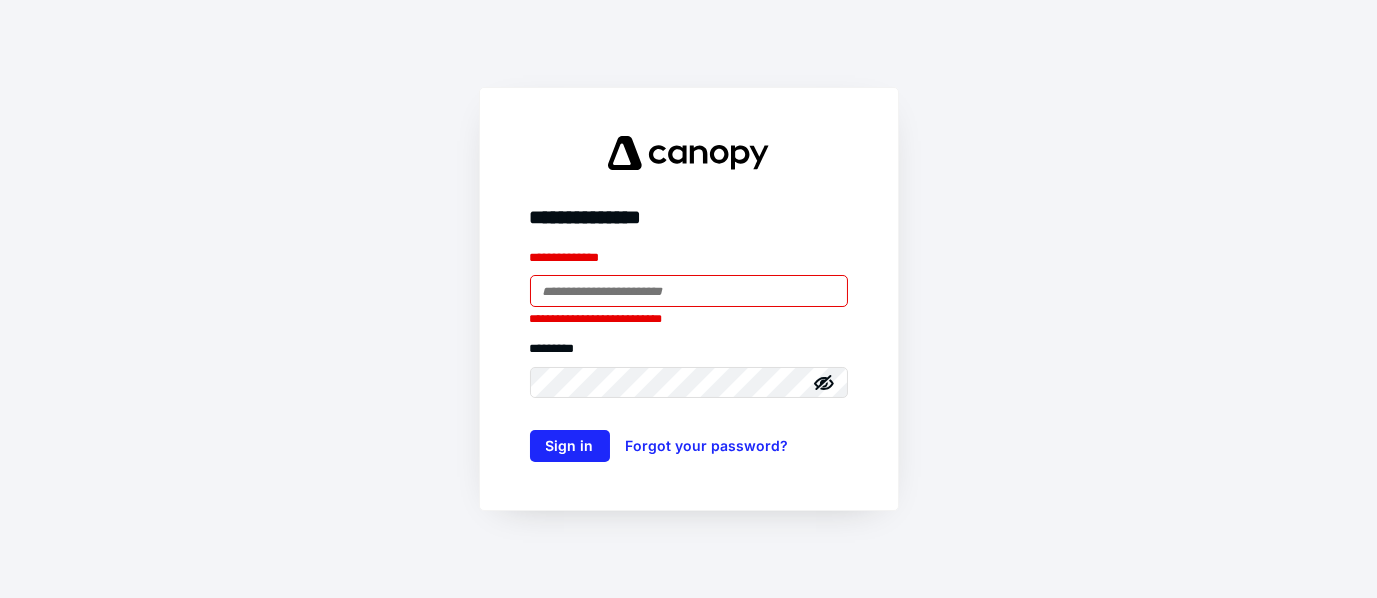 click at bounding box center [689, 291] 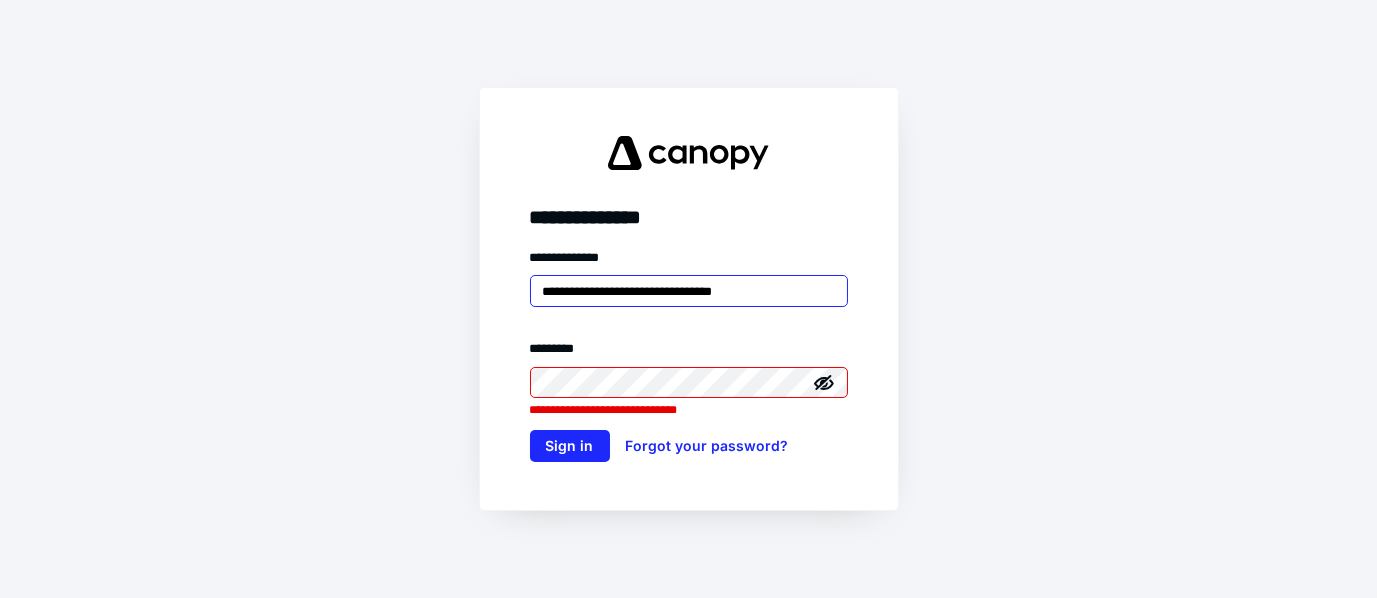 click on "**********" at bounding box center (689, 291) 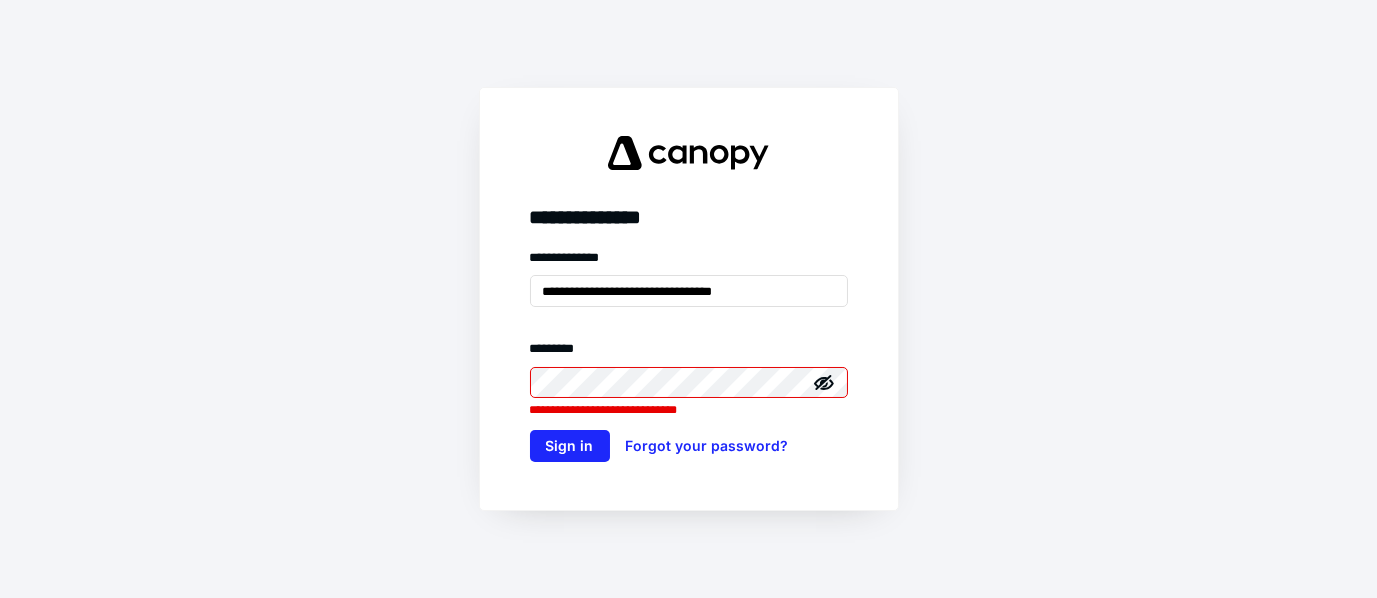 click 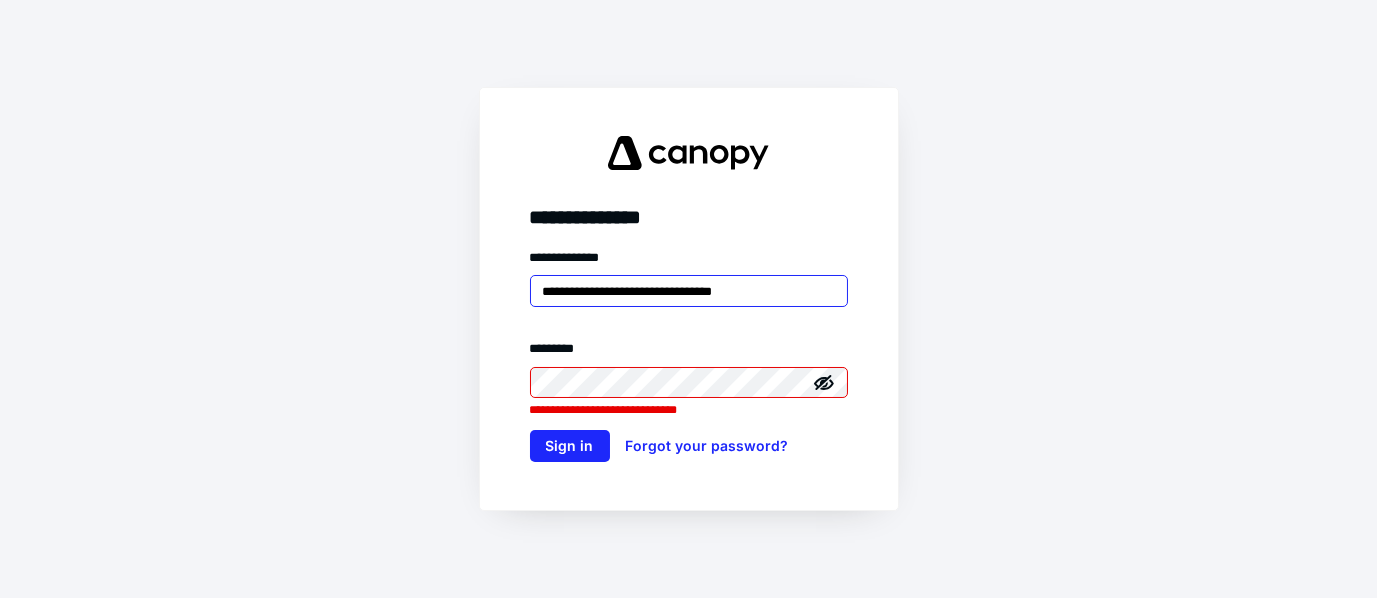 type on "**********" 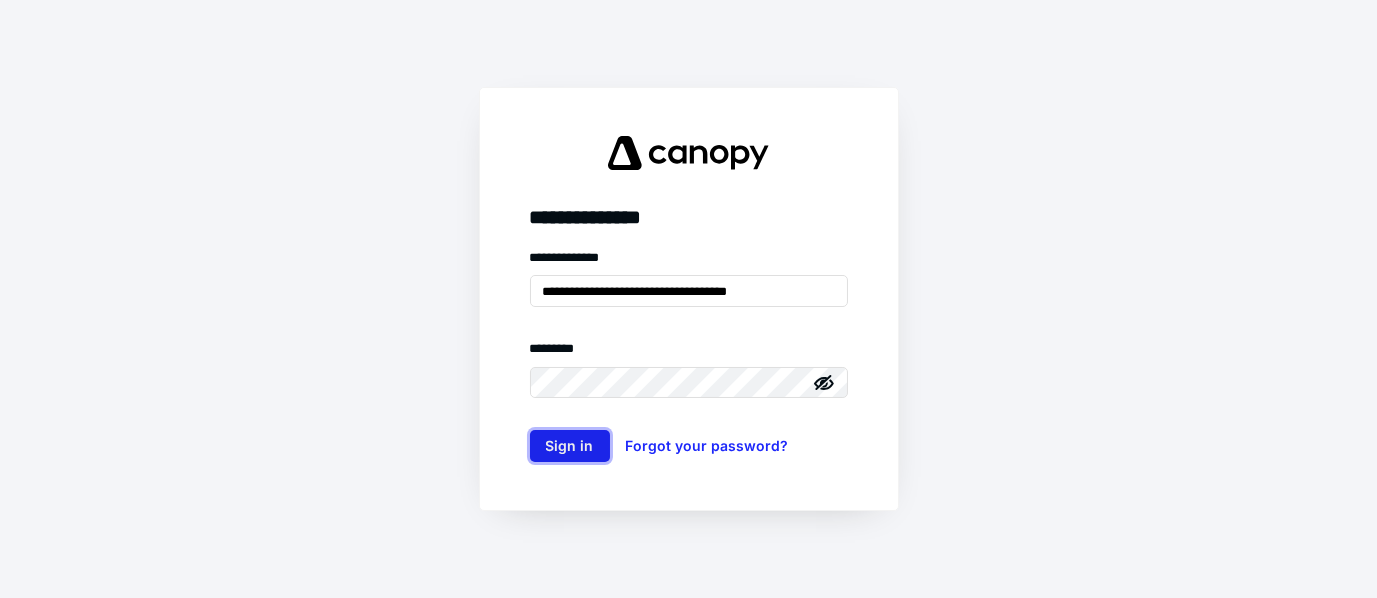 click on "Sign in" at bounding box center [570, 446] 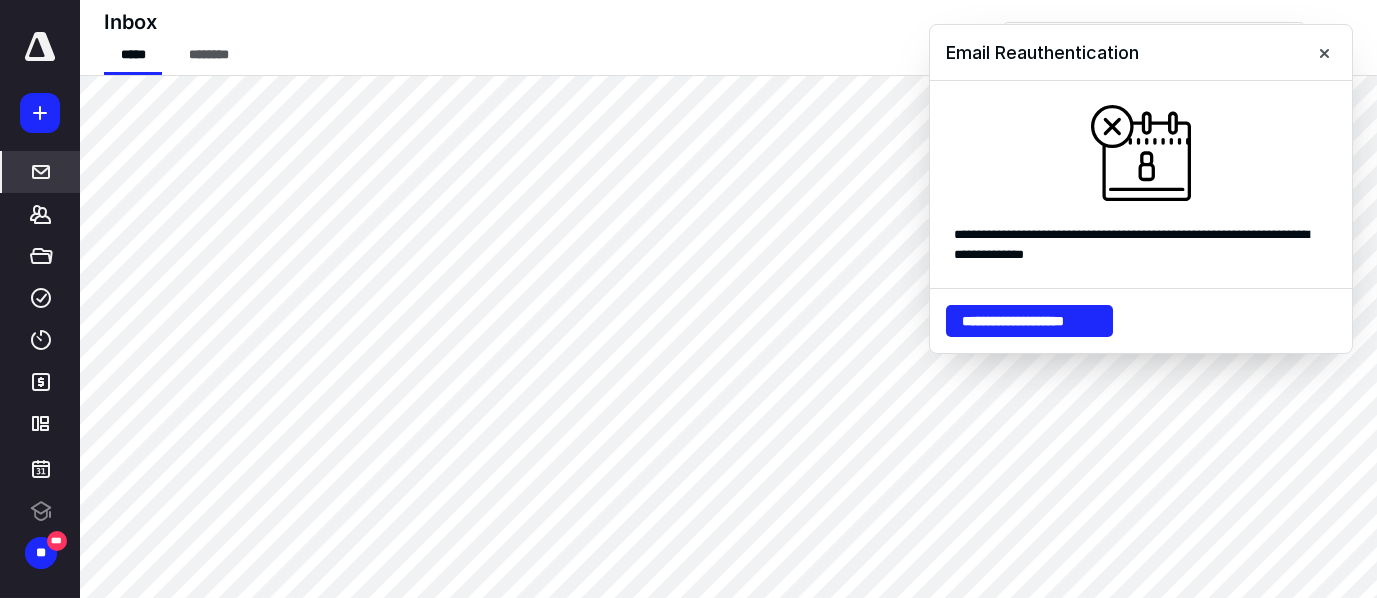 scroll, scrollTop: 0, scrollLeft: 0, axis: both 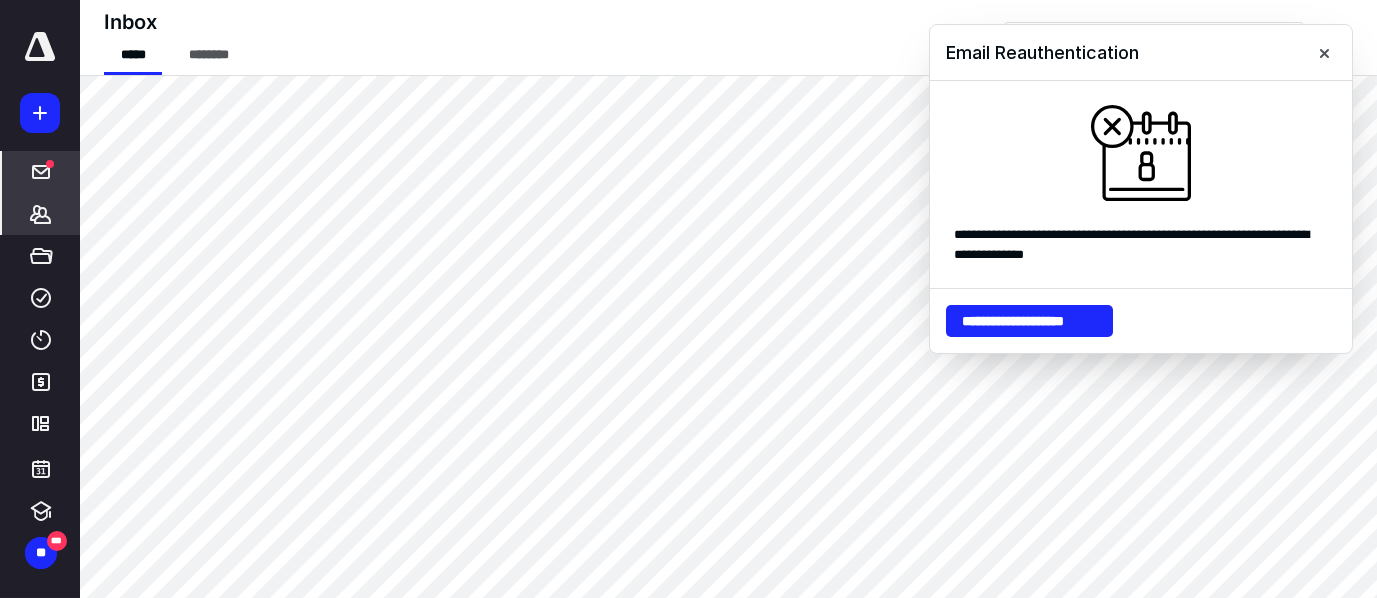 click 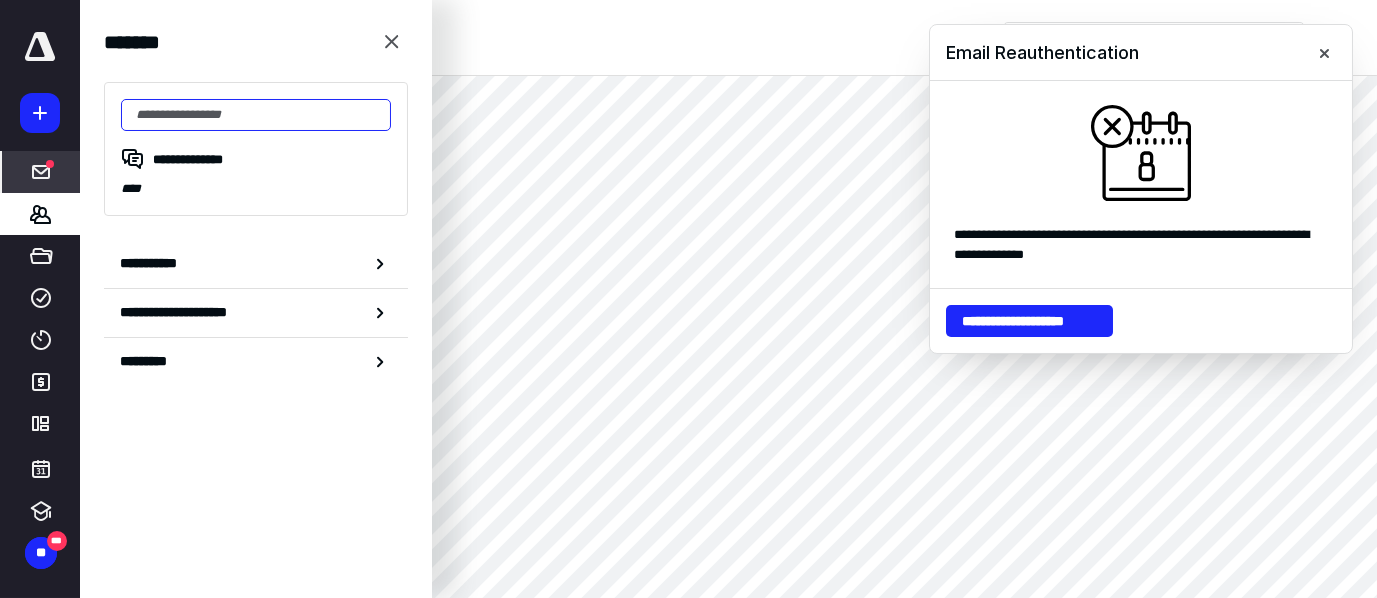 click at bounding box center (256, 115) 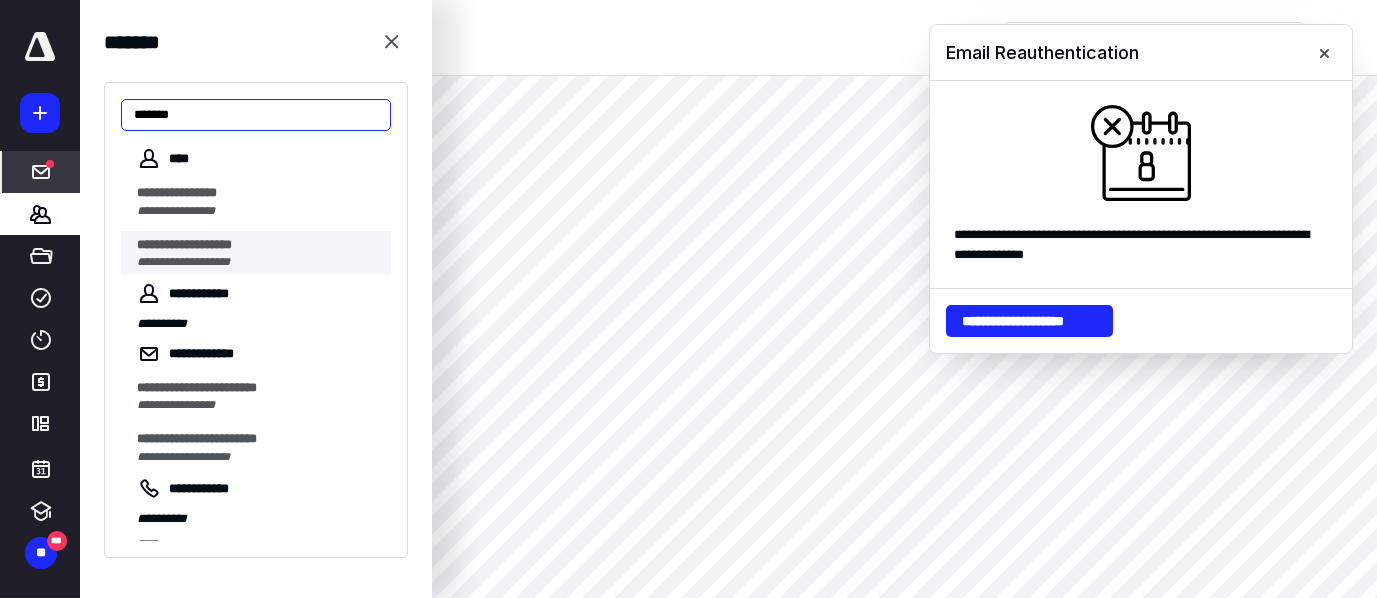 type on "******" 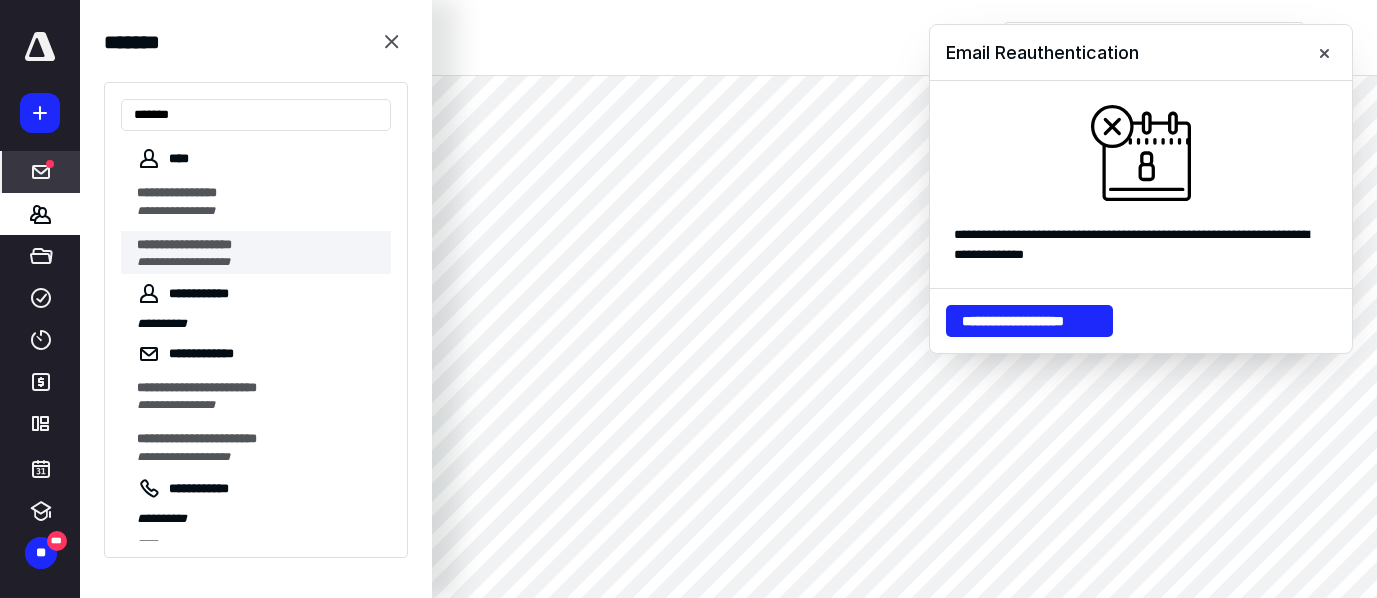 click on "**********" at bounding box center (258, 262) 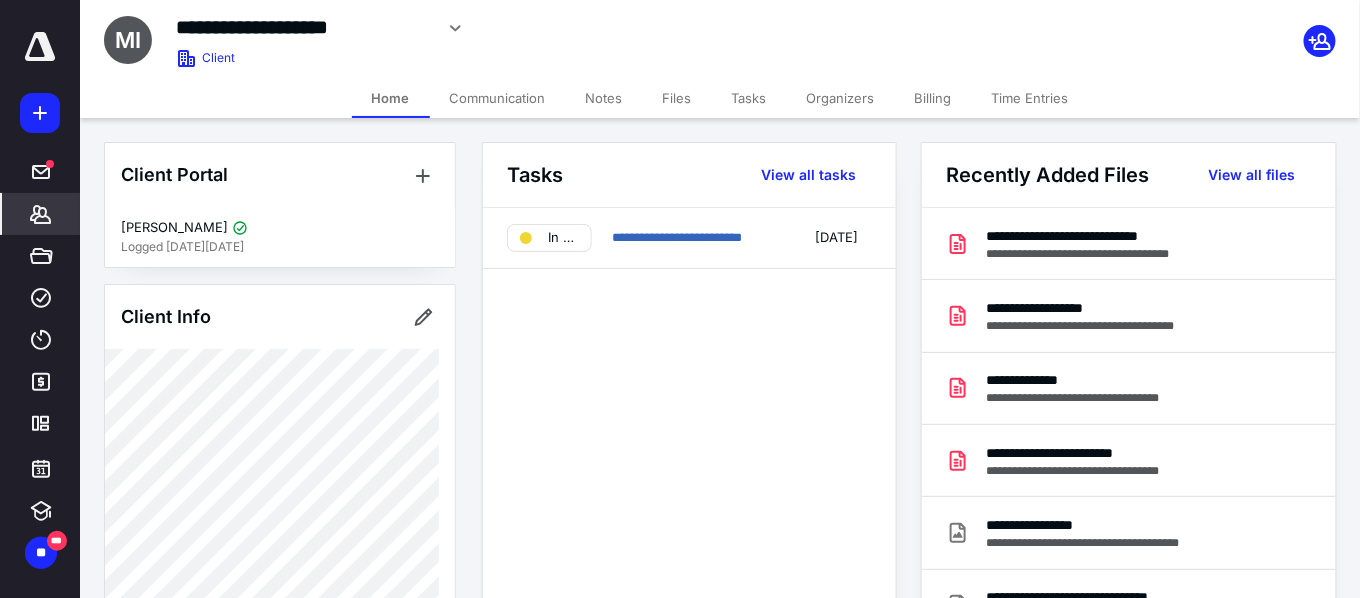 click on "Notes" at bounding box center (604, 98) 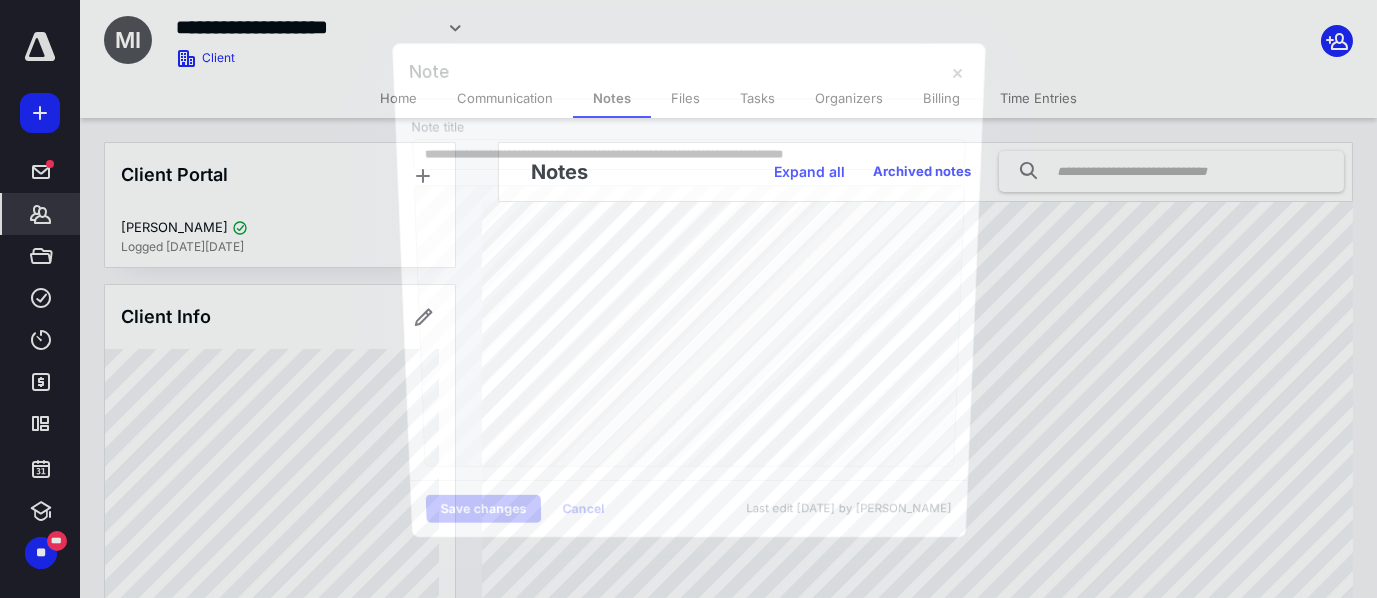 scroll, scrollTop: 50, scrollLeft: 0, axis: vertical 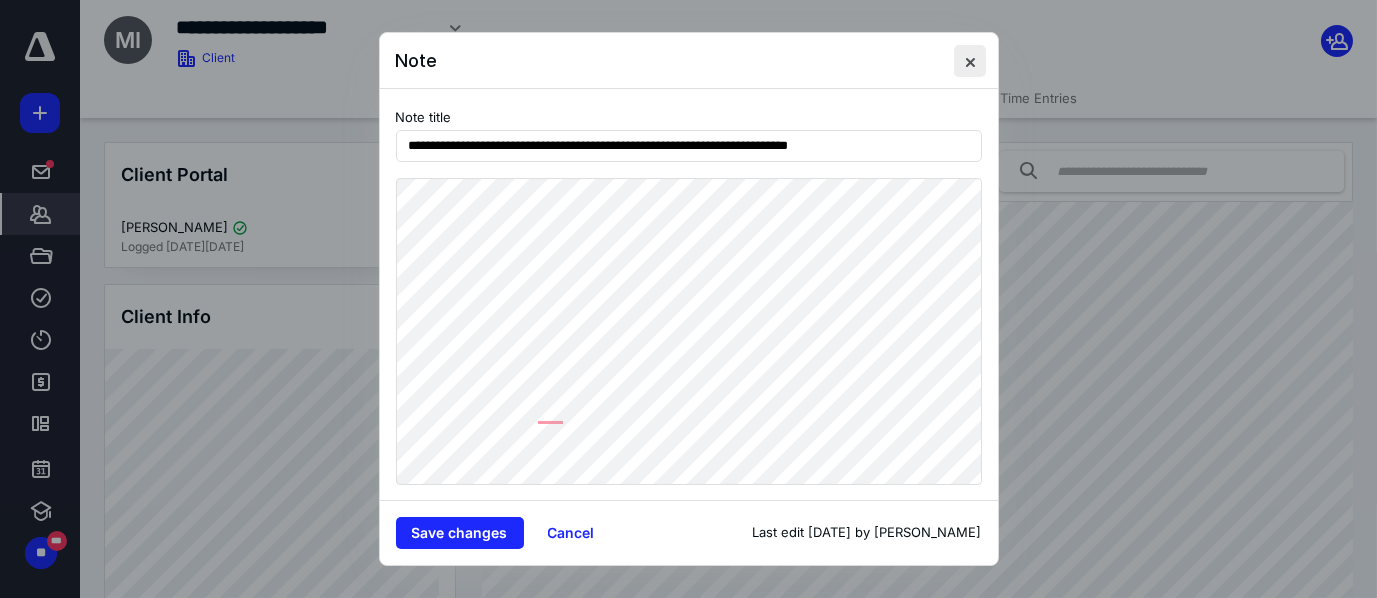 click at bounding box center [970, 61] 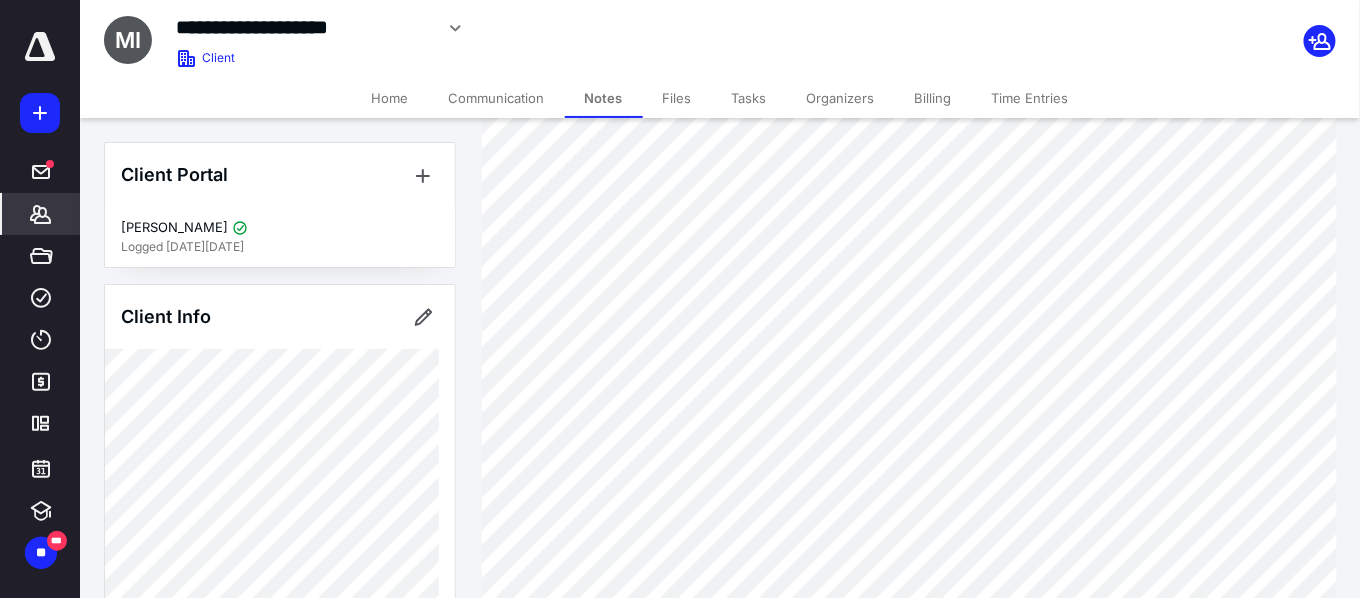 scroll, scrollTop: 253, scrollLeft: 0, axis: vertical 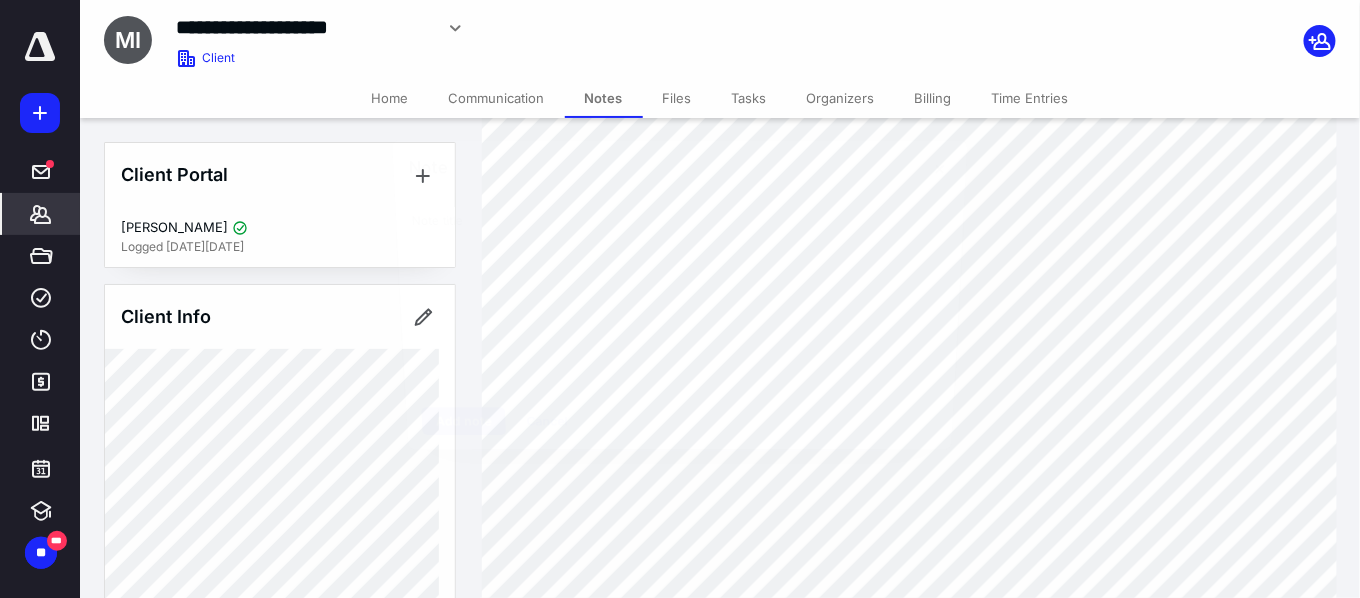 type on "**********" 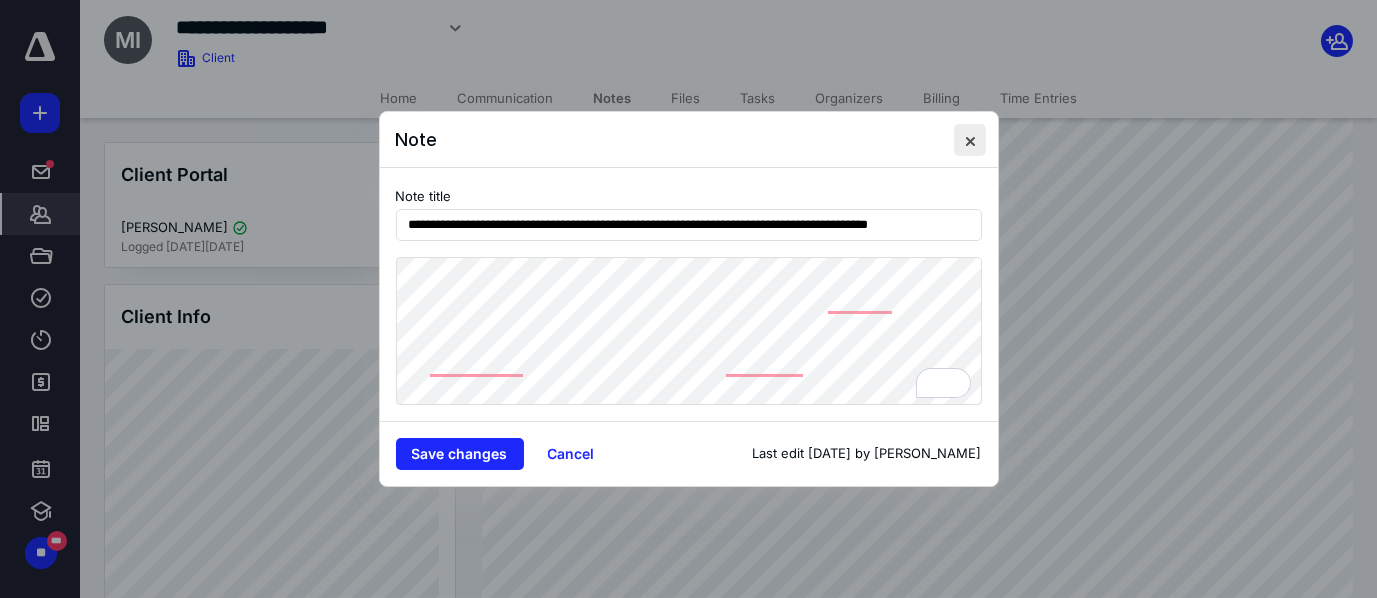 click at bounding box center (970, 140) 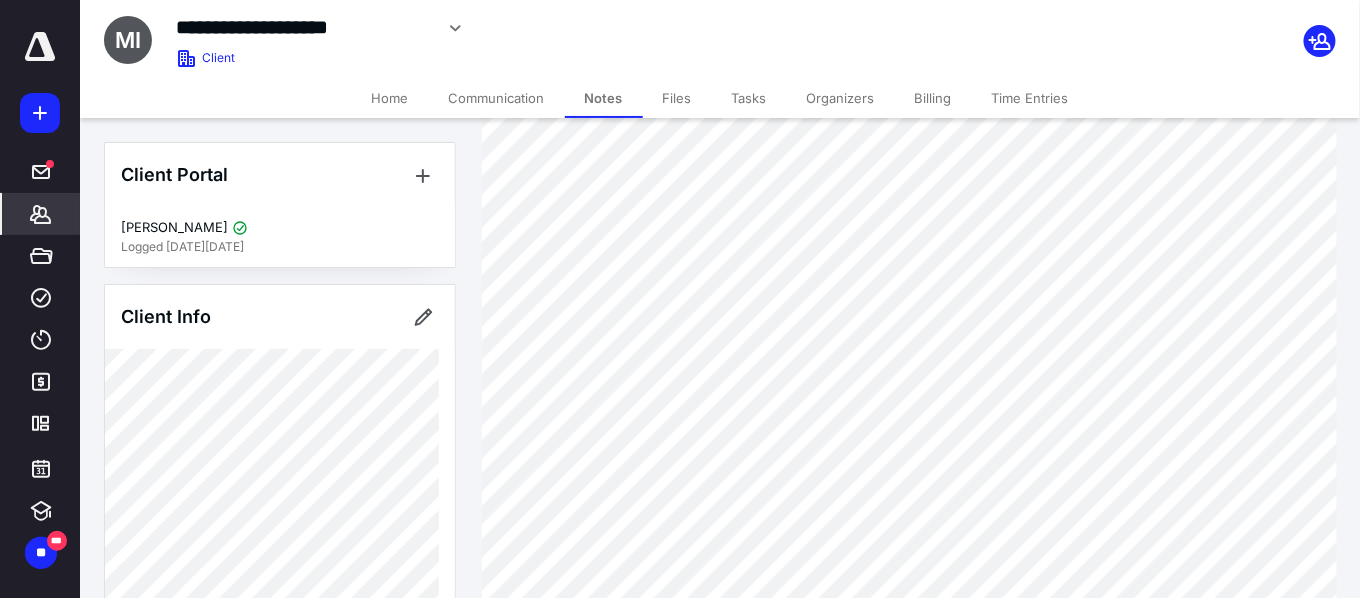 click at bounding box center (40, 47) 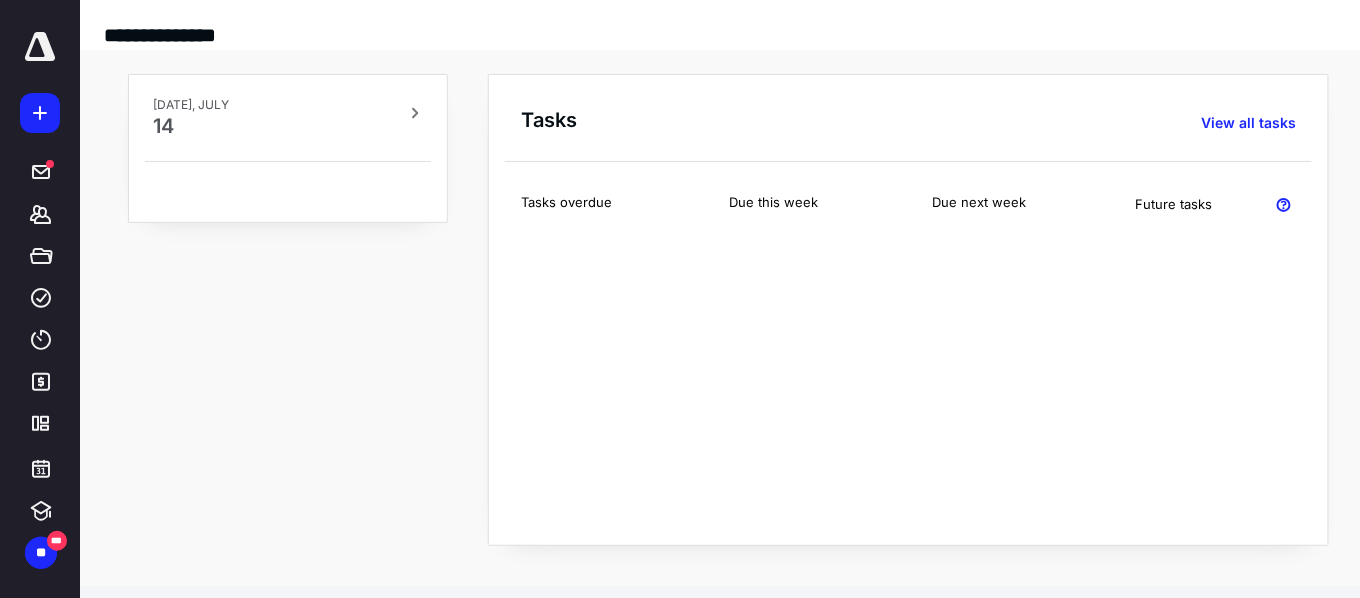 scroll, scrollTop: 0, scrollLeft: 0, axis: both 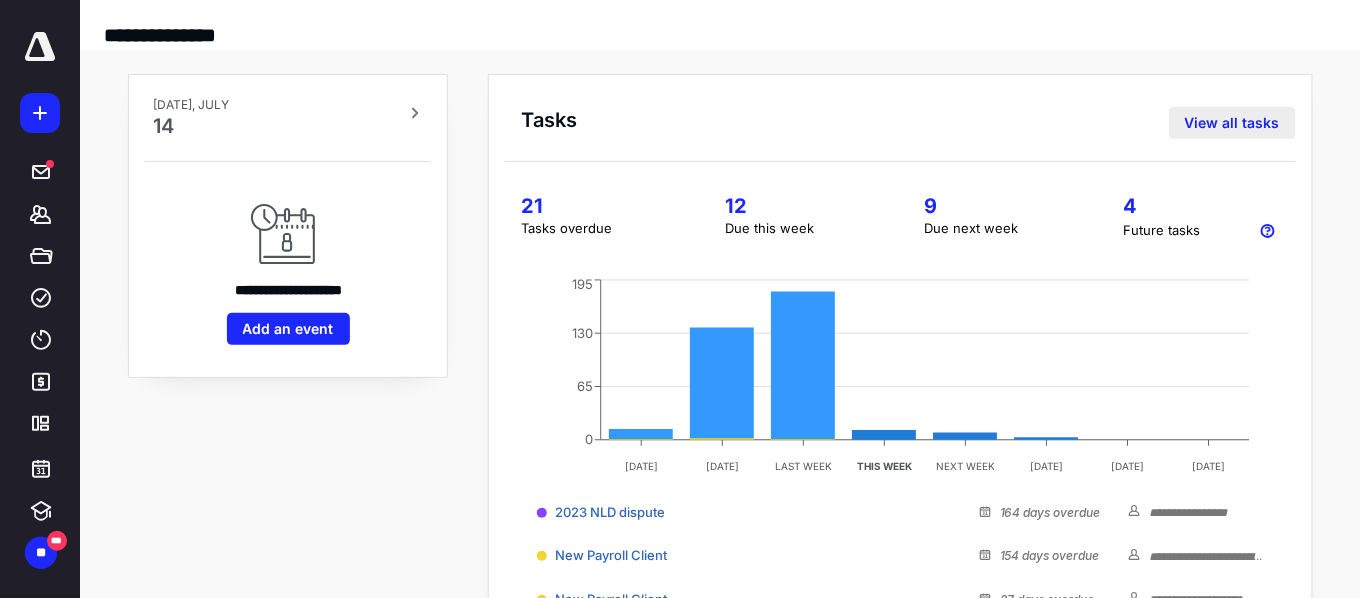 click on "View all tasks" at bounding box center (1232, 123) 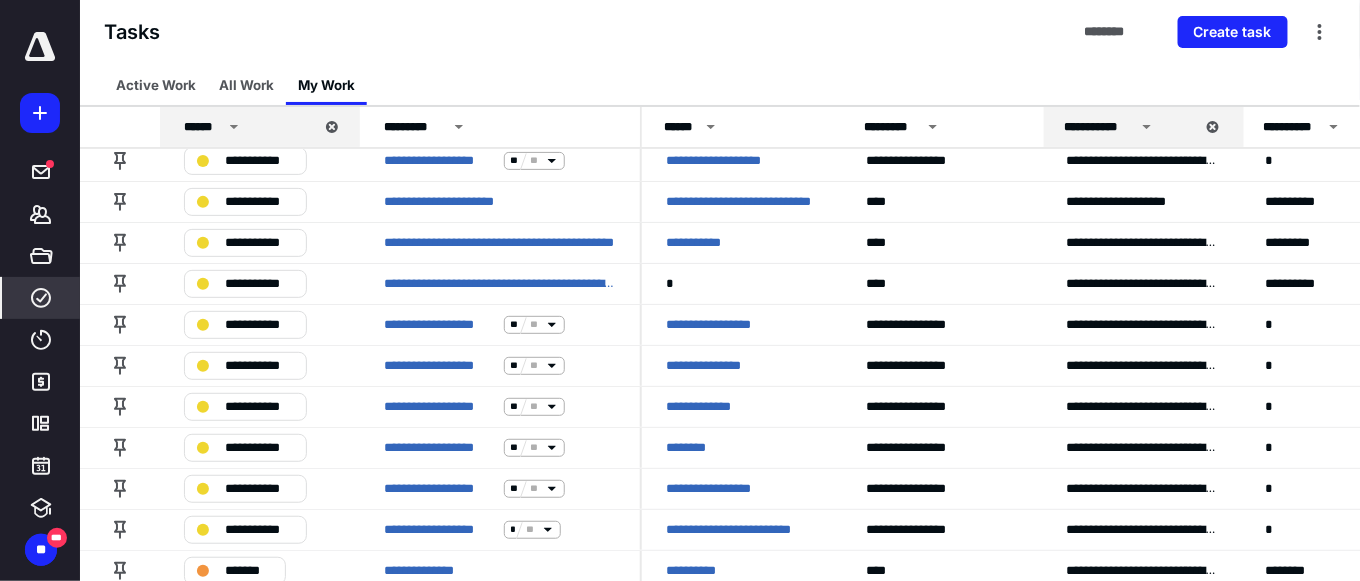 scroll, scrollTop: 116, scrollLeft: 0, axis: vertical 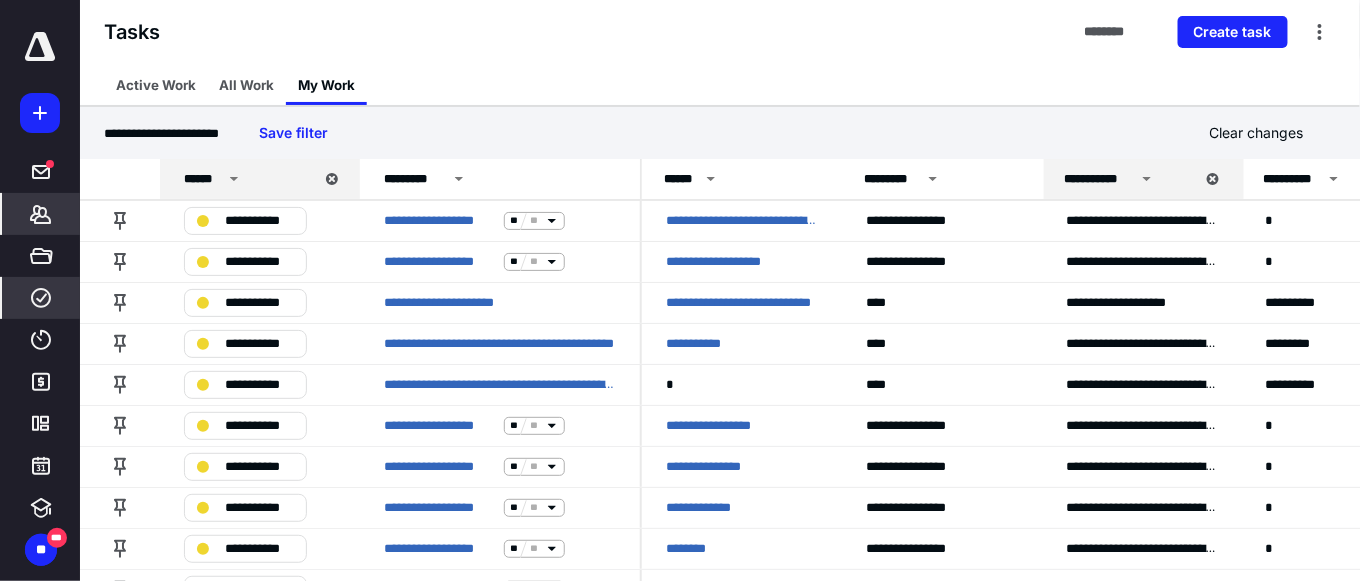 click 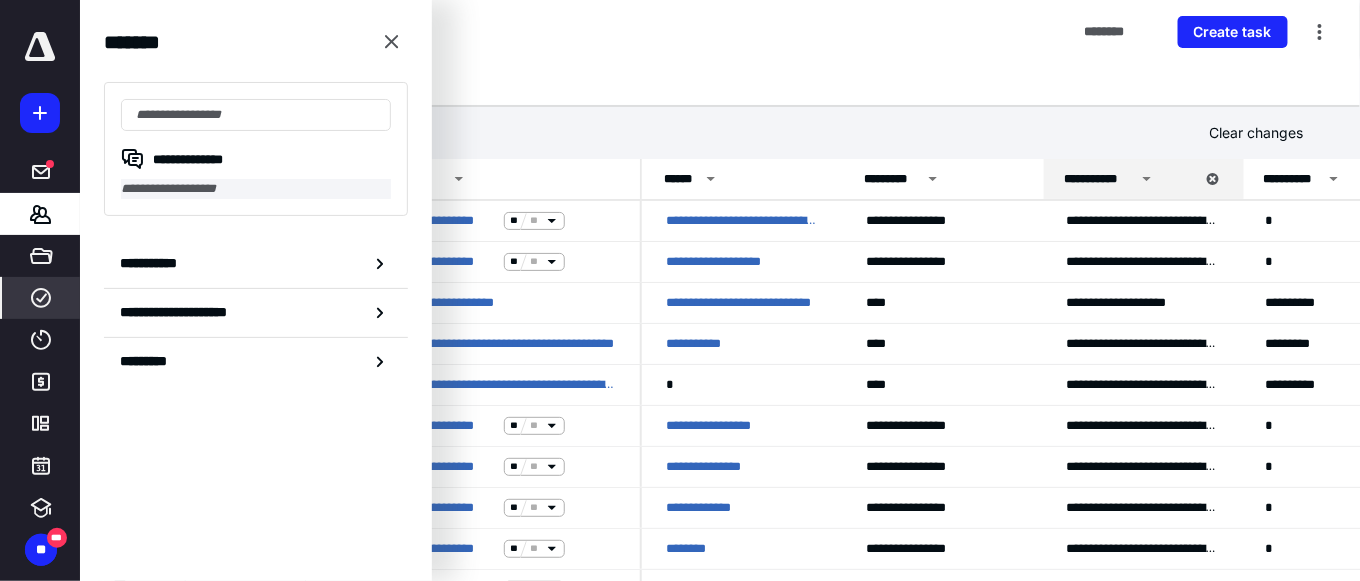 click on "**********" at bounding box center [256, 189] 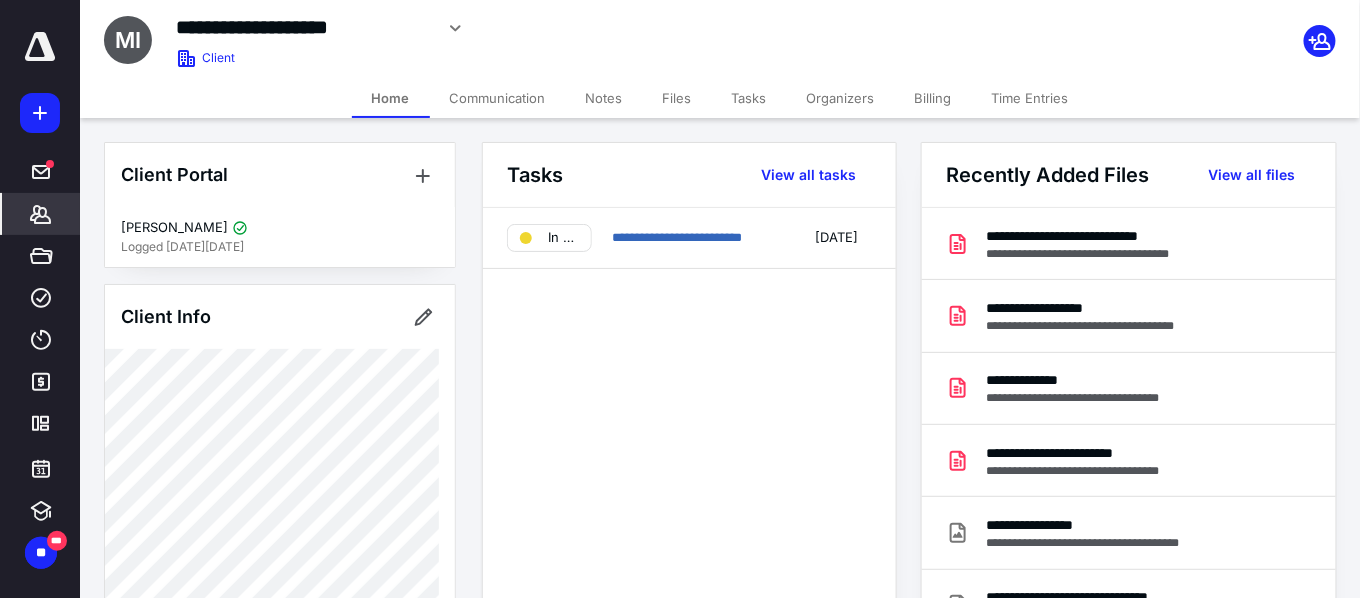 click at bounding box center (40, 47) 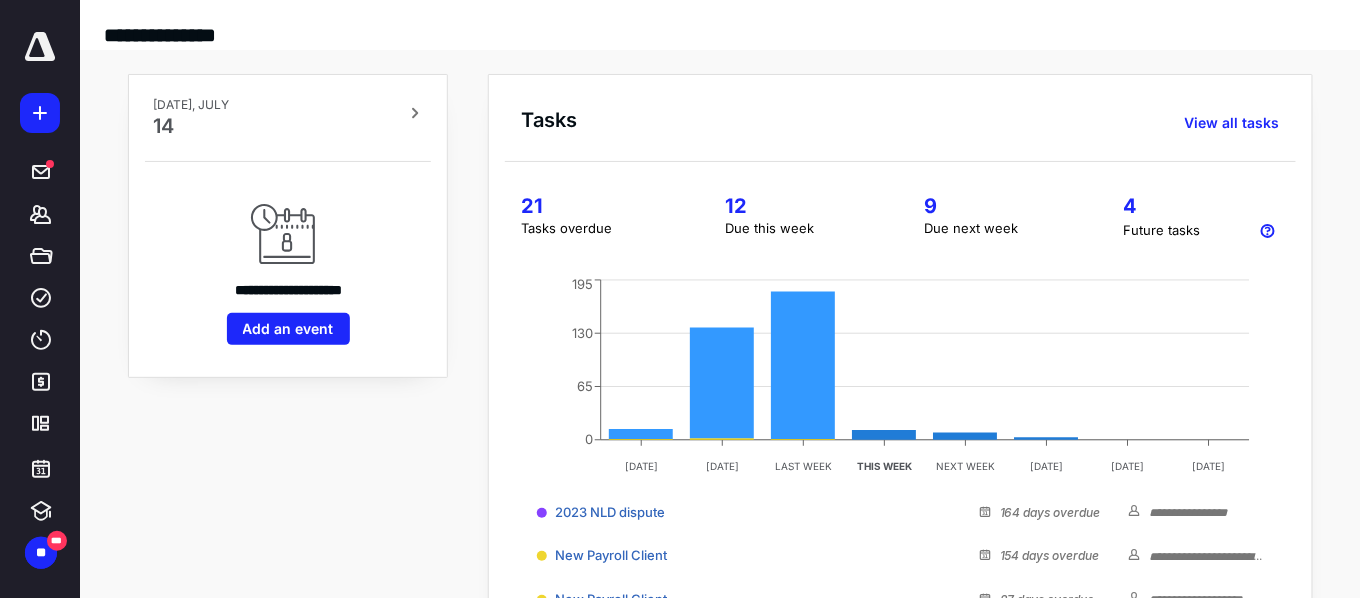 click on "9" at bounding box center (999, 206) 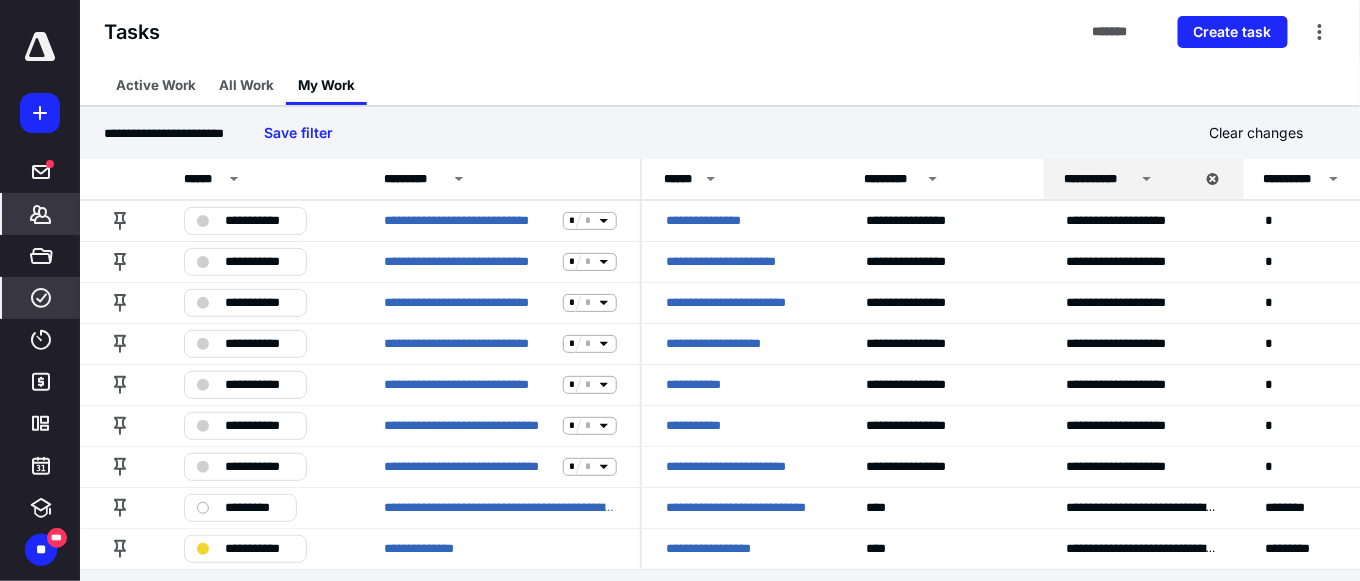 click on "*******" at bounding box center (41, 214) 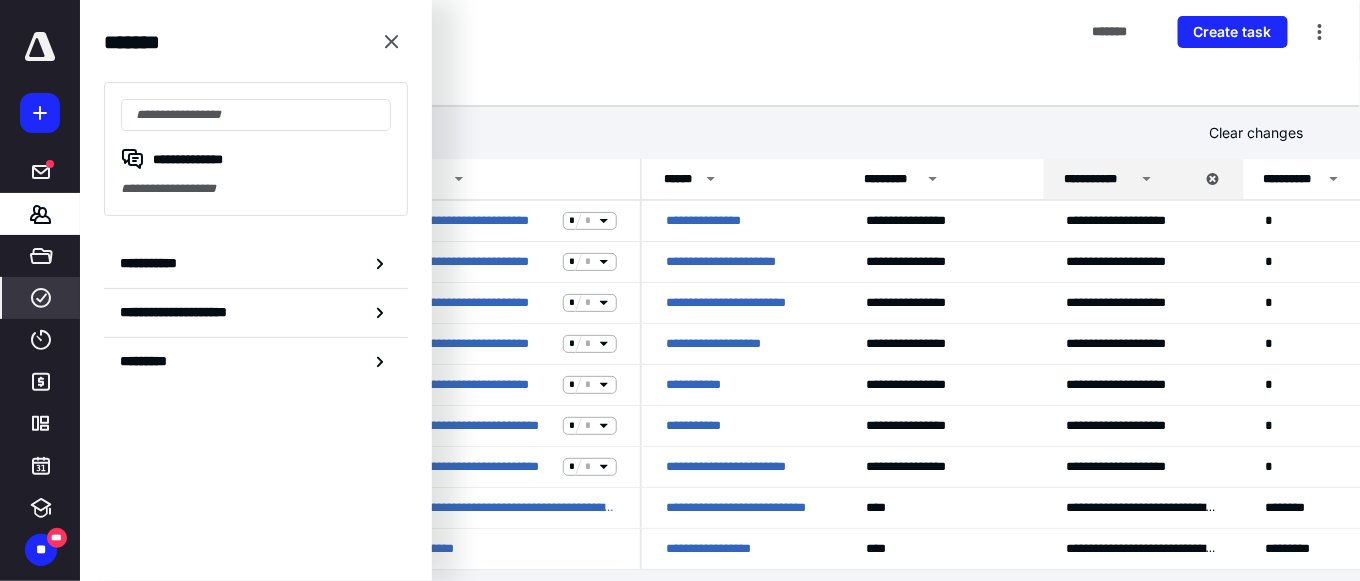 click on "***** ******* ***** **** **** ******* *********" at bounding box center [40, 238] 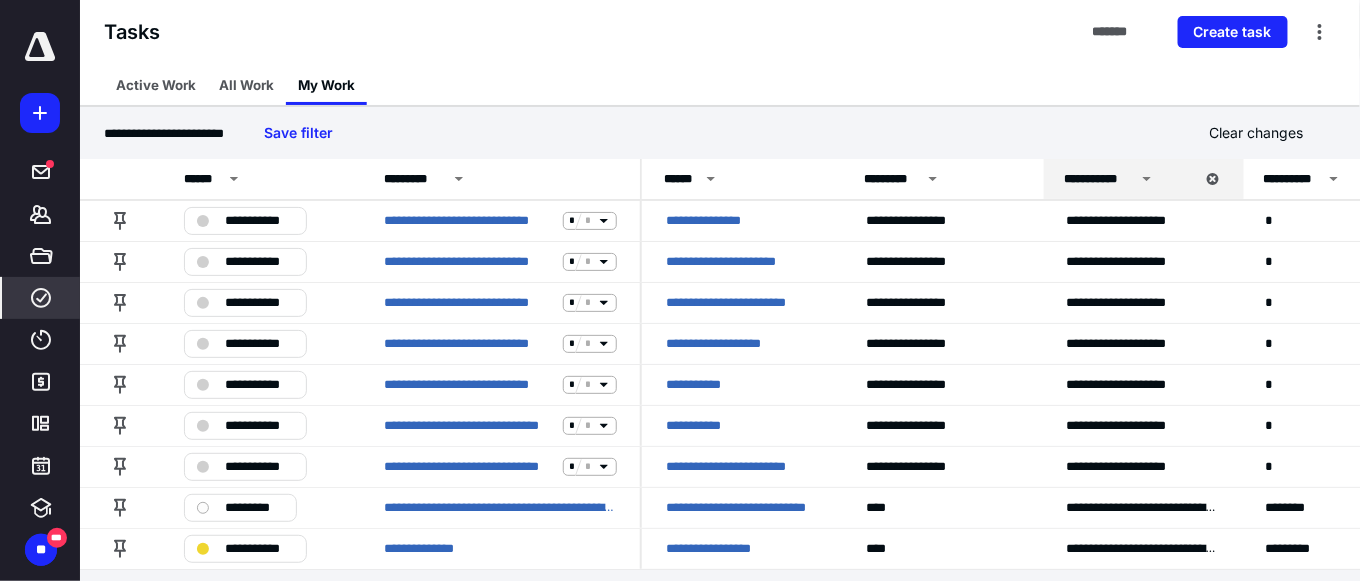 click at bounding box center (40, 47) 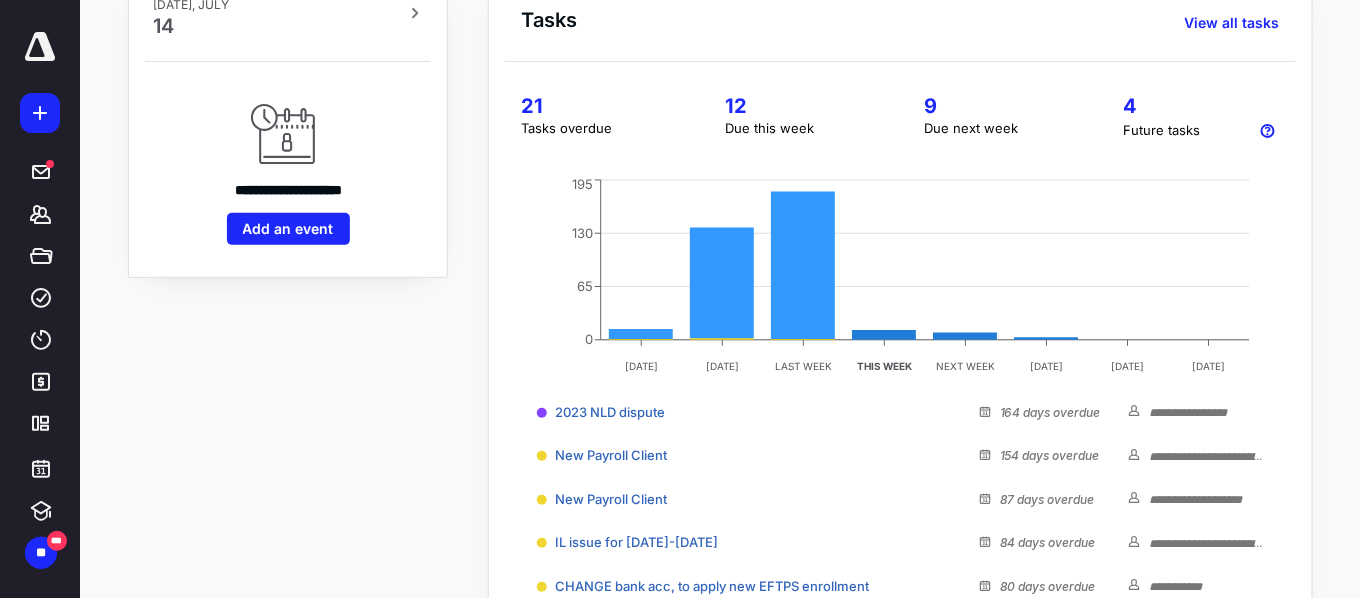 scroll, scrollTop: 98, scrollLeft: 0, axis: vertical 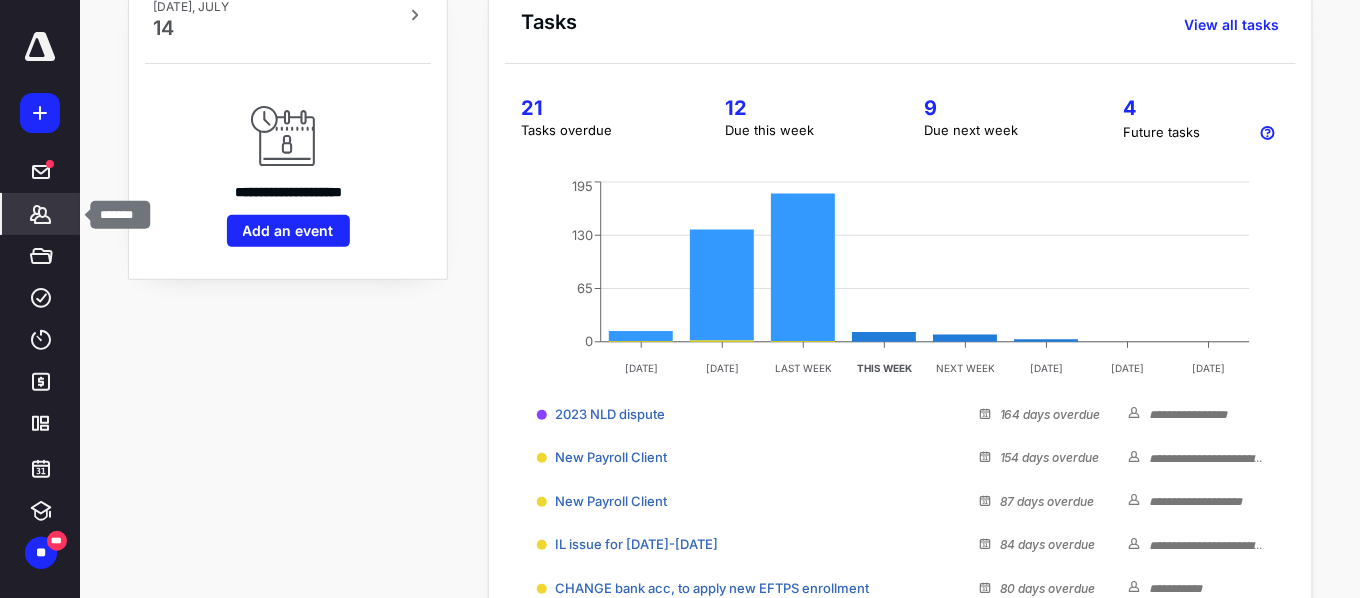 click on "*******" at bounding box center (41, 214) 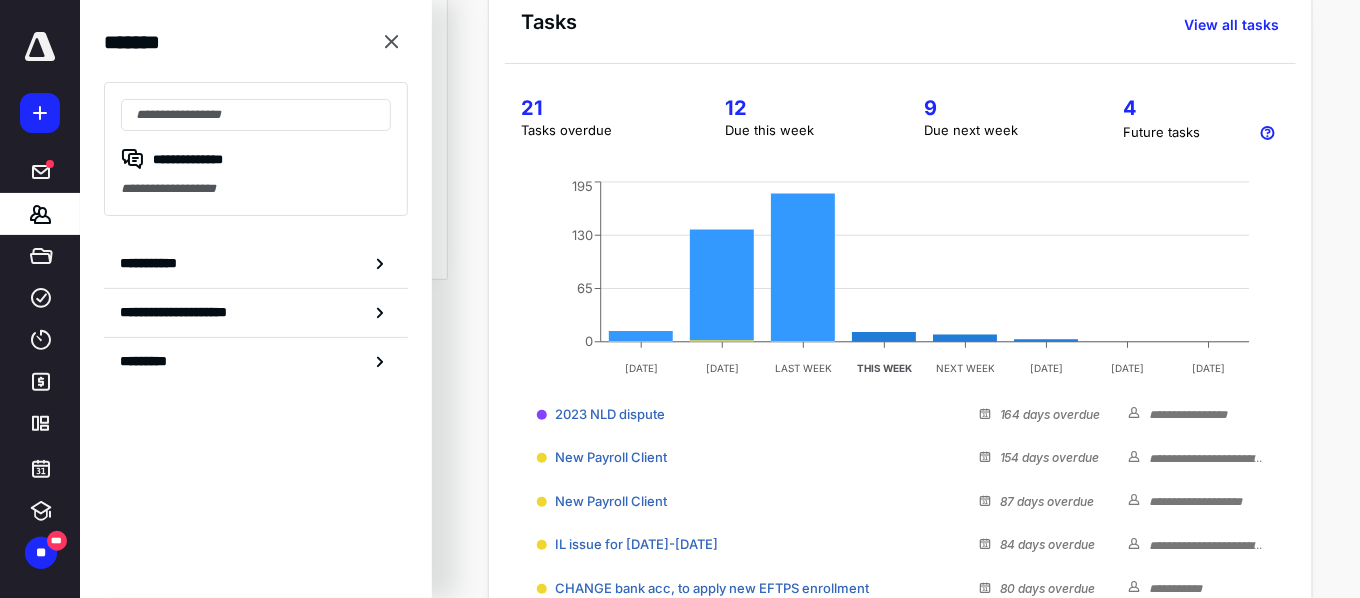 click at bounding box center (40, 47) 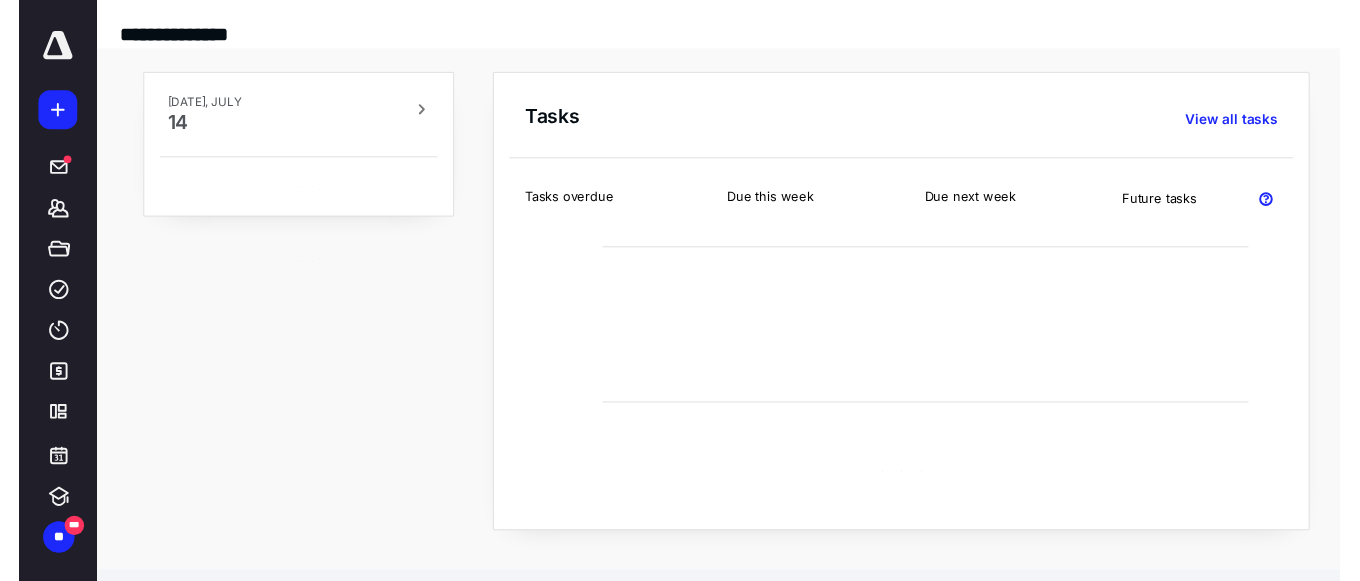 scroll, scrollTop: 0, scrollLeft: 0, axis: both 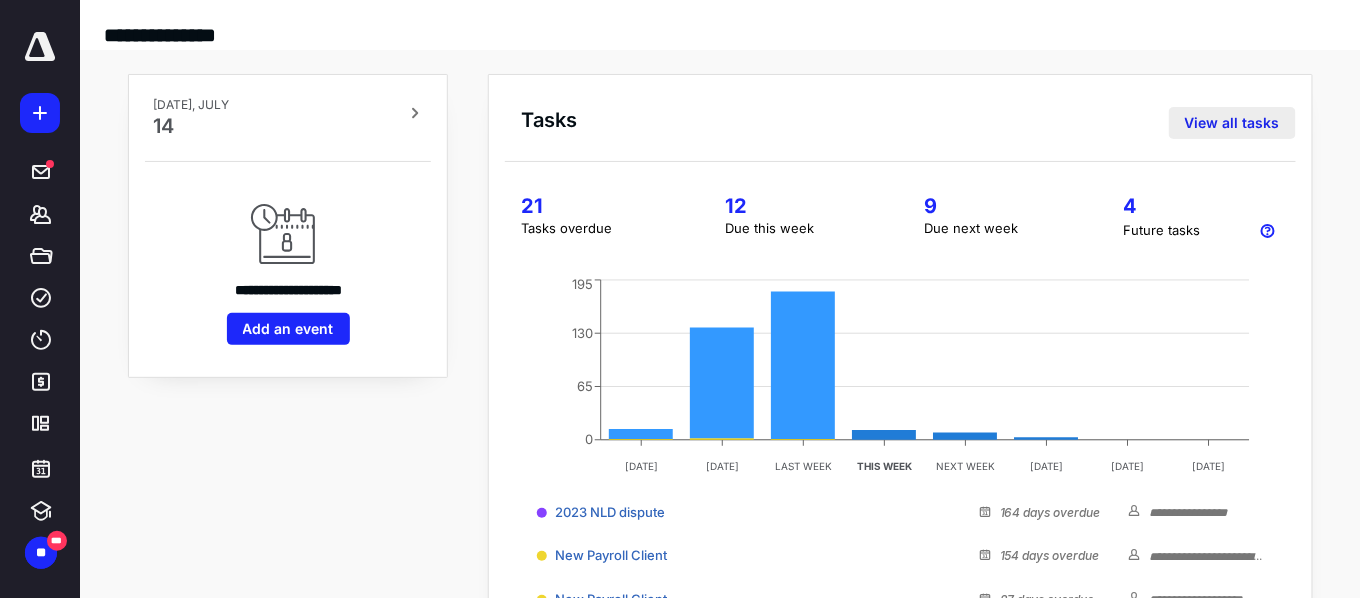 click on "View all tasks" at bounding box center (1232, 123) 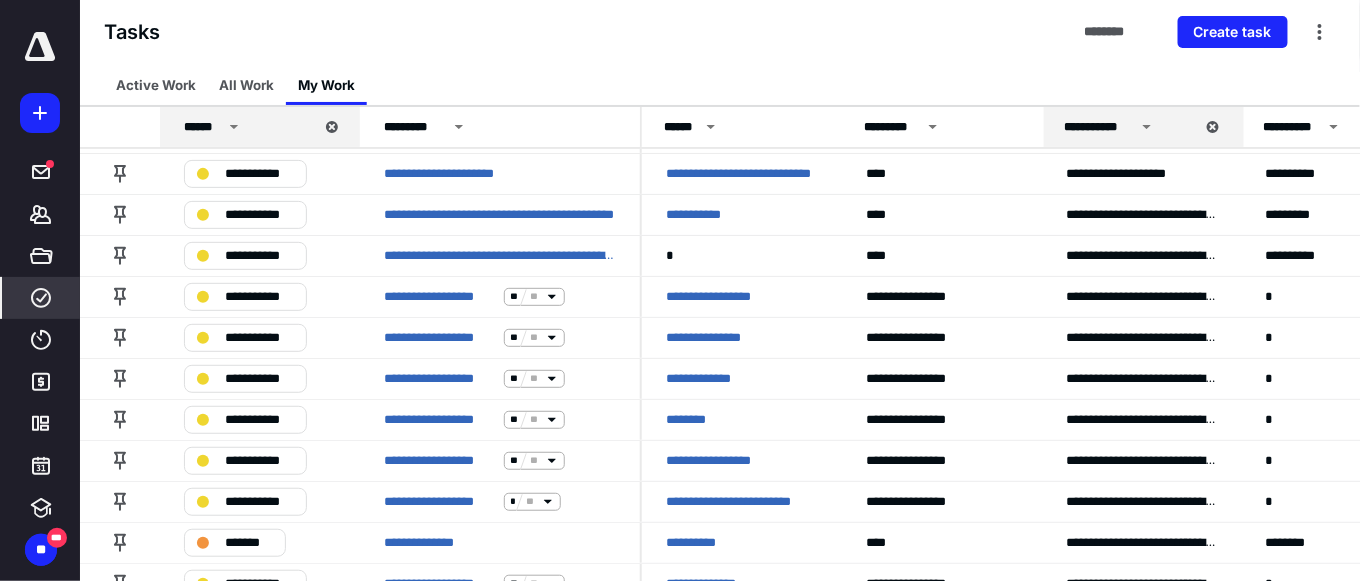 scroll, scrollTop: 134, scrollLeft: 0, axis: vertical 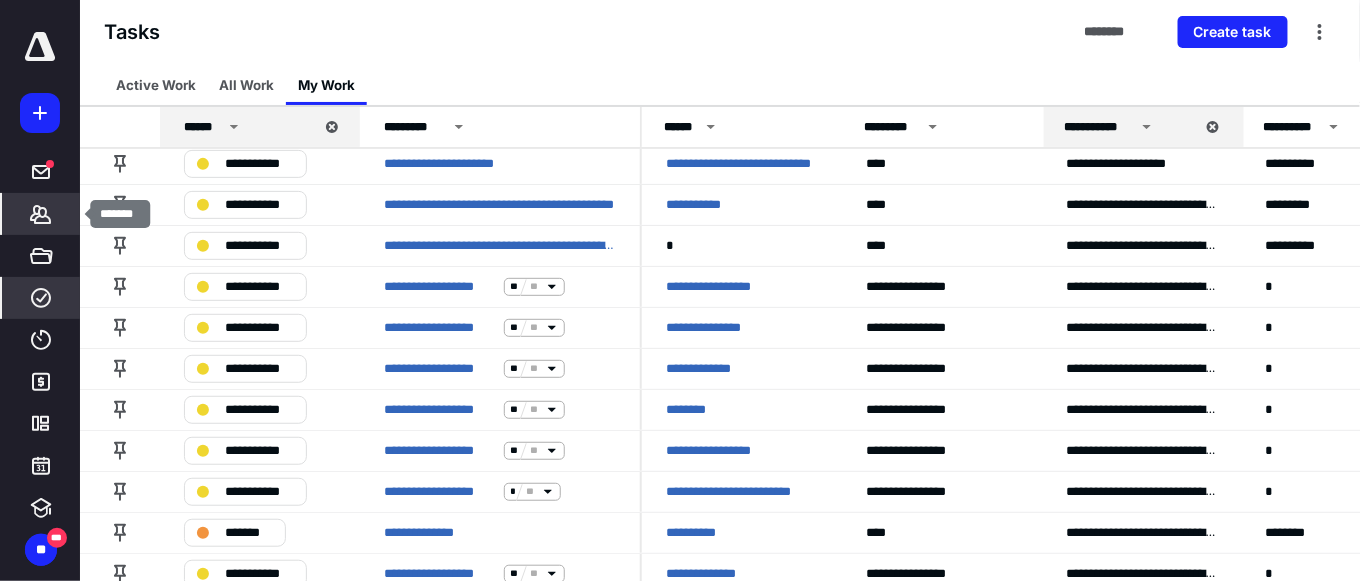 click 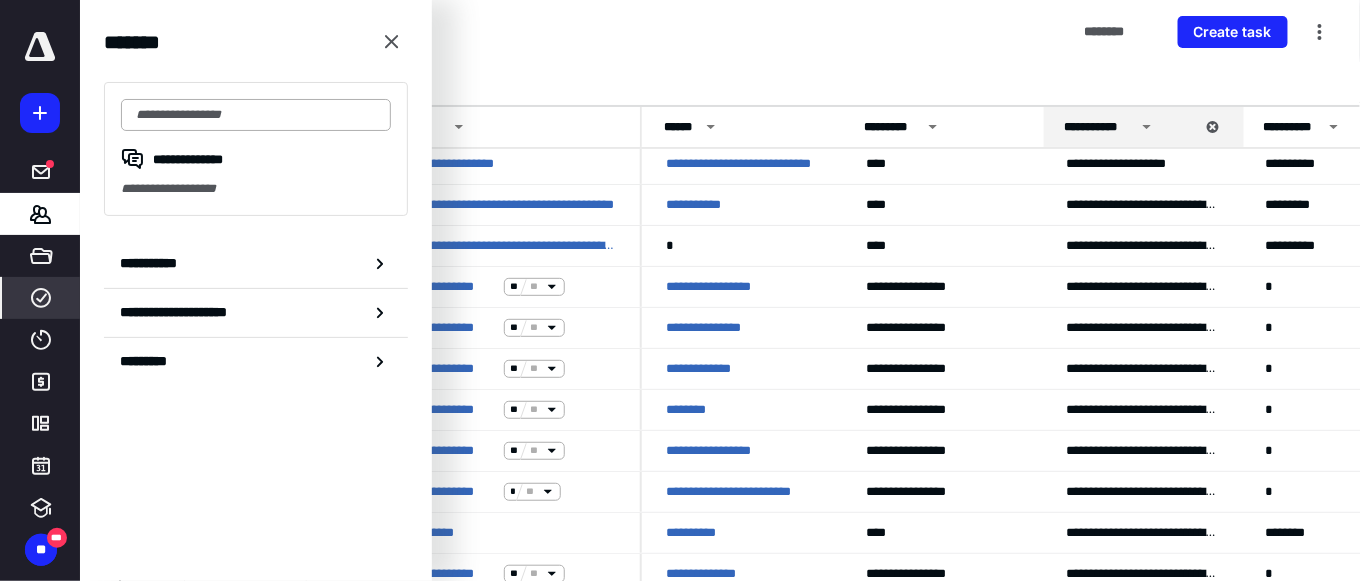 click at bounding box center [256, 115] 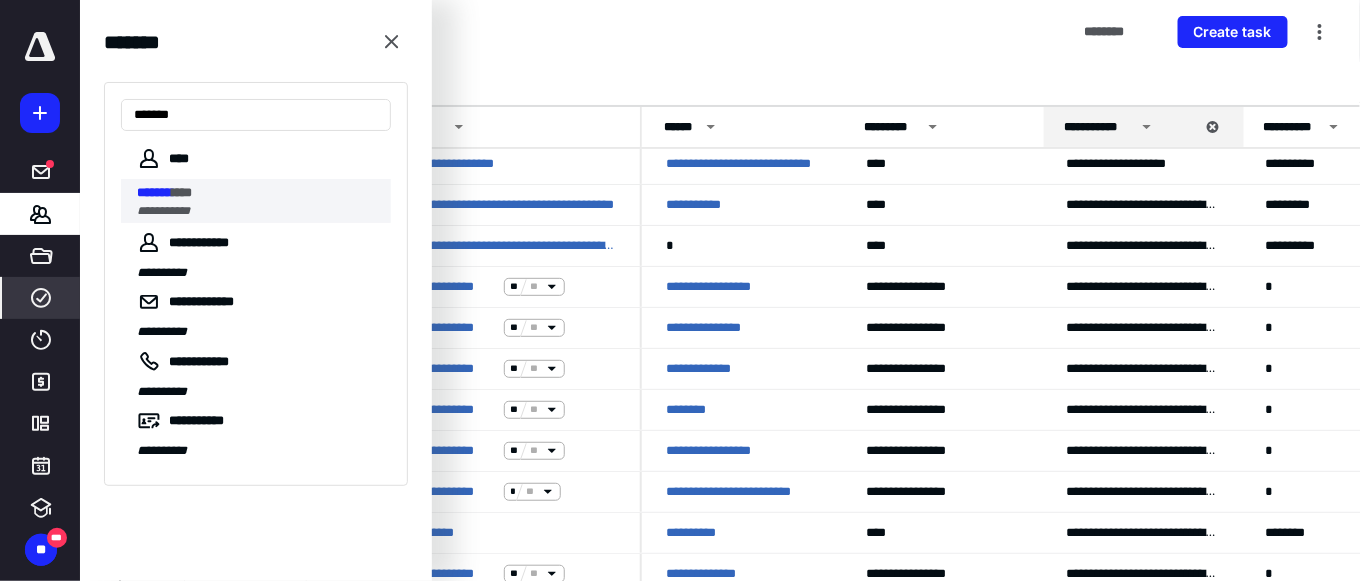 type on "*******" 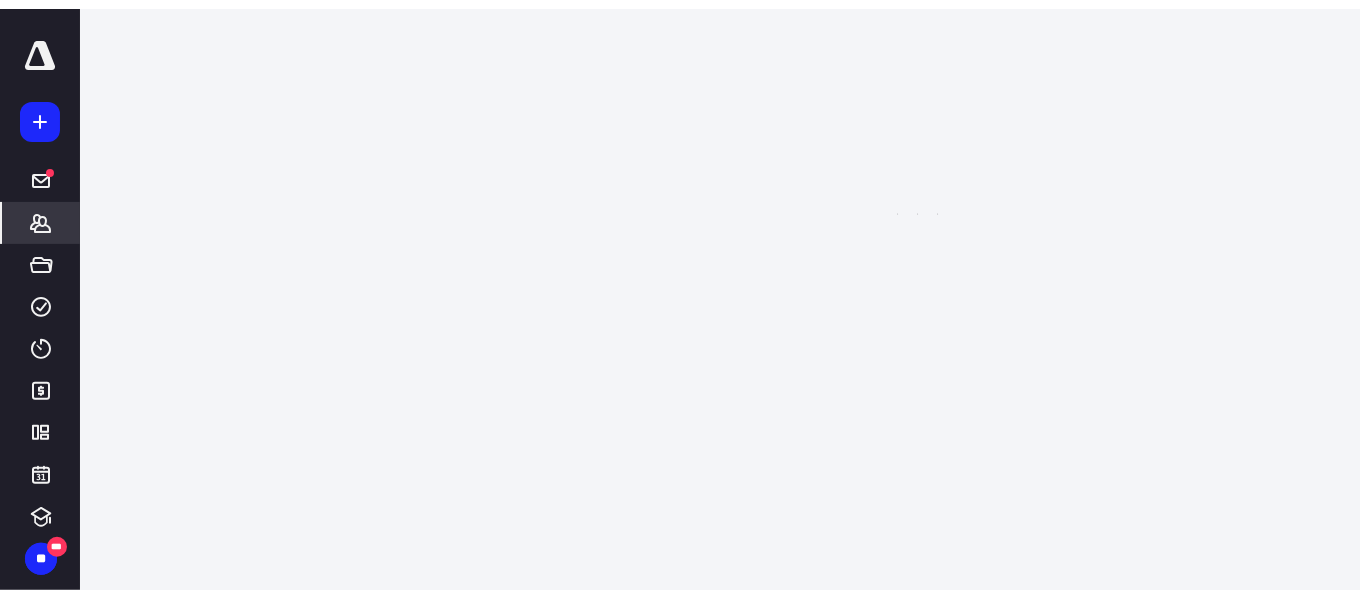 scroll, scrollTop: 0, scrollLeft: 0, axis: both 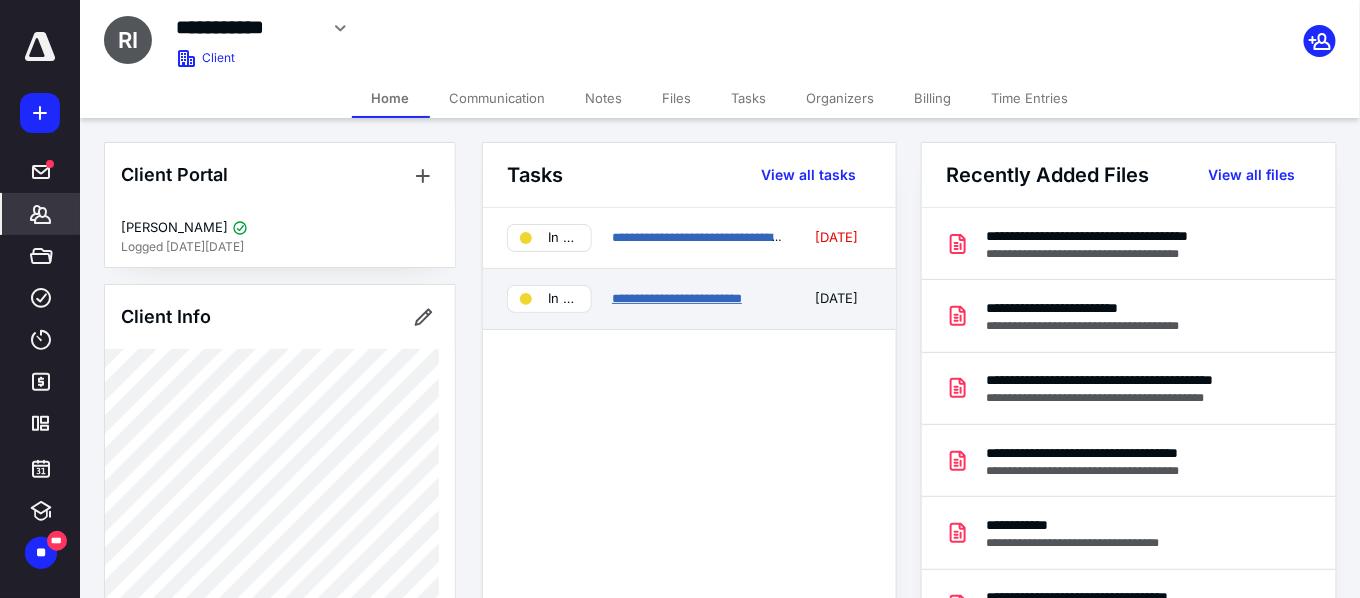 click on "**********" at bounding box center (677, 298) 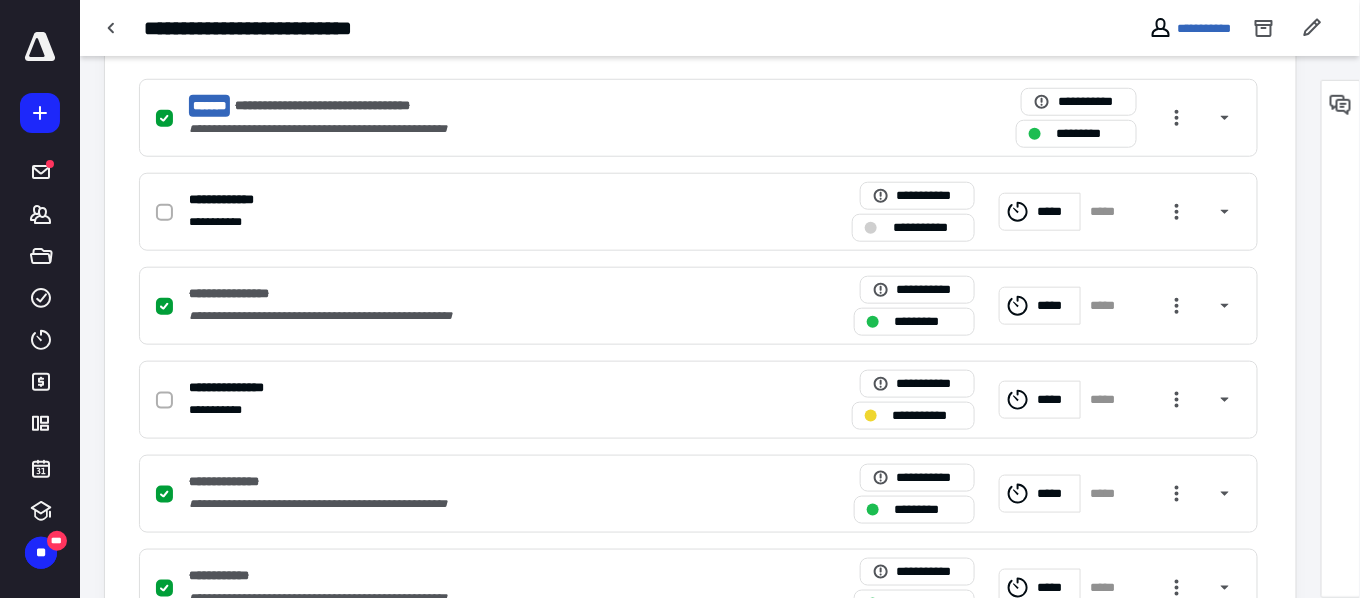 scroll, scrollTop: 86, scrollLeft: 0, axis: vertical 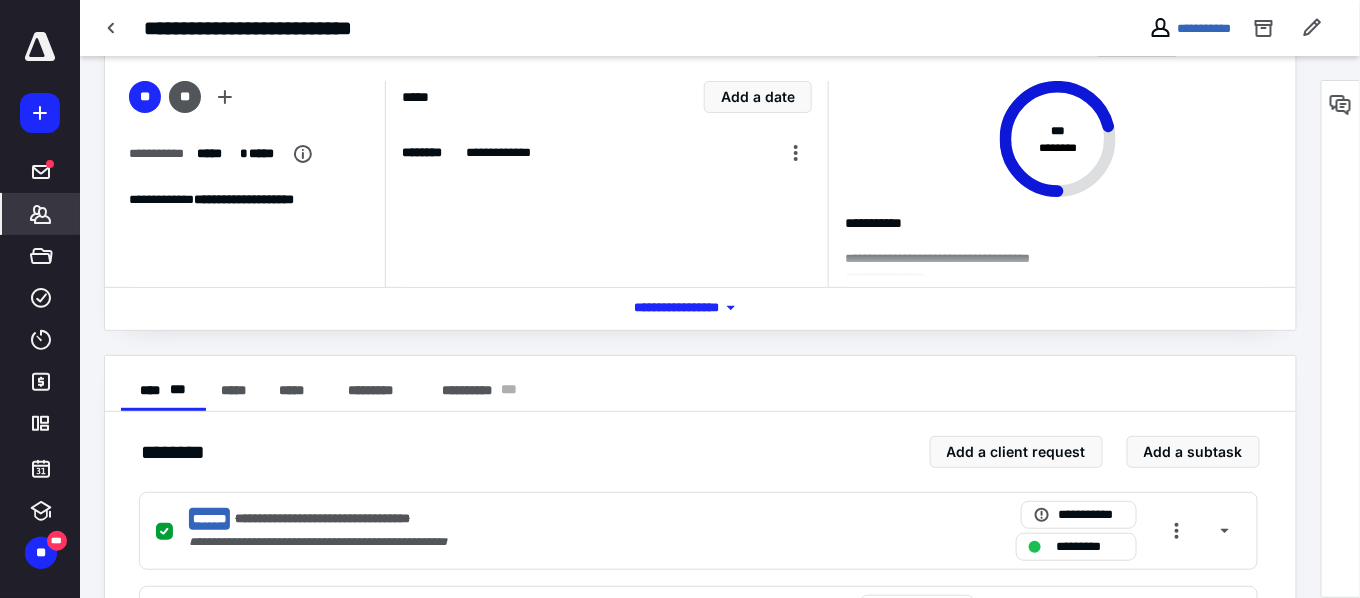 click on "*******" at bounding box center (41, 214) 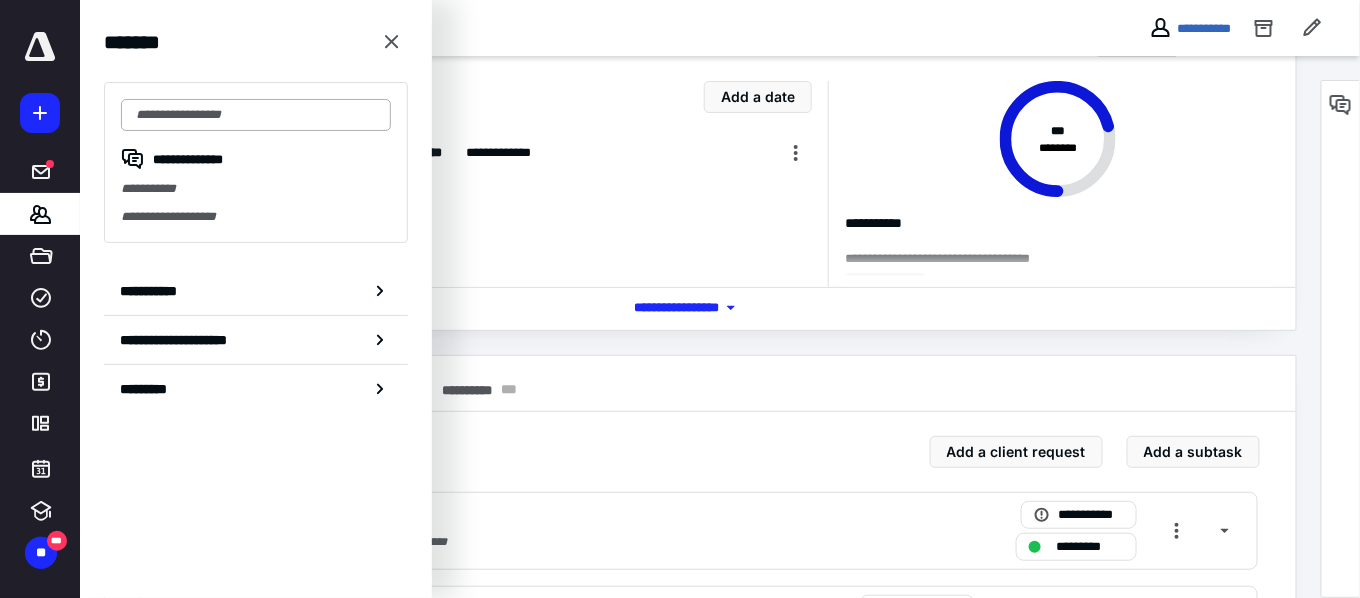click at bounding box center (256, 115) 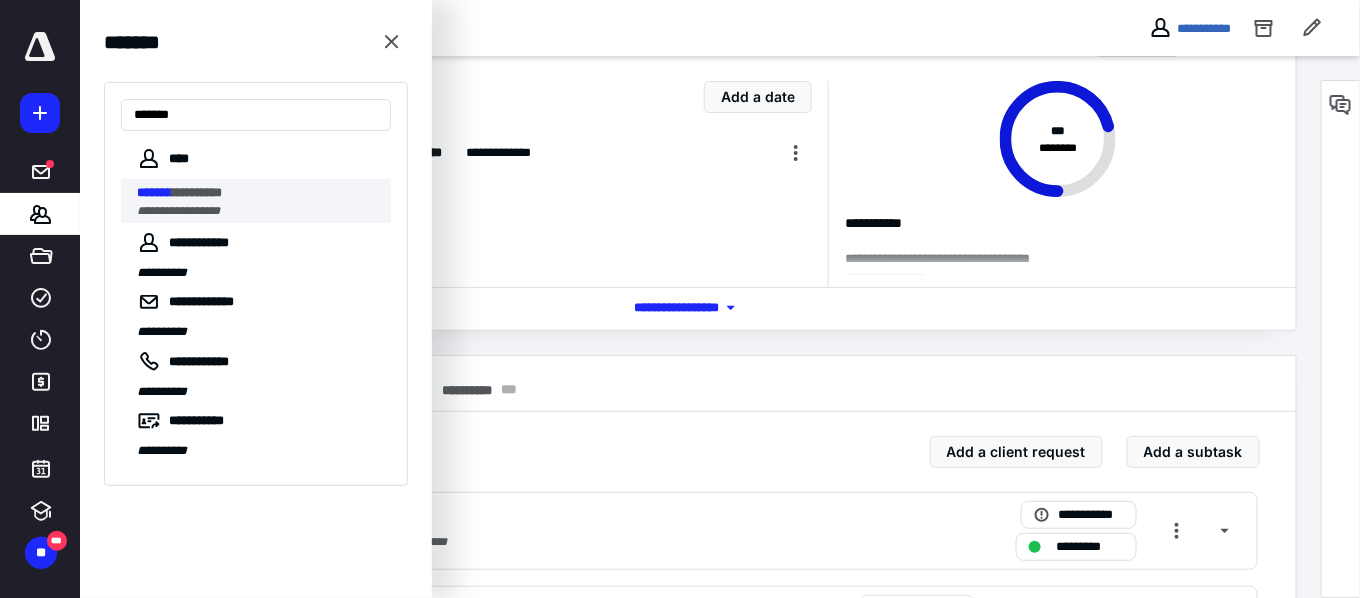 type on "*******" 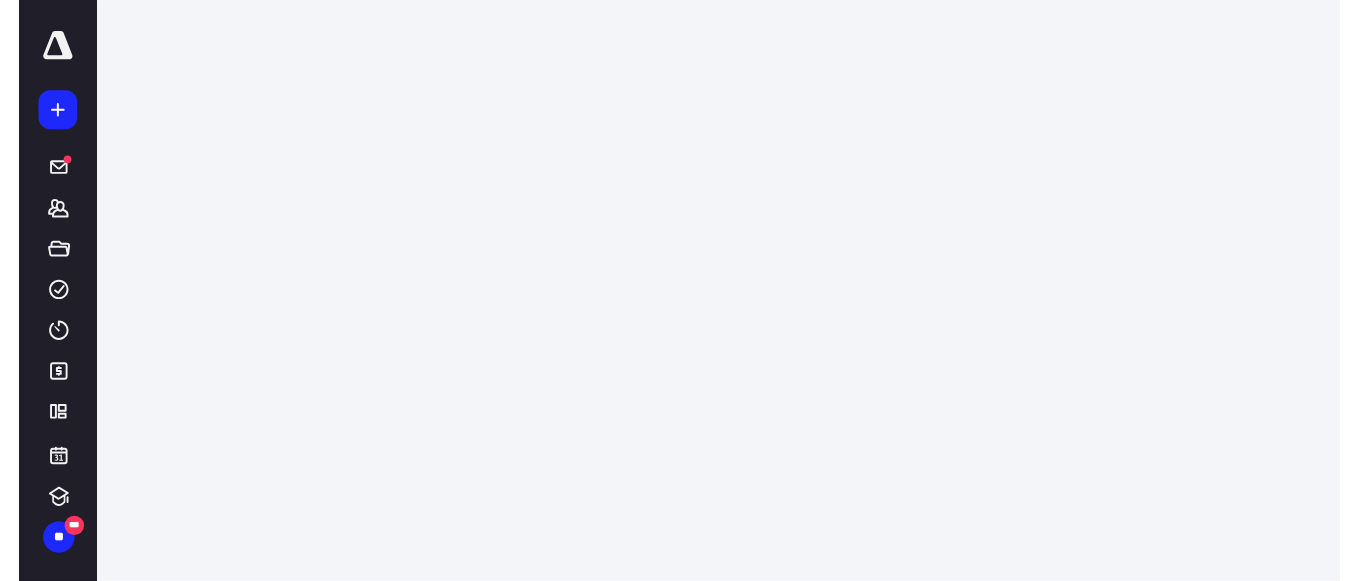 scroll, scrollTop: 0, scrollLeft: 0, axis: both 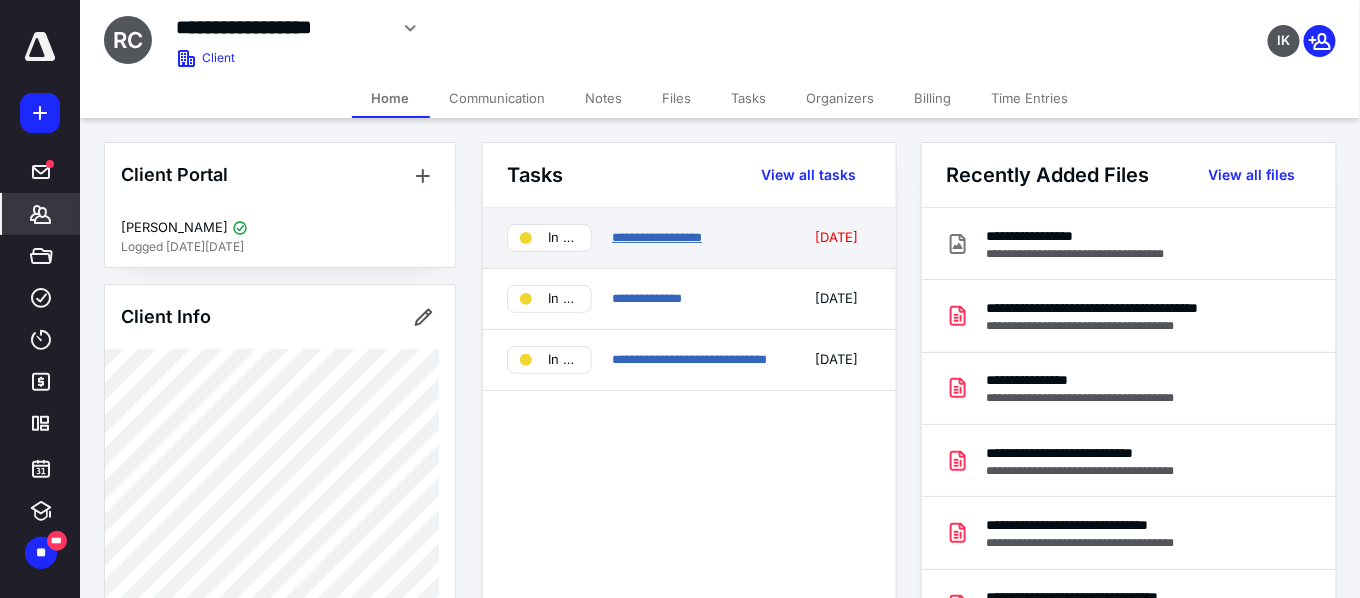 click on "**********" at bounding box center [657, 237] 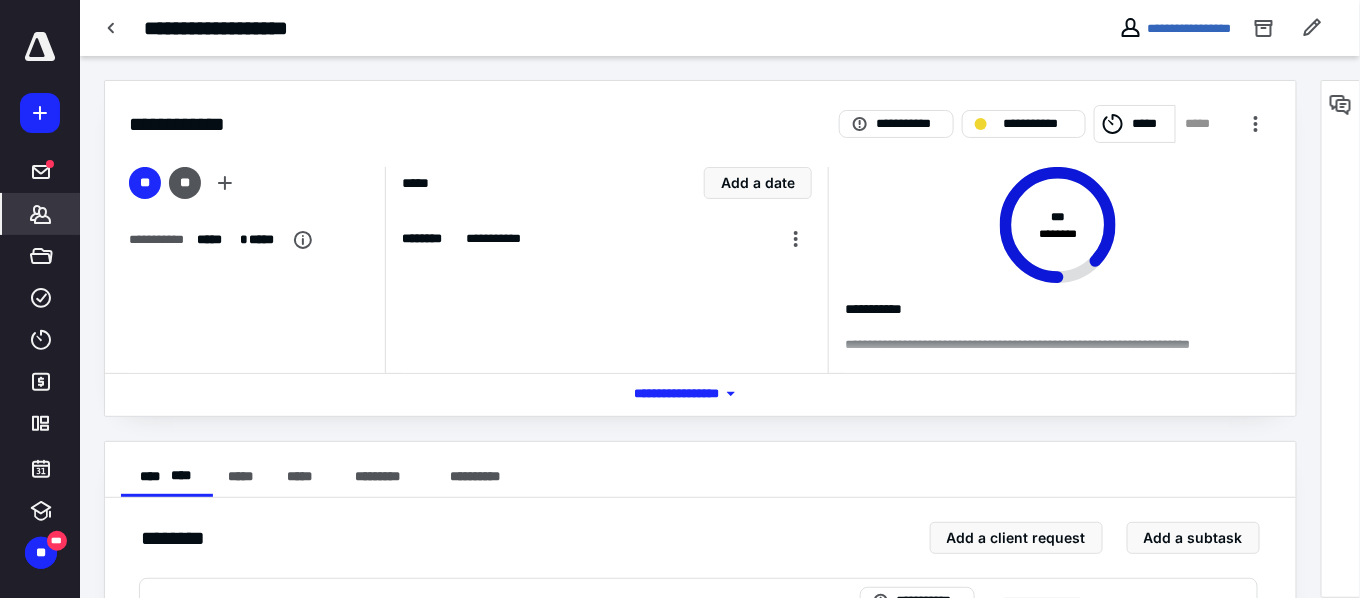 click 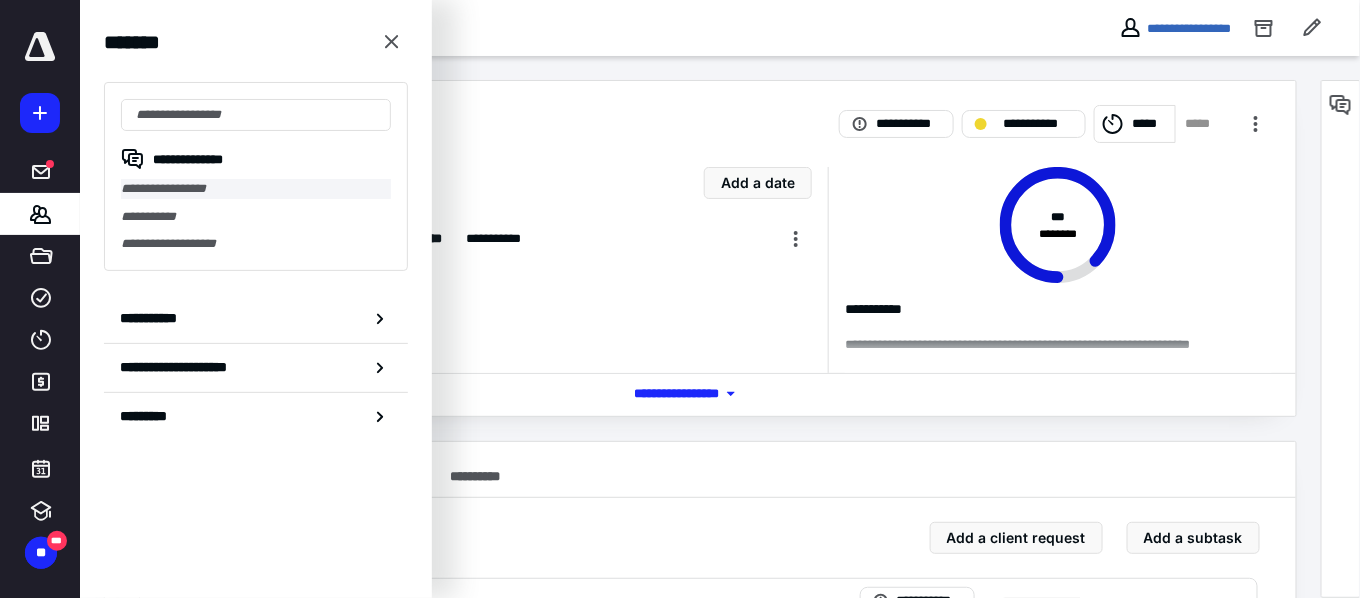 click on "**********" at bounding box center (256, 189) 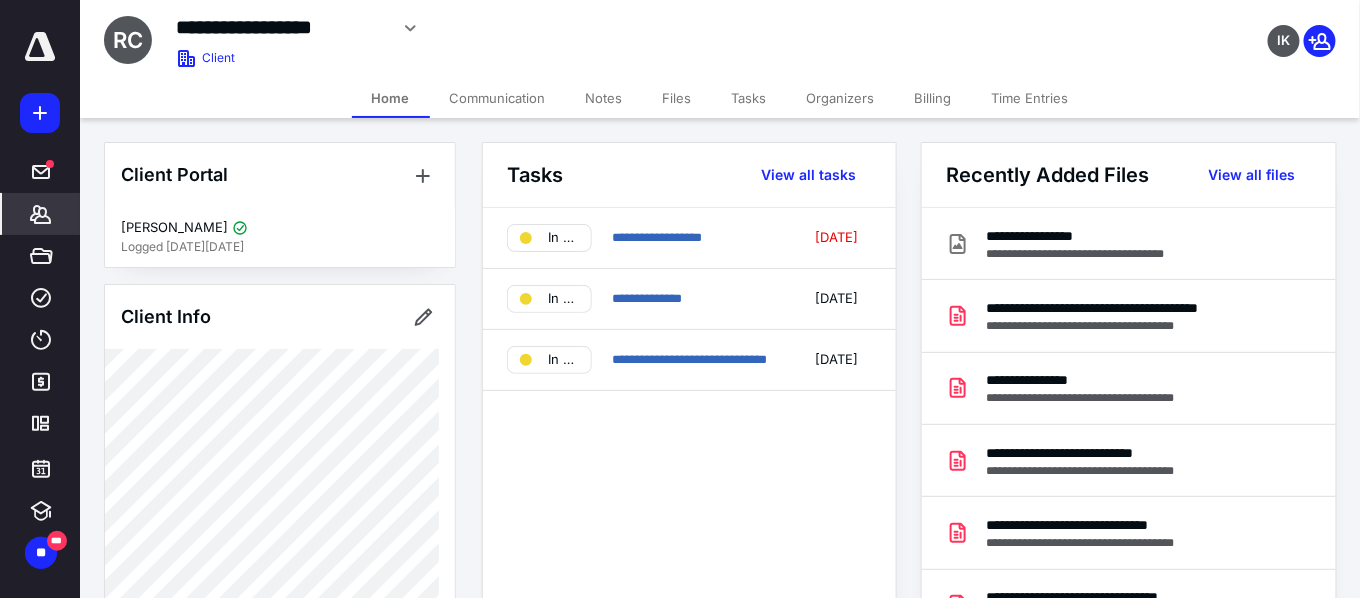 click at bounding box center [40, 47] 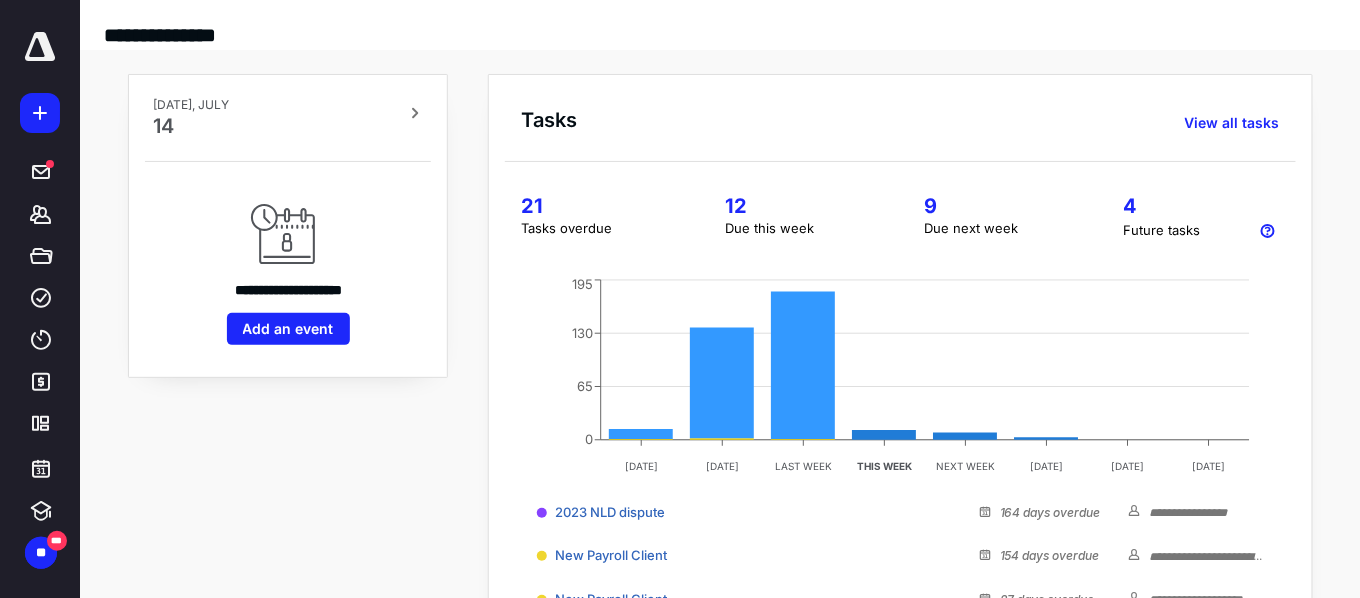 click on "Due this week" at bounding box center [800, 229] 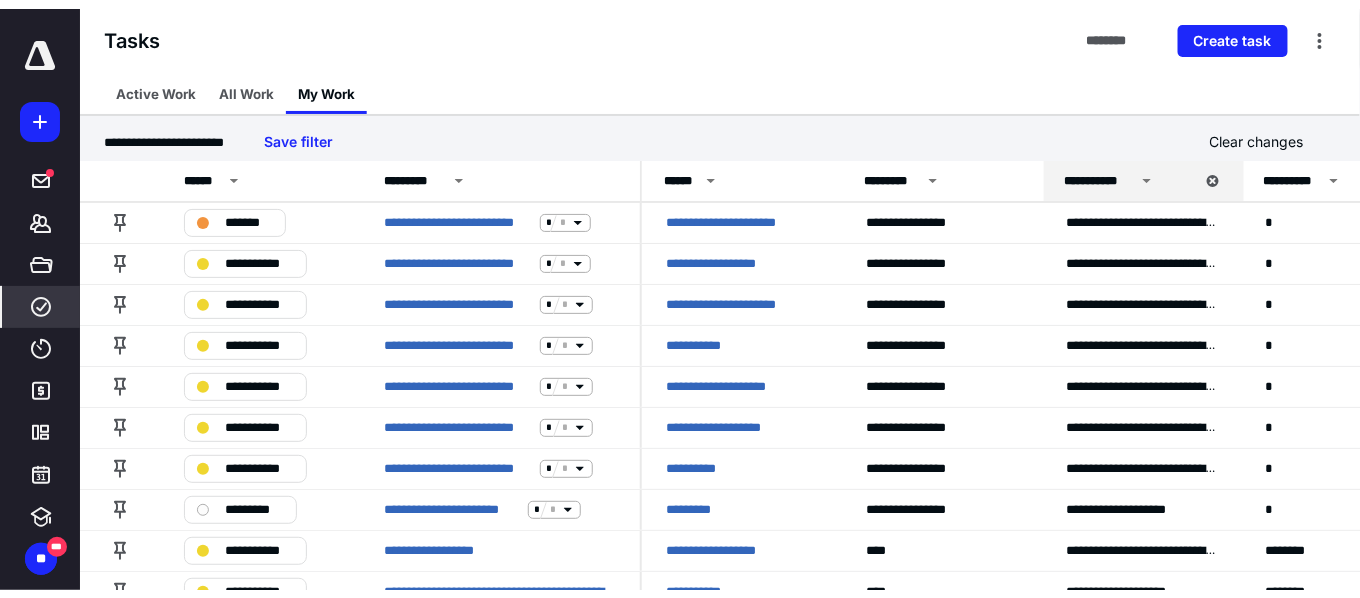 scroll, scrollTop: 0, scrollLeft: 0, axis: both 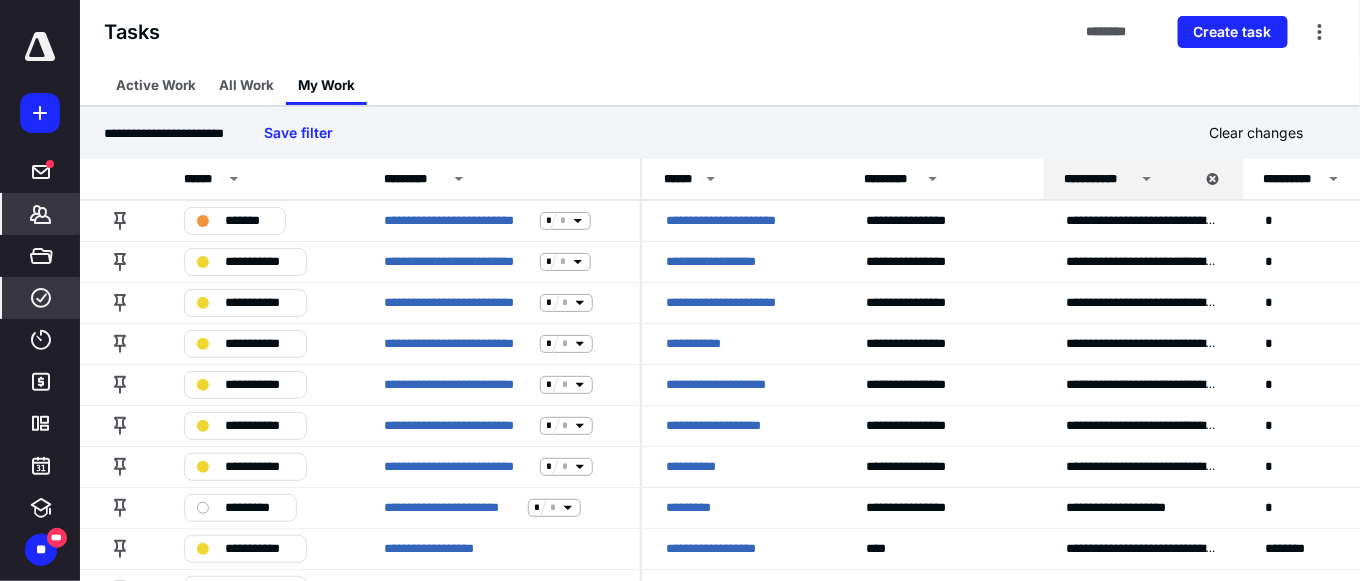 click on "*******" at bounding box center [41, 214] 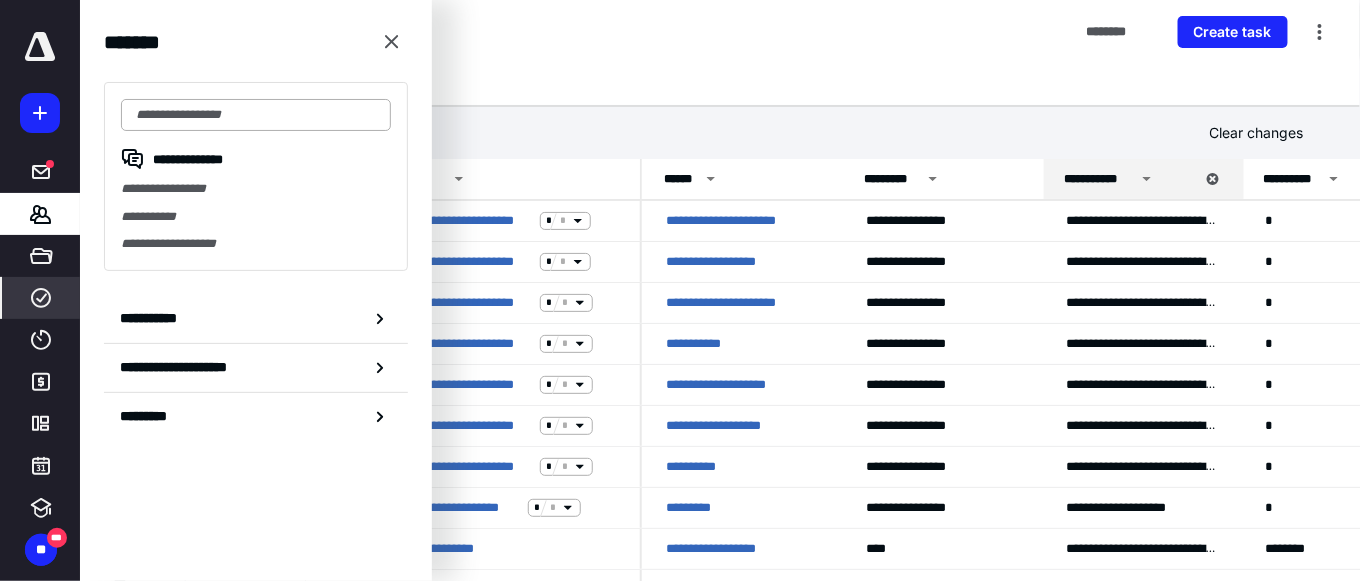 drag, startPoint x: 193, startPoint y: 115, endPoint x: 179, endPoint y: 115, distance: 14 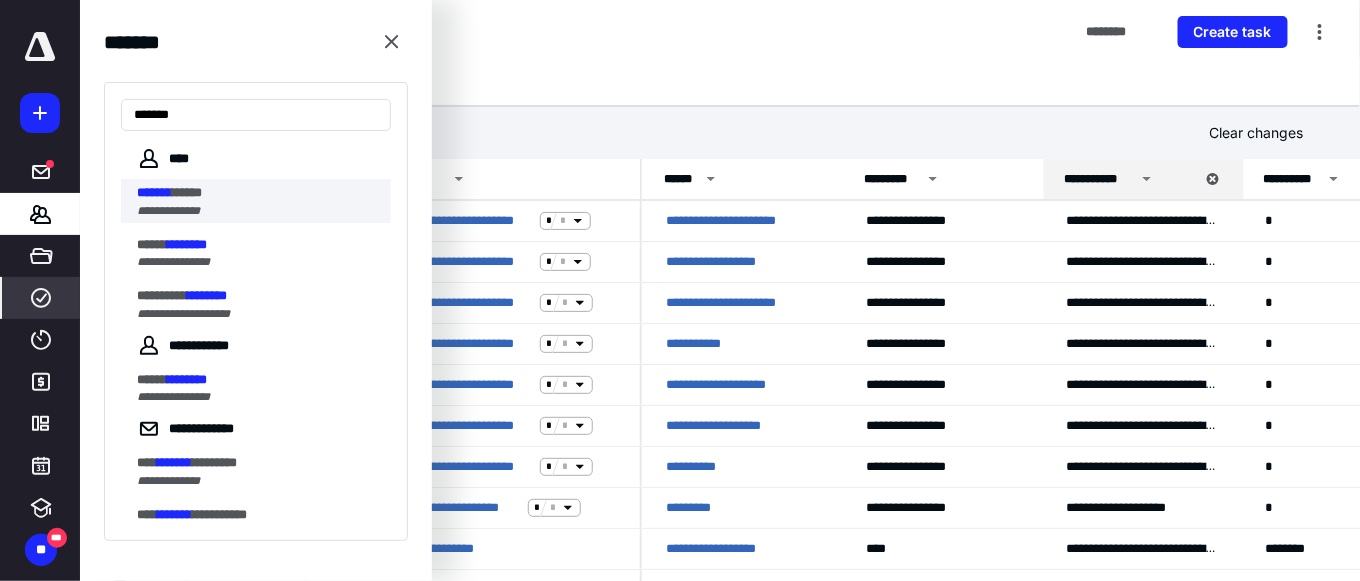 type on "*******" 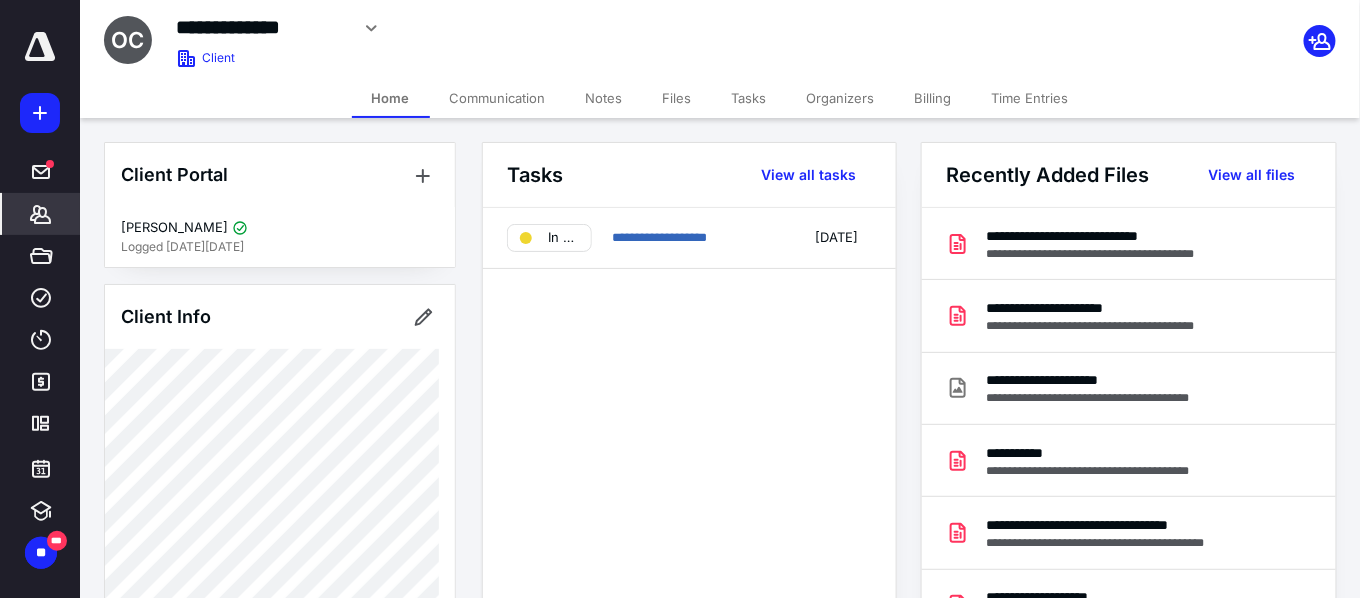 click on "Notes" at bounding box center (604, 98) 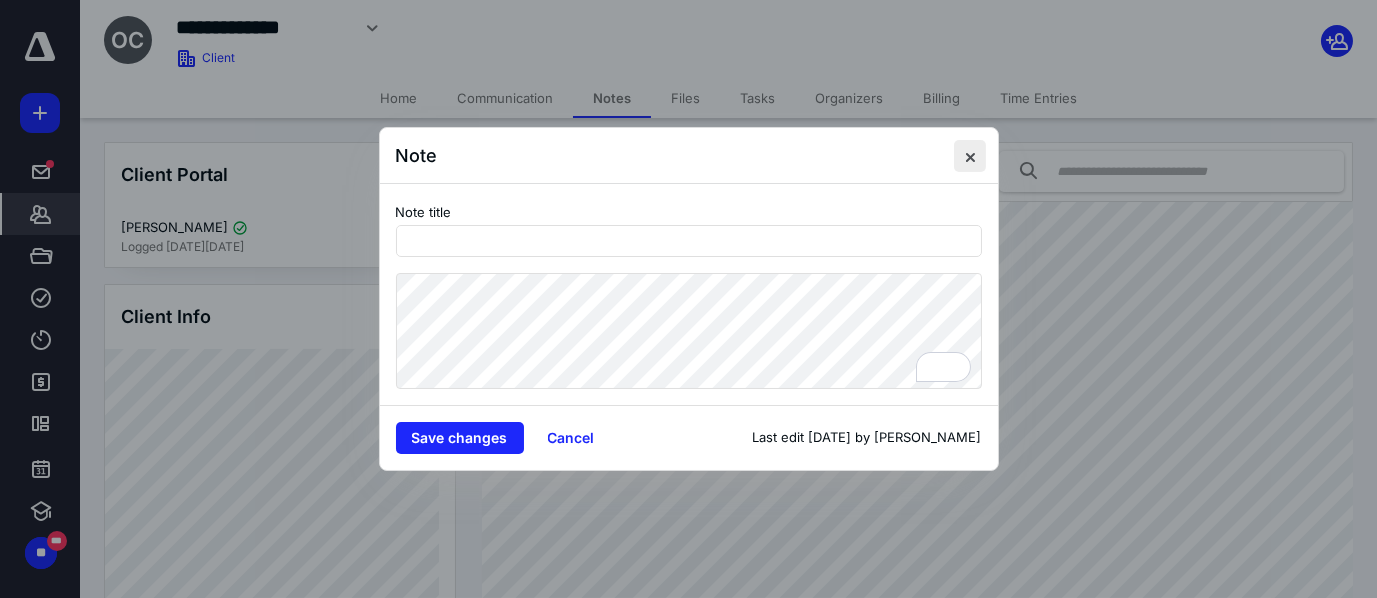 click at bounding box center (970, 156) 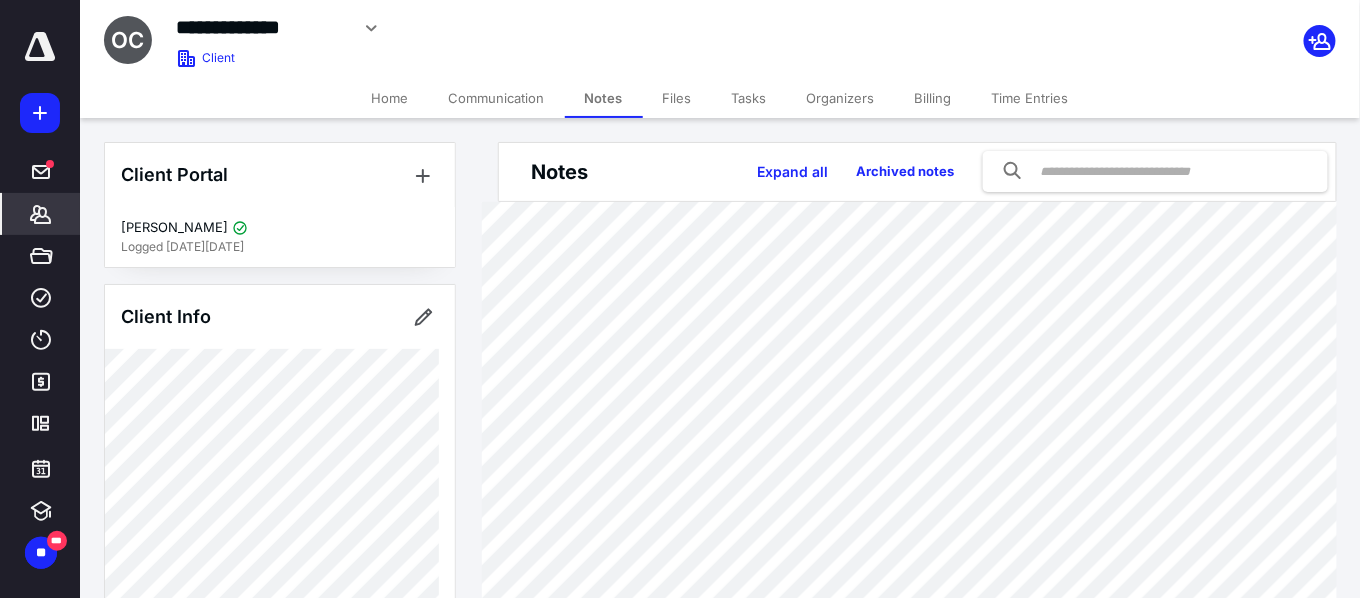 click 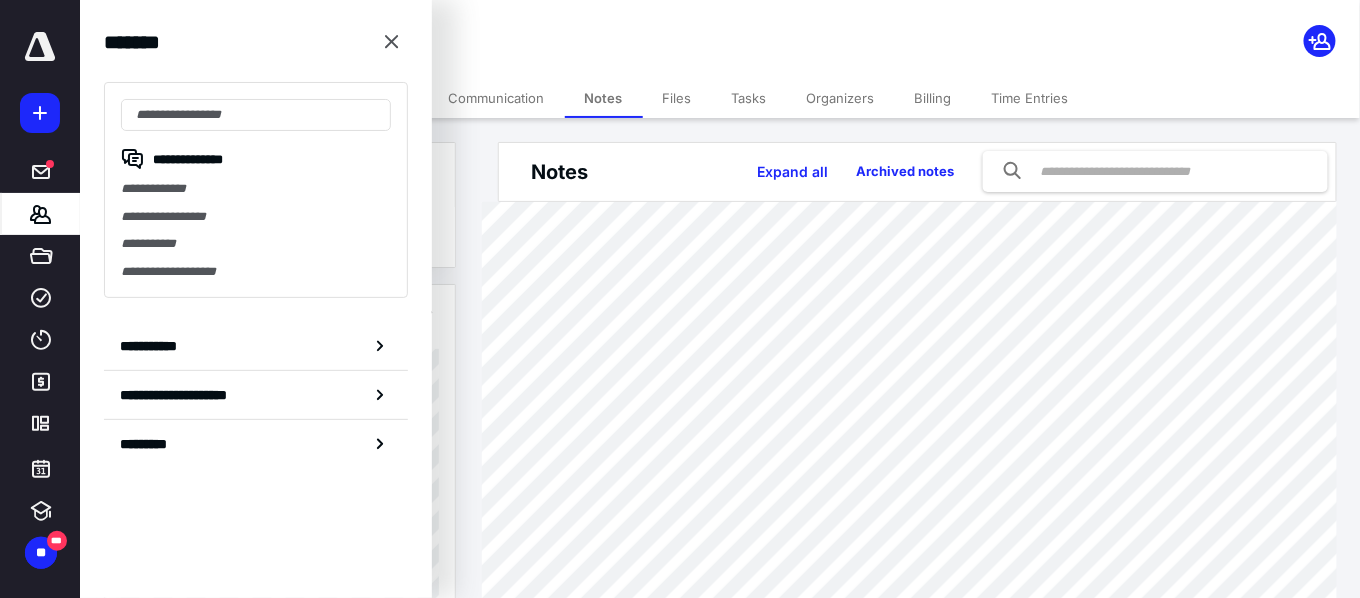 click on "**********" at bounding box center [256, 189] 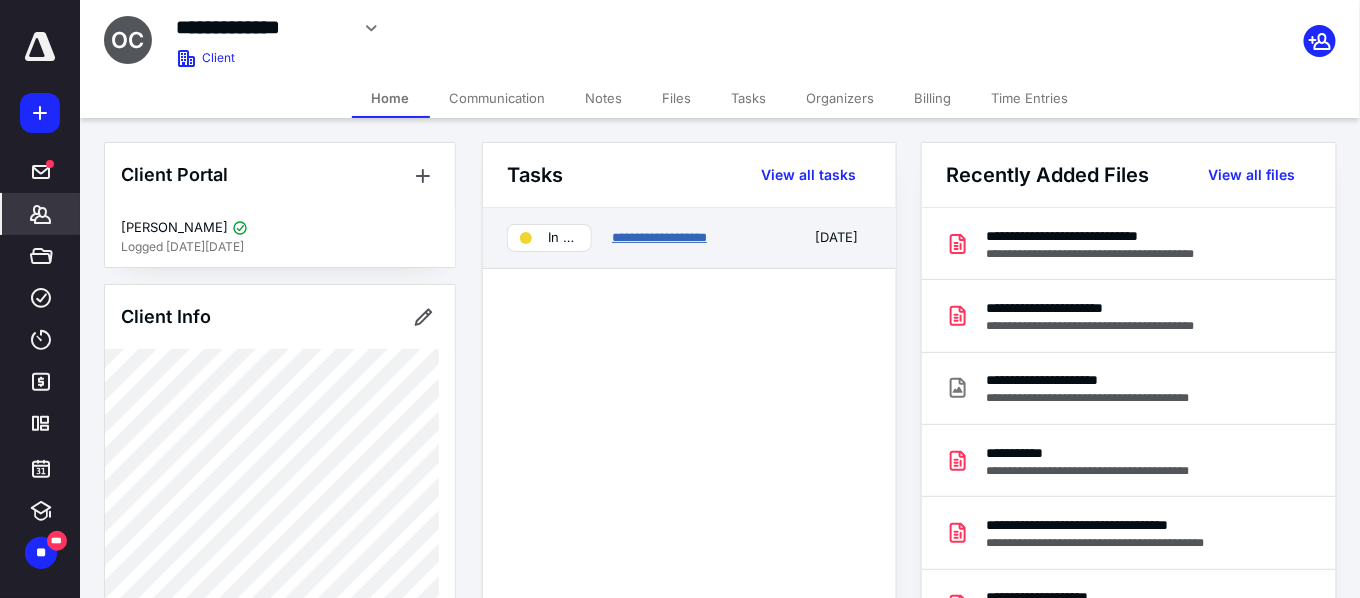 click on "**********" at bounding box center [659, 237] 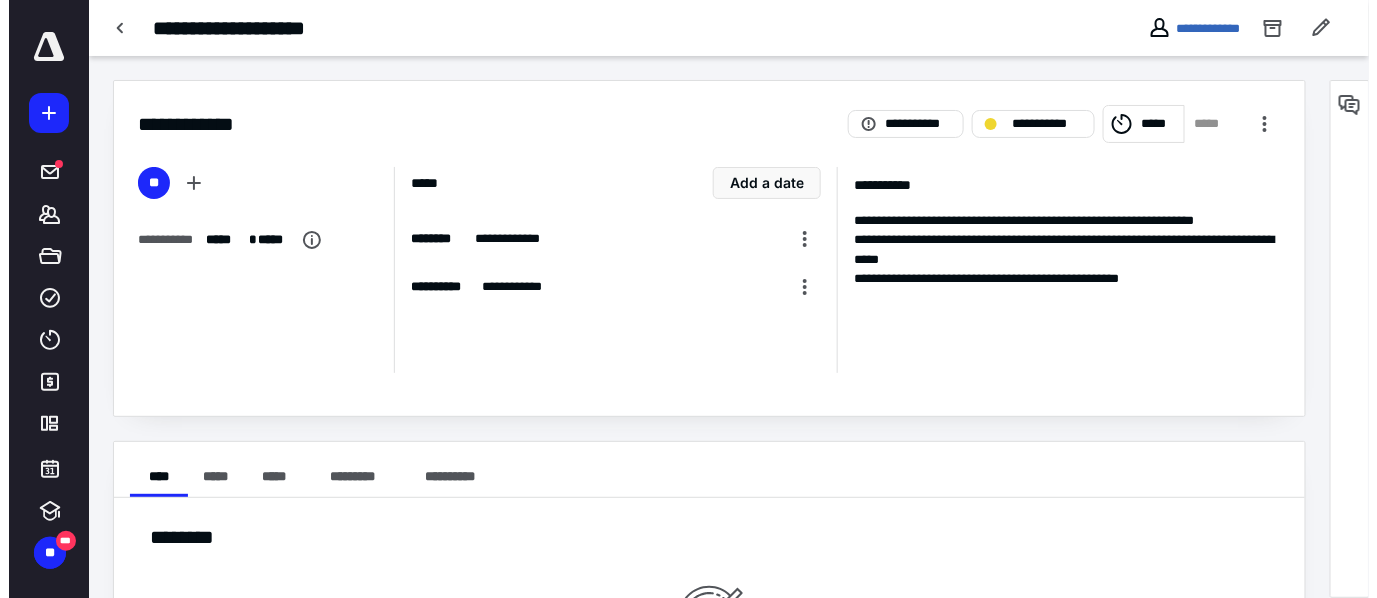 scroll, scrollTop: 15, scrollLeft: 0, axis: vertical 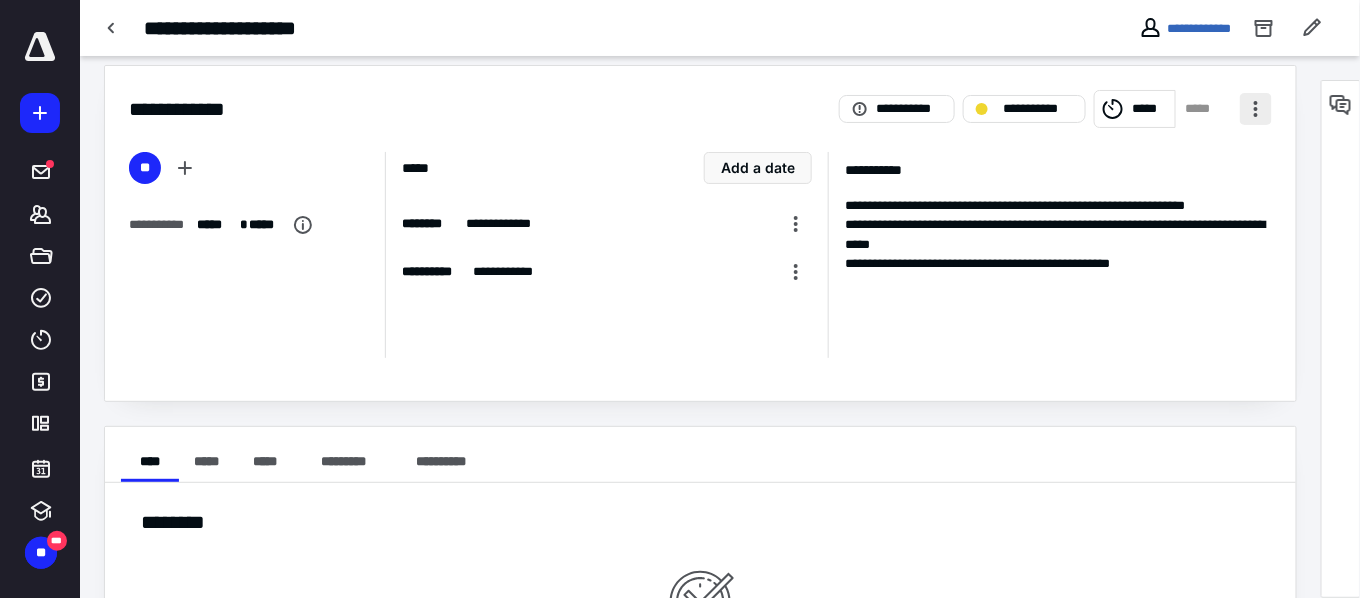 click at bounding box center [1256, 109] 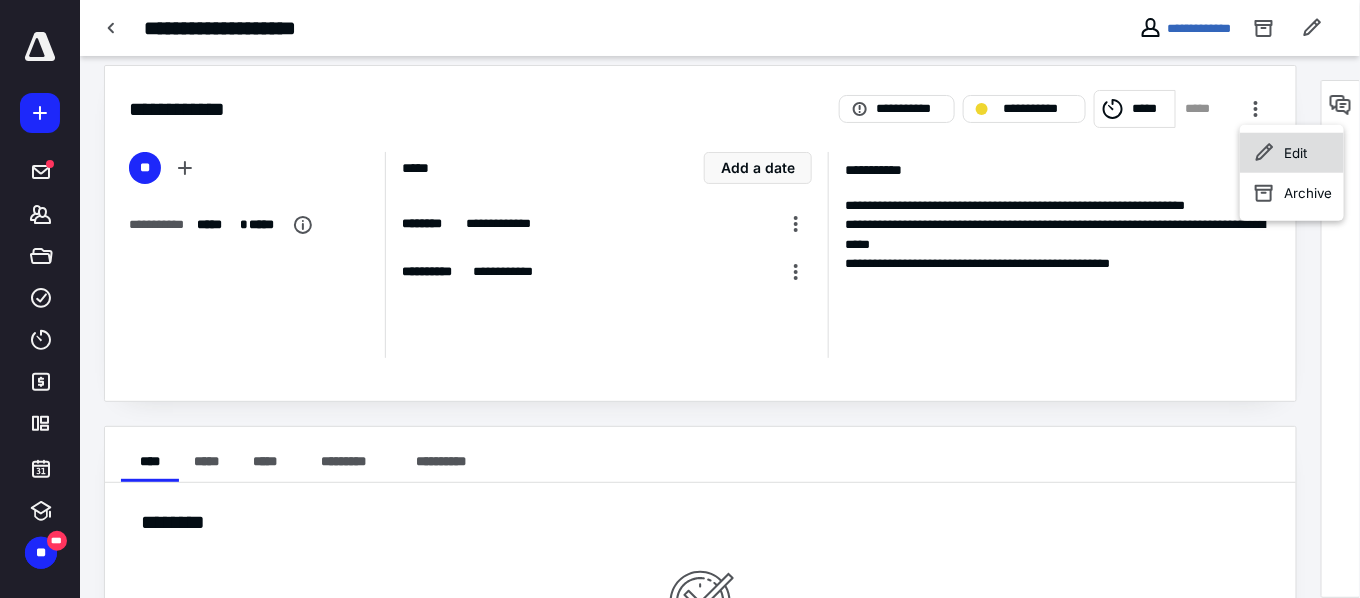 click on "Edit" at bounding box center (1295, 153) 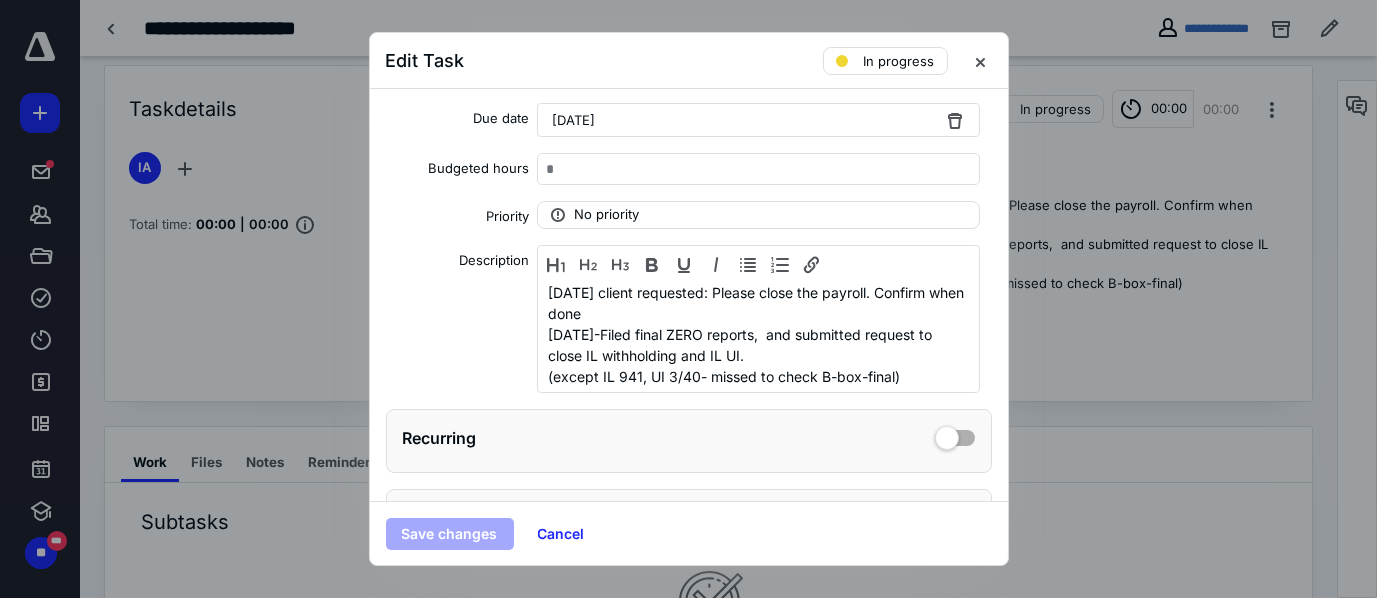scroll, scrollTop: 275, scrollLeft: 0, axis: vertical 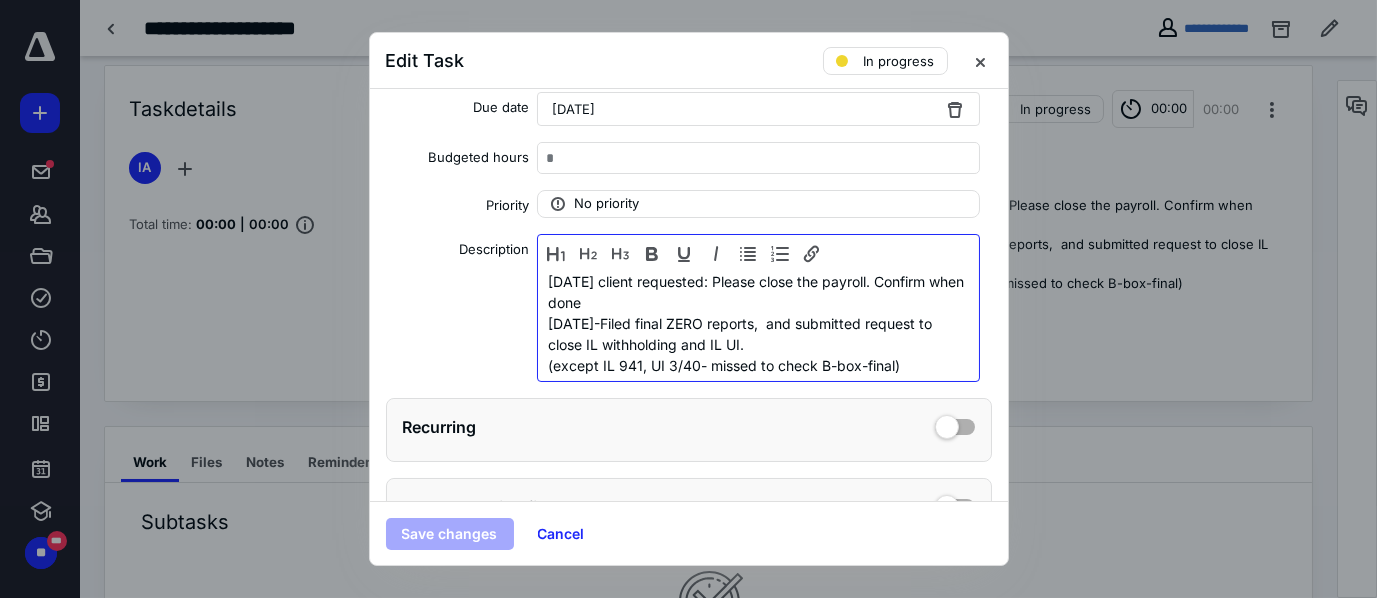 click on "6/9/25 client requested: Please
close the payroll. Confirm when done
7/8/25-Filed final ZERO reports,  and submitted request to close IL withholding and IL UI. (except IL 941, UI 3/40- missed to check B-box-final)" at bounding box center [758, 323] 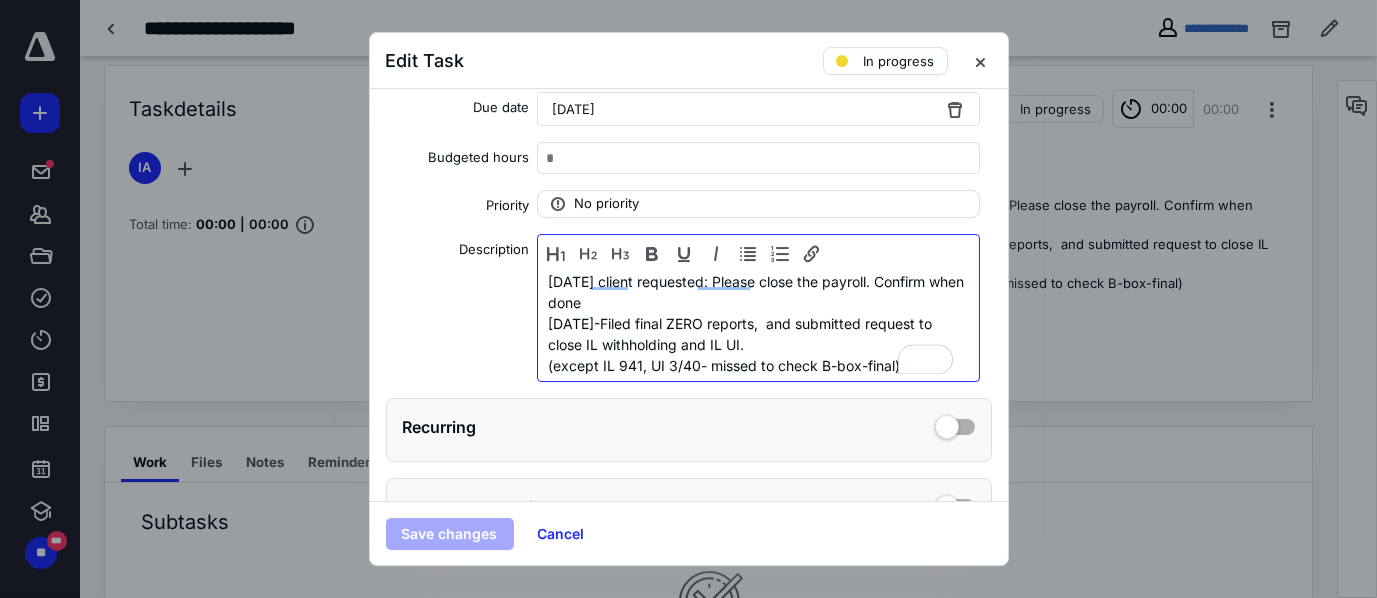 type 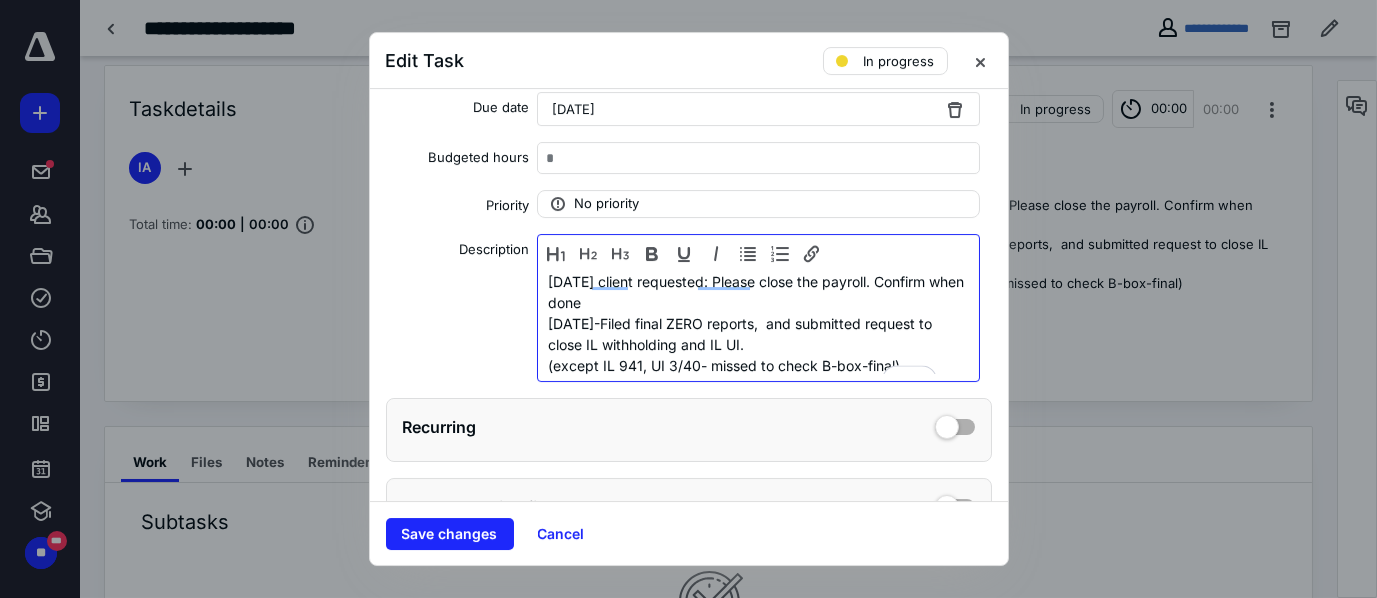 scroll, scrollTop: 19, scrollLeft: 0, axis: vertical 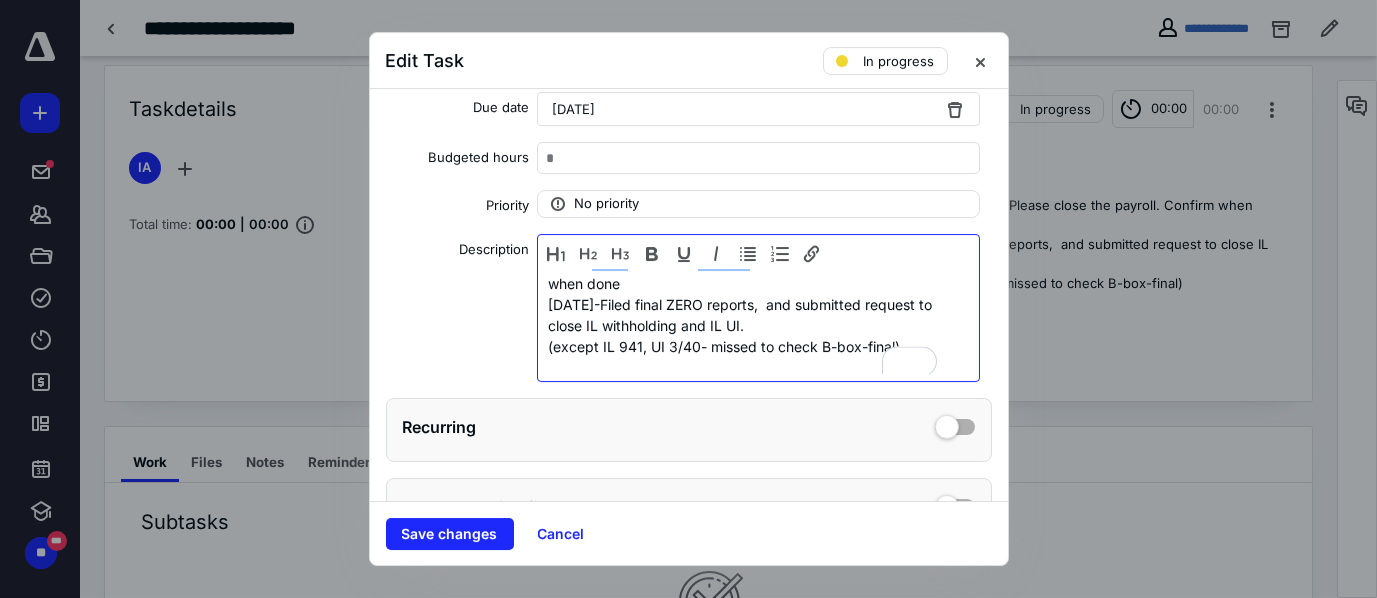 click on "6/9/25 client requested: Please
close the payroll. Confirm when done
7/8/25-Filed final ZERO reports,  and submitted request to close IL withholding and IL UI. (except IL 941, UI 3/40- missed to check B-box-final)" at bounding box center [752, 315] 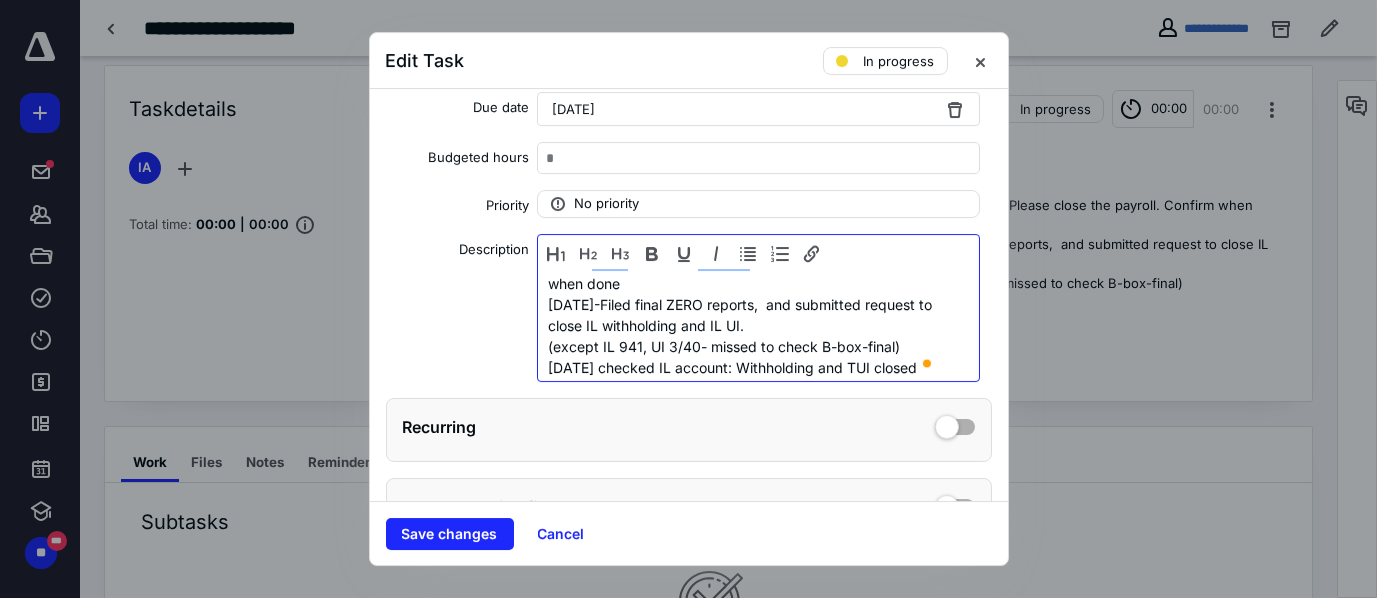 click on "6/9/25 client requested: Please
close the payroll. Confirm when done
7/8/25-Filed final ZERO reports,  and submitted request to close IL withholding and IL UI. (except IL 941, UI 3/40- missed to check B-box-final)   7/14/25 checked IL account: Withholding and TUI closed" at bounding box center [752, 315] 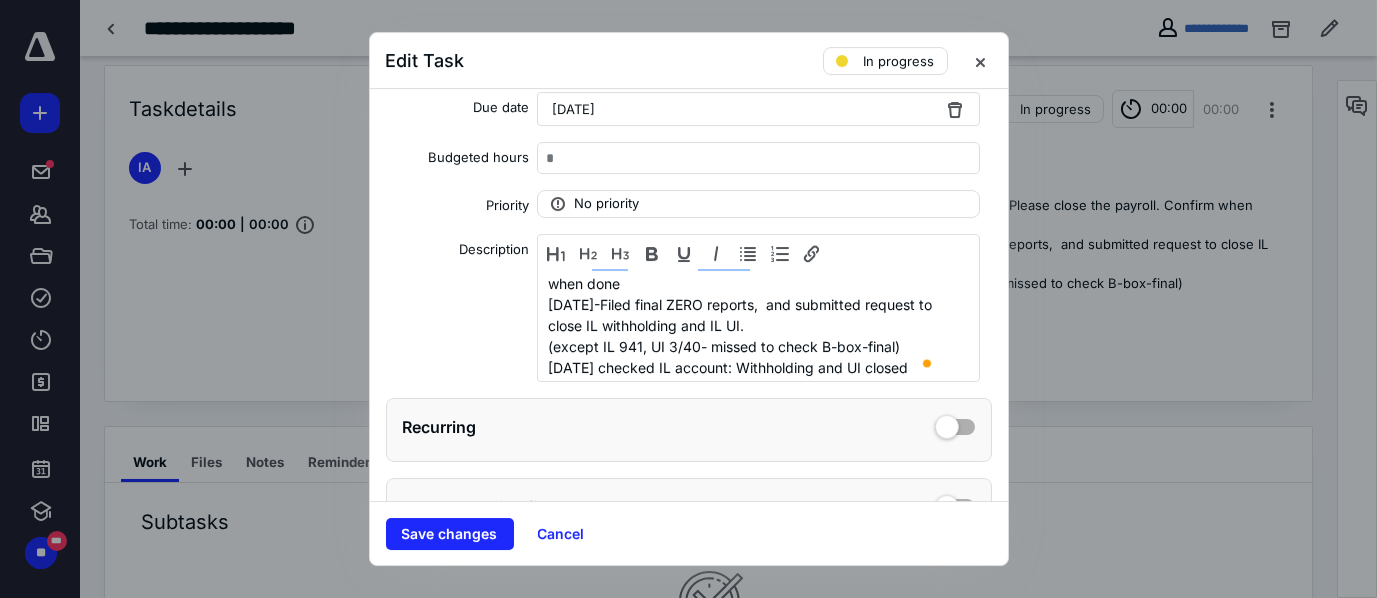 click at bounding box center (927, 364) 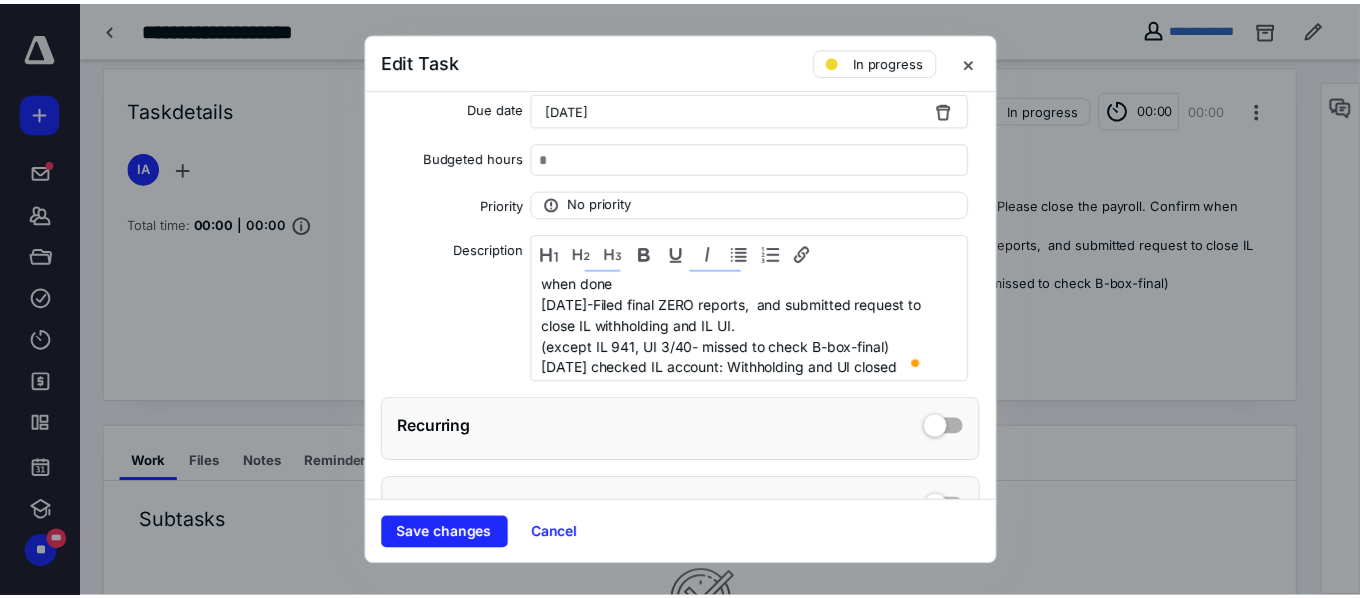 scroll, scrollTop: 43, scrollLeft: 0, axis: vertical 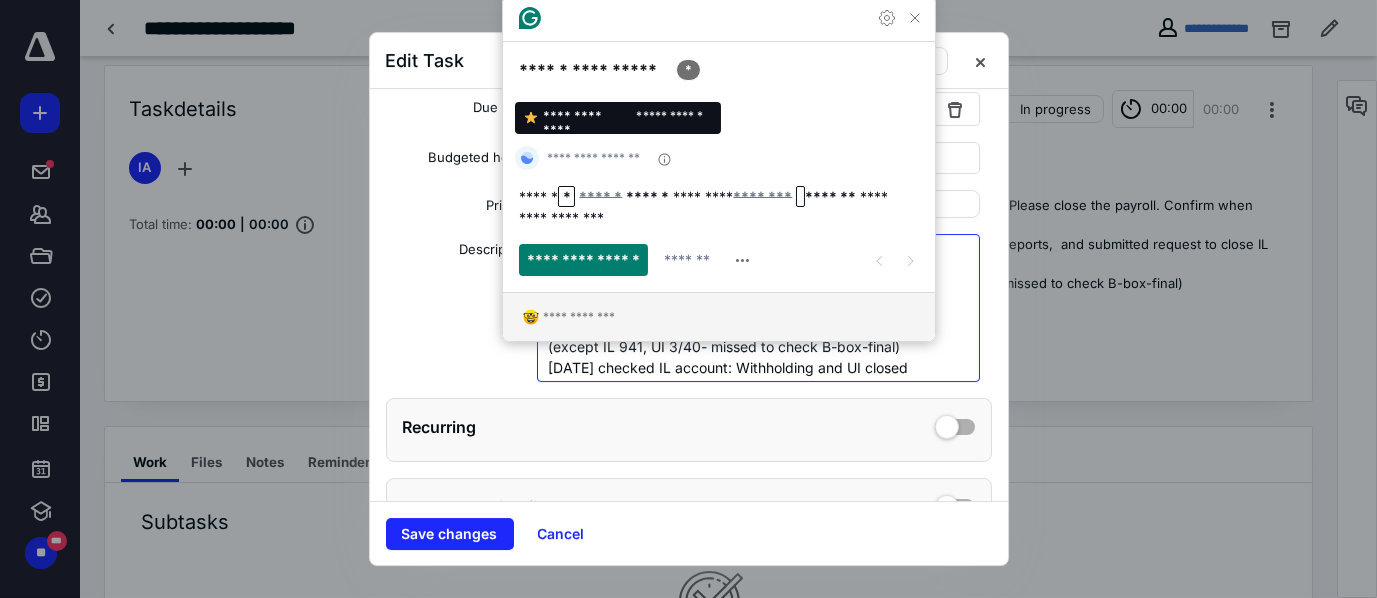 click on "6/9/25 client requested: Please
close the payroll. Confirm when done
7/8/25-Filed final ZERO reports,  and submitted request to close IL withholding and IL UI. (except IL 941, UI 3/40- missed to check B-box-final)   7/14/25 checked IL account: Withholding and UI closed" at bounding box center [752, 315] 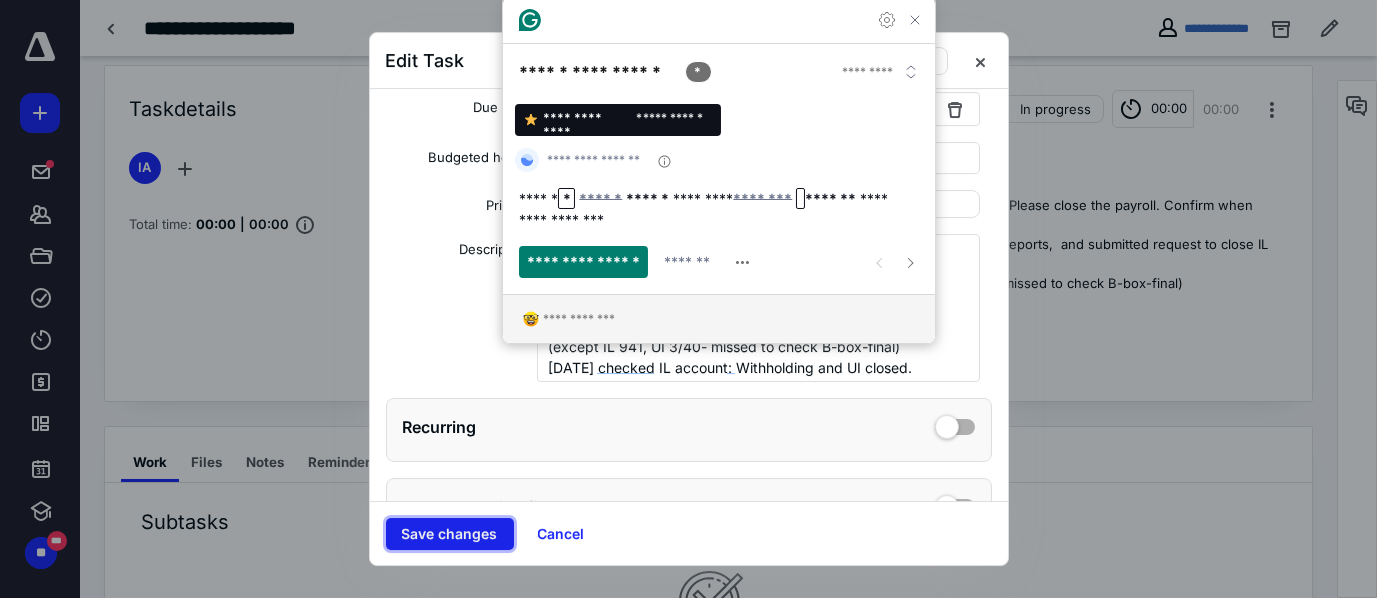 click on "Save changes" at bounding box center [450, 534] 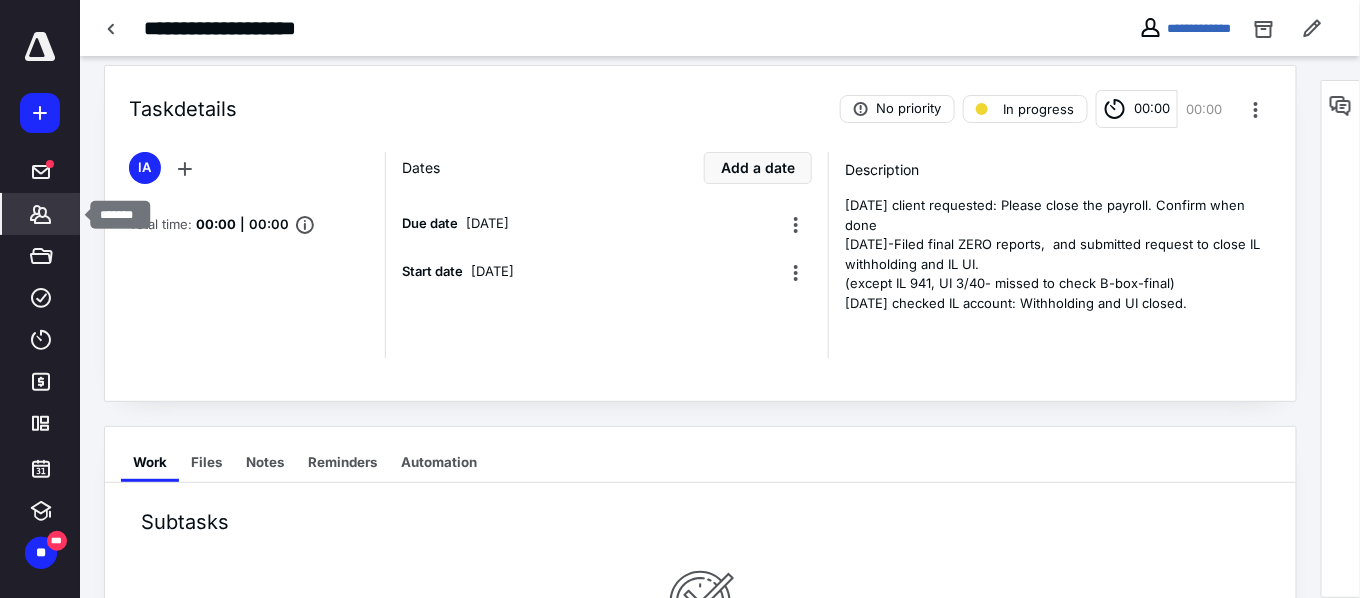 click 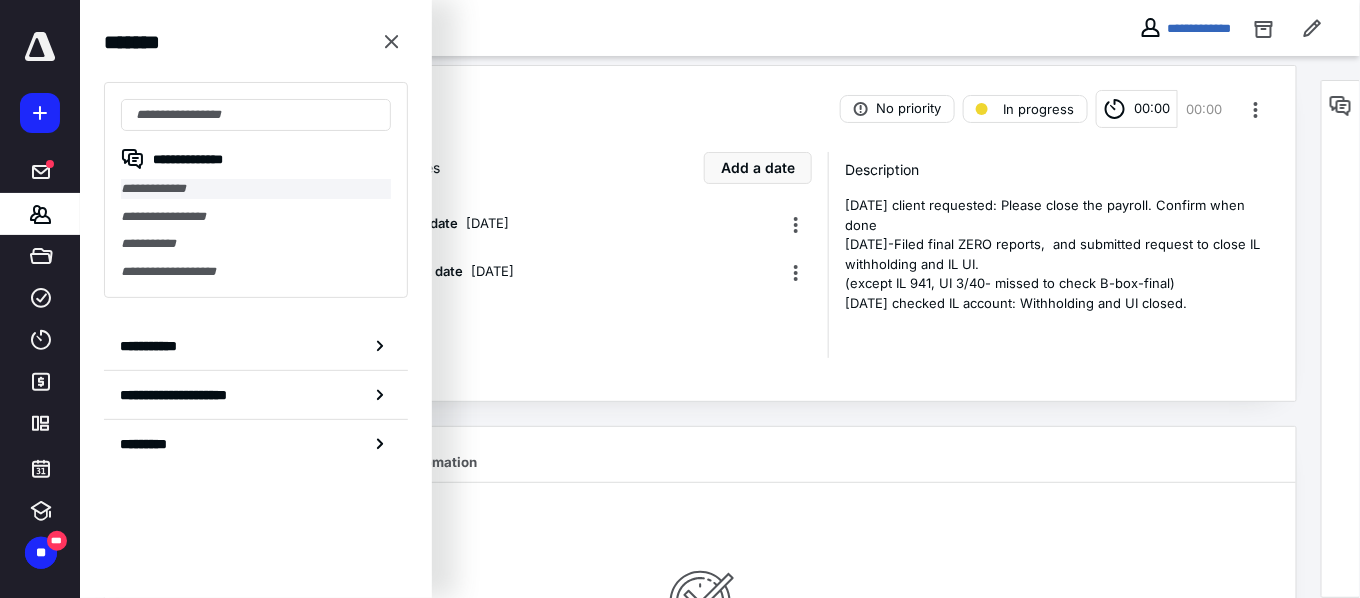 click on "**********" at bounding box center [256, 189] 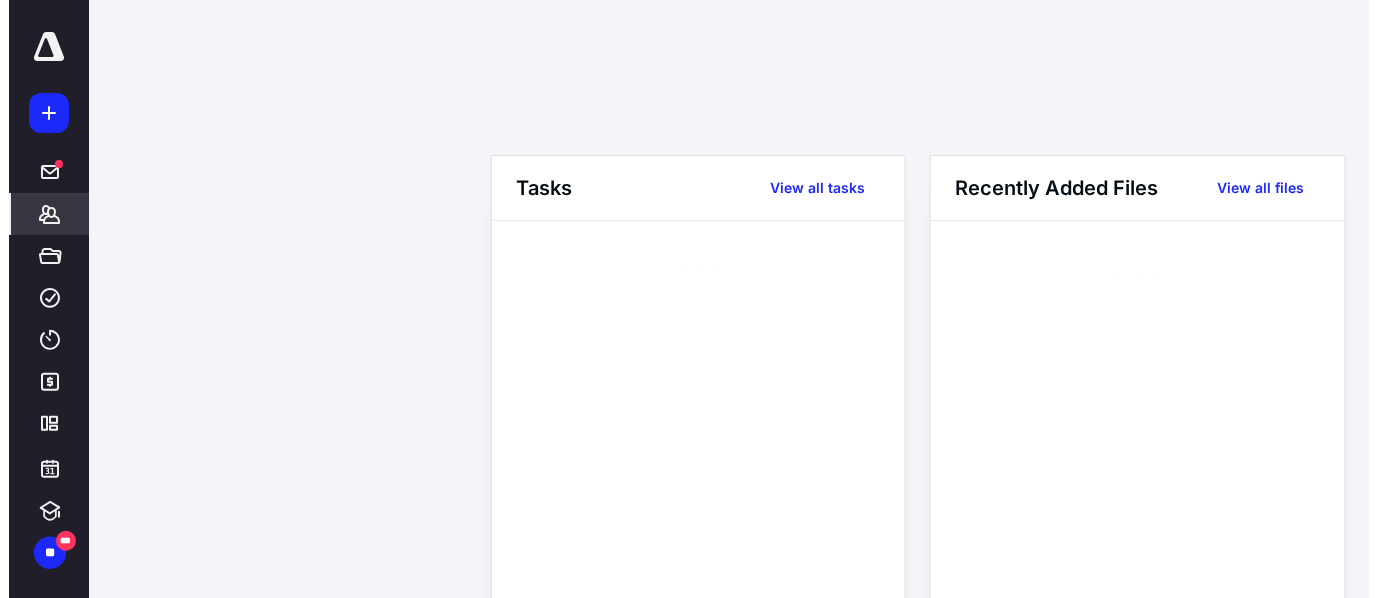 scroll, scrollTop: 0, scrollLeft: 0, axis: both 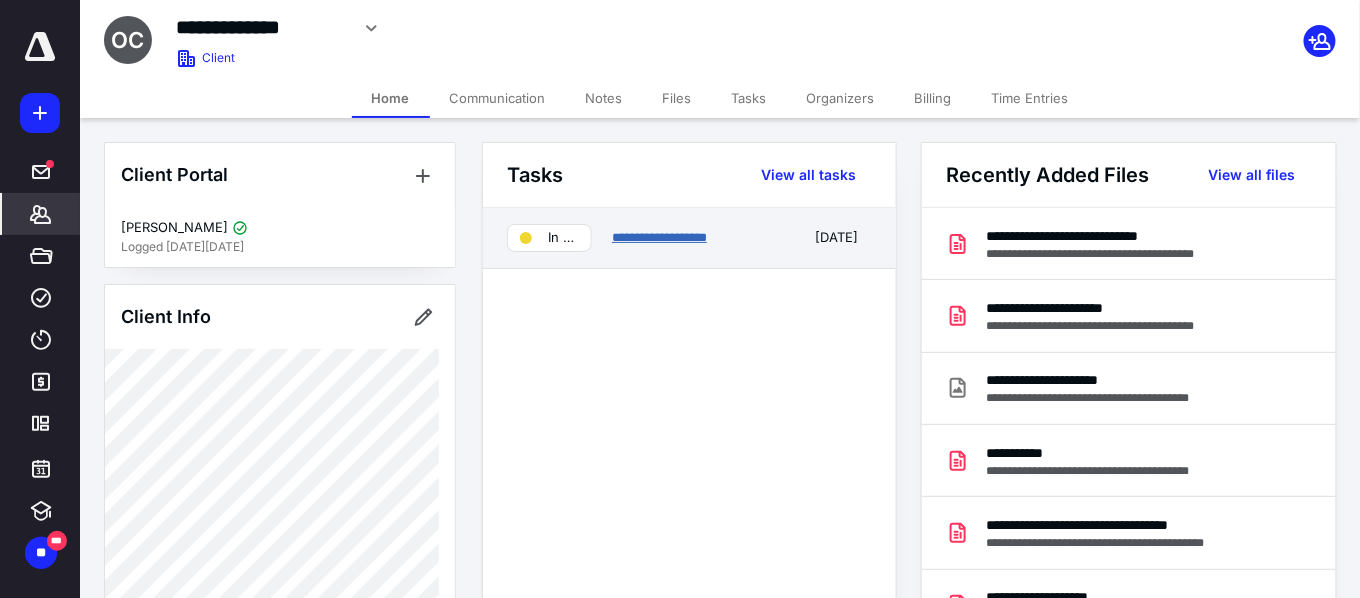 click on "**********" at bounding box center [659, 237] 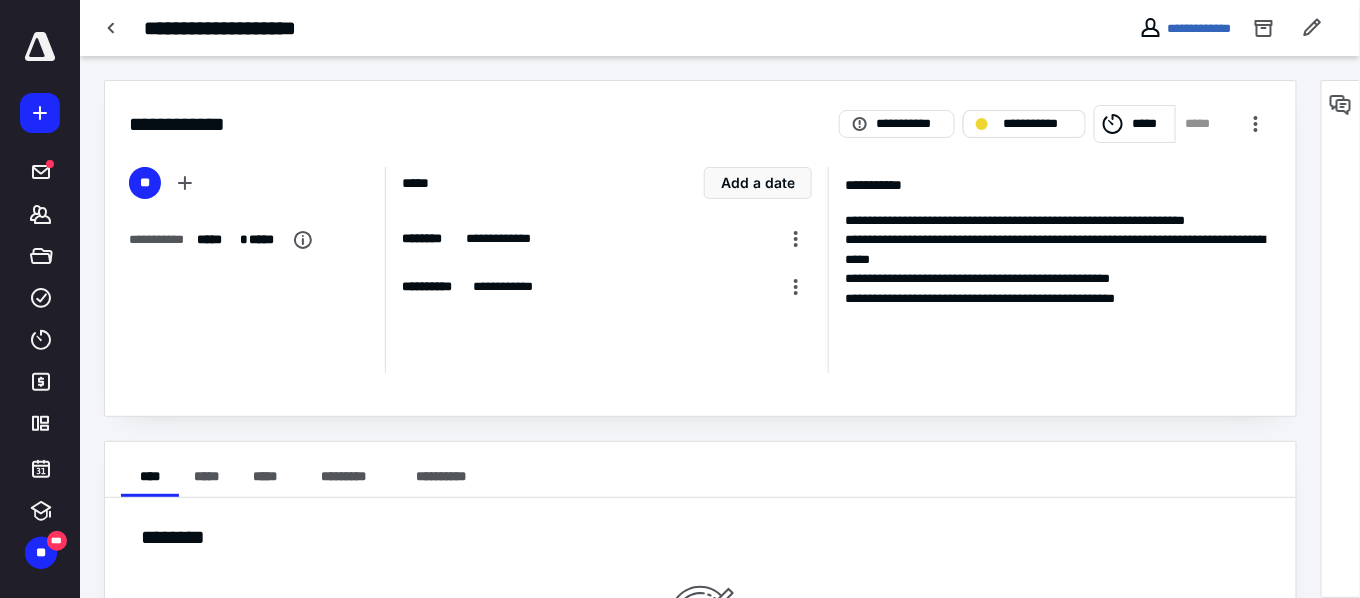 click on "**********" at bounding box center [1038, 124] 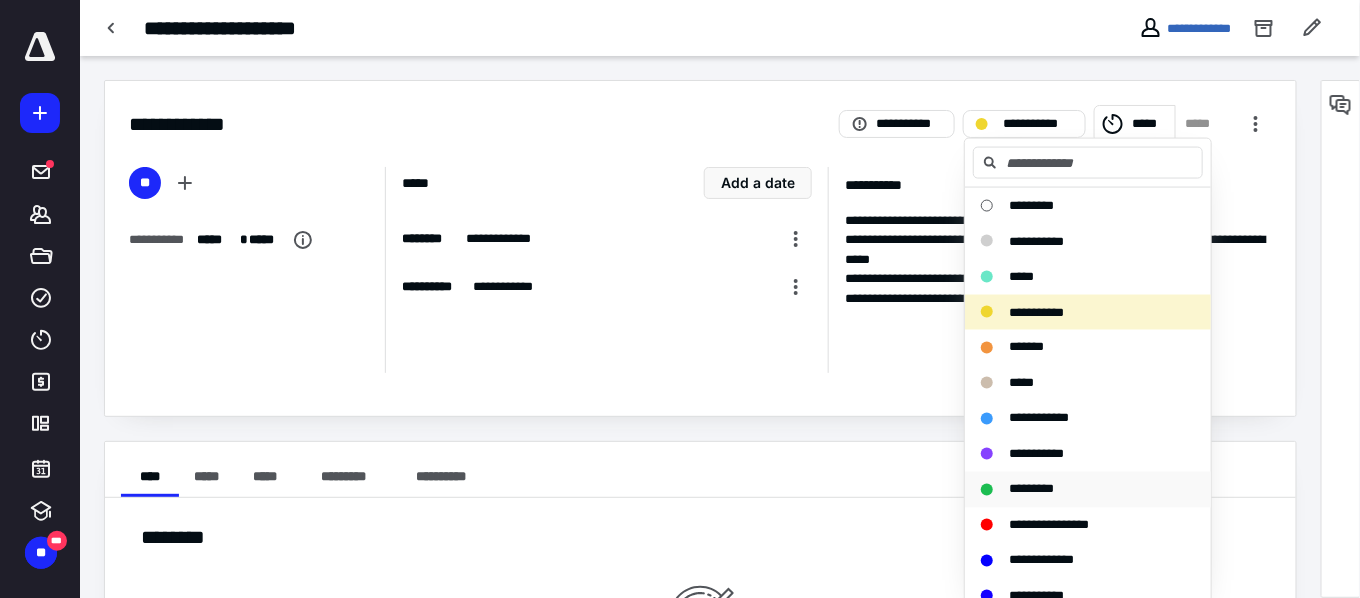 click on "*********" at bounding box center [1031, 489] 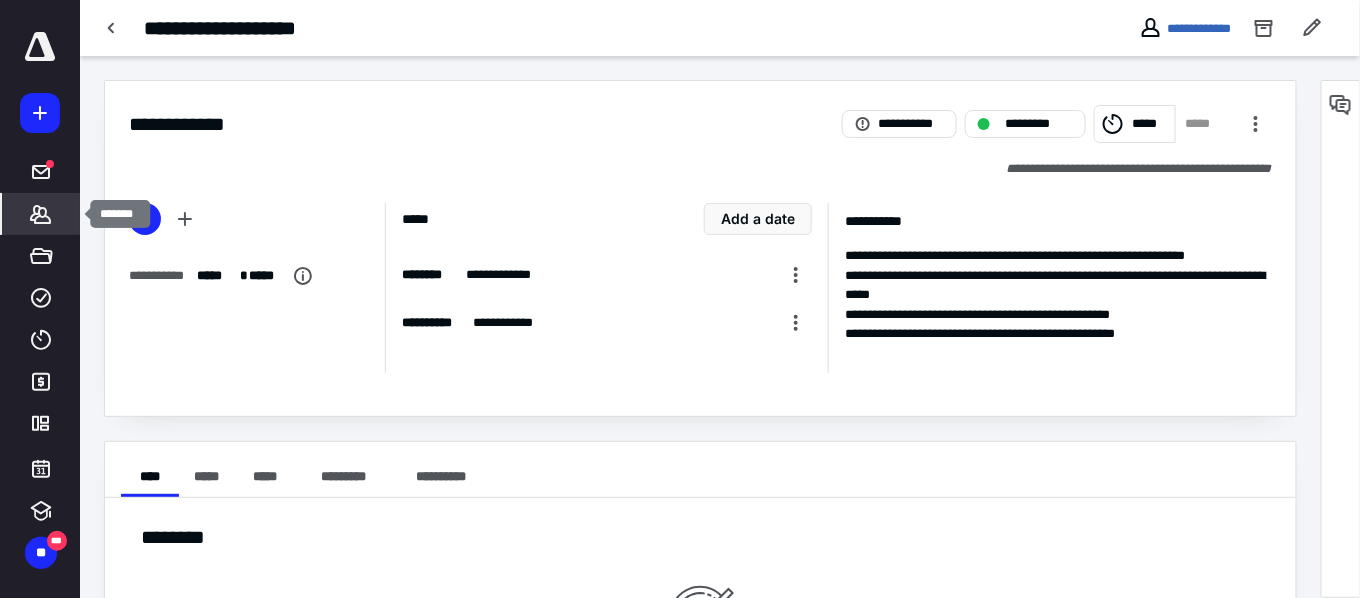 click 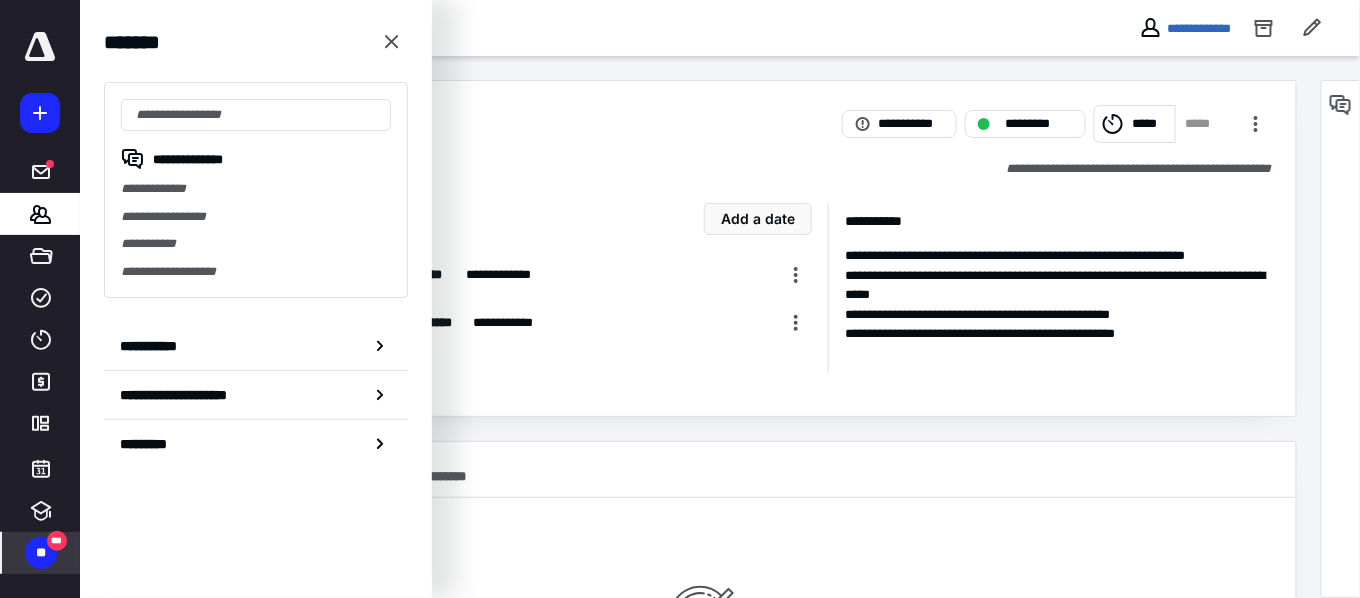 click on "**" at bounding box center (41, 553) 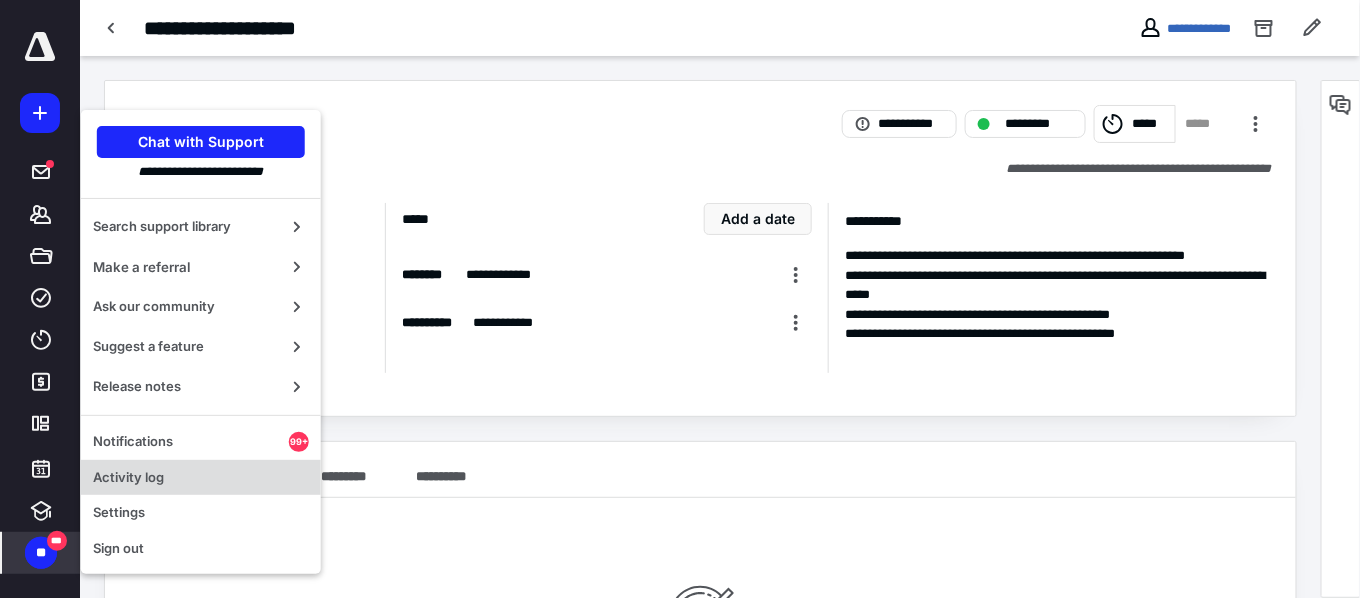 click on "Activity log" at bounding box center [201, 478] 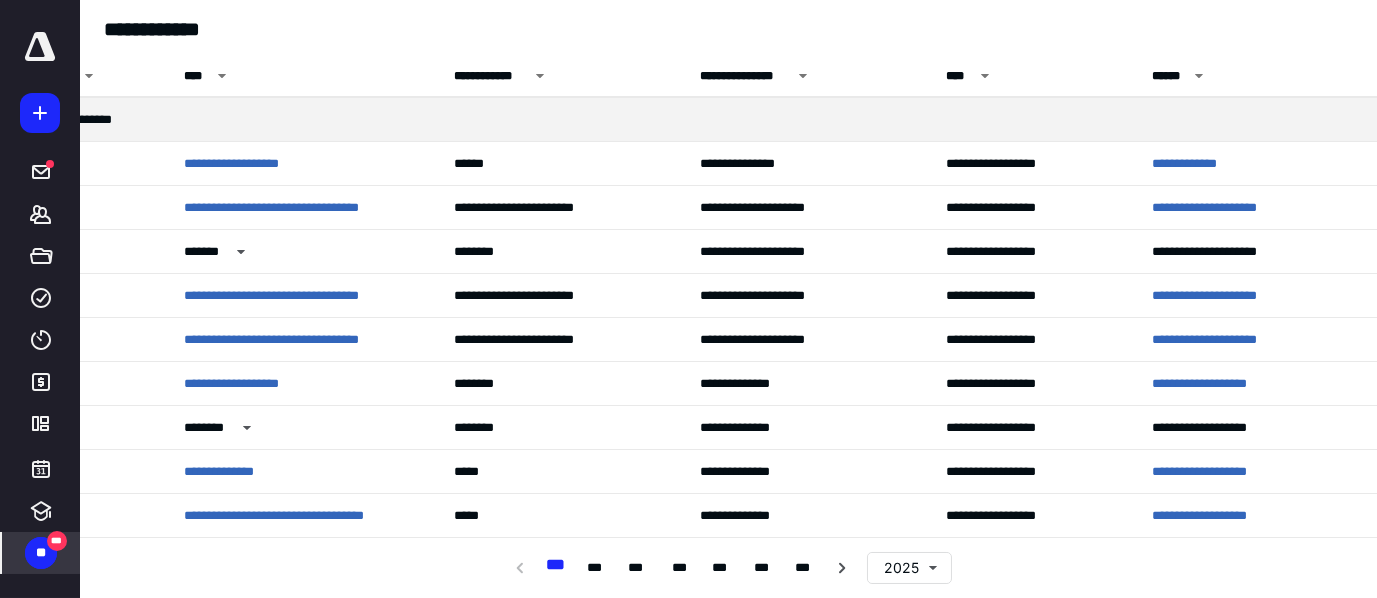 scroll, scrollTop: 0, scrollLeft: 115, axis: horizontal 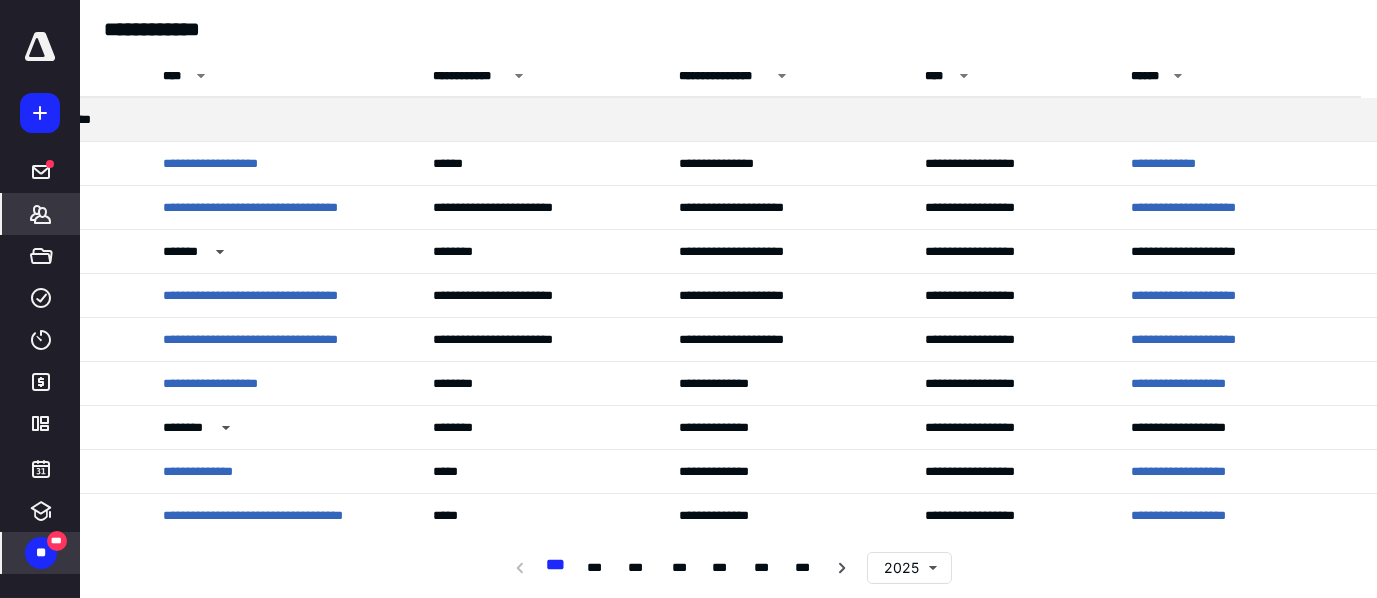 click 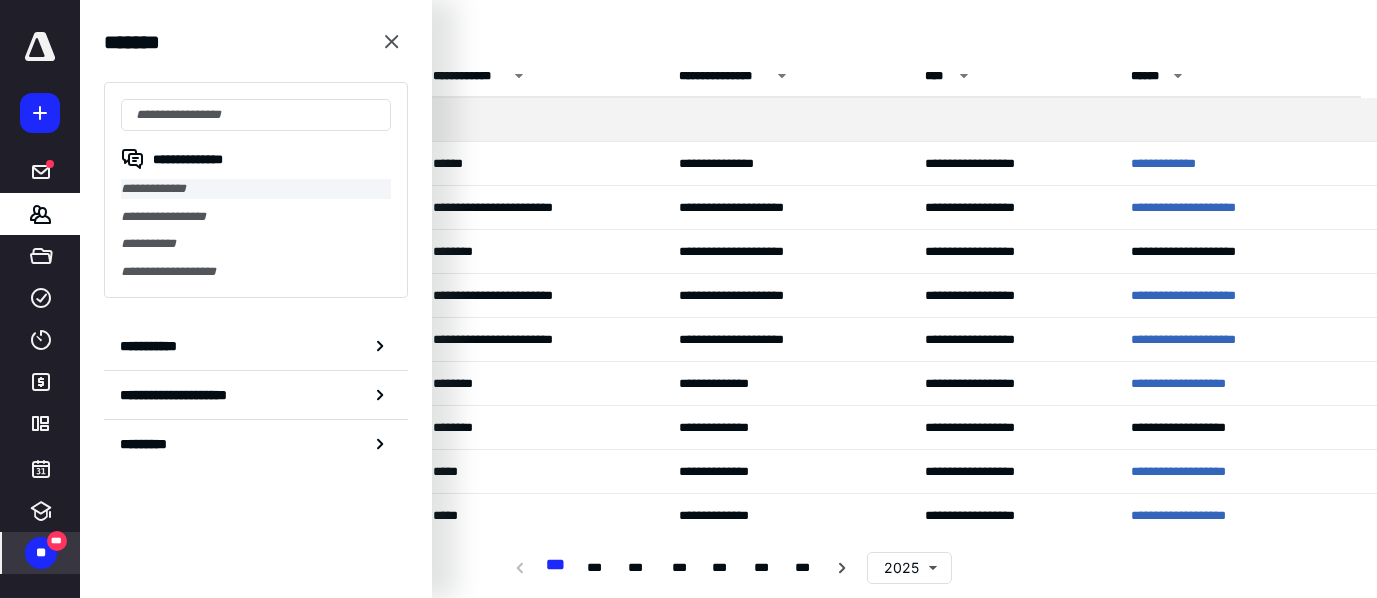 click on "**********" at bounding box center [256, 189] 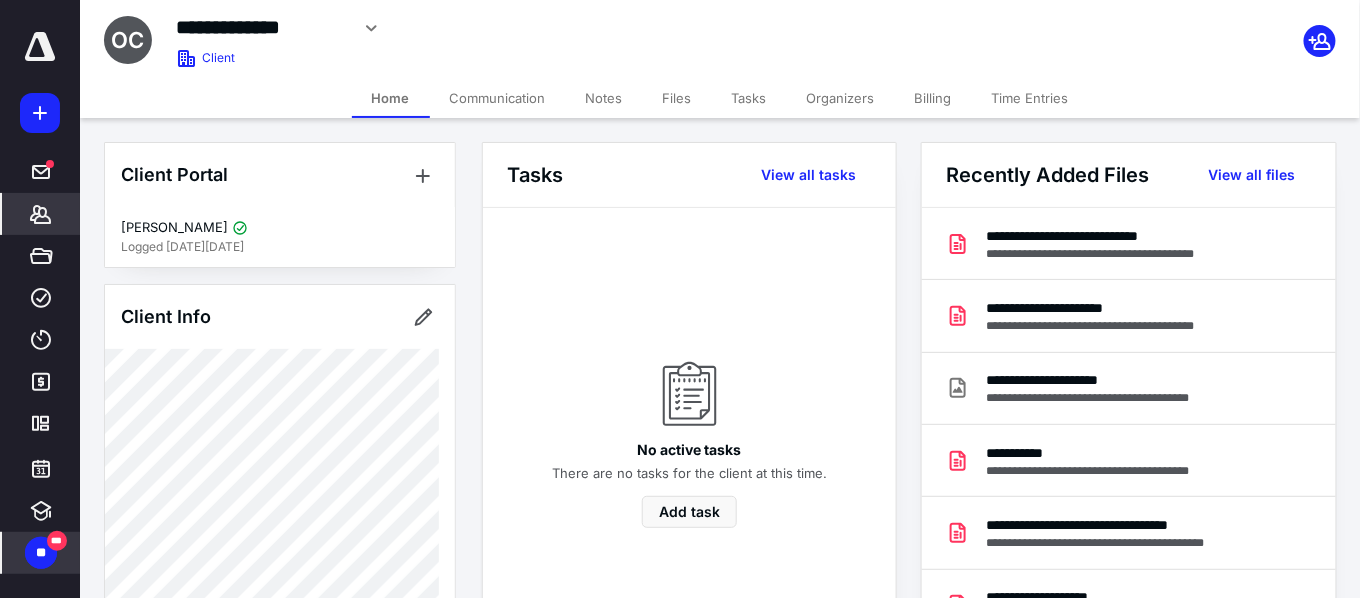 click at bounding box center (40, 47) 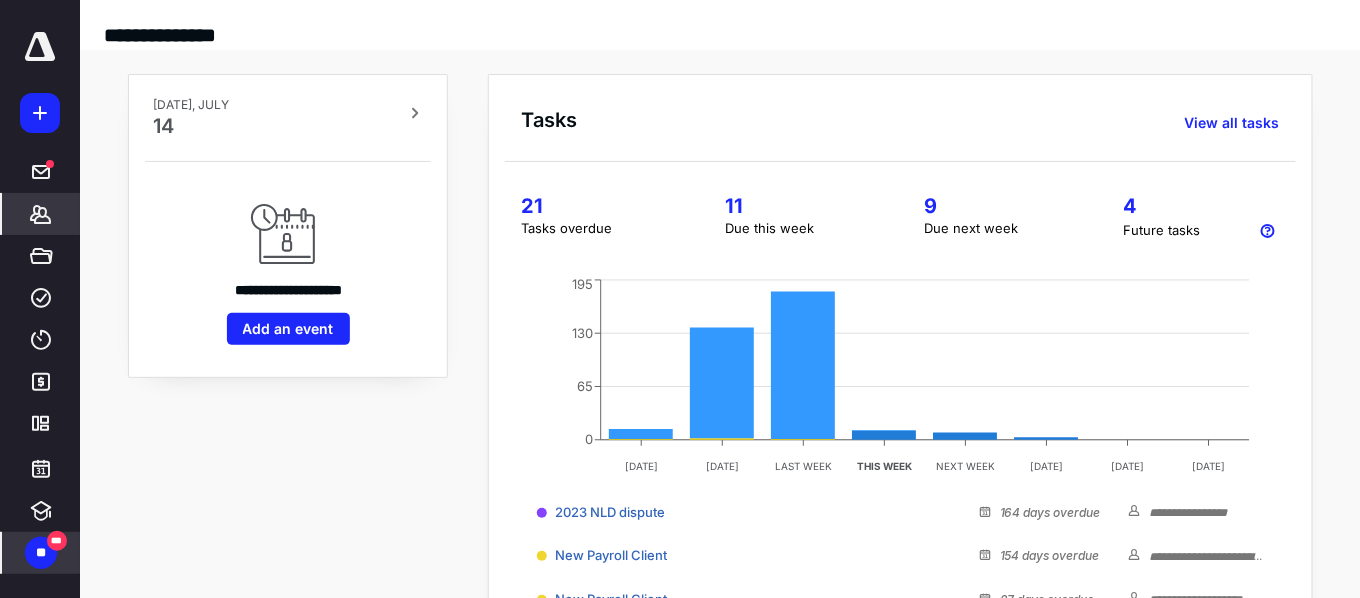 click 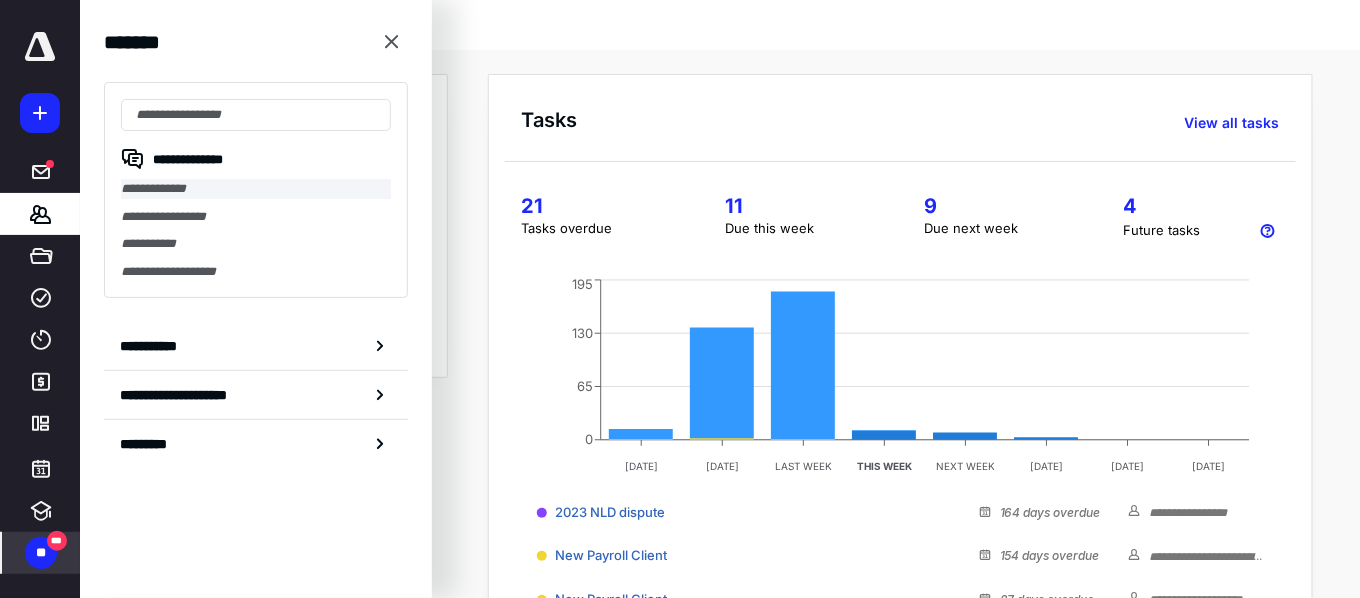 click on "**********" at bounding box center (256, 189) 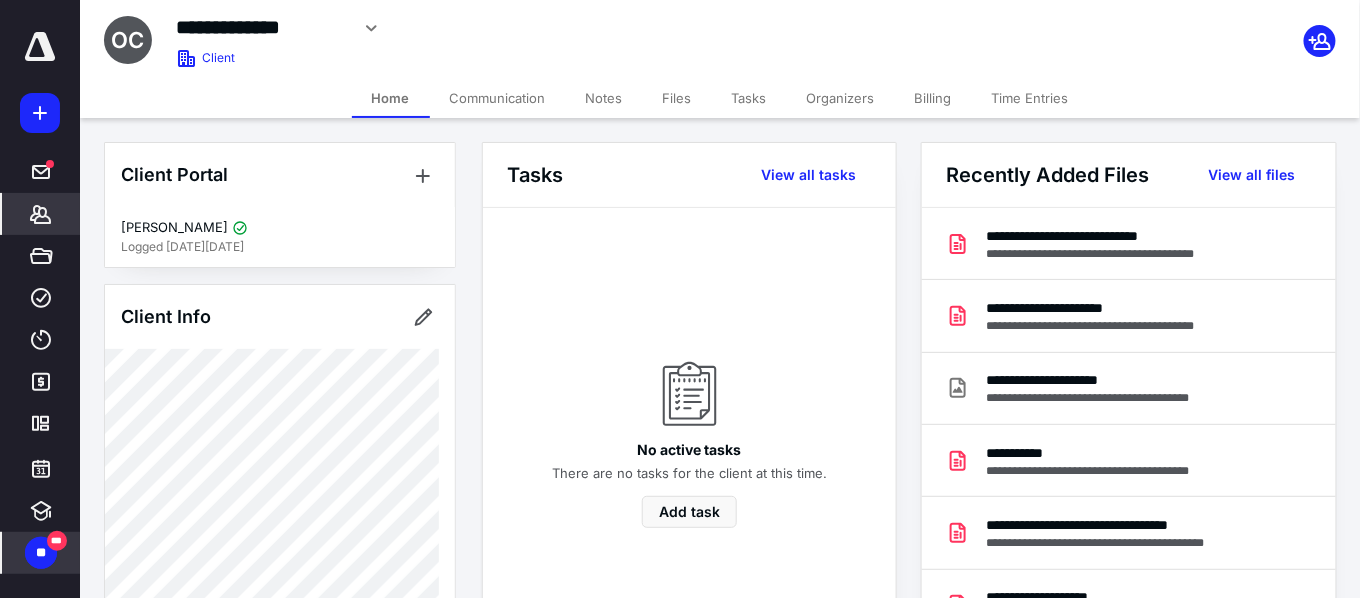click on "*******" at bounding box center [41, 214] 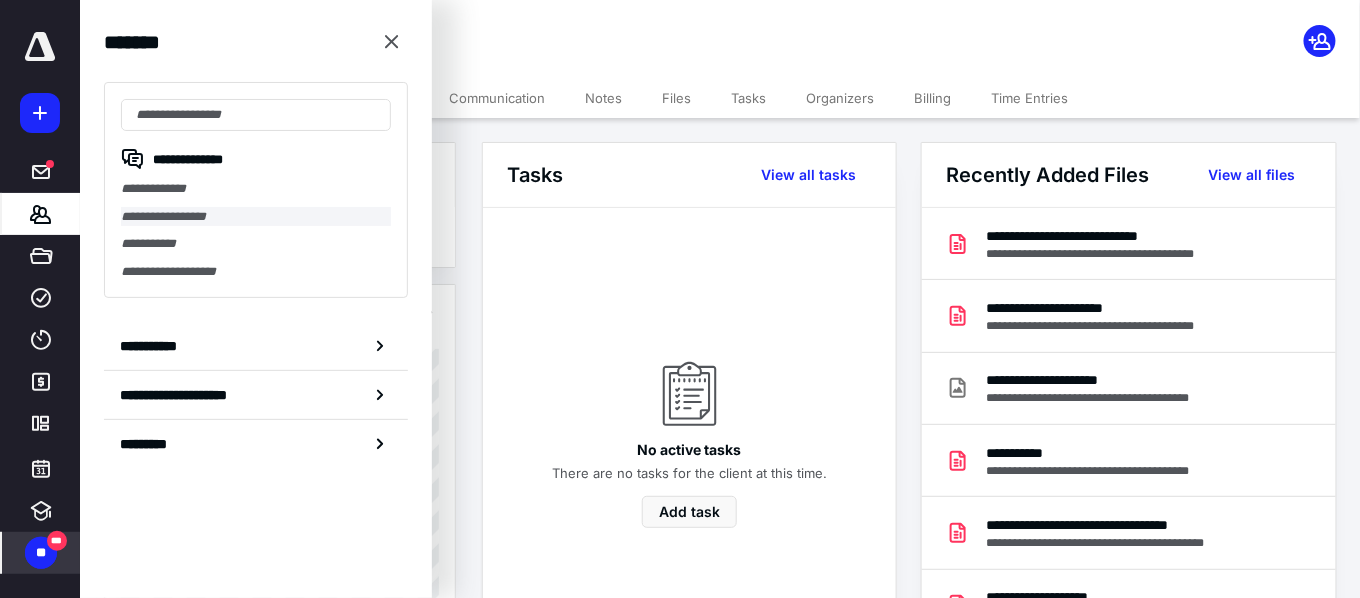 click on "**********" at bounding box center [256, 217] 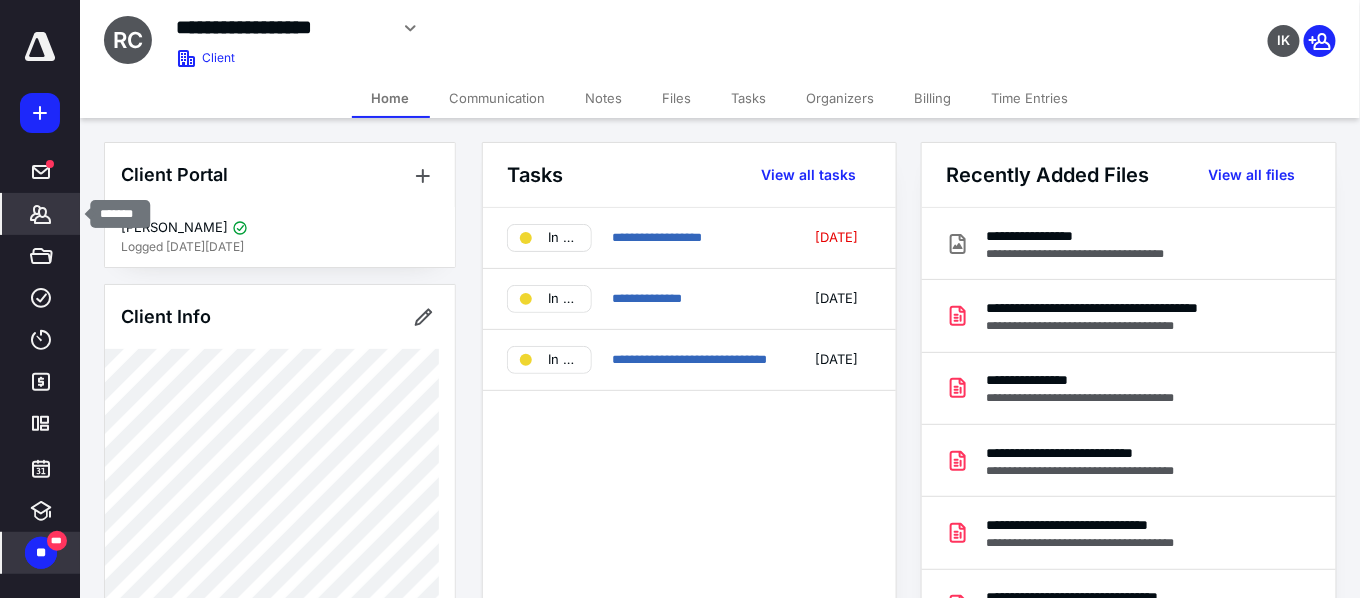 click 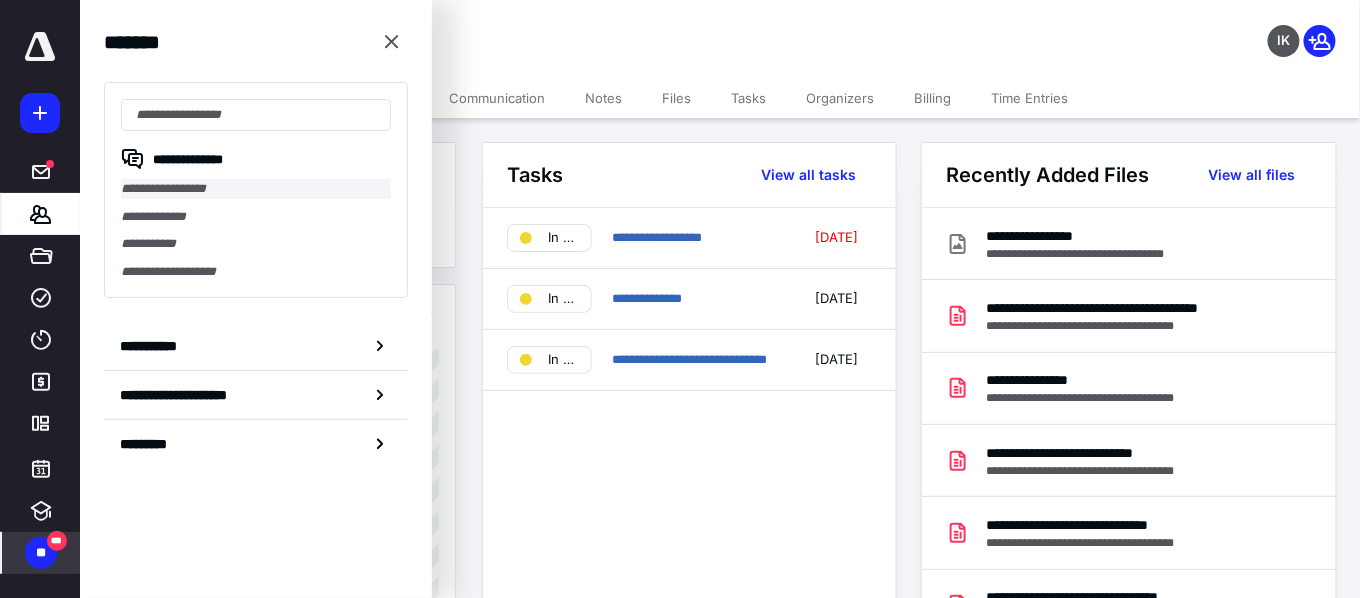 click on "**********" at bounding box center [256, 189] 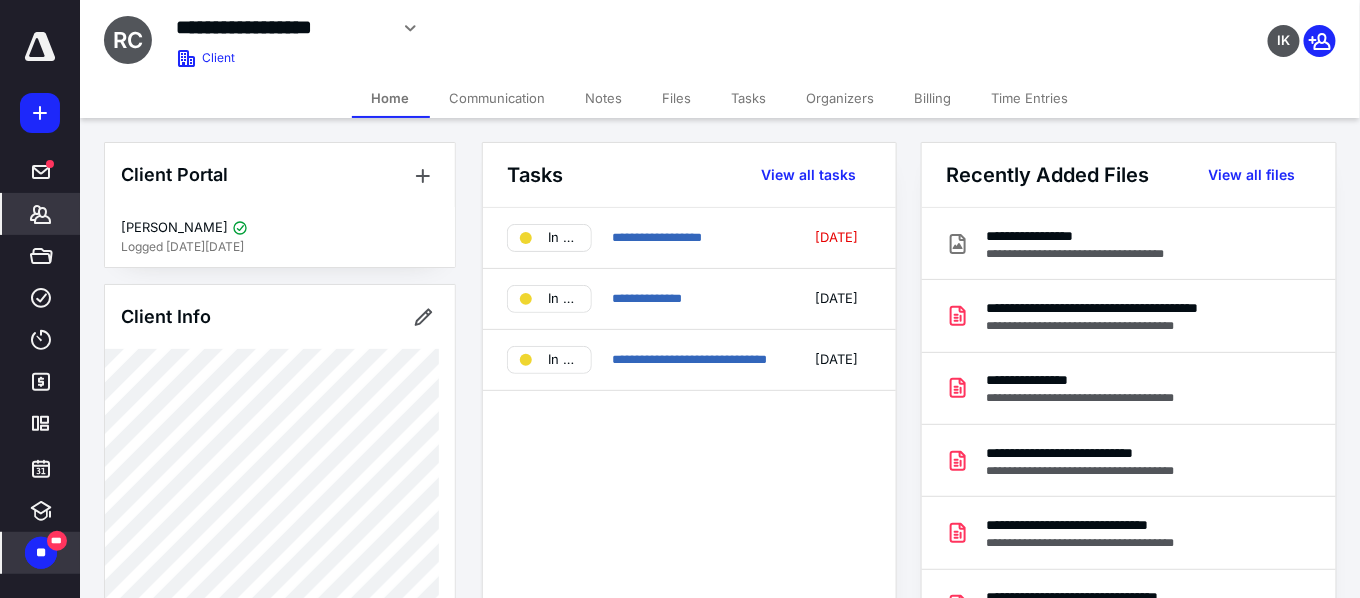 click at bounding box center [40, 47] 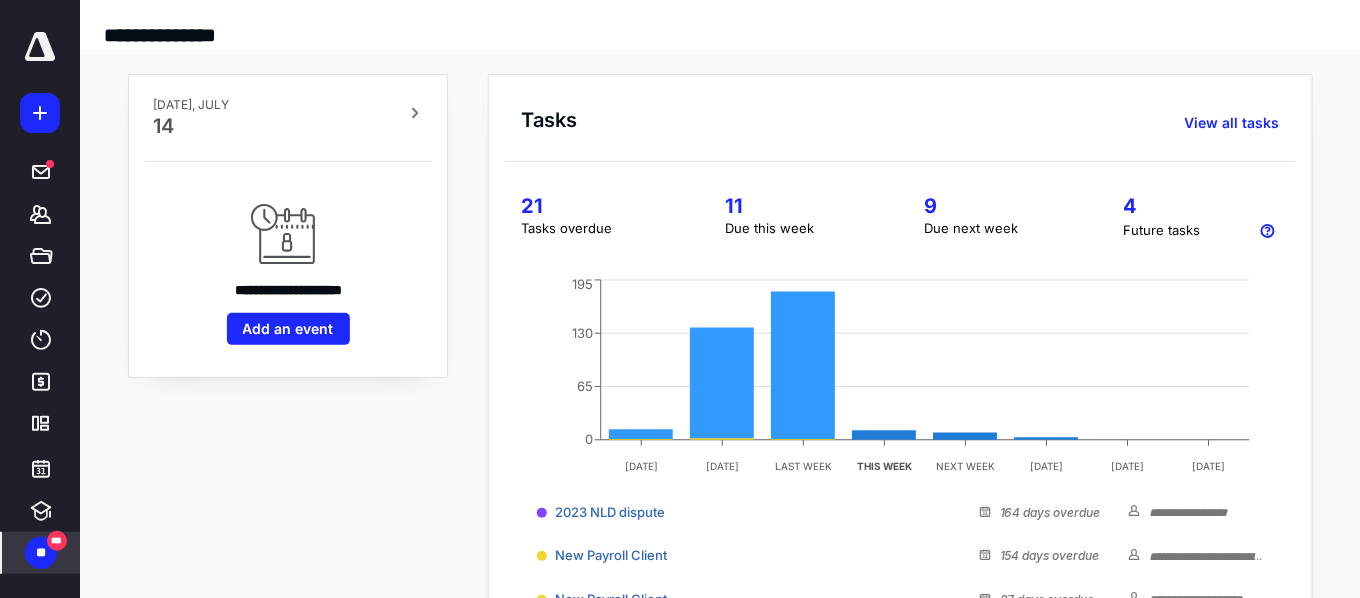 click on "Due this week" at bounding box center (800, 229) 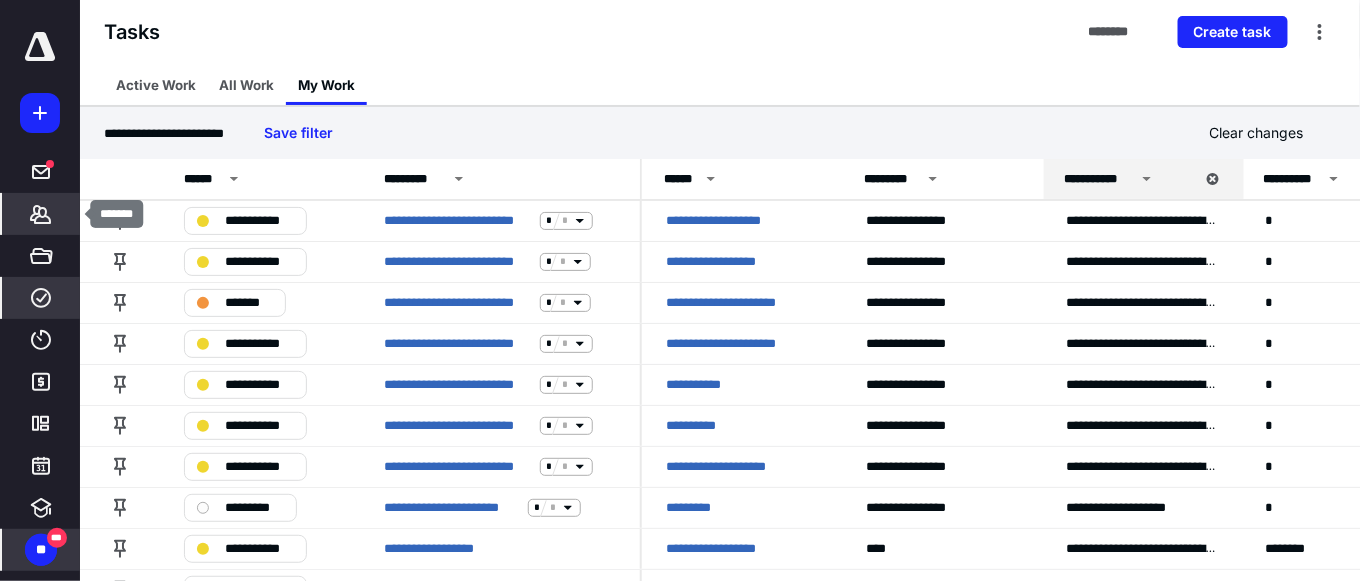 click 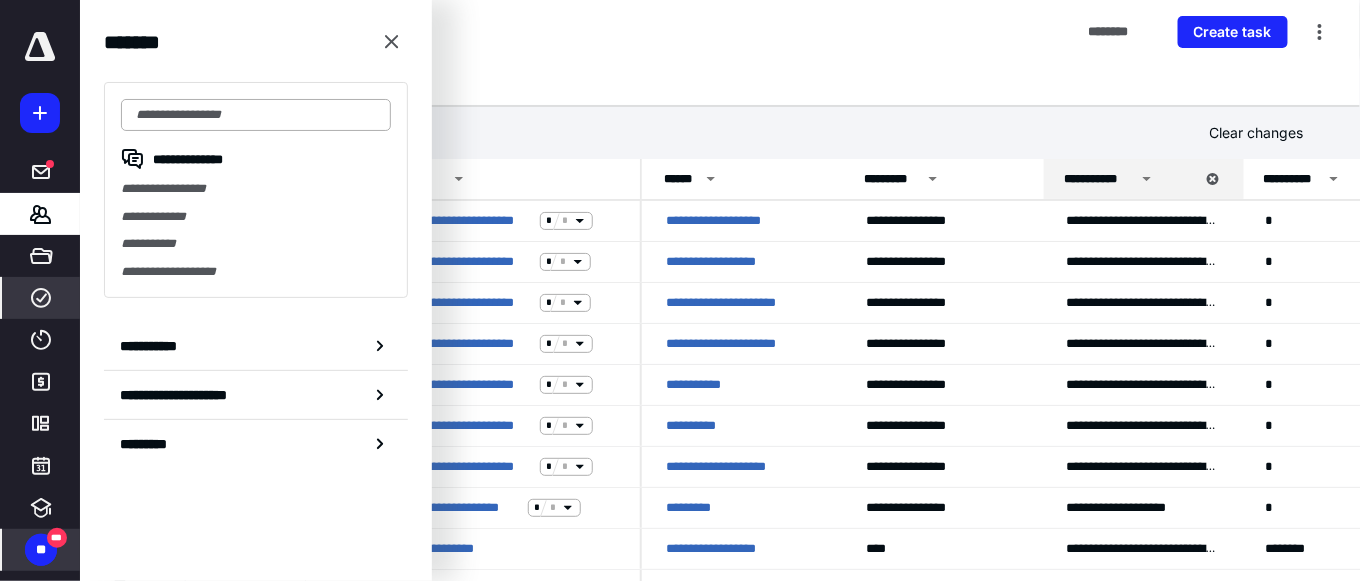 click at bounding box center (256, 115) 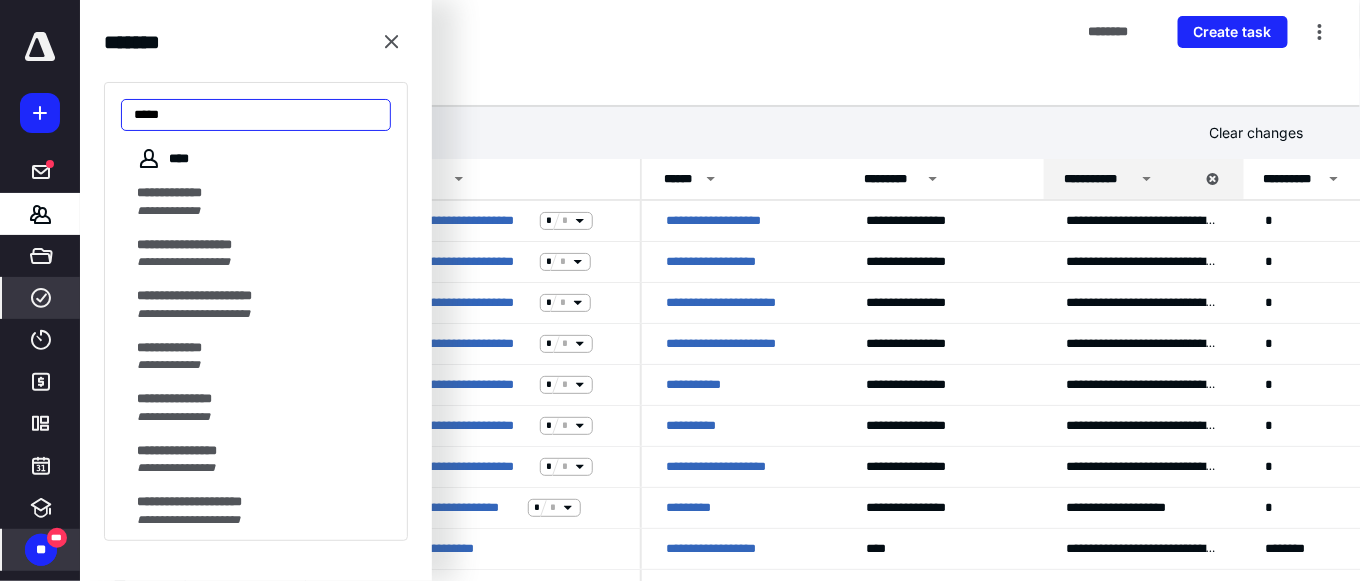 click on "*****" at bounding box center (256, 115) 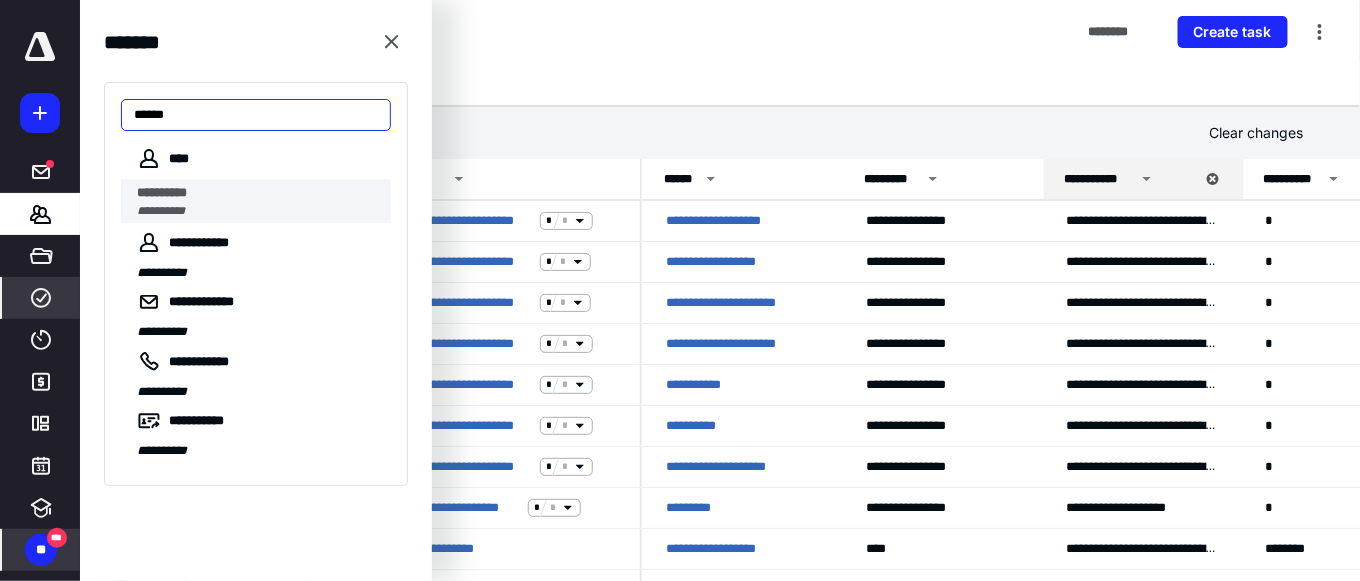 type on "*****" 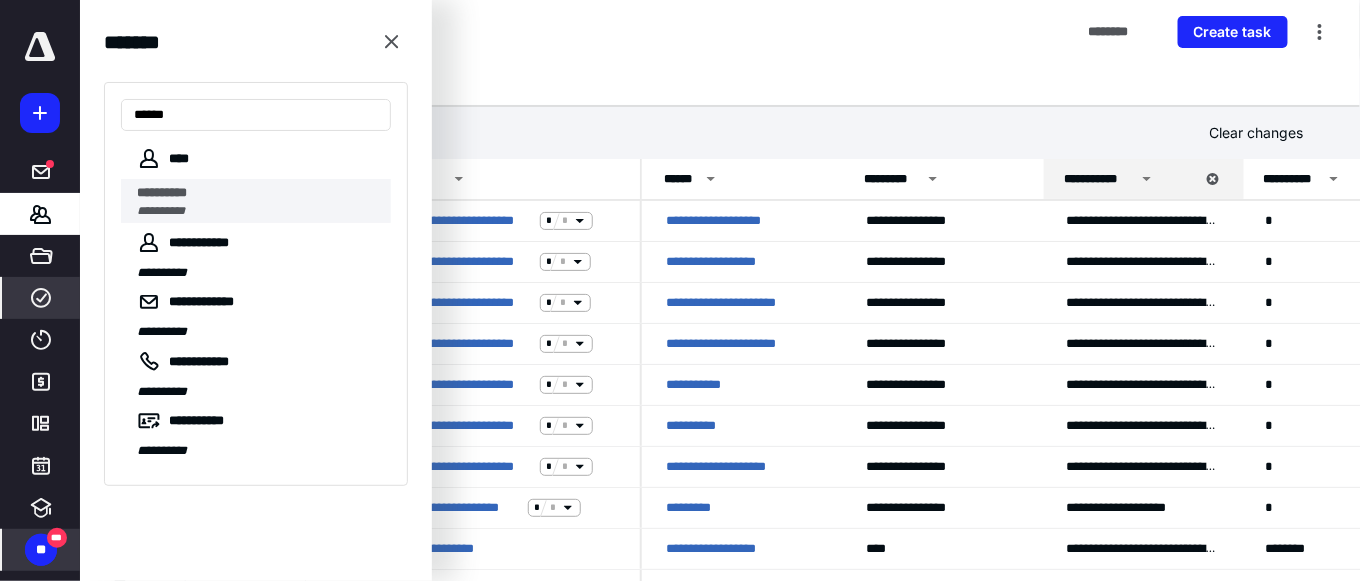 click on "**********" at bounding box center [258, 211] 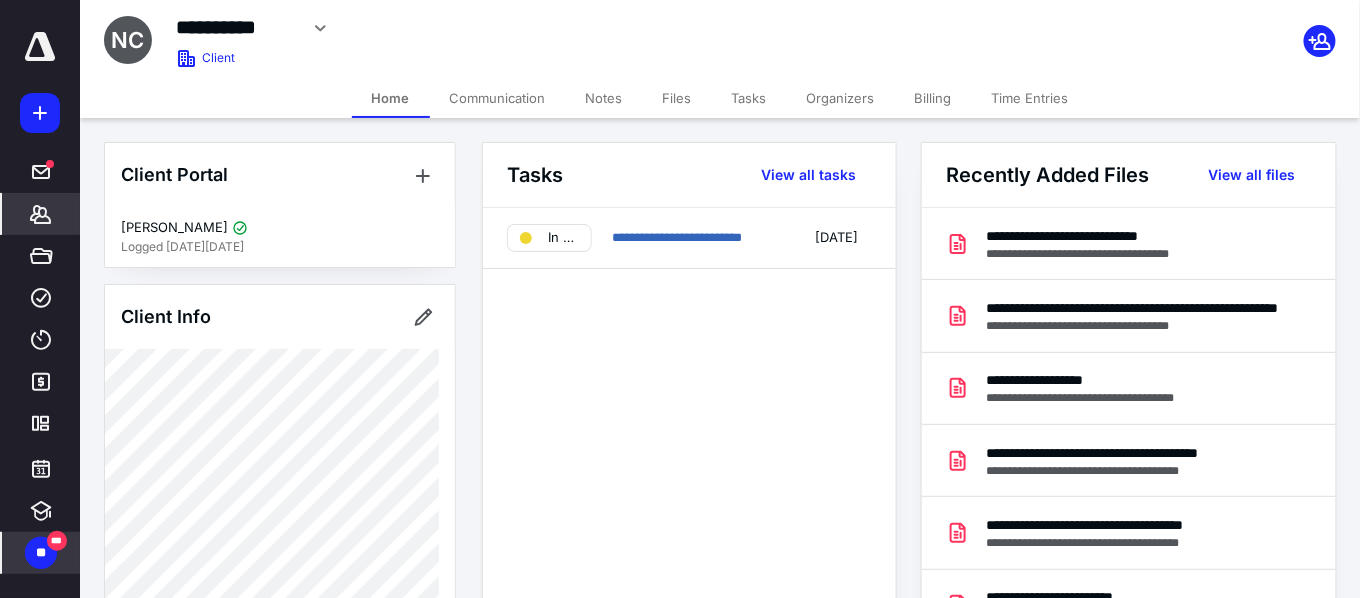 click on "Notes" at bounding box center (604, 98) 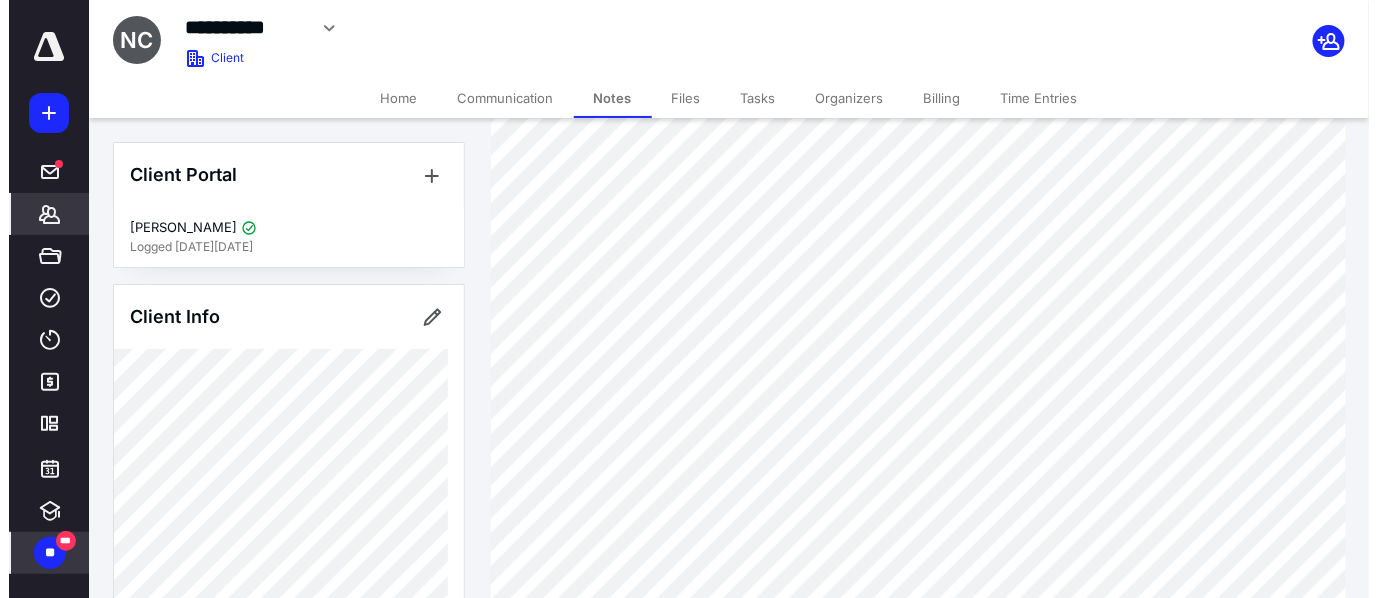 scroll, scrollTop: 131, scrollLeft: 0, axis: vertical 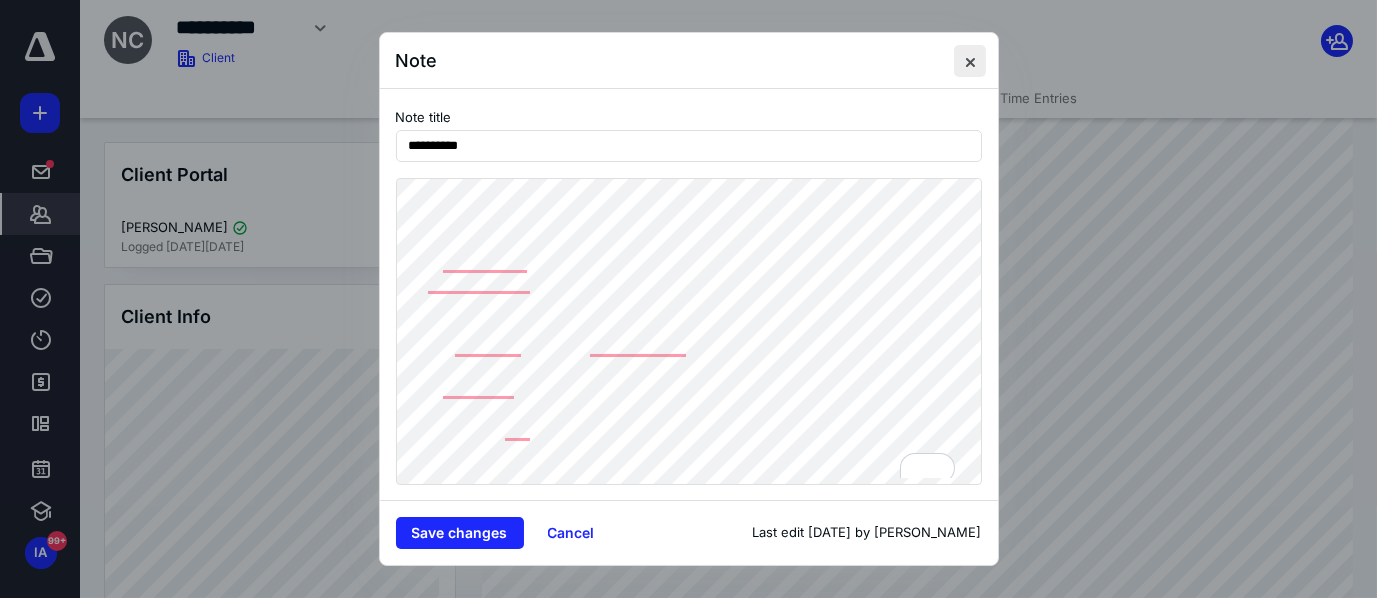 click at bounding box center (970, 61) 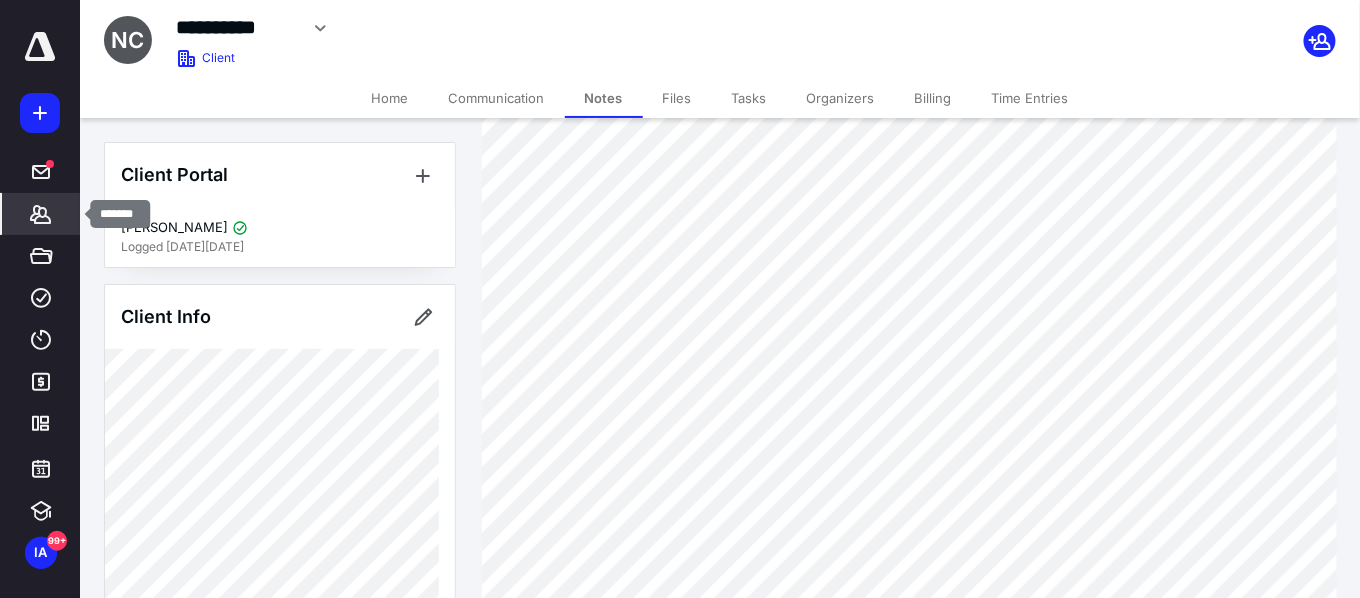 click on "Clients" at bounding box center [41, 214] 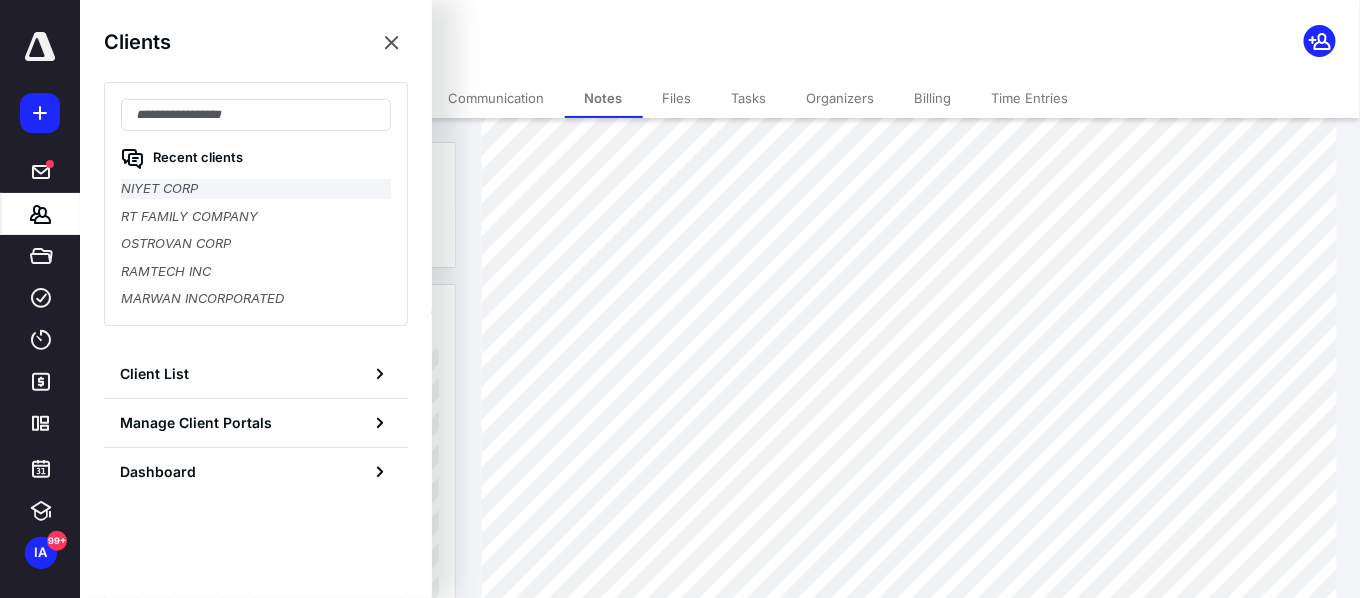 click on "NIYET CORP" at bounding box center [256, 189] 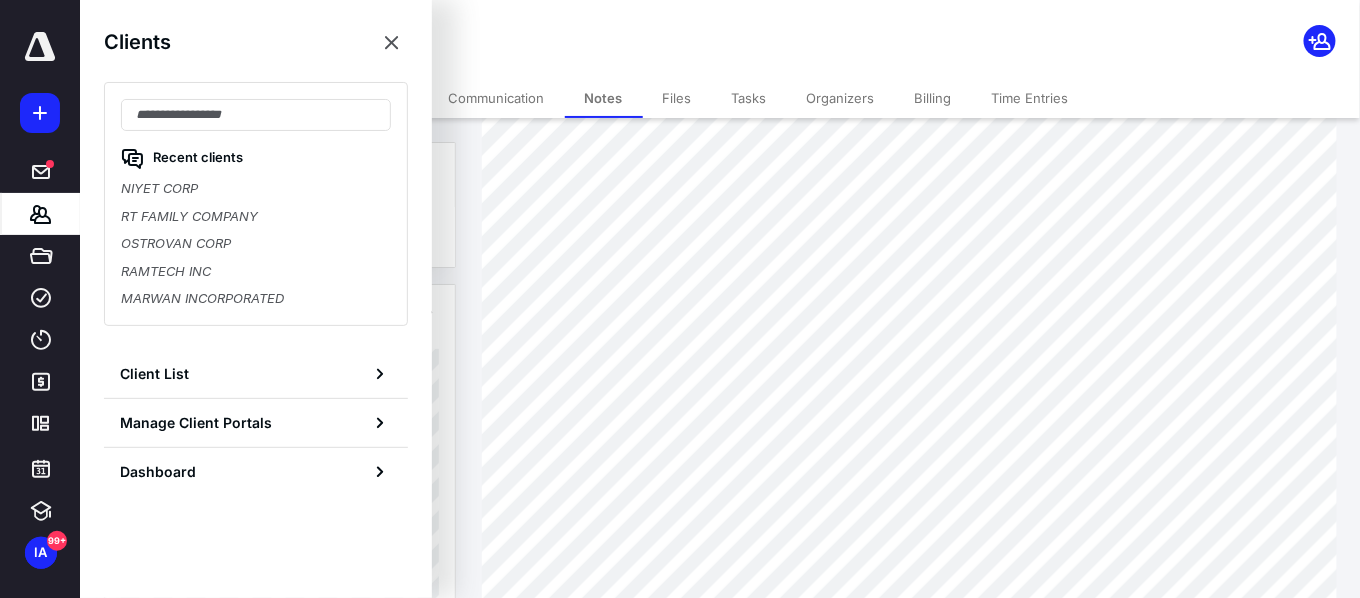 scroll, scrollTop: 0, scrollLeft: 0, axis: both 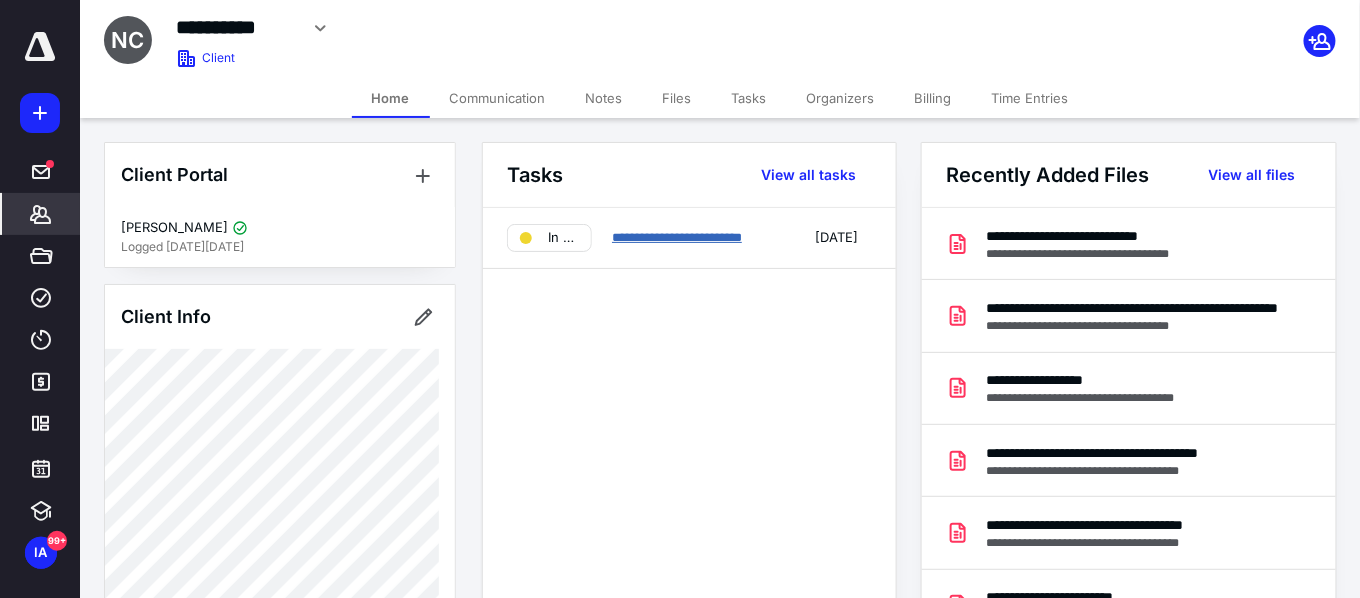 drag, startPoint x: 675, startPoint y: 239, endPoint x: 693, endPoint y: 226, distance: 22.203604 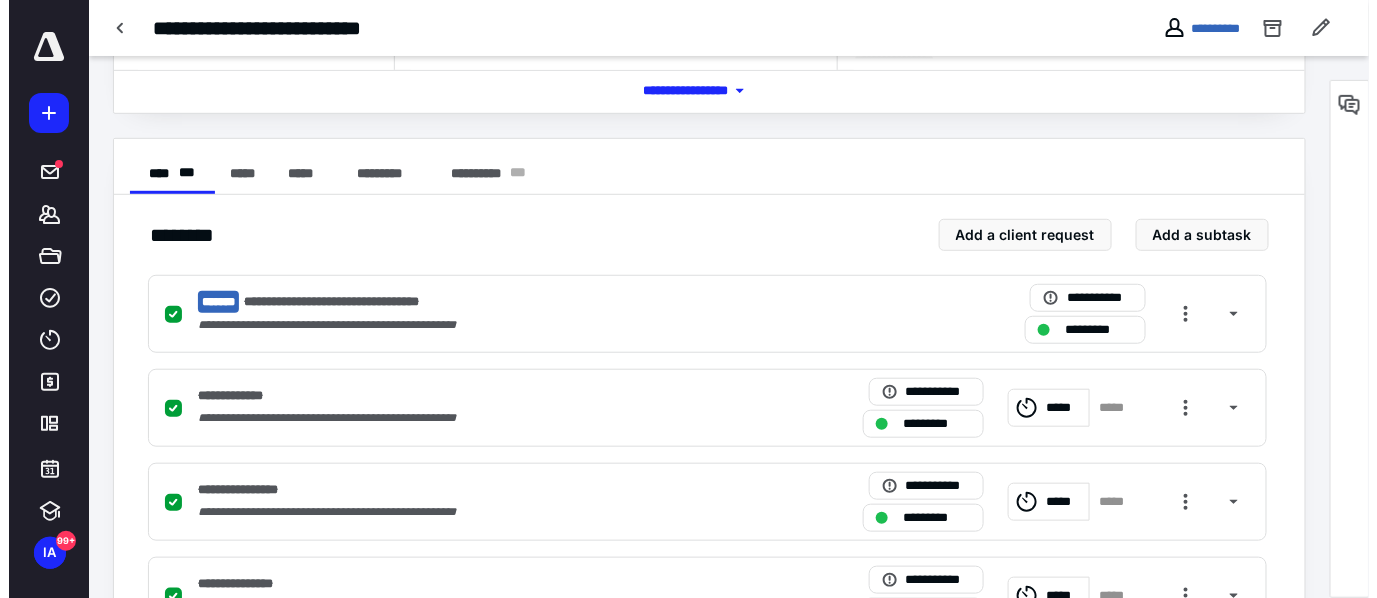 scroll, scrollTop: 0, scrollLeft: 0, axis: both 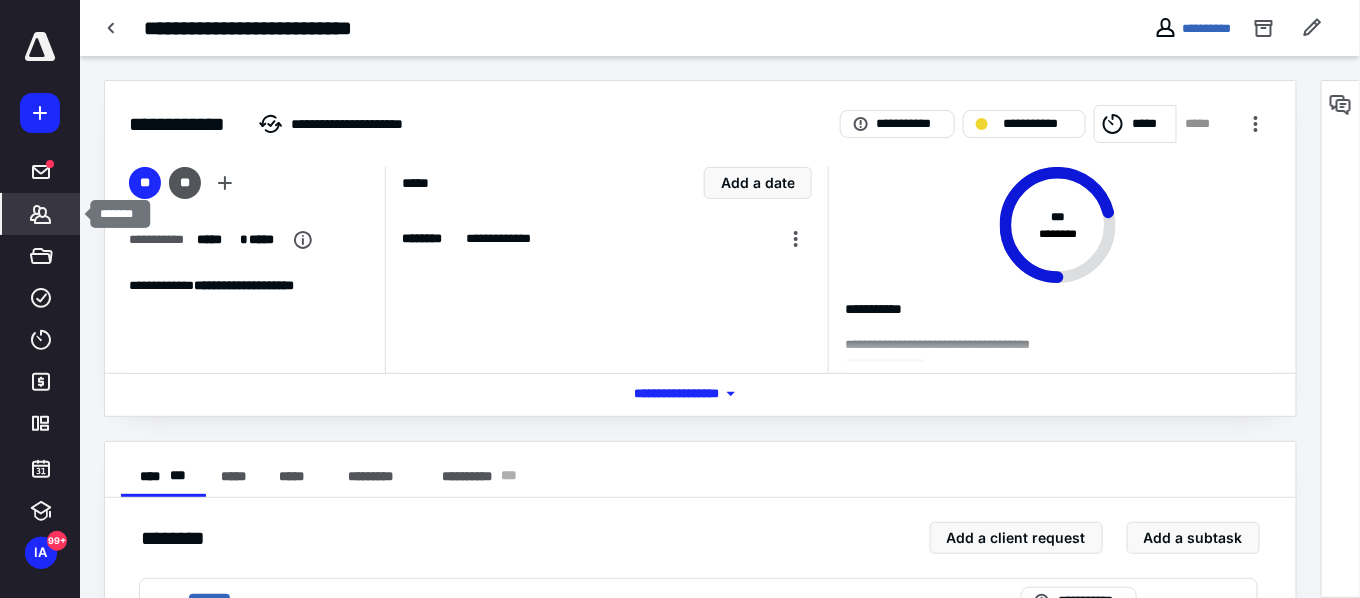 click 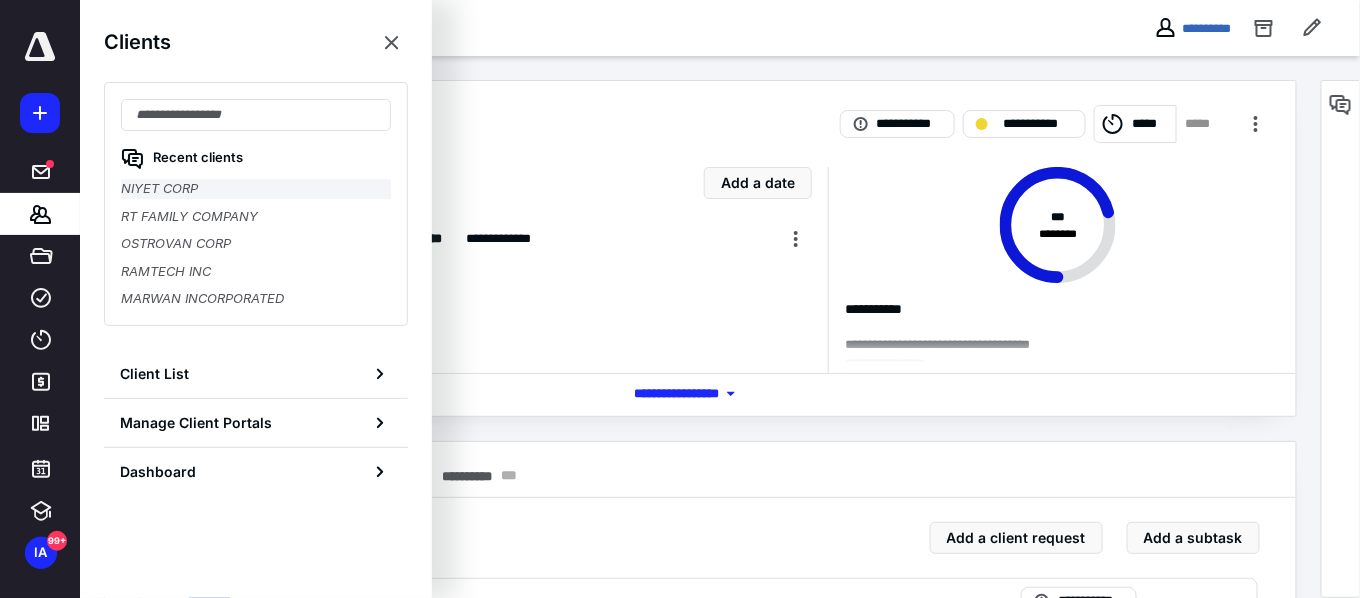 click on "NIYET CORP" at bounding box center (256, 189) 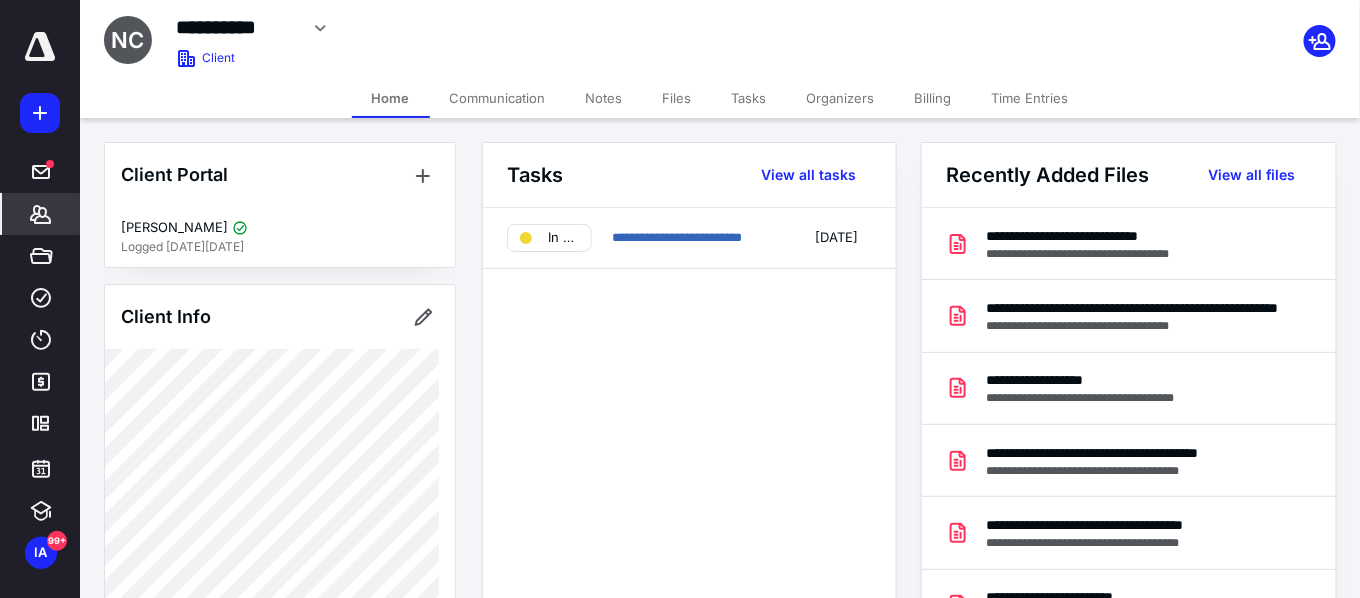 click on "Billing" at bounding box center [933, 98] 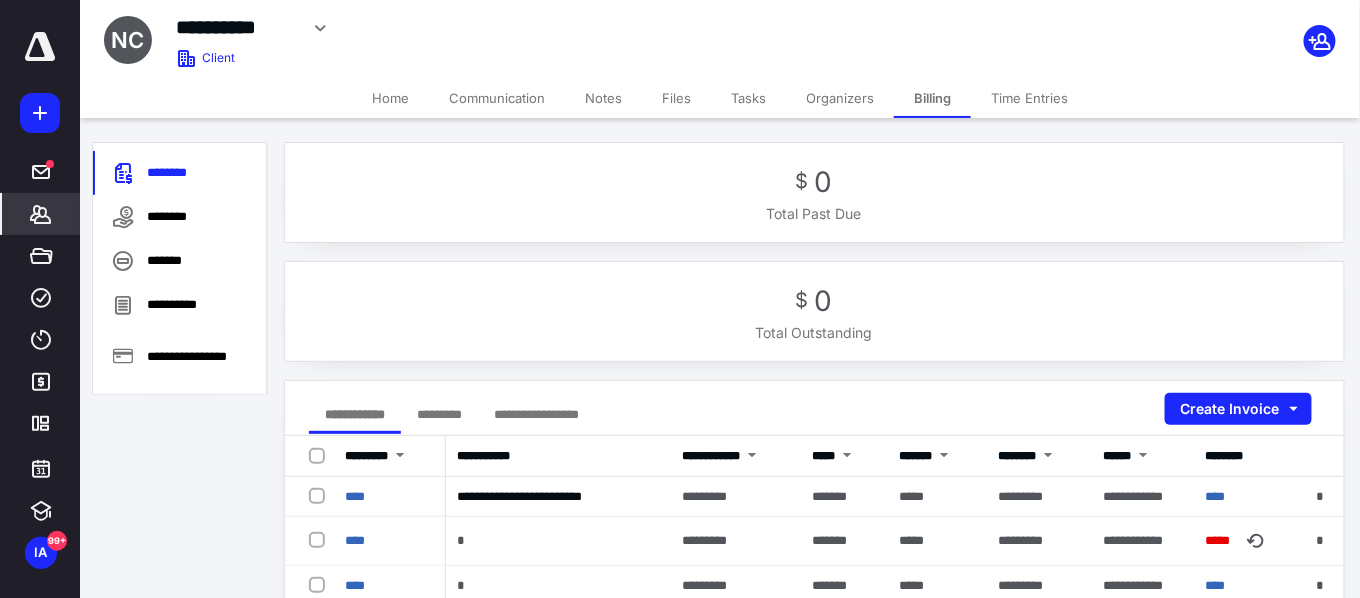 click on "*********" at bounding box center [439, 414] 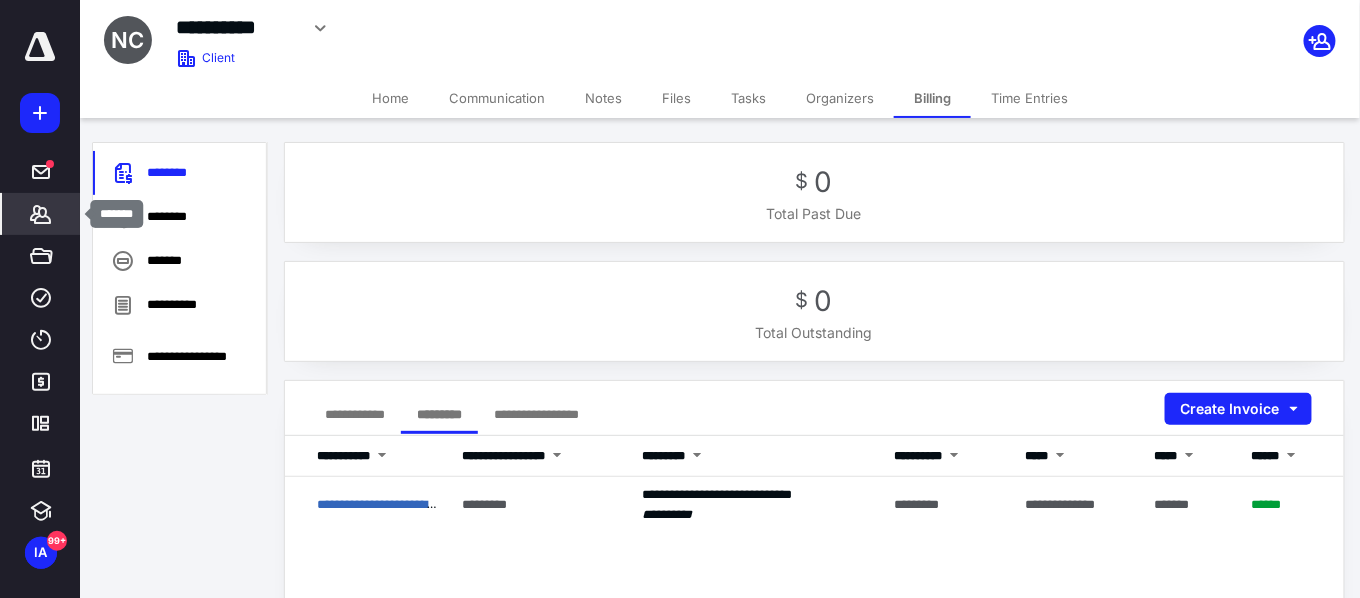 click on "Clients" at bounding box center (41, 214) 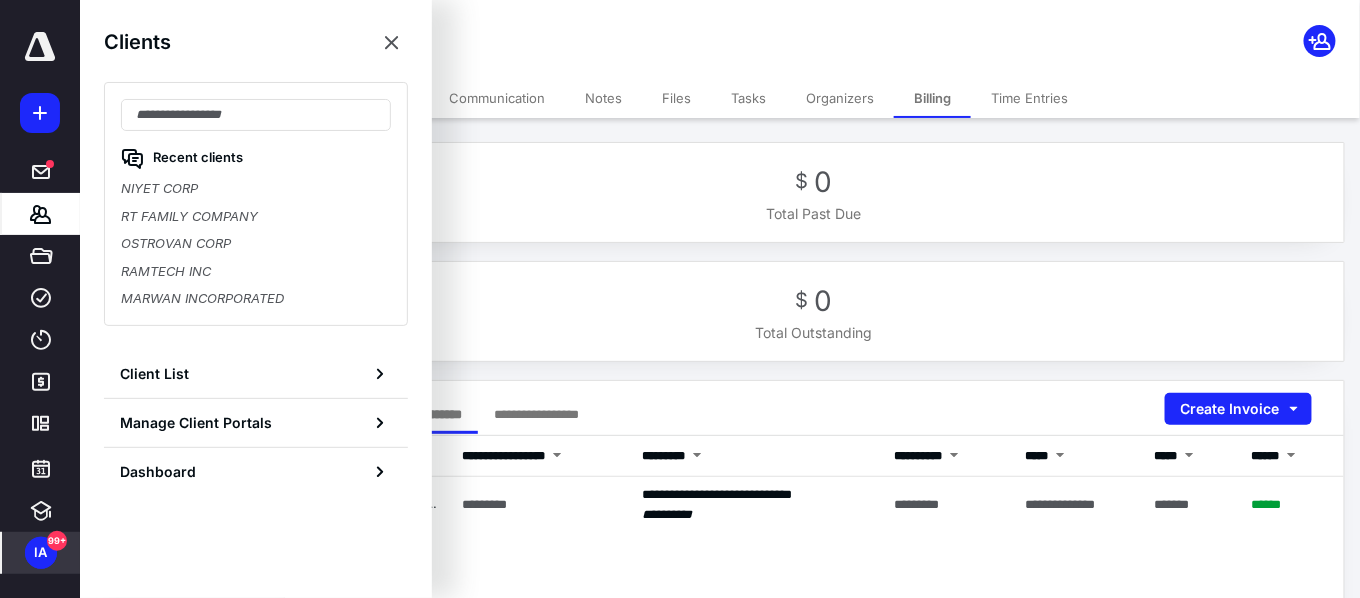 click on "IA" at bounding box center [41, 553] 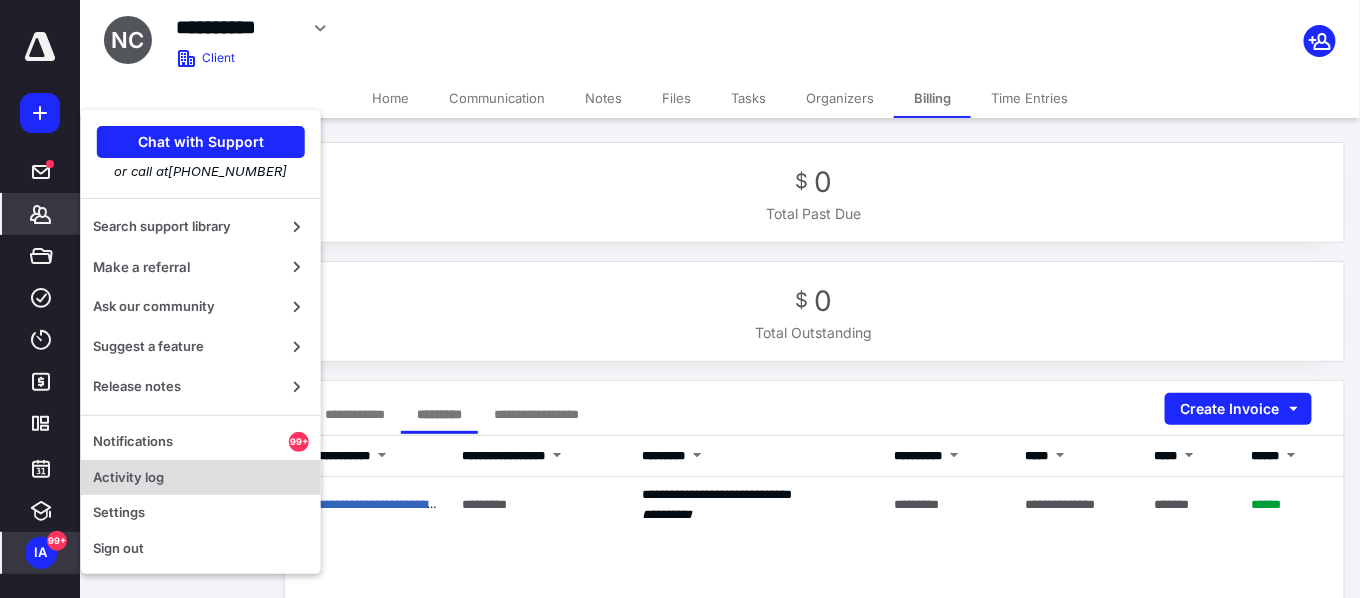 click on "Activity log" at bounding box center [201, 478] 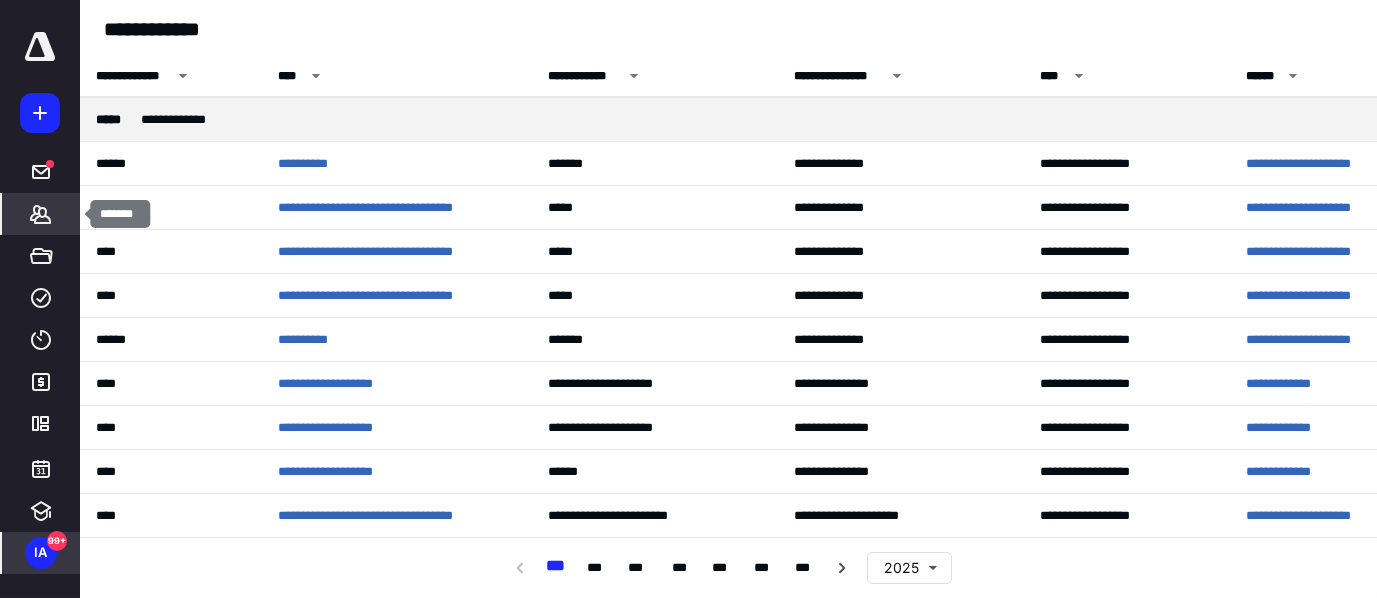 click on "Clients" at bounding box center [41, 214] 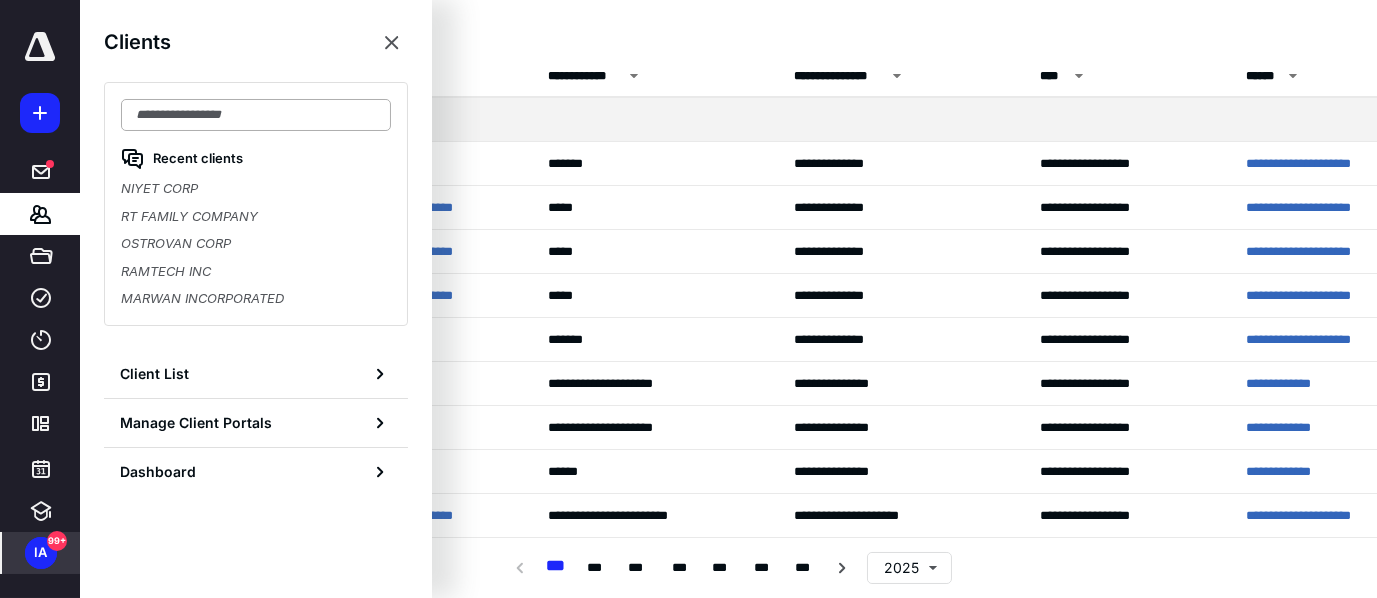 click at bounding box center [256, 115] 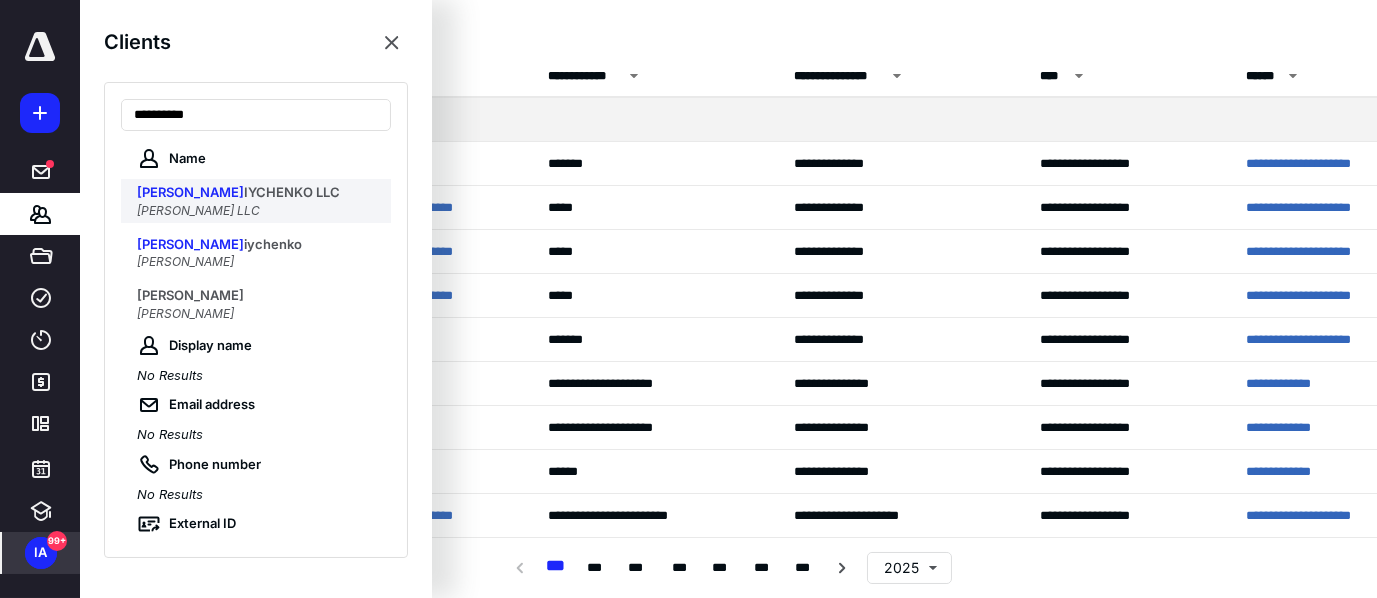 type on "**********" 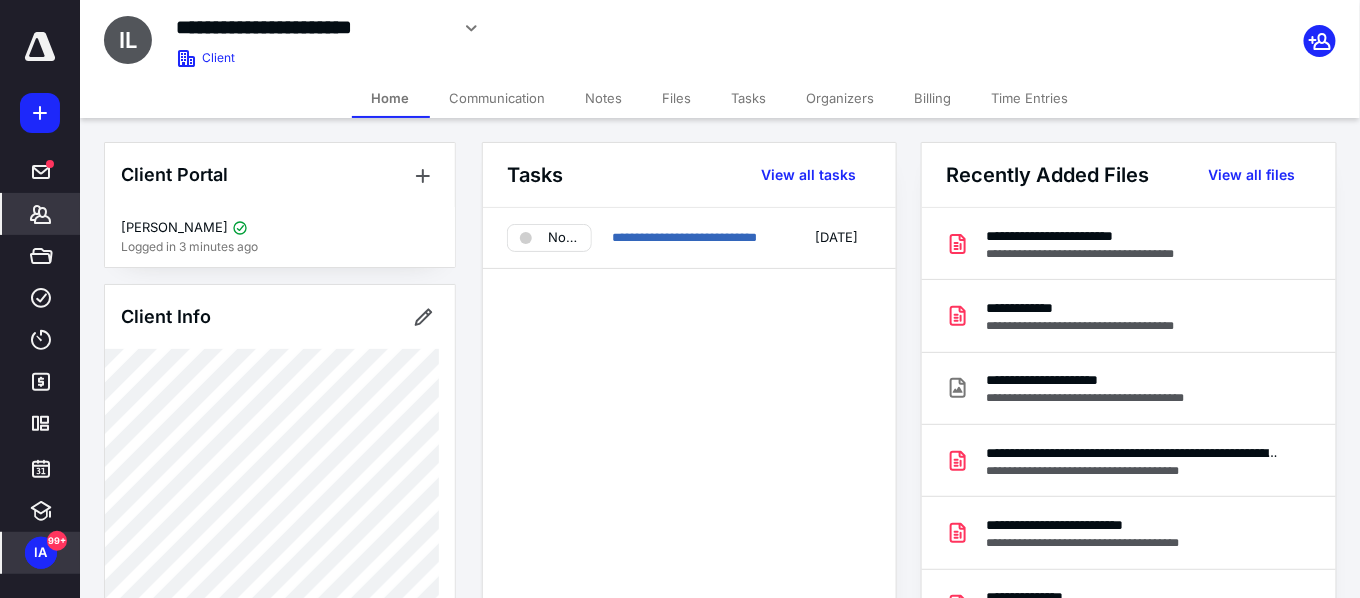 click on "Billing" at bounding box center (933, 98) 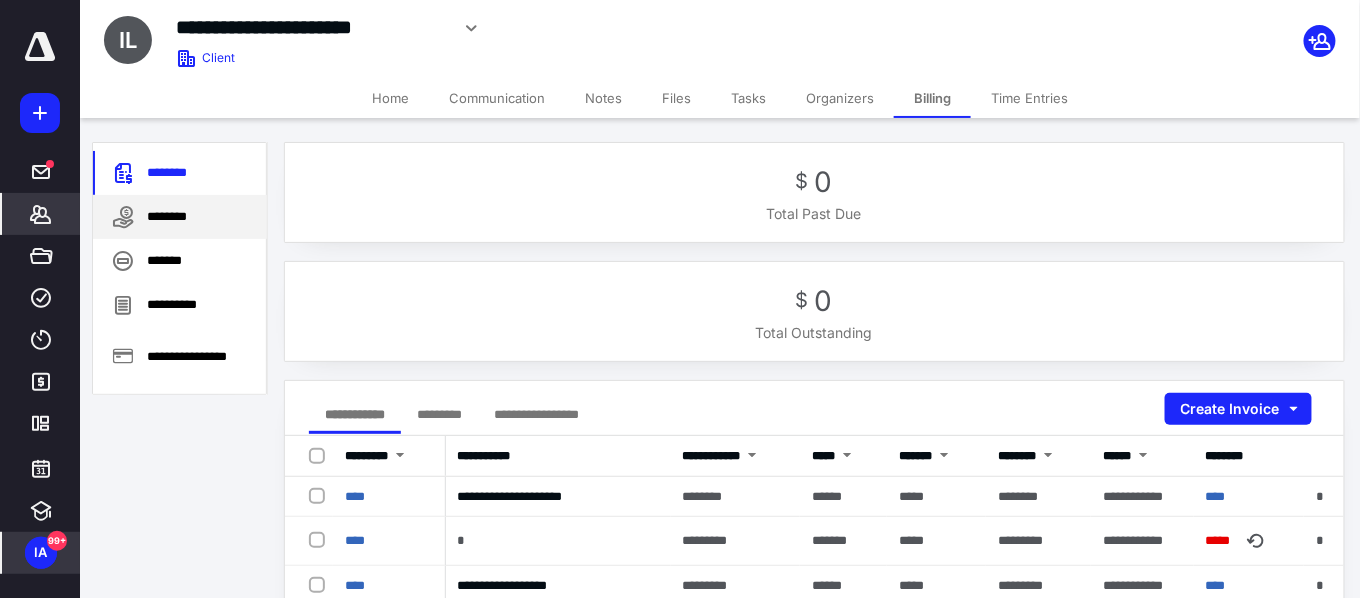 click on "********" at bounding box center (180, 217) 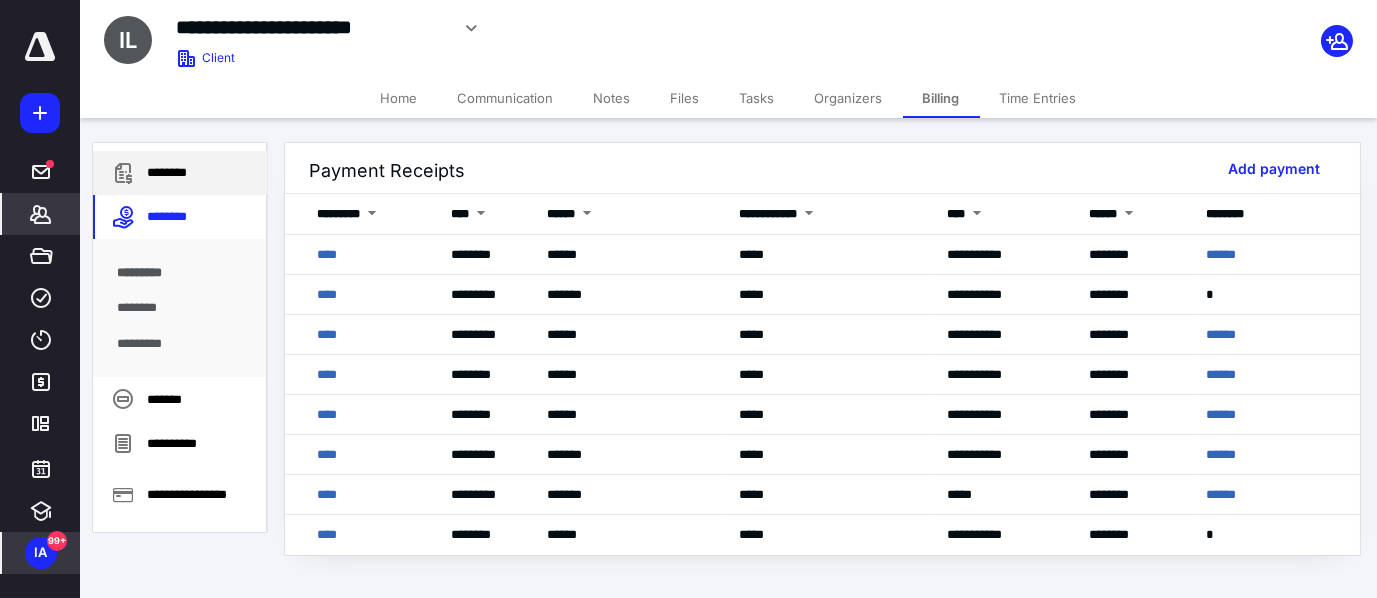 click on "********" at bounding box center [180, 173] 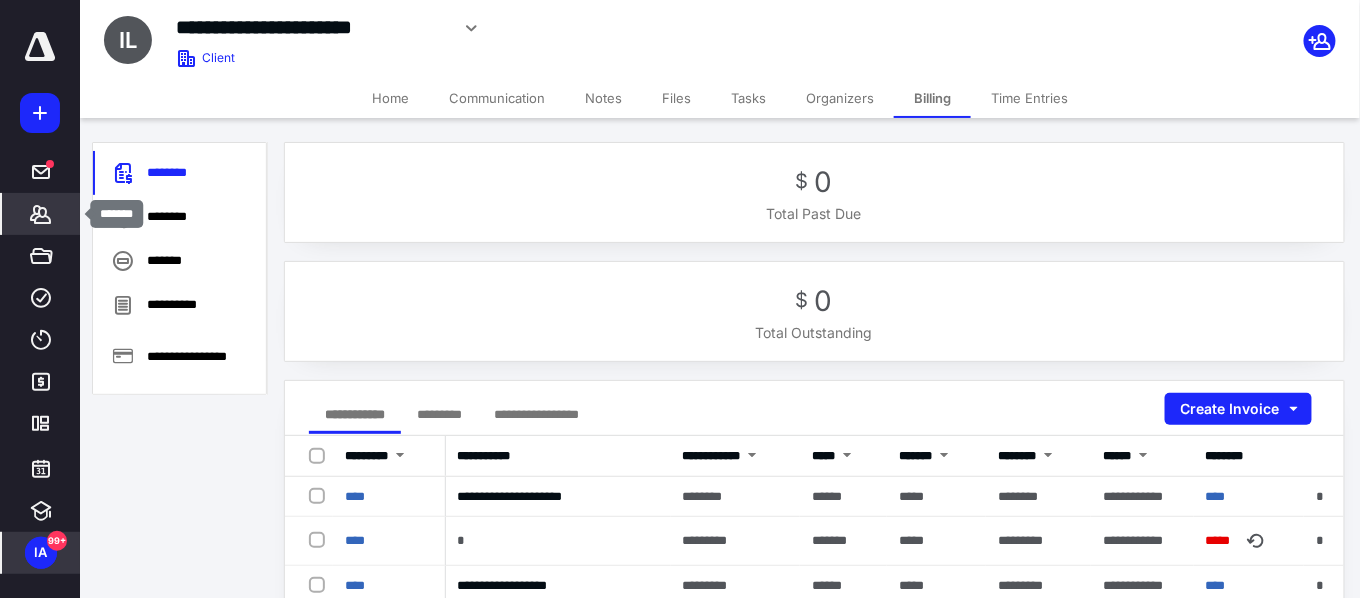 click 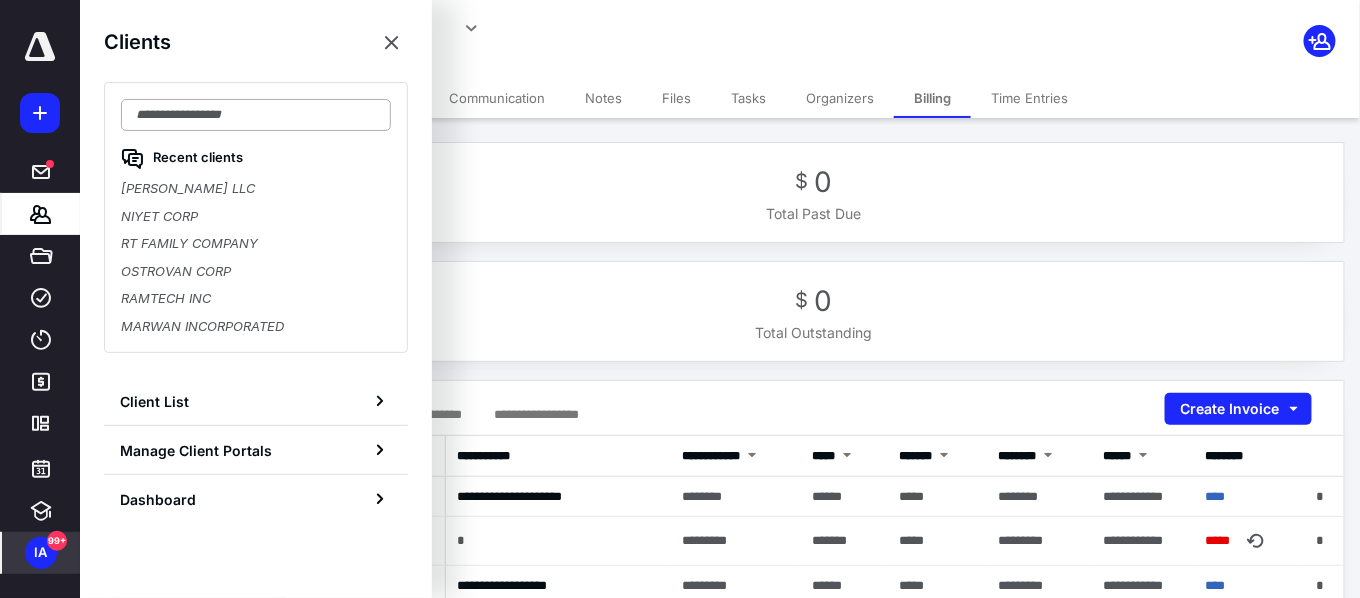 click at bounding box center [256, 115] 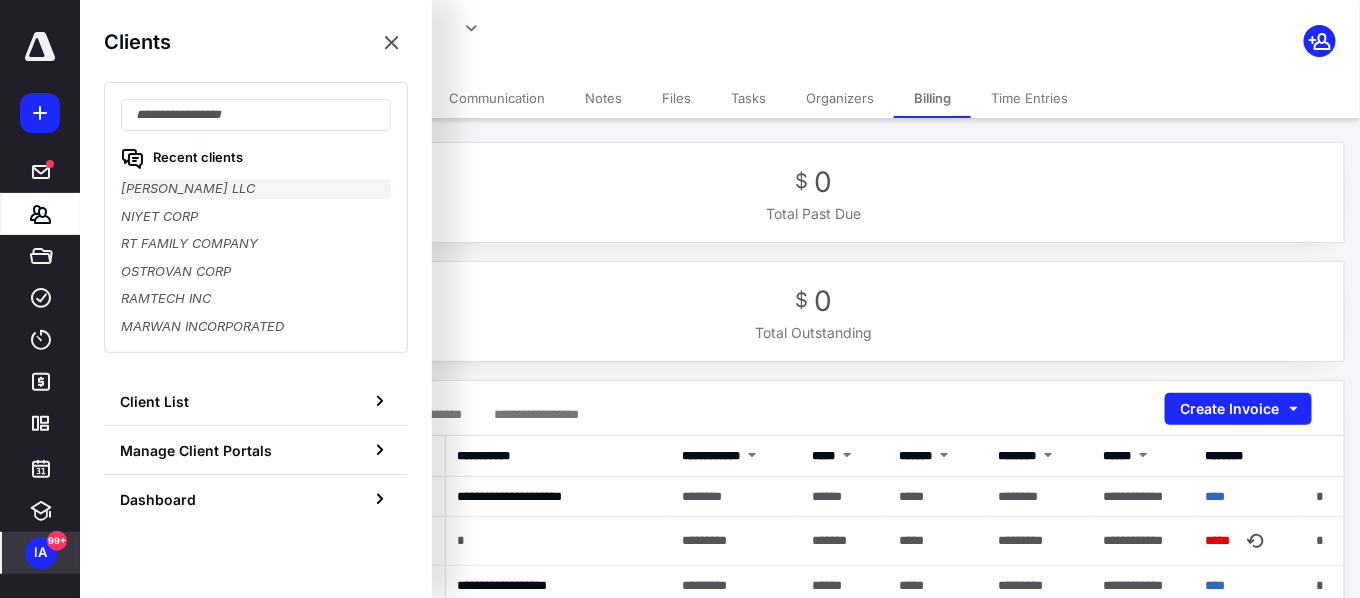 click on "[PERSON_NAME] LLC" at bounding box center [256, 189] 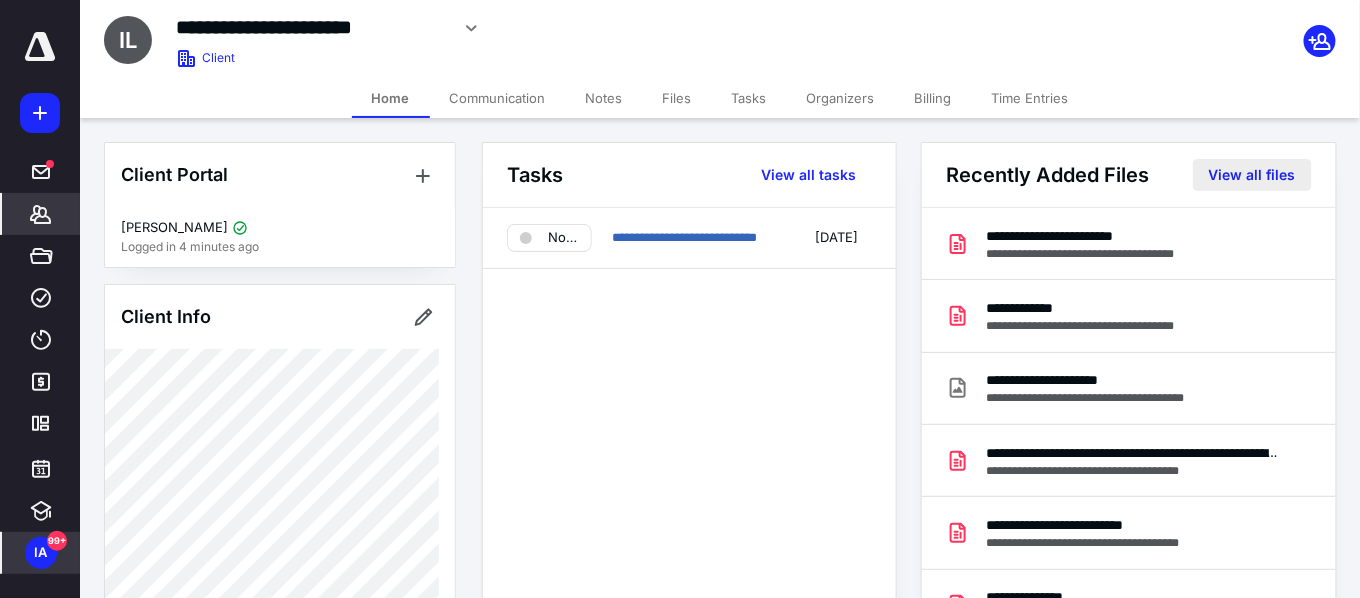 click on "View all files" at bounding box center [1252, 175] 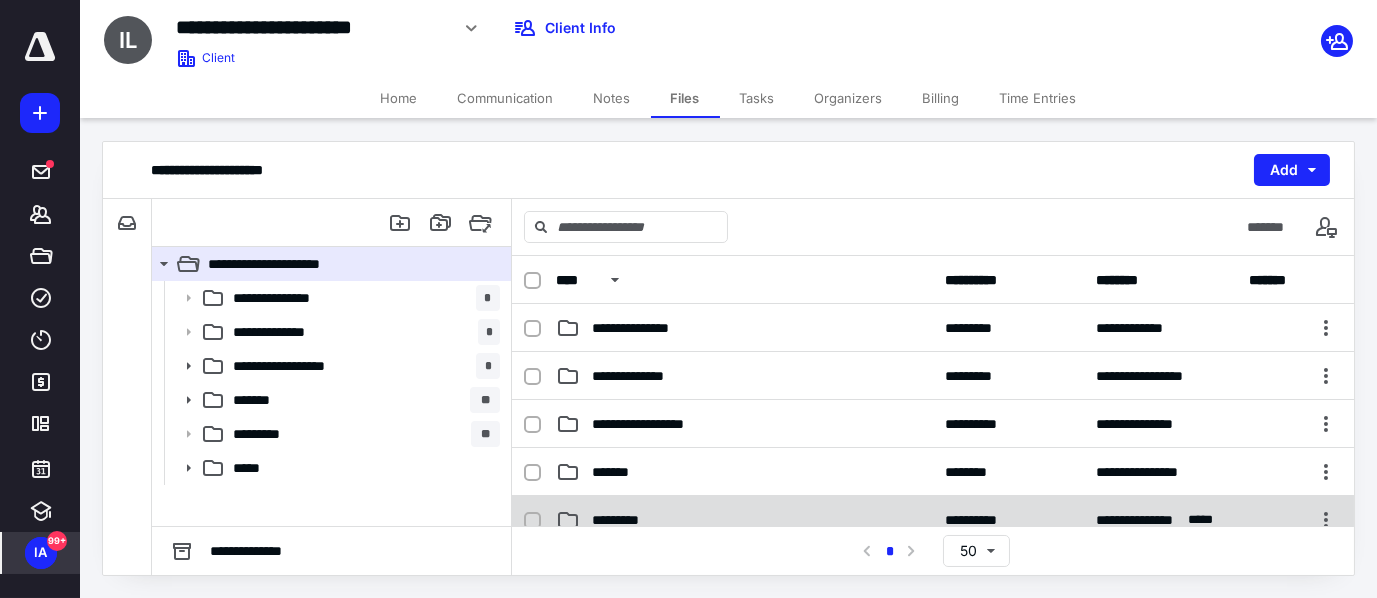 click on "*********" at bounding box center [744, 520] 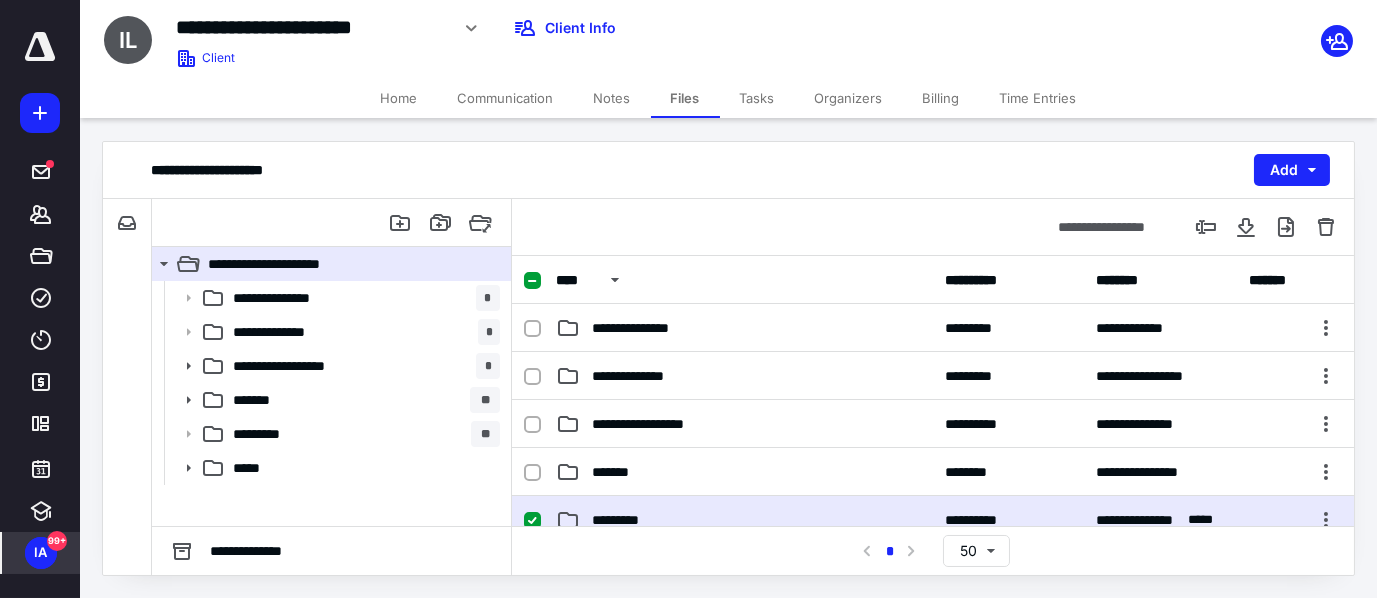 click on "*********" at bounding box center (744, 520) 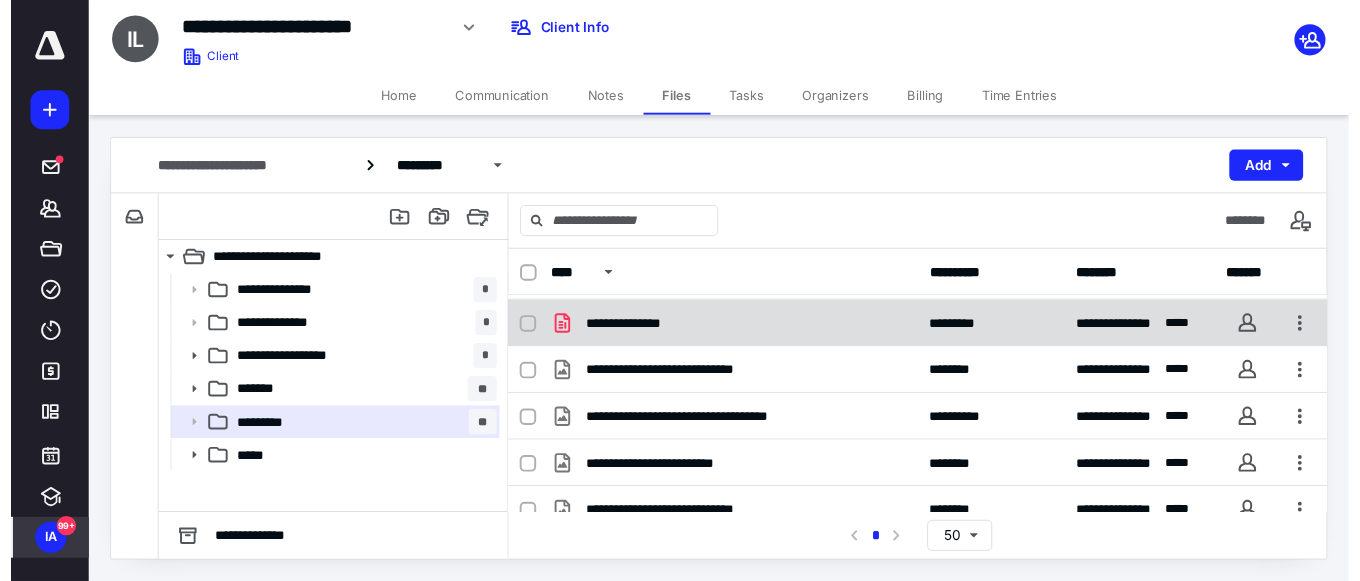 scroll, scrollTop: 0, scrollLeft: 0, axis: both 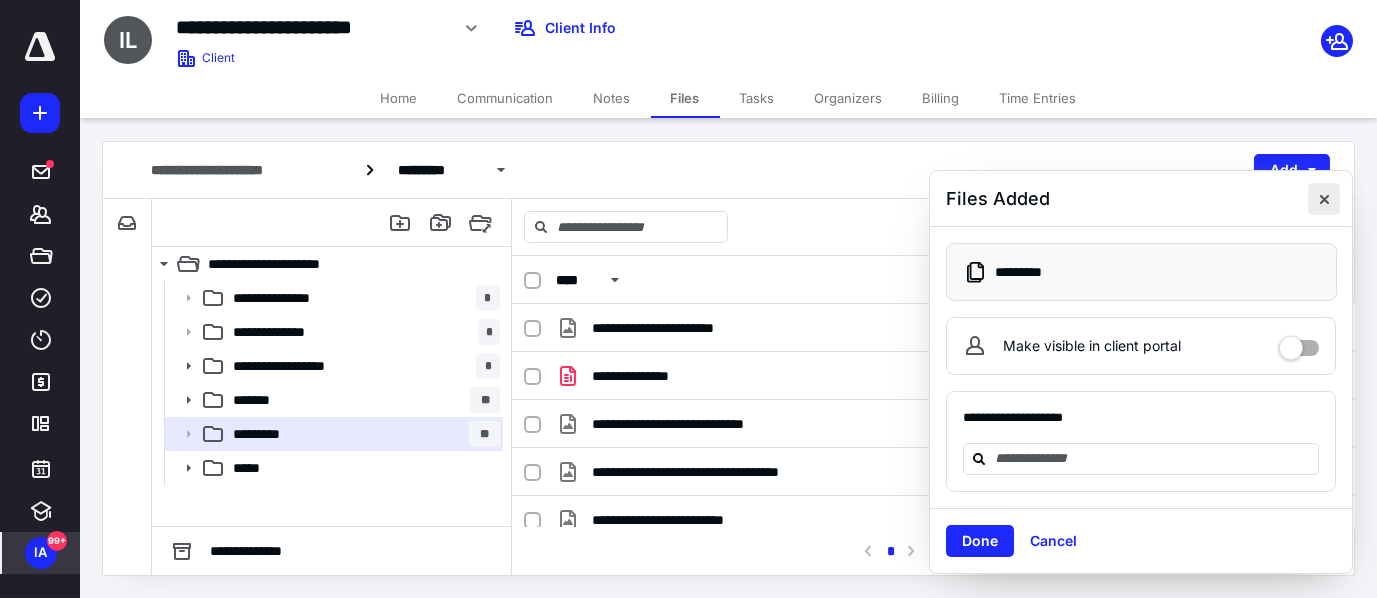 click at bounding box center [1324, 199] 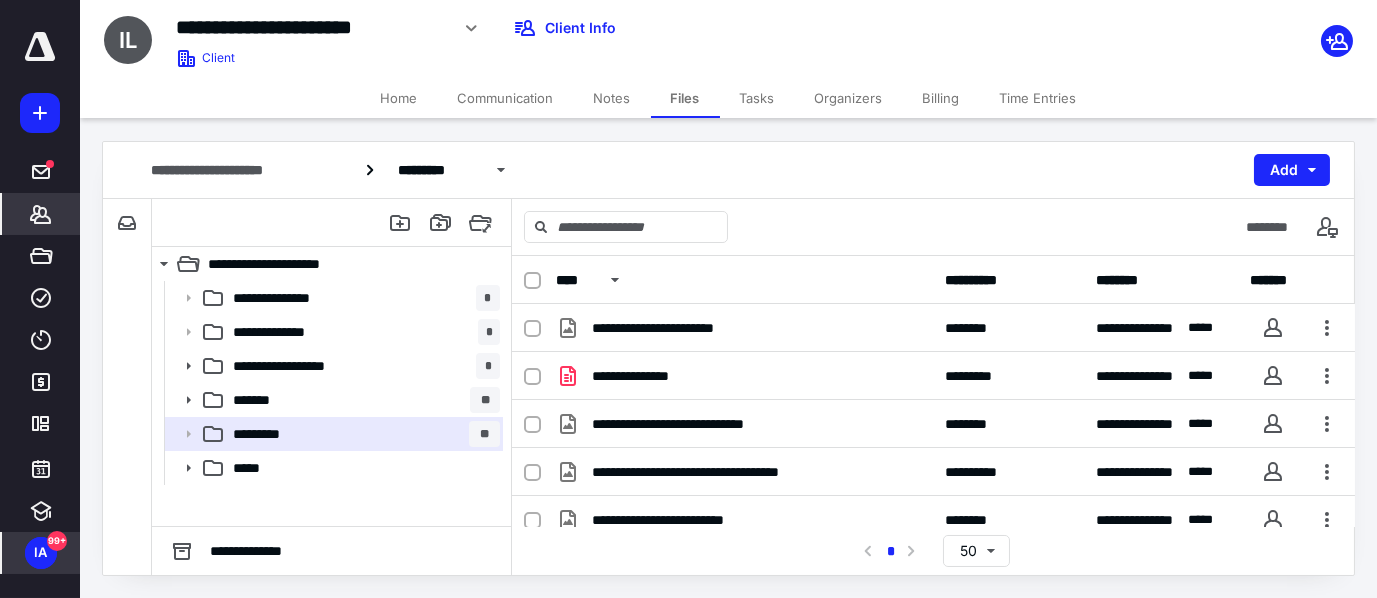 click 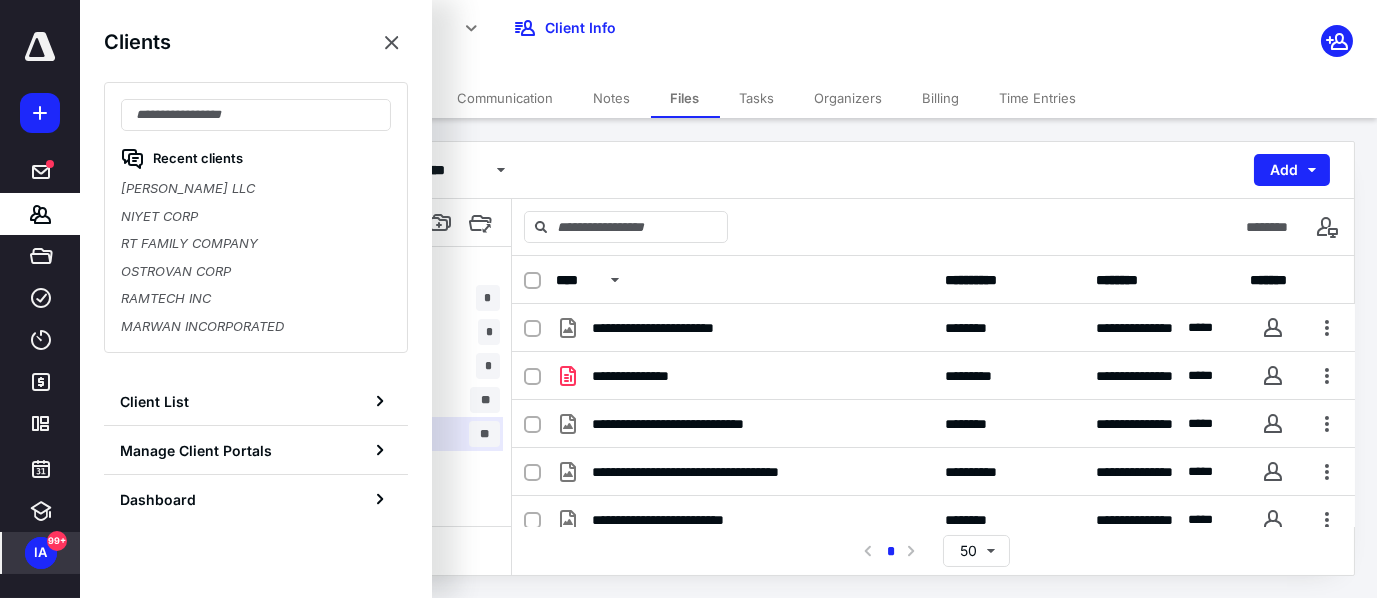 click on "[PERSON_NAME] LLC" at bounding box center (256, 189) 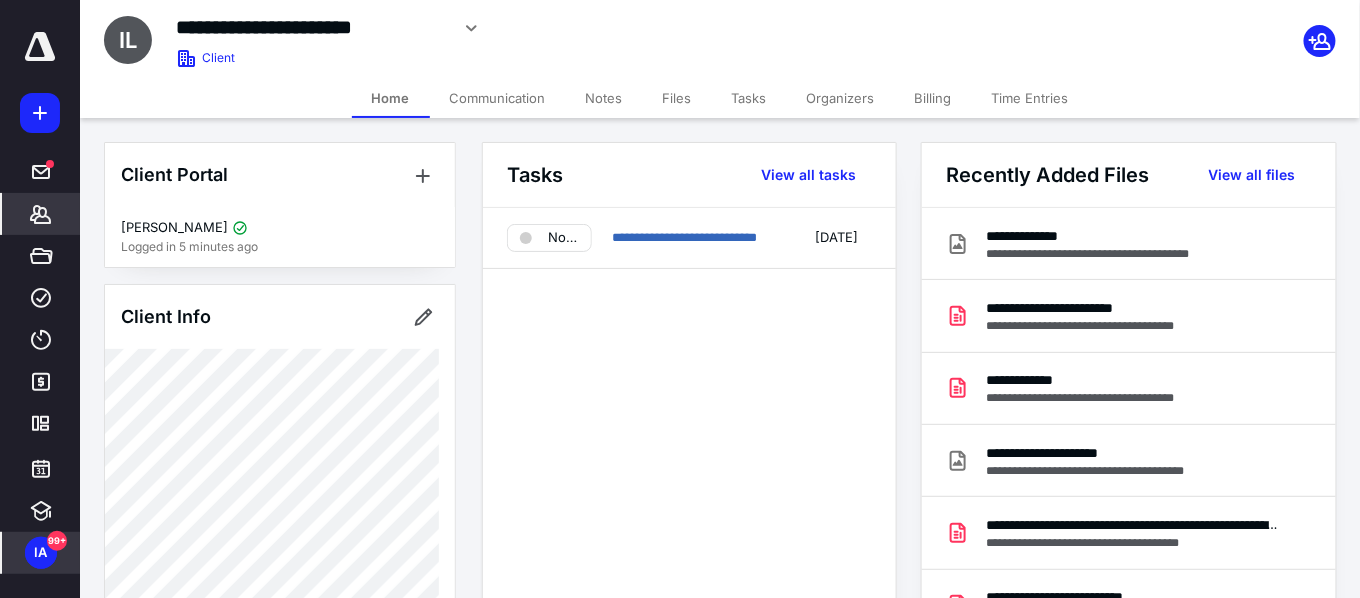click 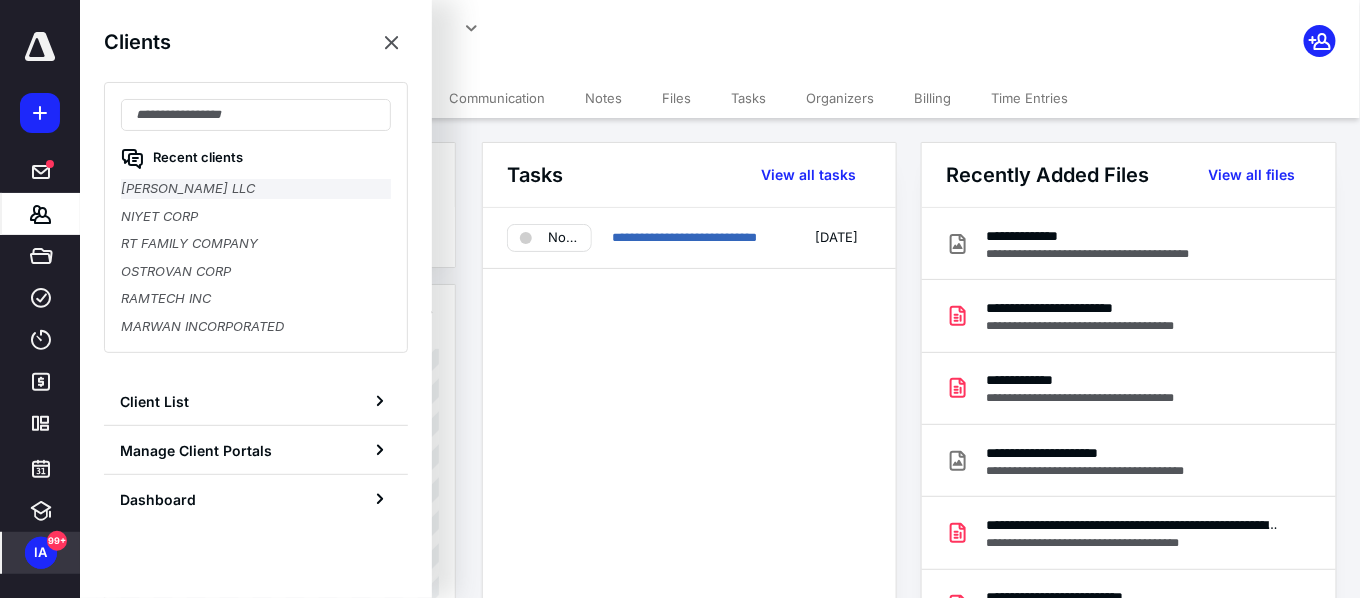 click on "[PERSON_NAME] LLC" at bounding box center [256, 189] 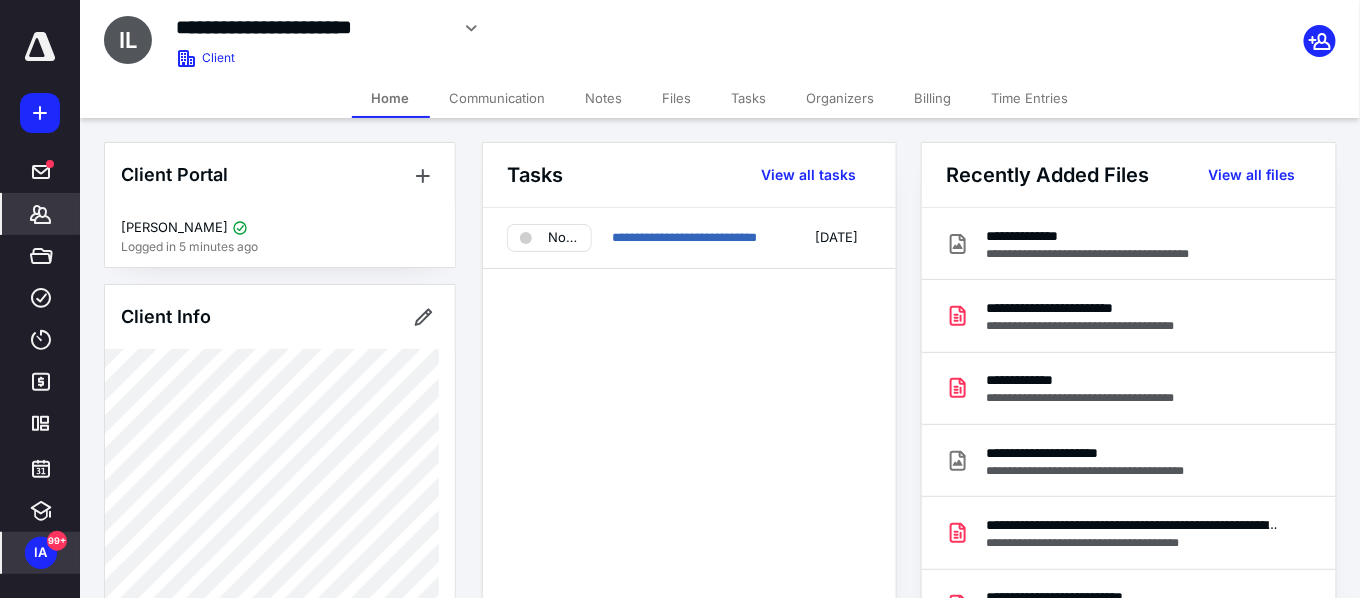 click 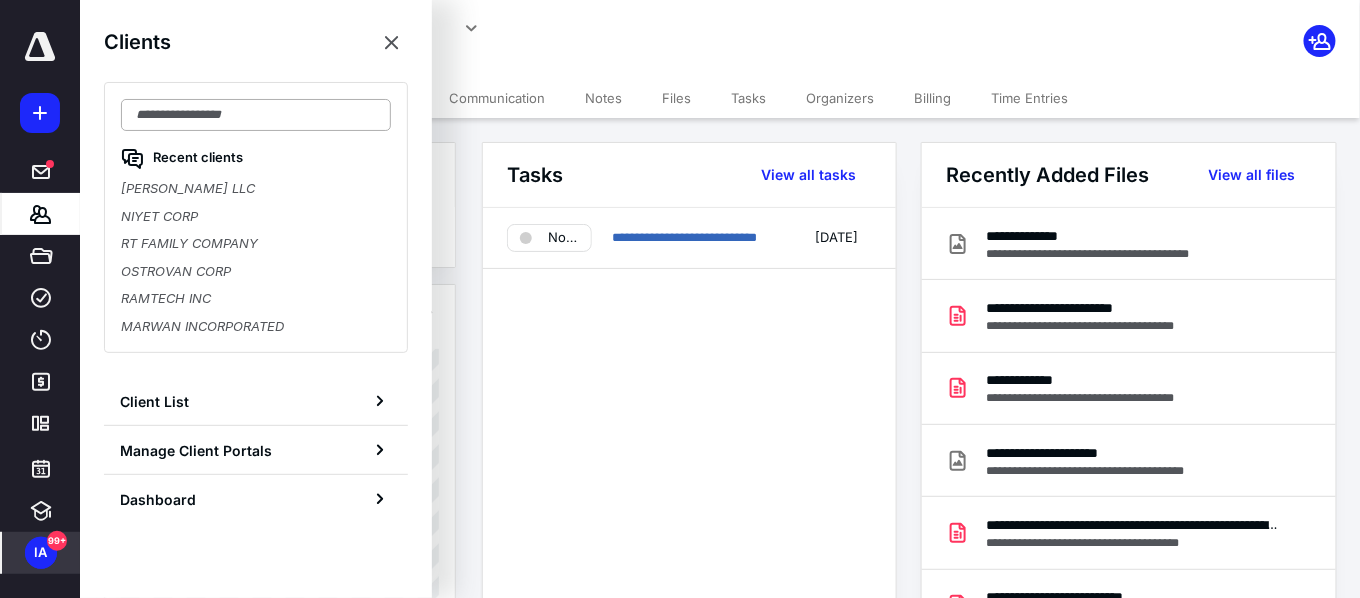 click at bounding box center [256, 115] 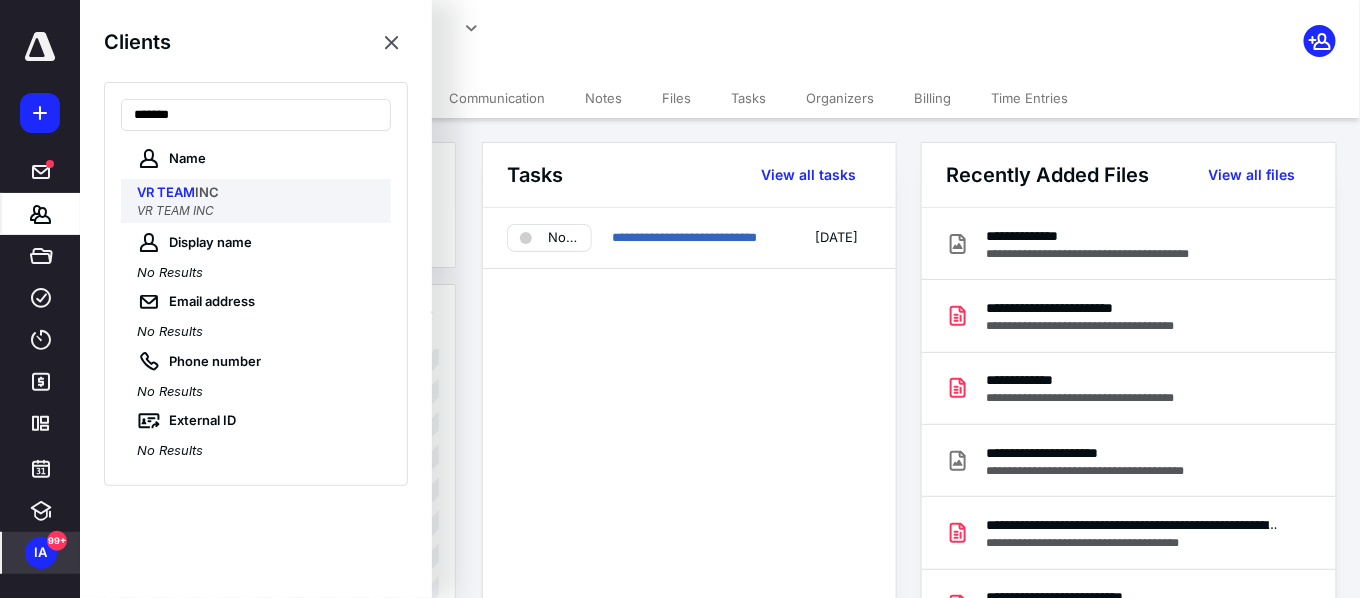 type on "*******" 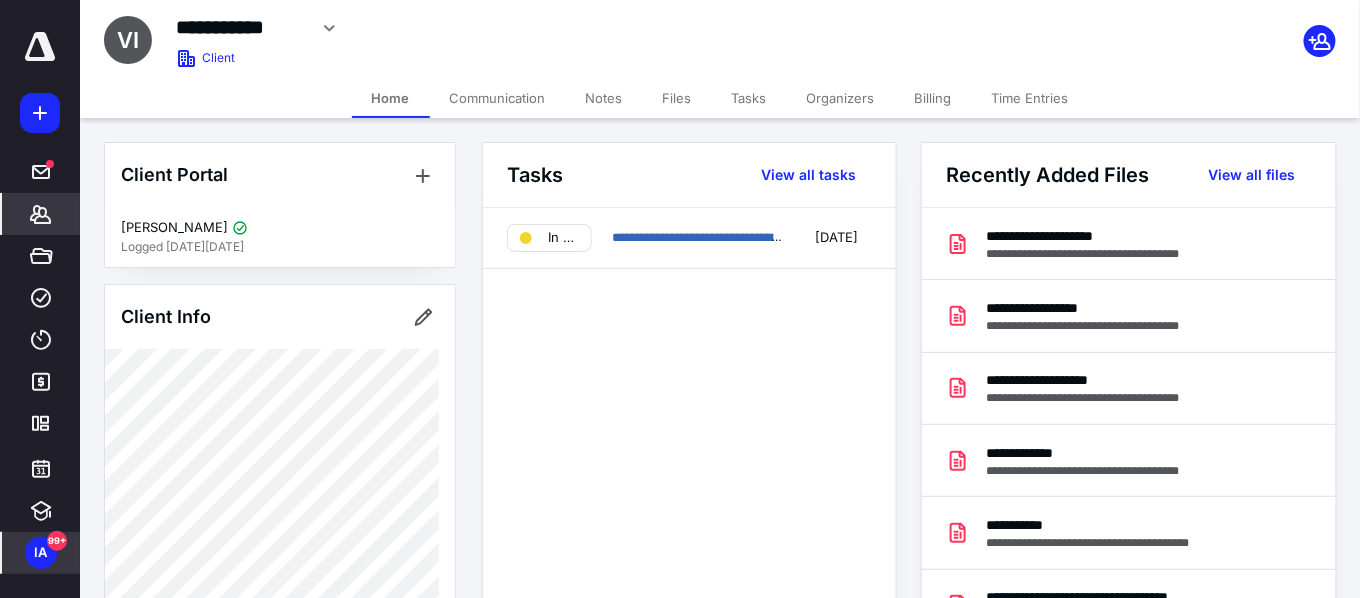click on "Notes" at bounding box center [604, 98] 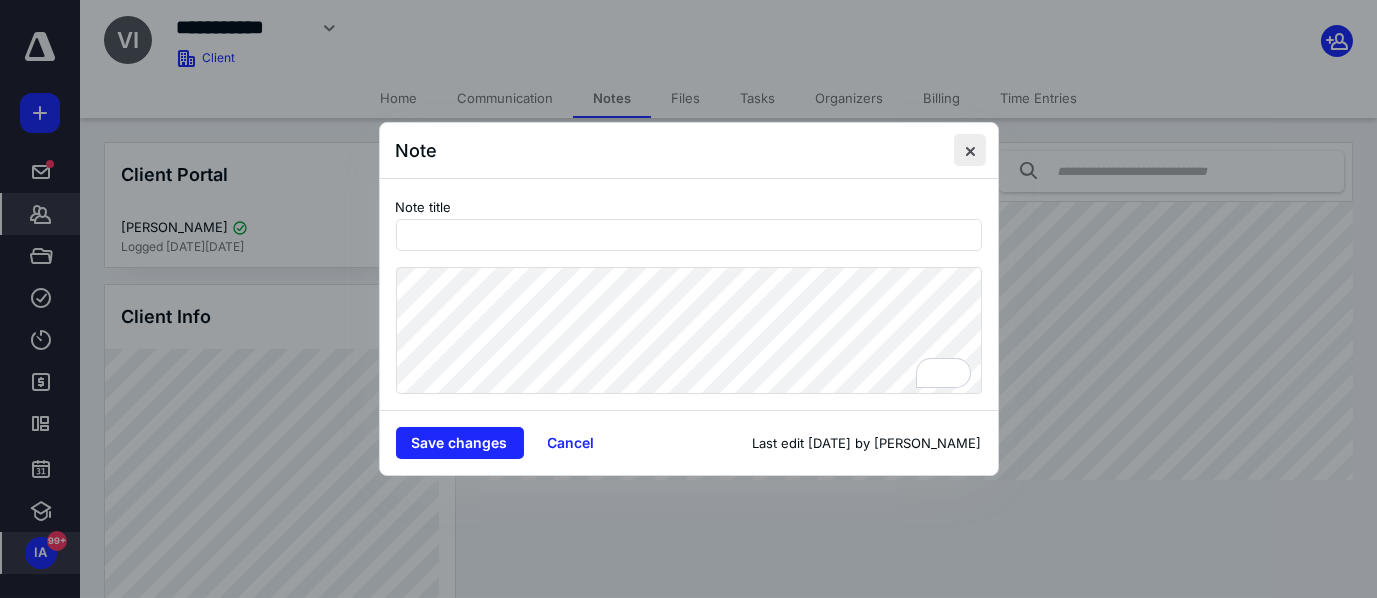 click at bounding box center (970, 150) 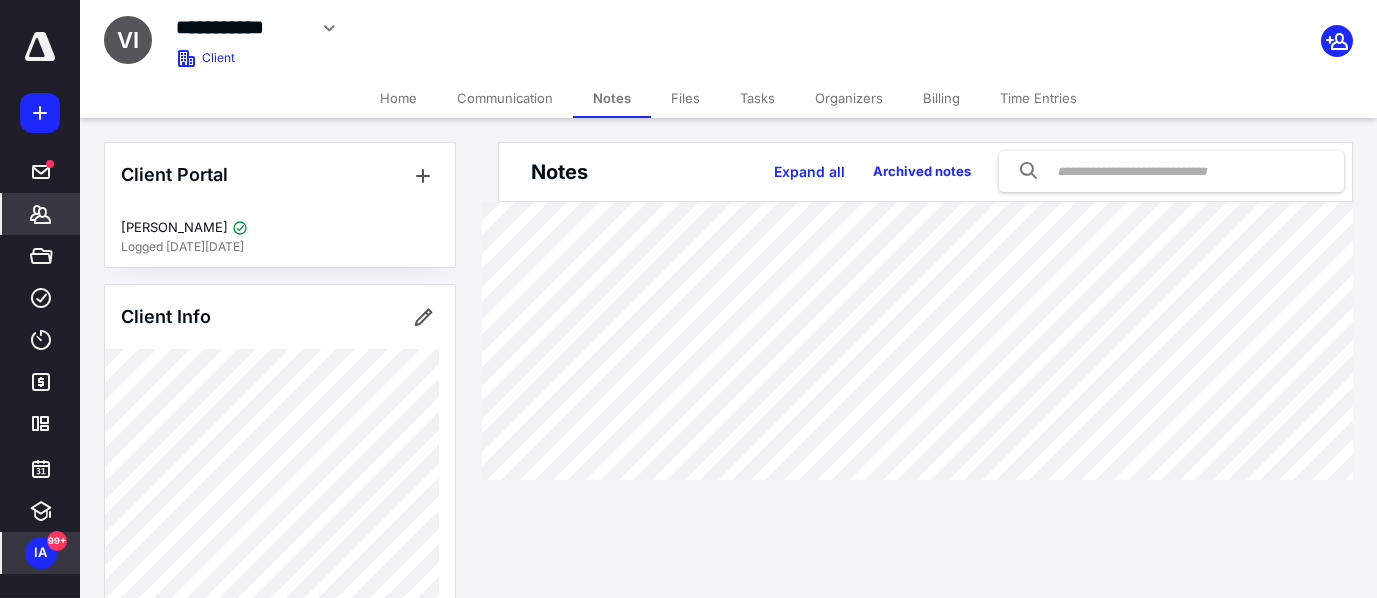 click on "Clients" at bounding box center [41, 214] 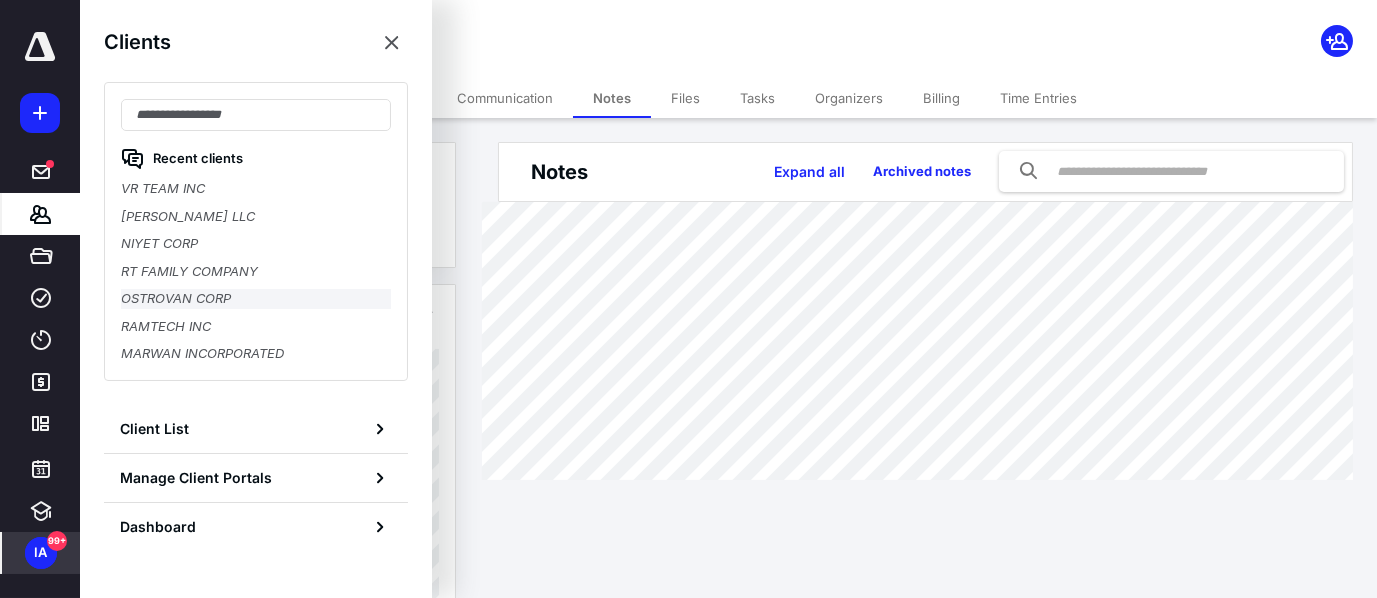 click on "OSTROVAN CORP" at bounding box center (256, 299) 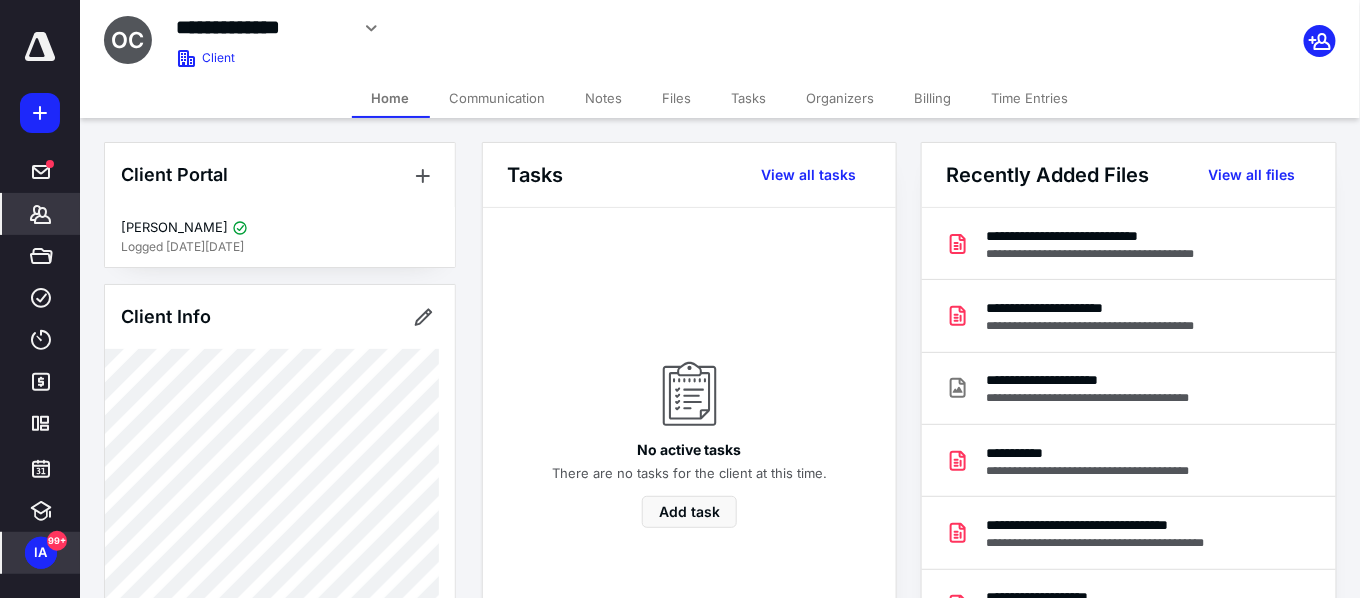 click on "Tasks" at bounding box center (749, 98) 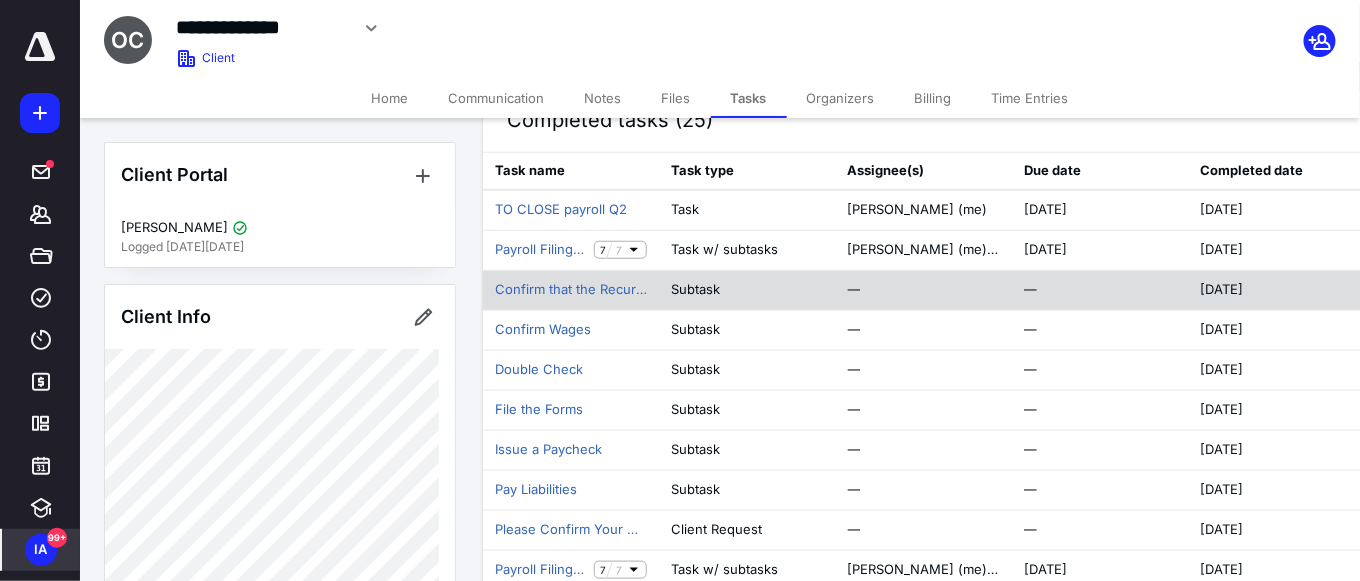 scroll, scrollTop: 379, scrollLeft: 0, axis: vertical 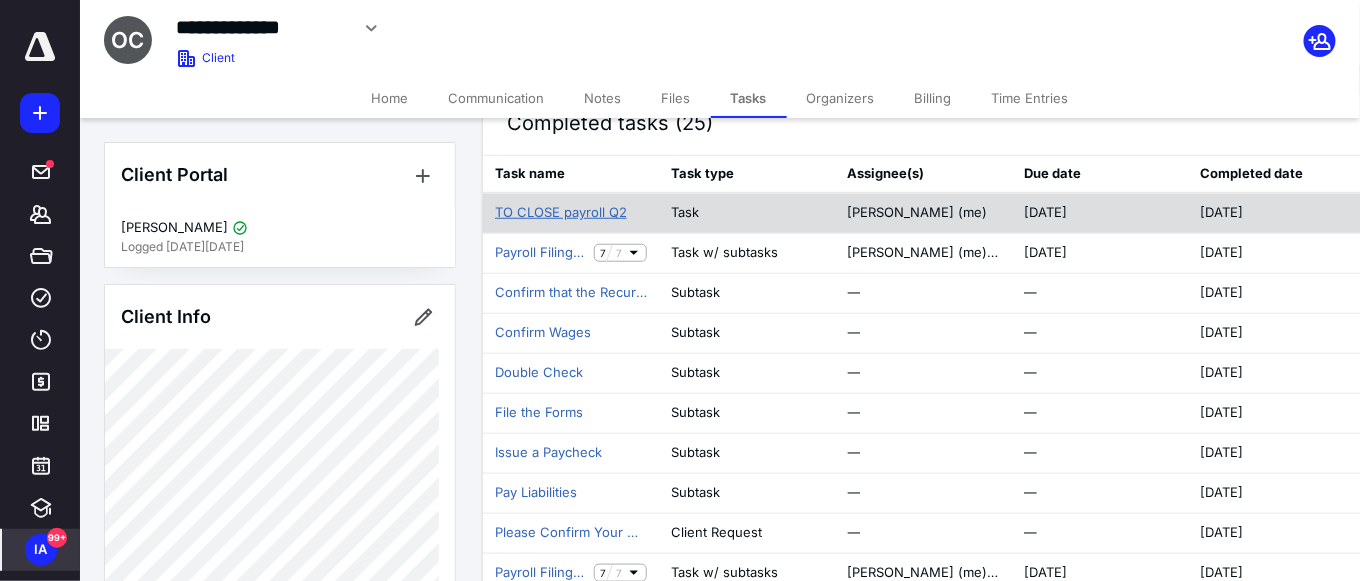 click on "TO CLOSE payroll Q2" at bounding box center [561, 213] 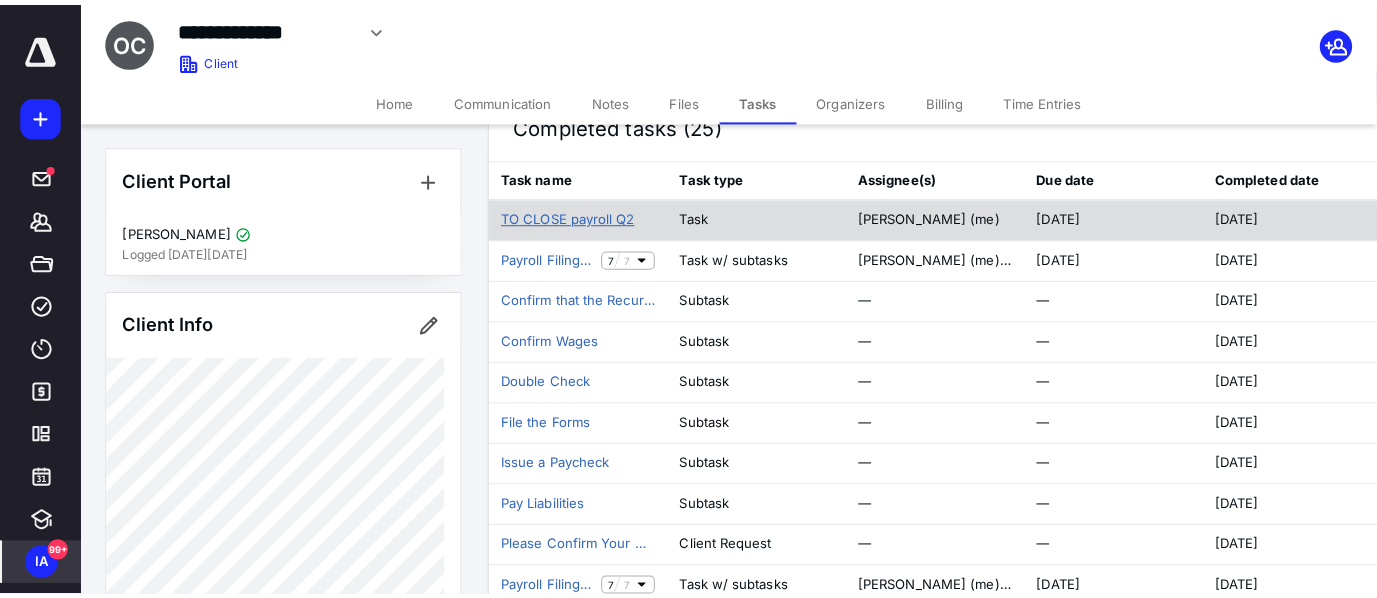 scroll, scrollTop: 0, scrollLeft: 0, axis: both 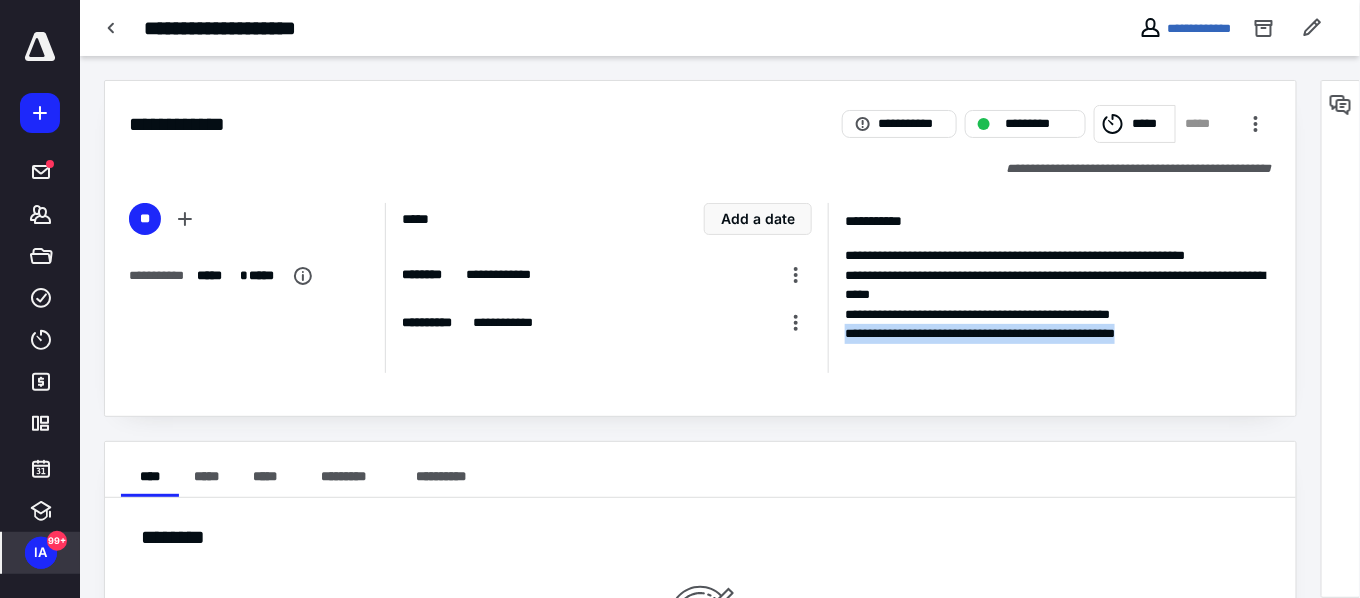 drag, startPoint x: 1191, startPoint y: 330, endPoint x: 837, endPoint y: 332, distance: 354.00565 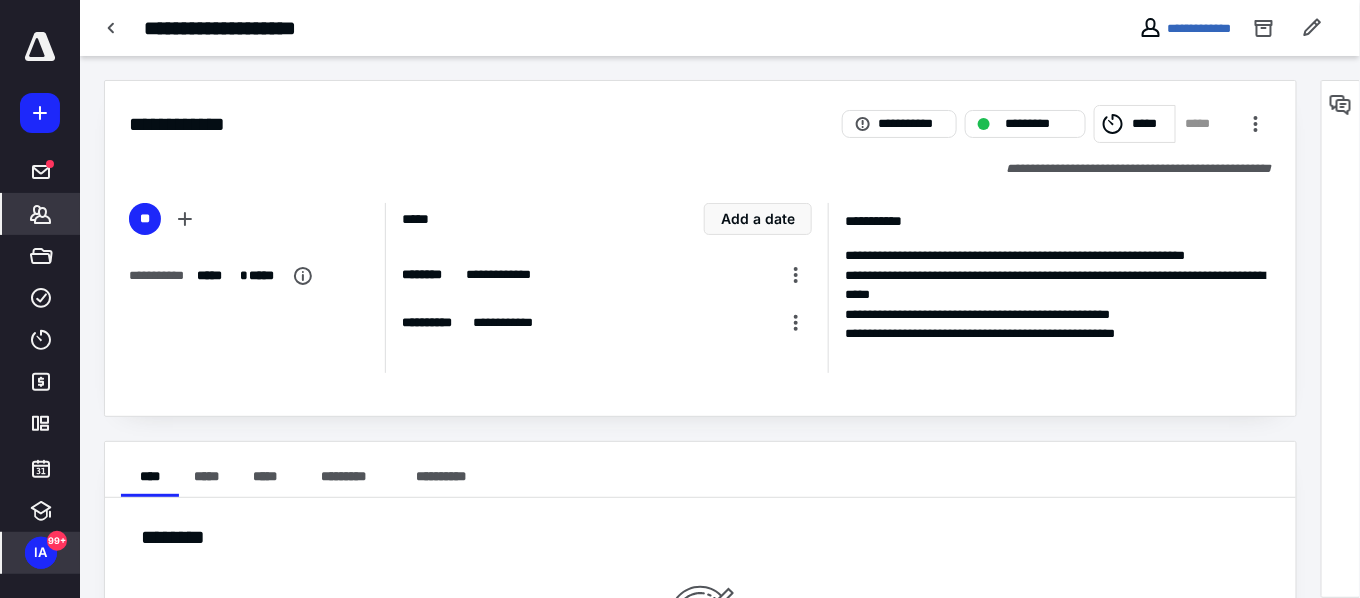 click 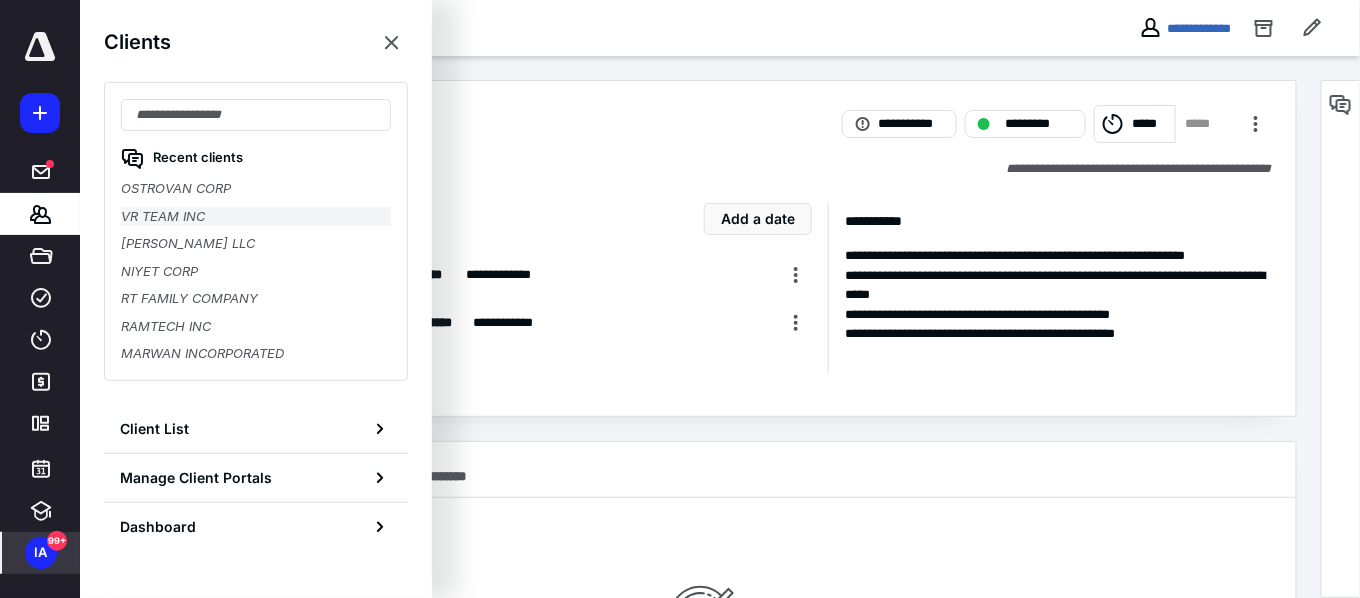 click on "VR TEAM INC" at bounding box center [256, 217] 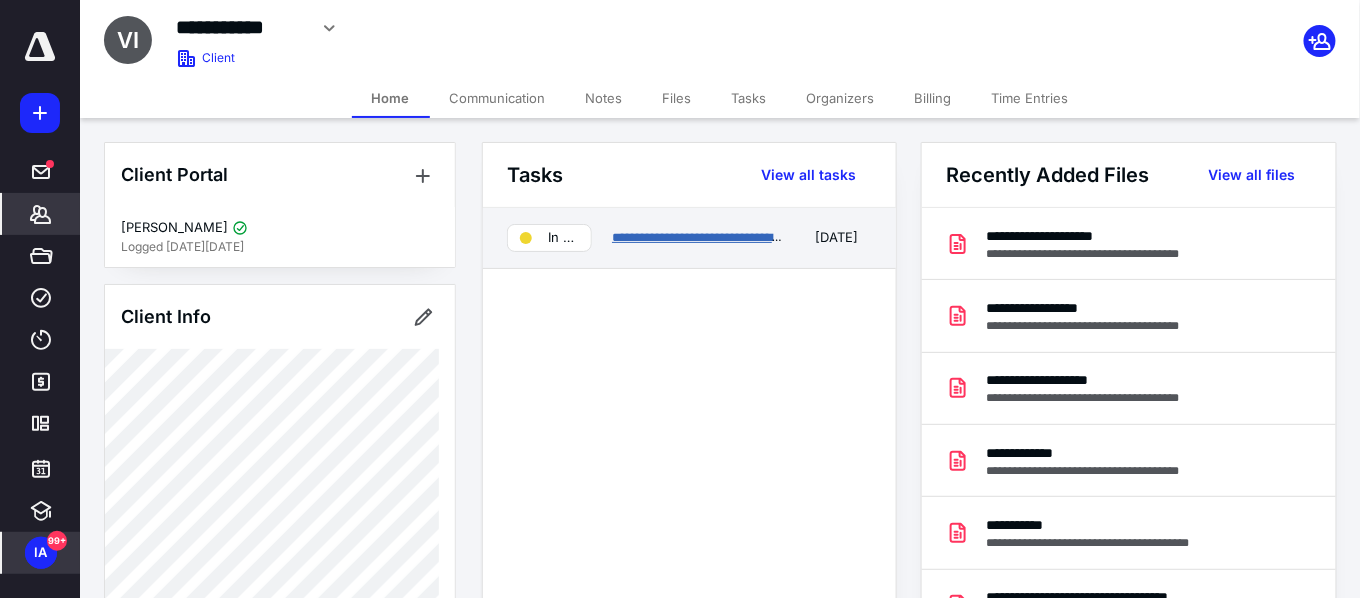 click on "**********" at bounding box center (742, 237) 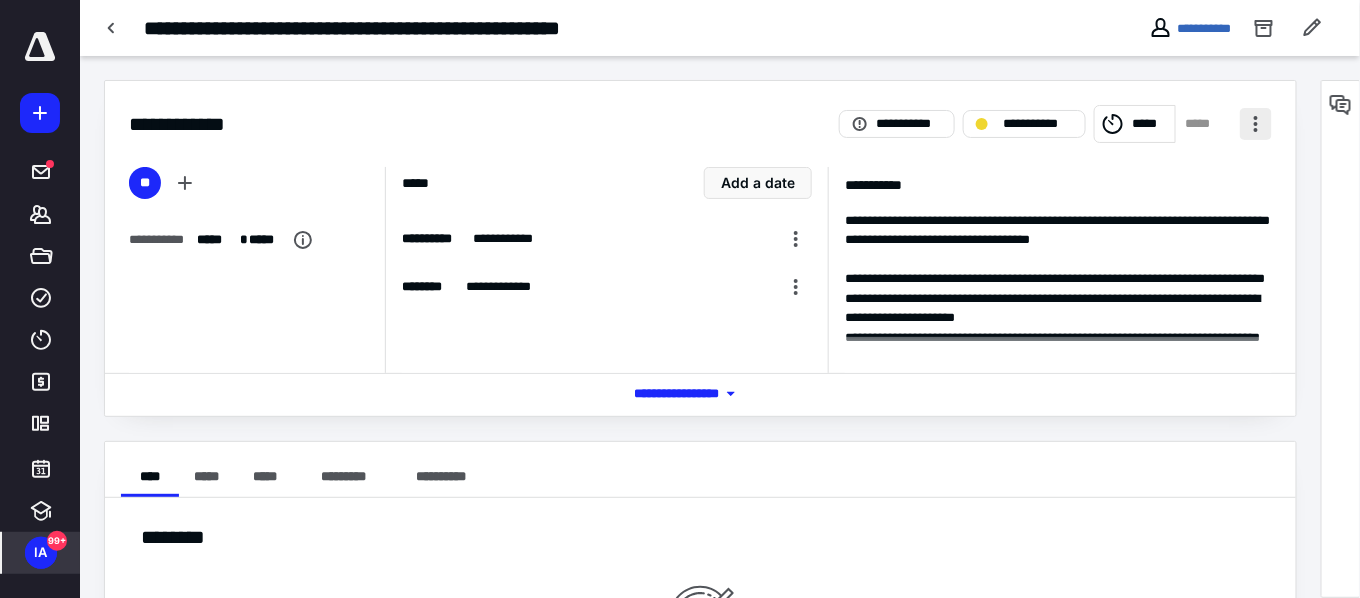 click at bounding box center (1256, 124) 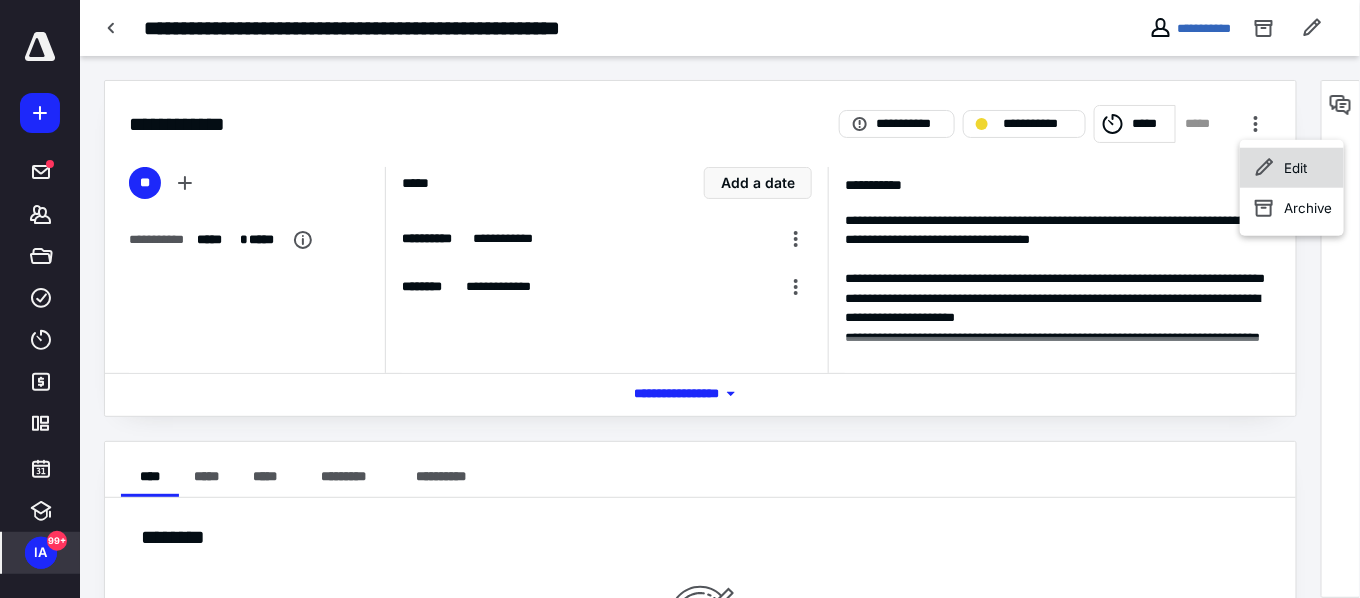 click on "Edit" at bounding box center [1292, 168] 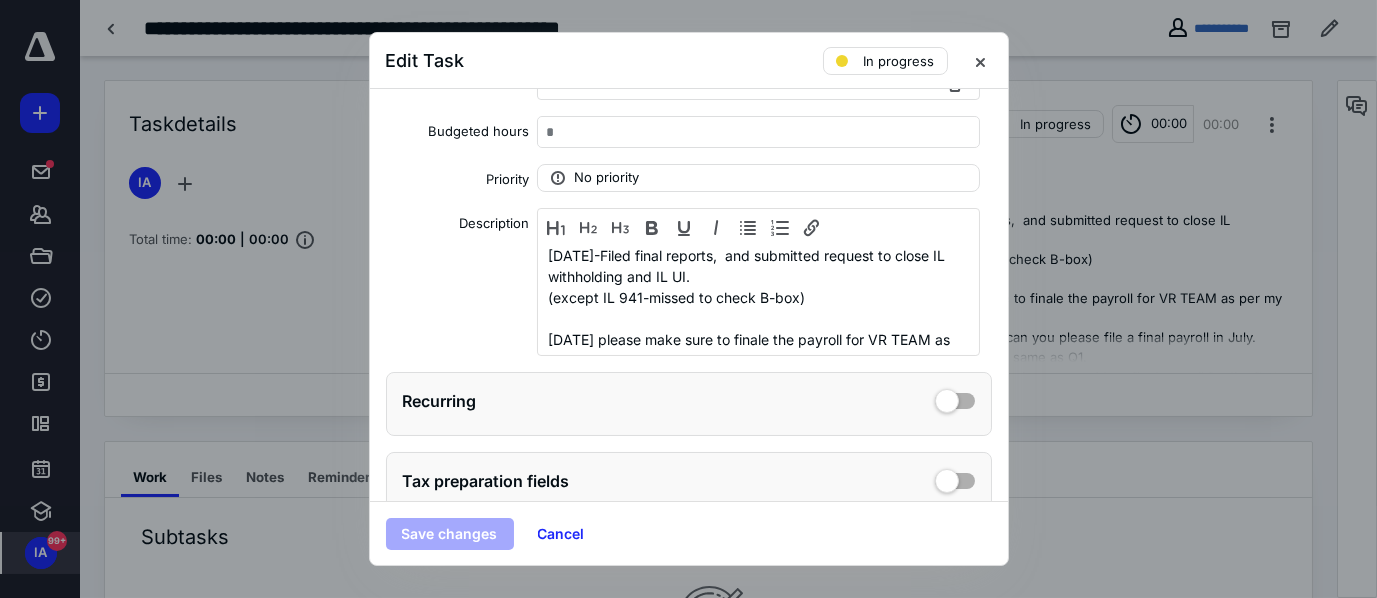 scroll, scrollTop: 309, scrollLeft: 0, axis: vertical 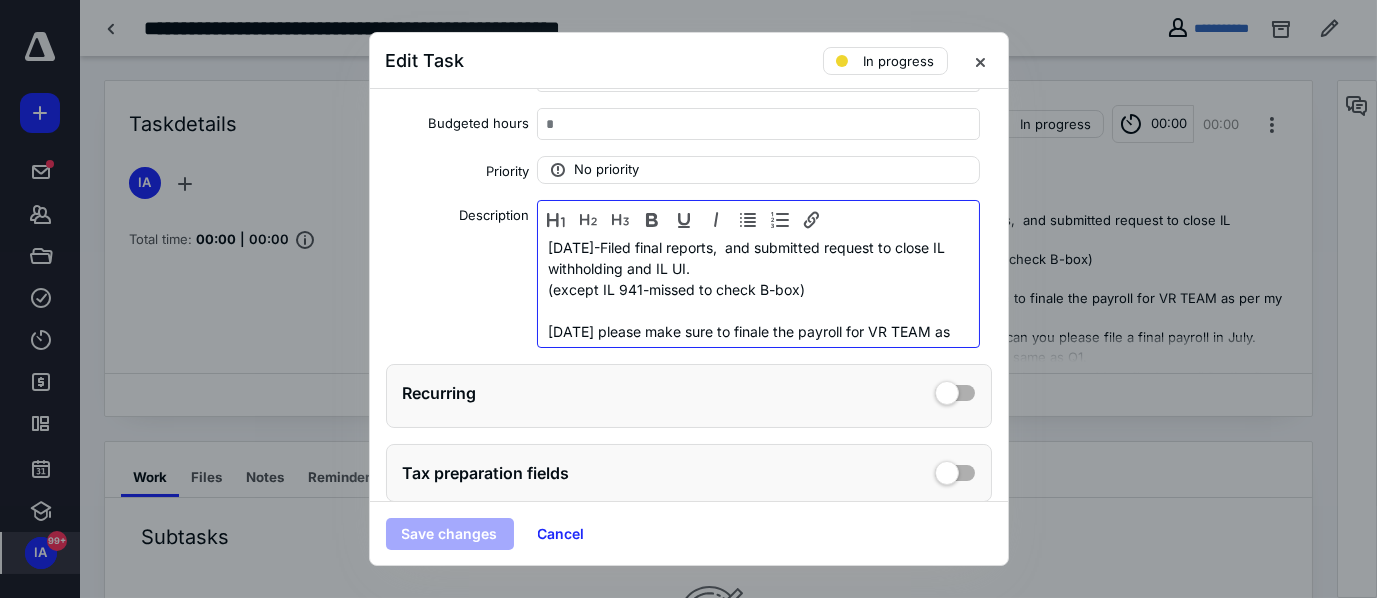 click on "[DATE]-Filed final reports,  and submitted request to close IL withholding and IL UI. (except IL 941-missed to check B-box)
[DATE] please make sure to finale the payroll for VR TEAM as per my earlier emails.   [DATE] email from client:can you please file a final payroll in July. Wages for Q2
can be the same as Q1. Can  form W-2 and W-3 to be prepared to reflect payroll
for the first two quarters." at bounding box center (758, 363) 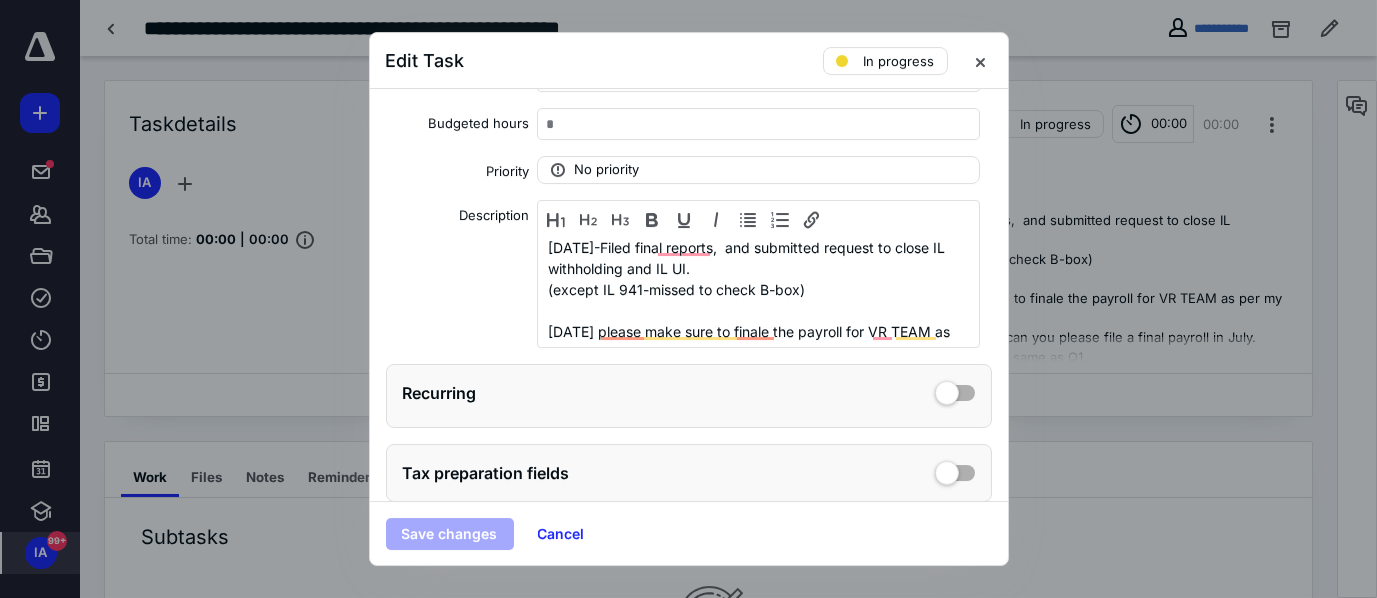 scroll, scrollTop: 81, scrollLeft: 0, axis: vertical 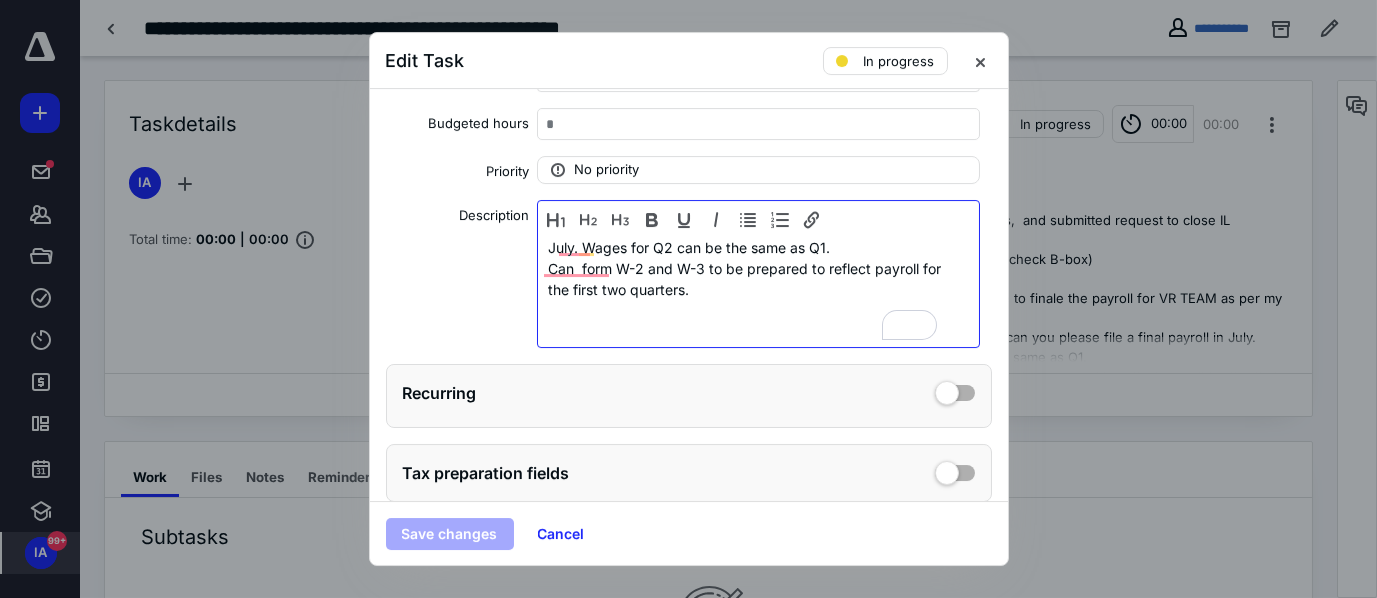 click on "Can  form W-2 and W-3 to be prepared to reflect payroll
for the first two quarters." at bounding box center (752, 289) 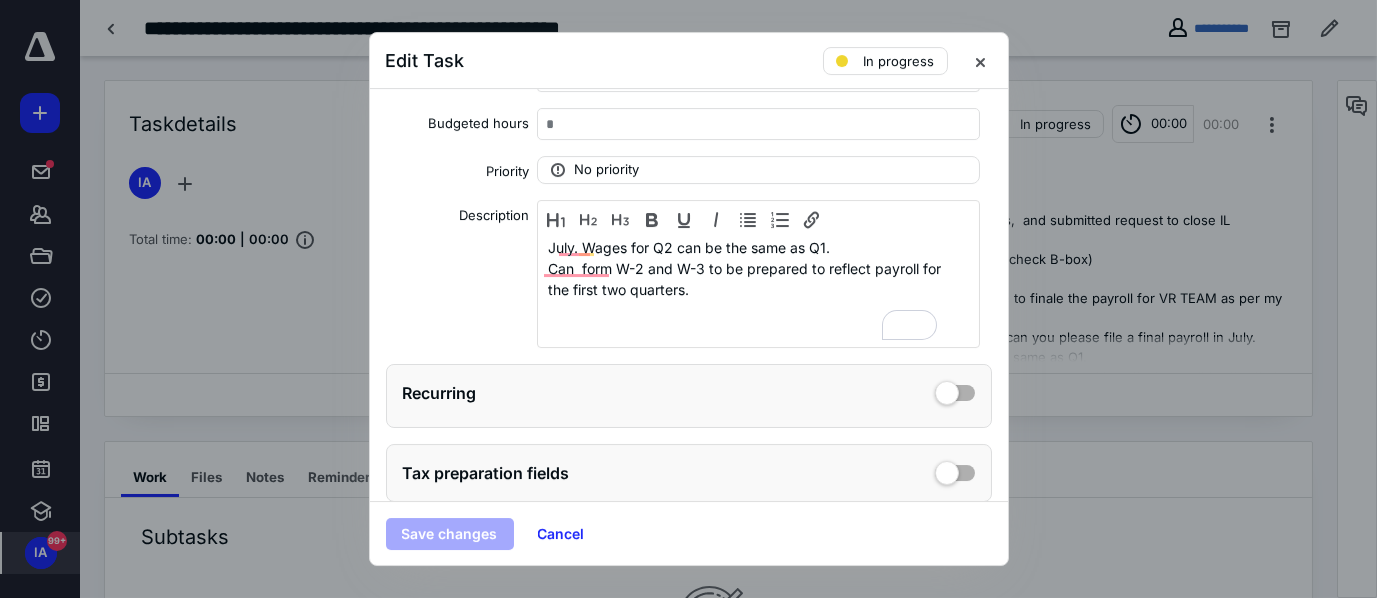 scroll, scrollTop: 83, scrollLeft: 0, axis: vertical 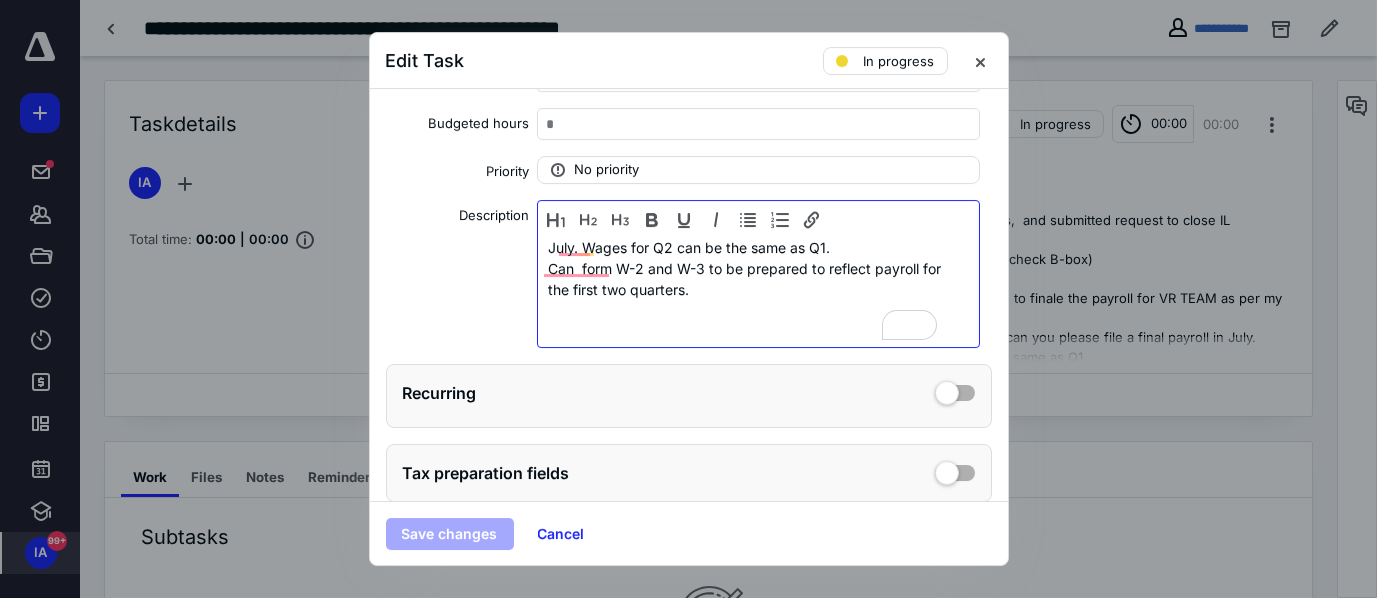 click on "Can  form W-2 and W-3 to be prepared to reflect payroll
for the first two quarters." at bounding box center (752, 289) 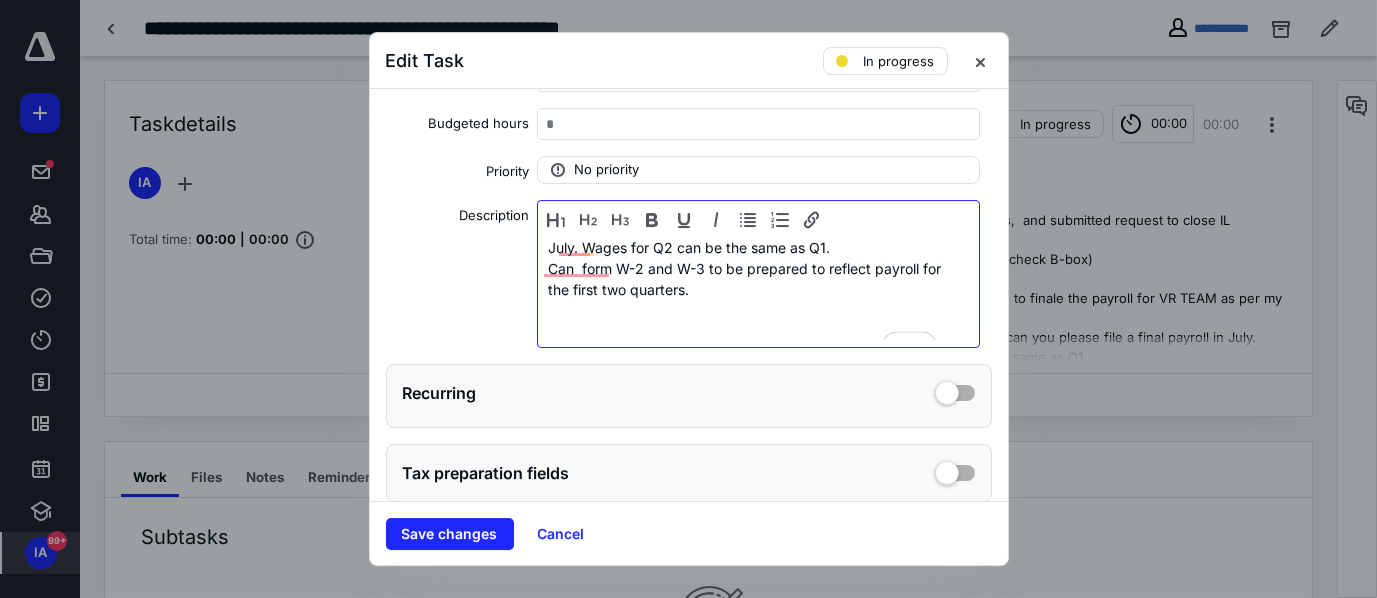 click on "Can  form W-2 and W-3 to be prepared to reflect payroll
for the first two quarters." at bounding box center [752, 300] 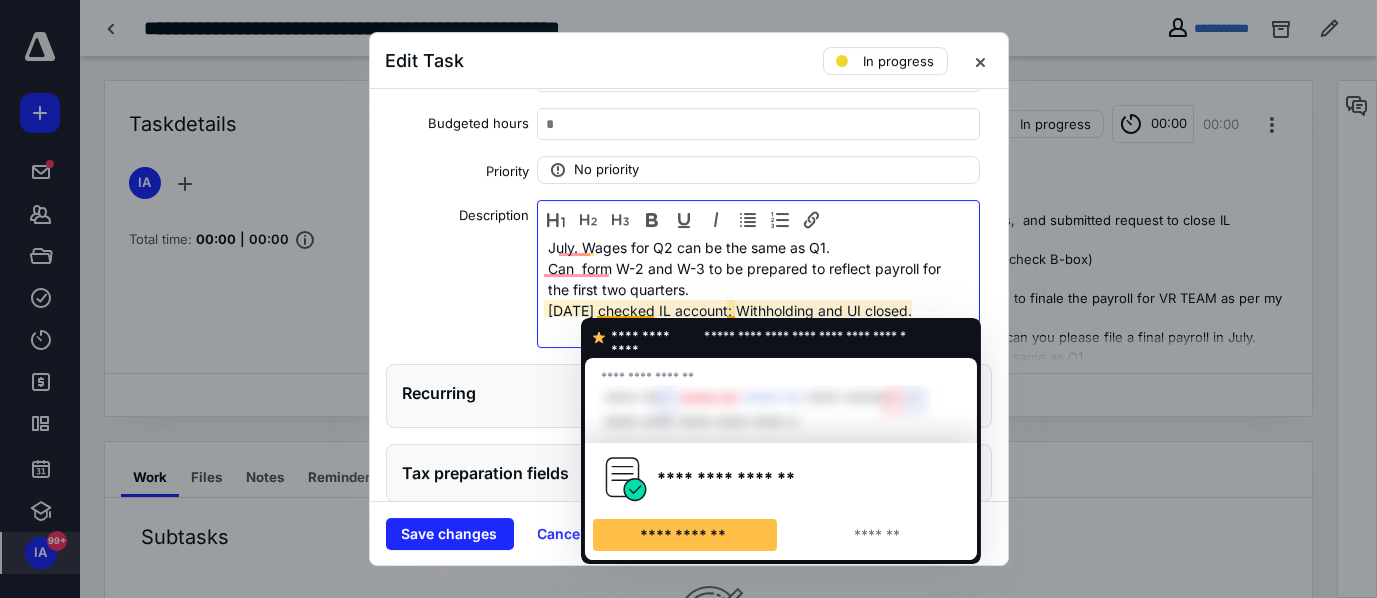 click on "Can  form W-2 and W-3 to be prepared to reflect payroll
for the first two quarters. [DATE] checked IL account: Withholding and UI closed." at bounding box center (752, 300) 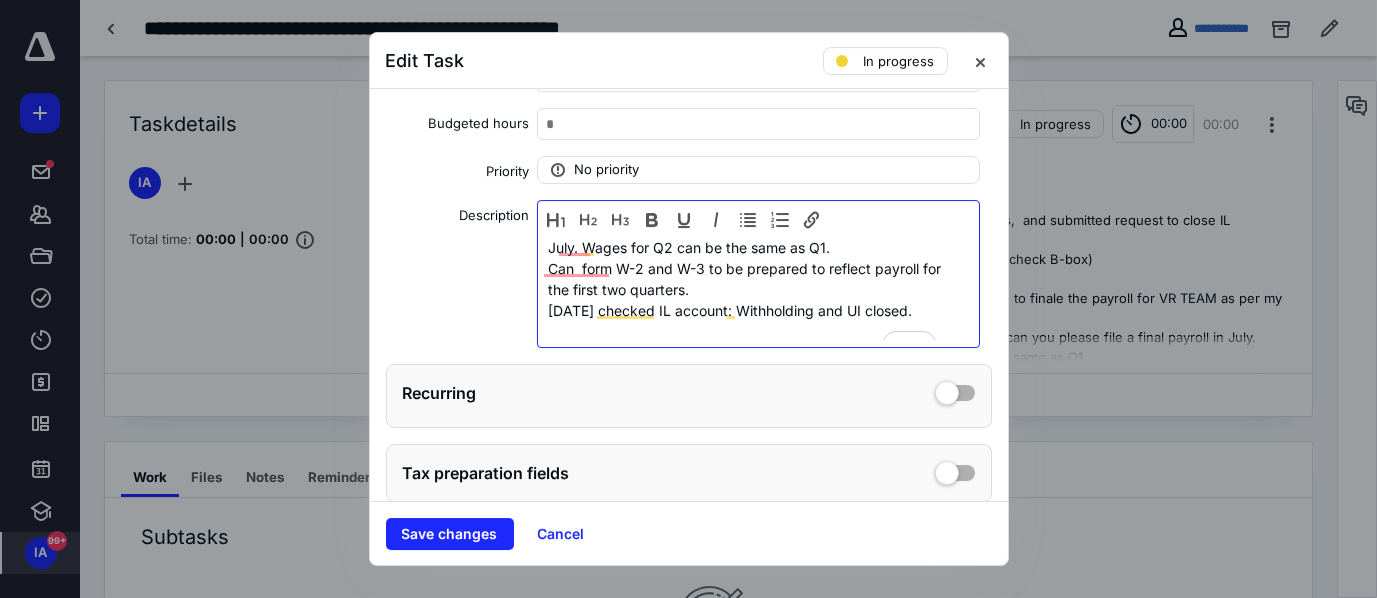 click on "Can  form W-2 and W-3 to be prepared to reflect payroll
for the first two quarters. [DATE] checked IL account: Withholding and UI closed." at bounding box center [752, 300] 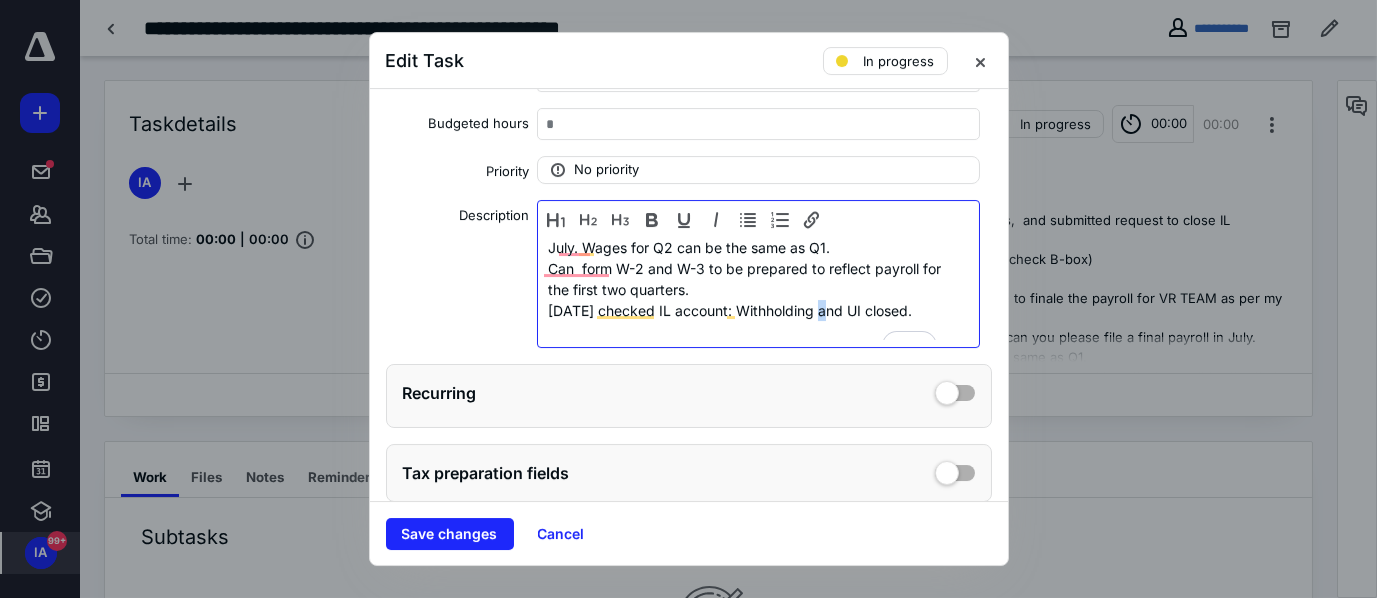 drag, startPoint x: 594, startPoint y: 312, endPoint x: 919, endPoint y: 304, distance: 325.09845 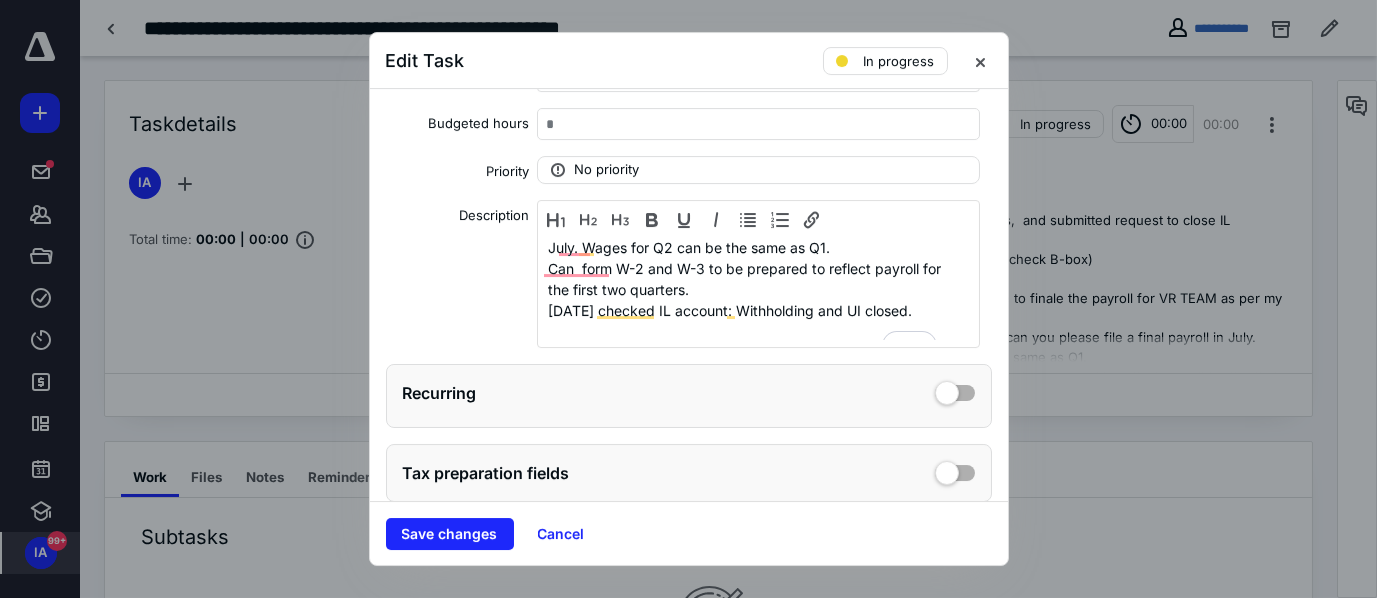 drag, startPoint x: 850, startPoint y: 302, endPoint x: 718, endPoint y: 12, distance: 318.6283 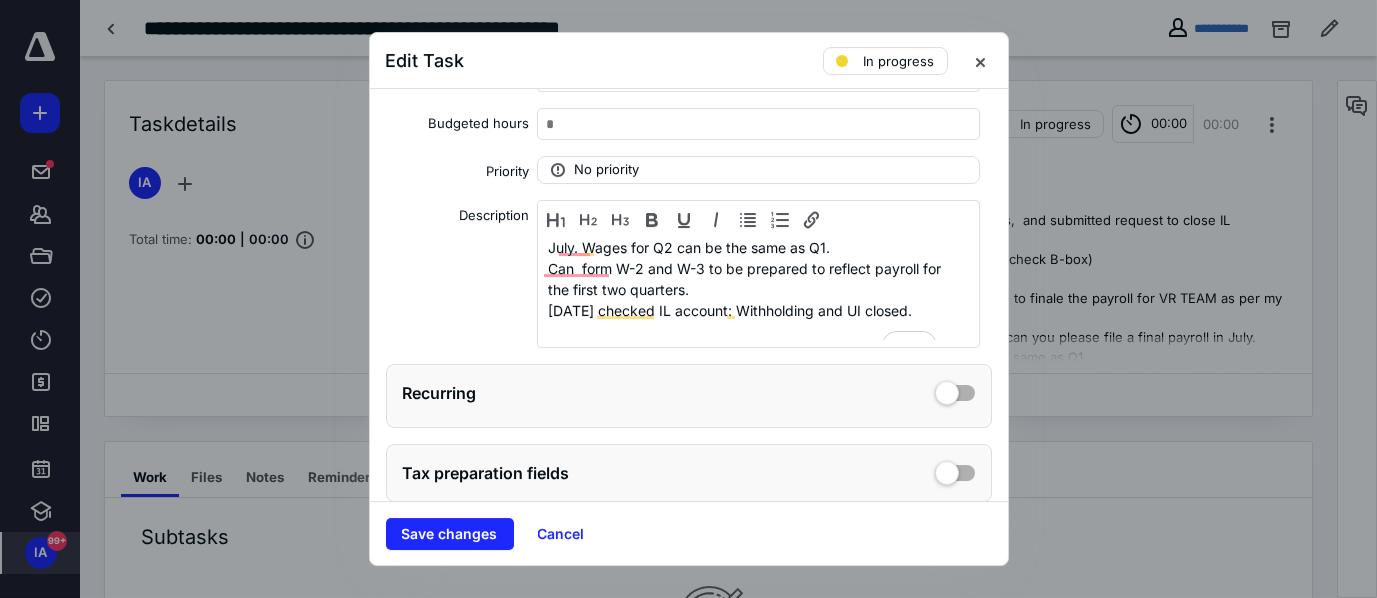 scroll, scrollTop: 168, scrollLeft: 0, axis: vertical 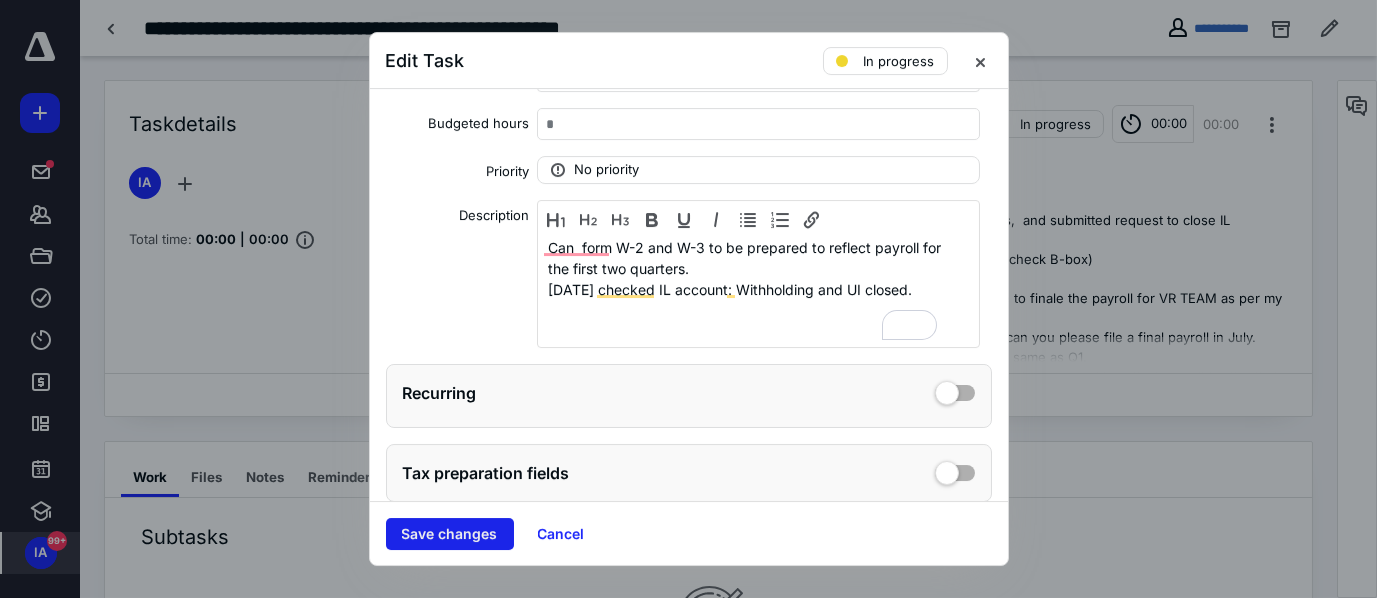 click on "Save changes" at bounding box center (450, 534) 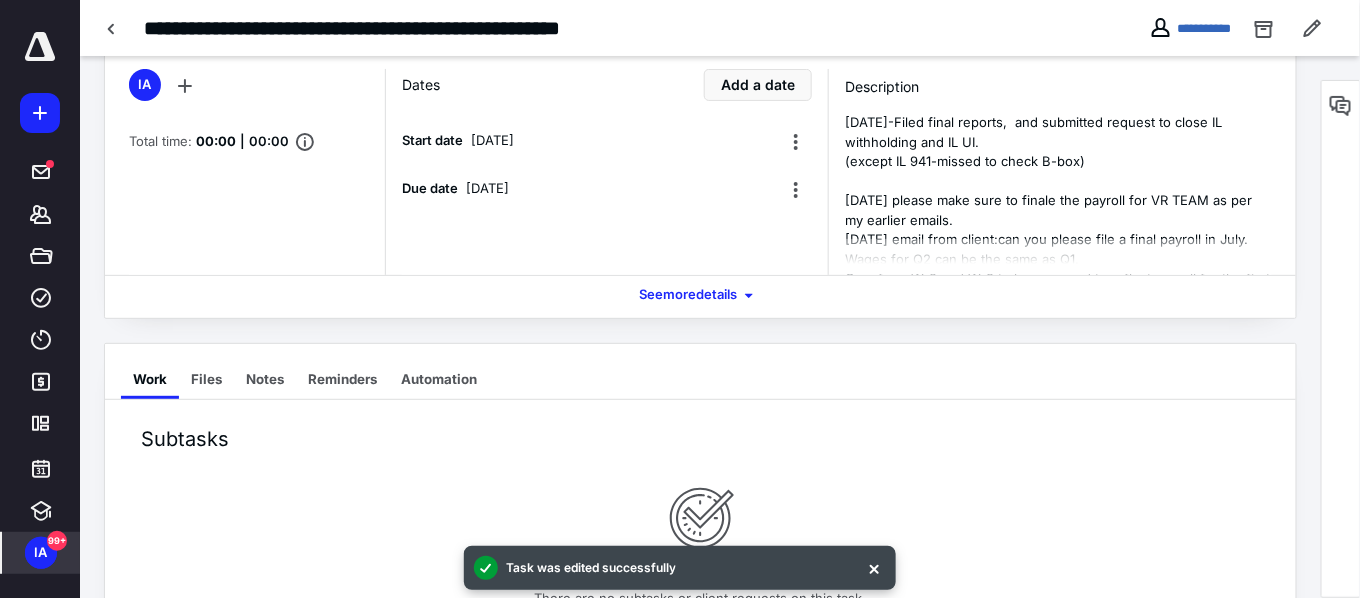 scroll, scrollTop: 114, scrollLeft: 0, axis: vertical 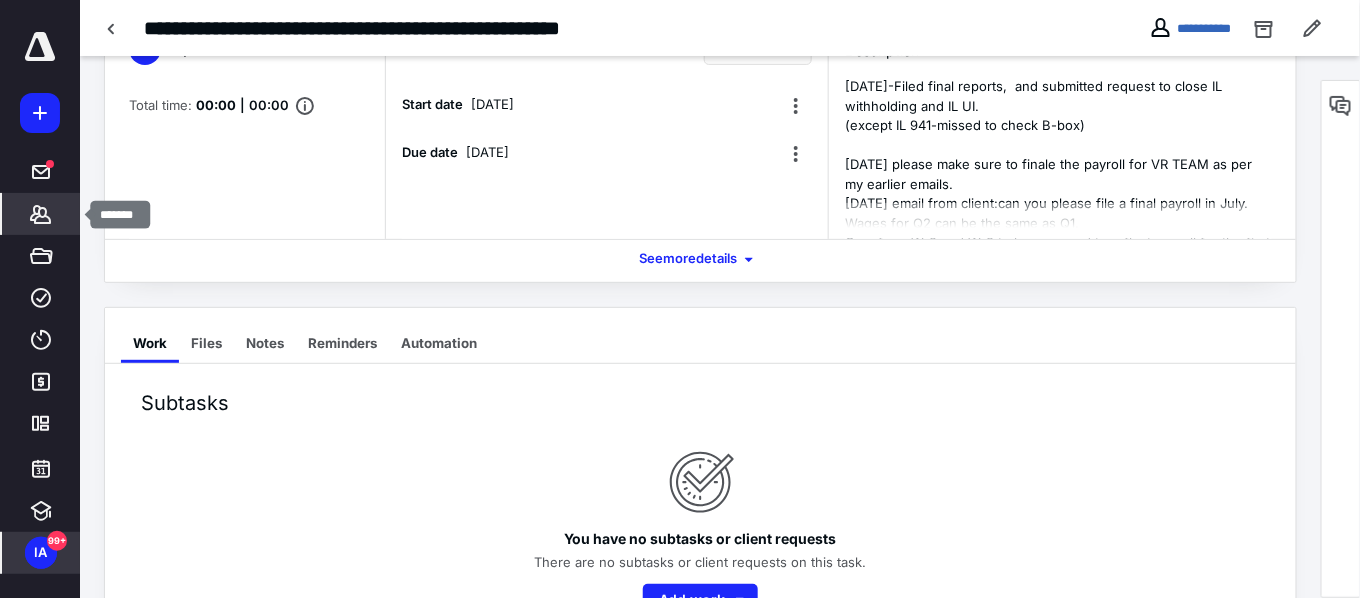 click 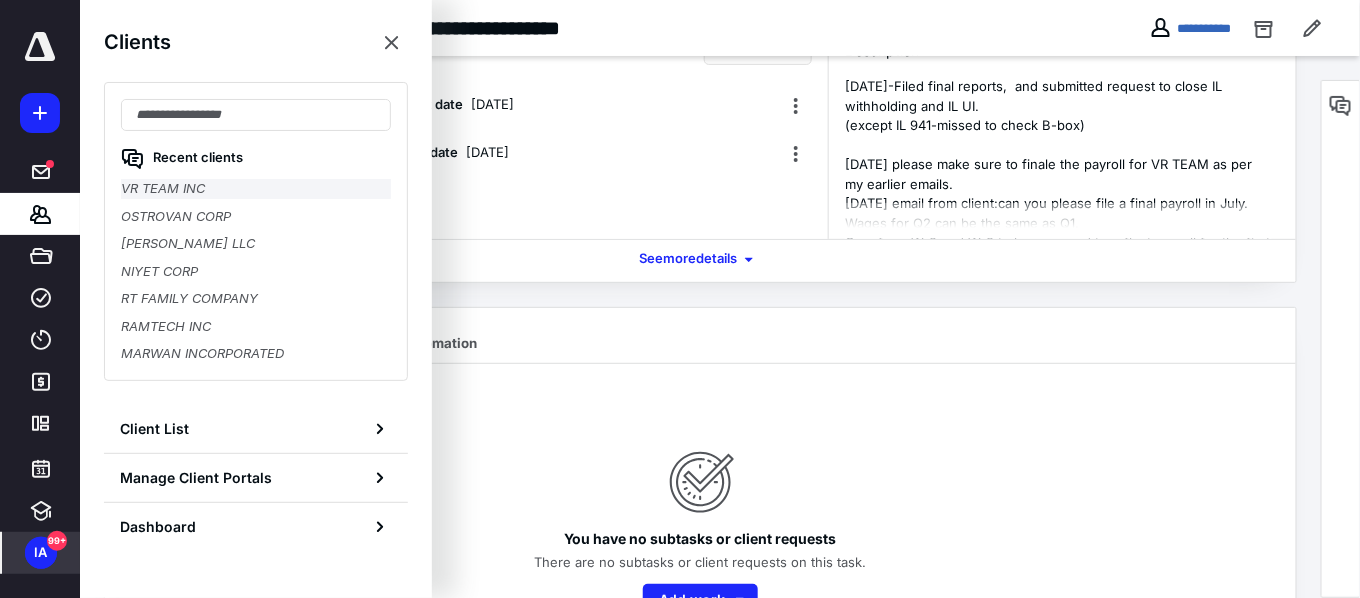 click on "VR TEAM INC" at bounding box center (256, 189) 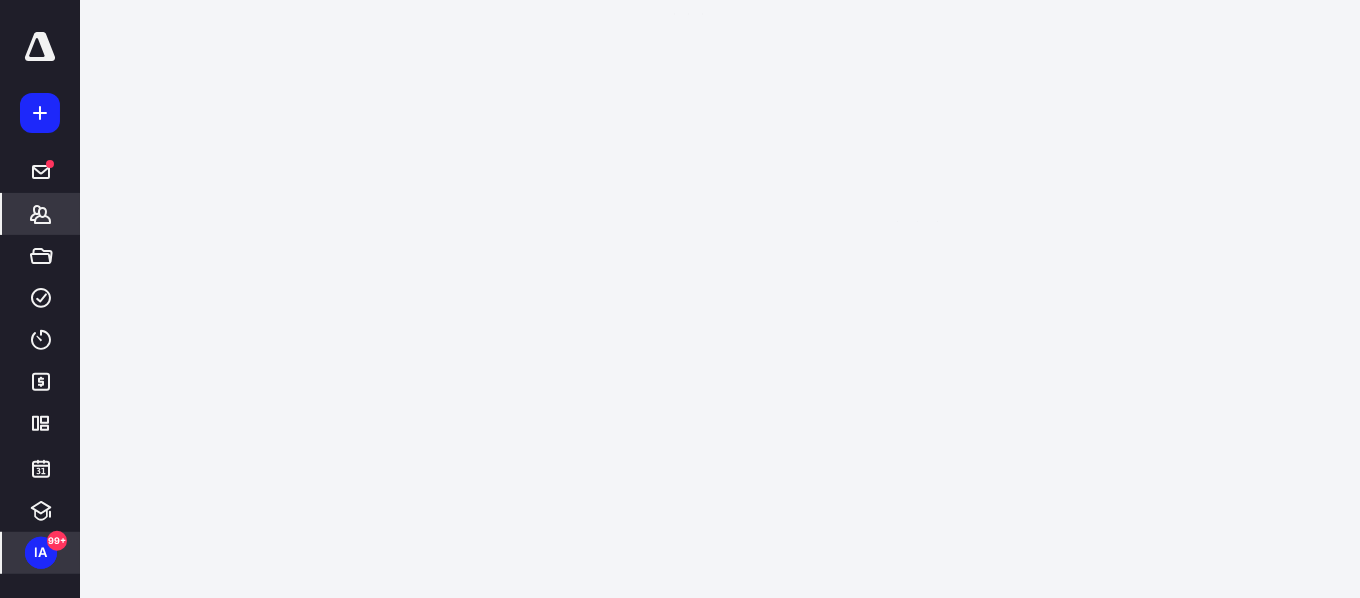 scroll, scrollTop: 0, scrollLeft: 0, axis: both 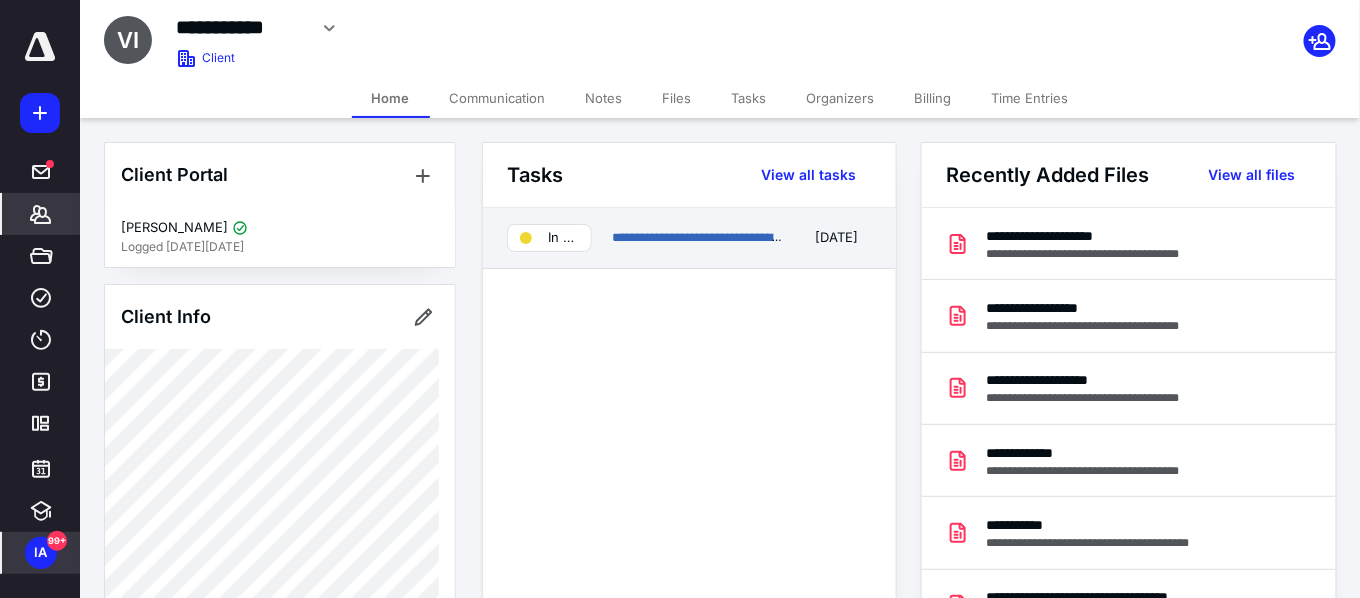 click on "**********" at bounding box center (697, 238) 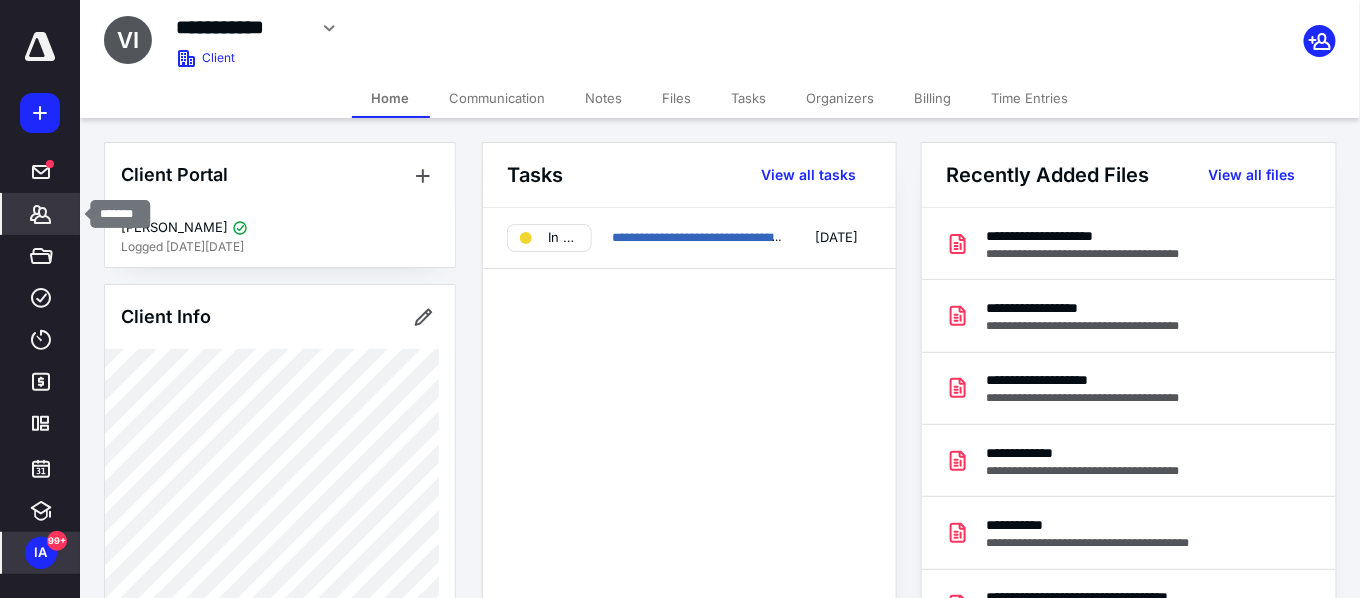 click 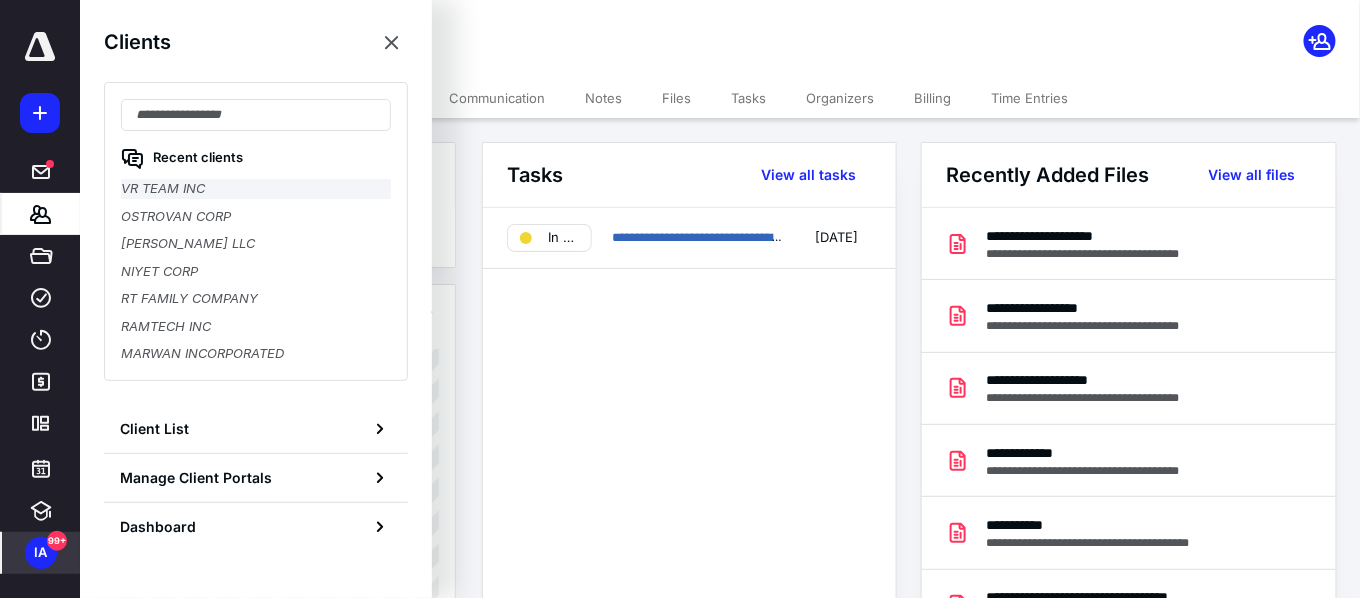 click on "VR TEAM INC" at bounding box center [256, 189] 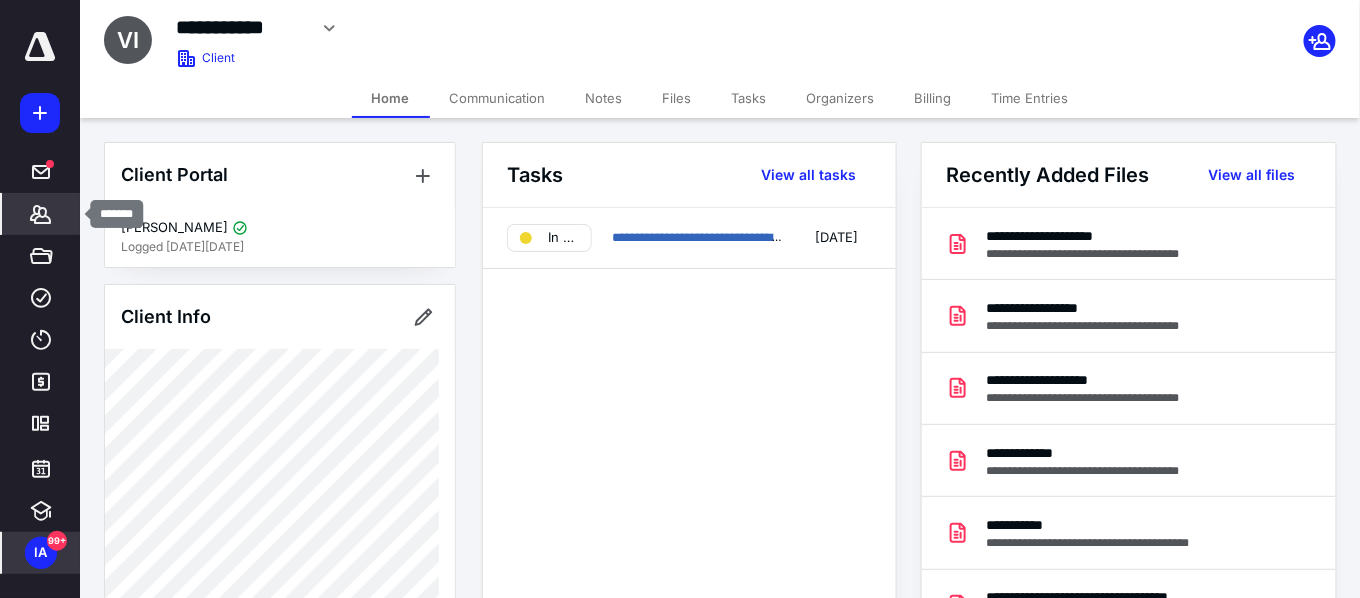 click 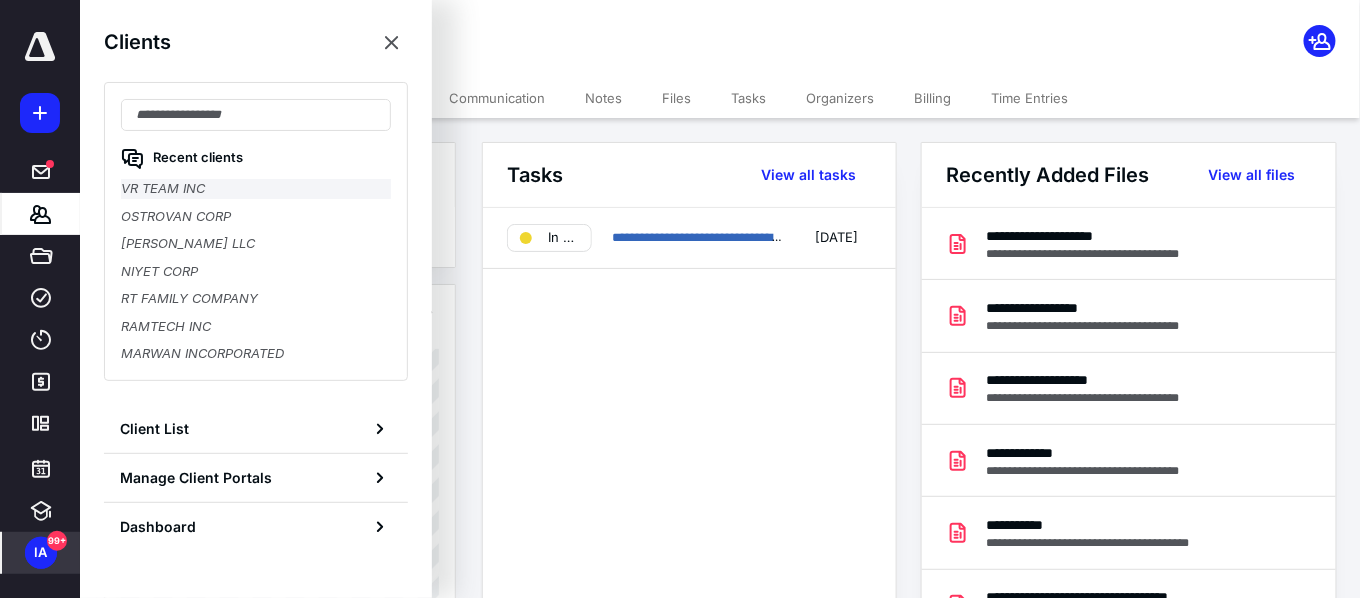 click on "VR TEAM INC" at bounding box center (256, 189) 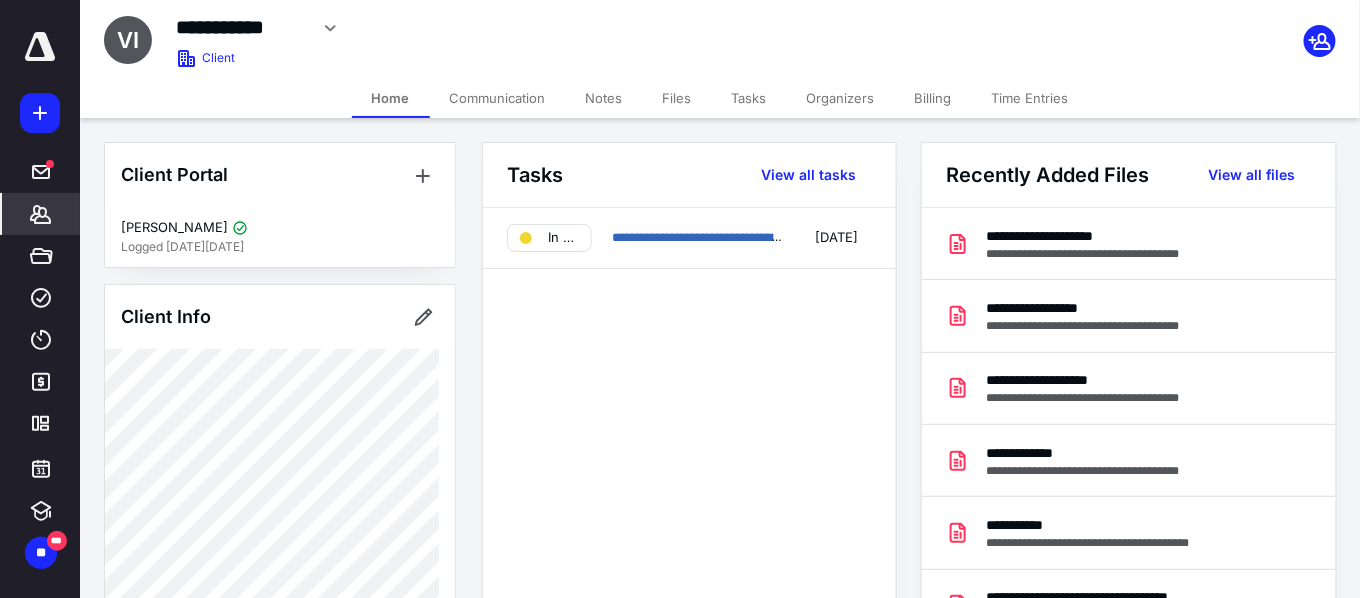 scroll, scrollTop: 0, scrollLeft: 0, axis: both 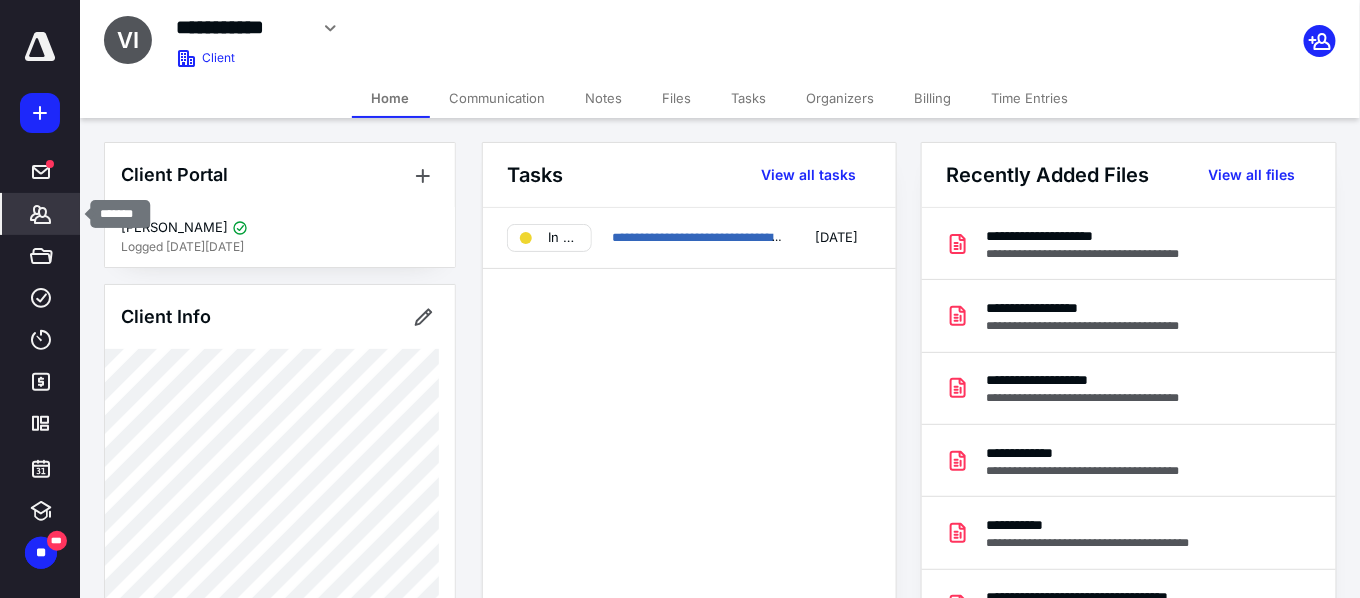 click 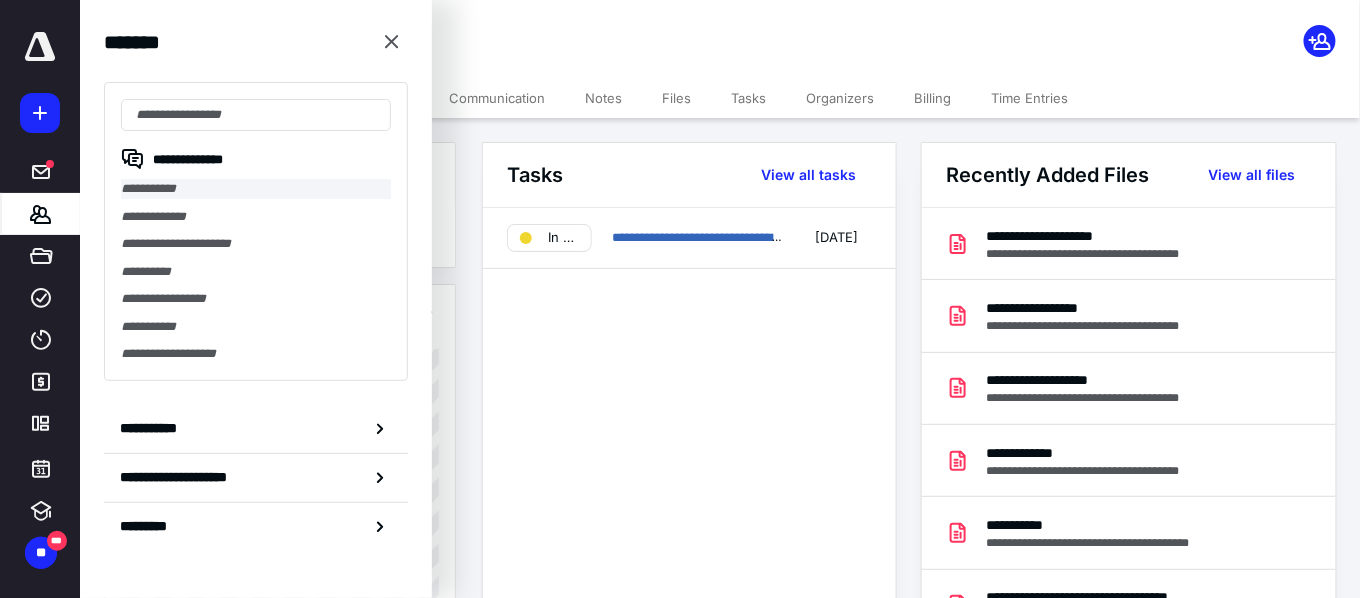click on "**********" at bounding box center [256, 189] 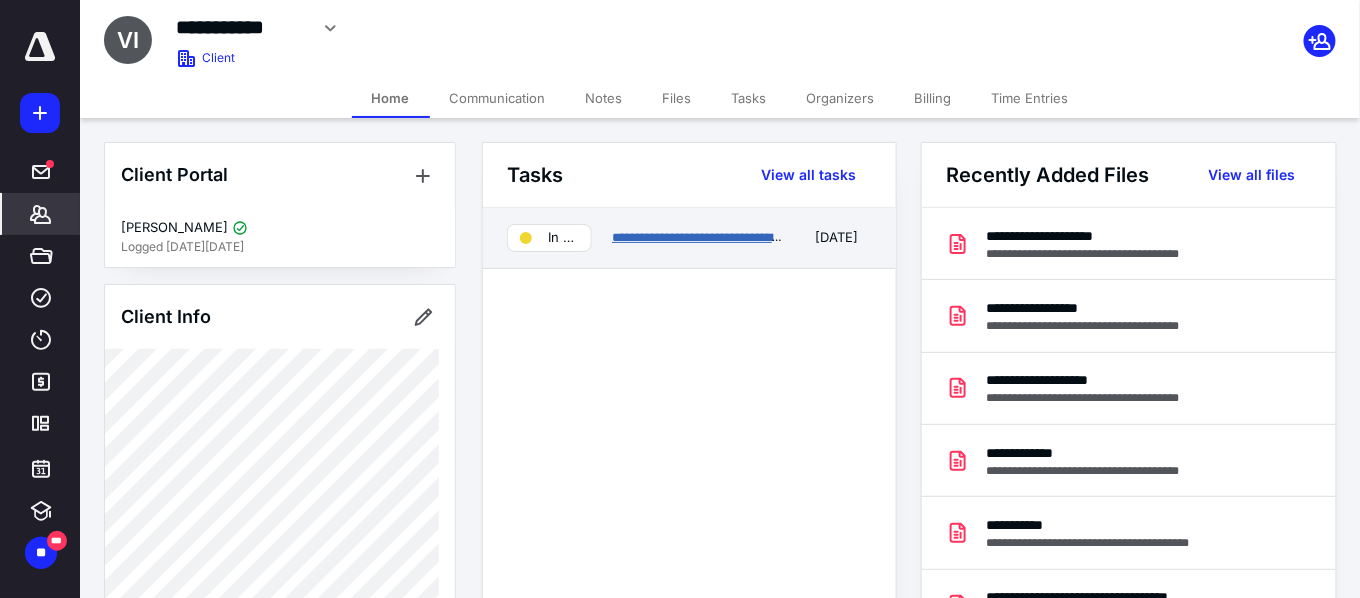 click on "**********" at bounding box center (742, 237) 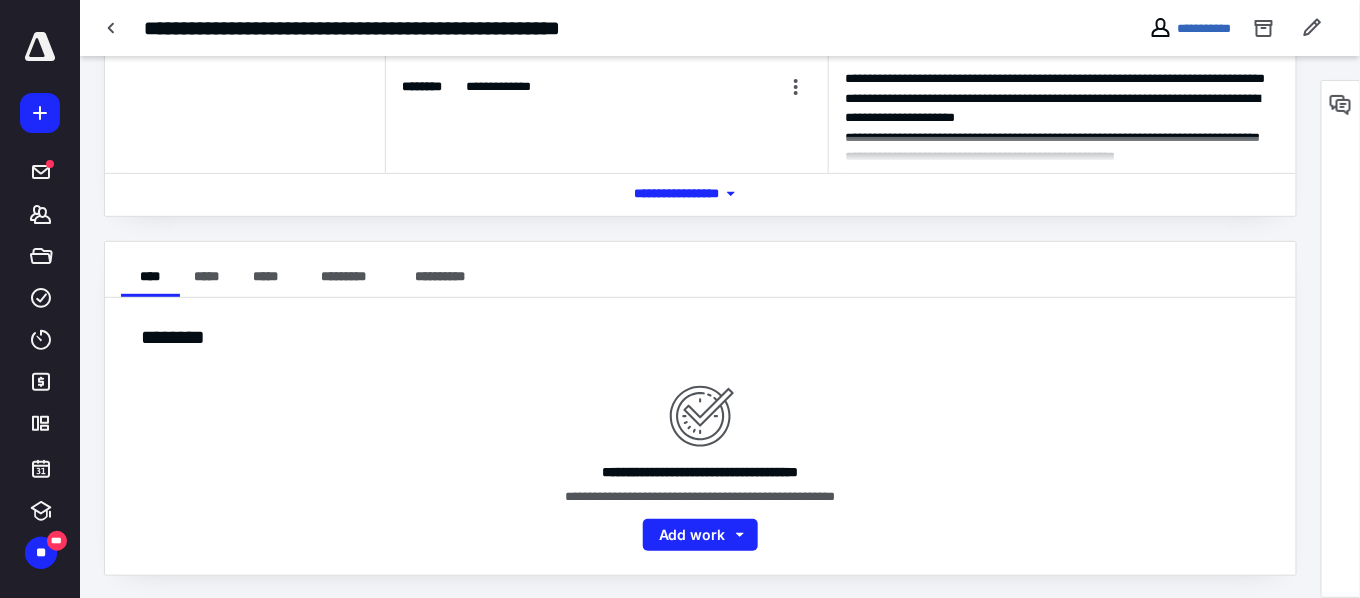 scroll, scrollTop: 0, scrollLeft: 0, axis: both 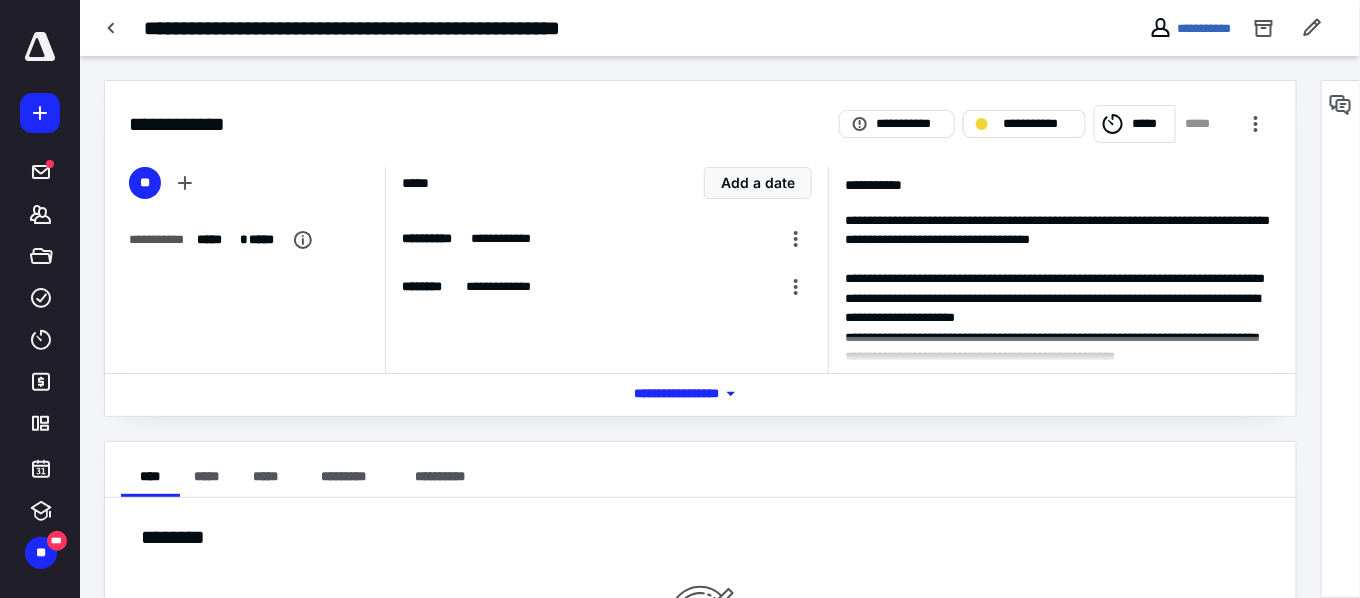 click on "**********" at bounding box center (1024, 124) 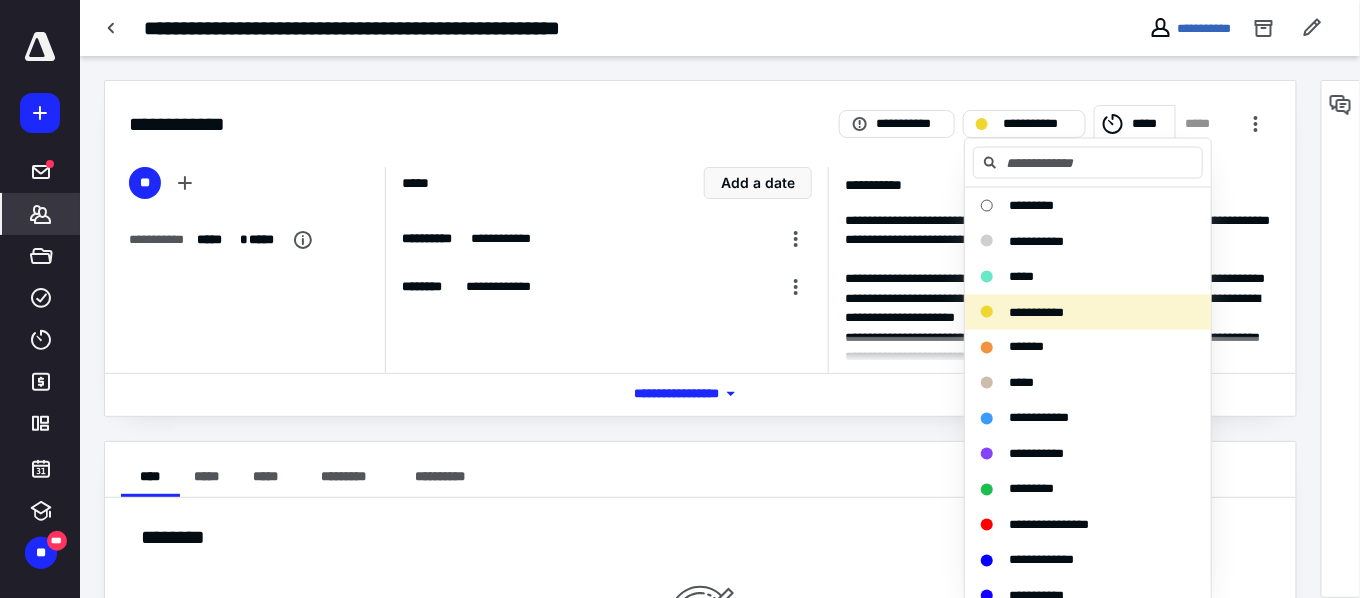 click on "*******" at bounding box center (41, 214) 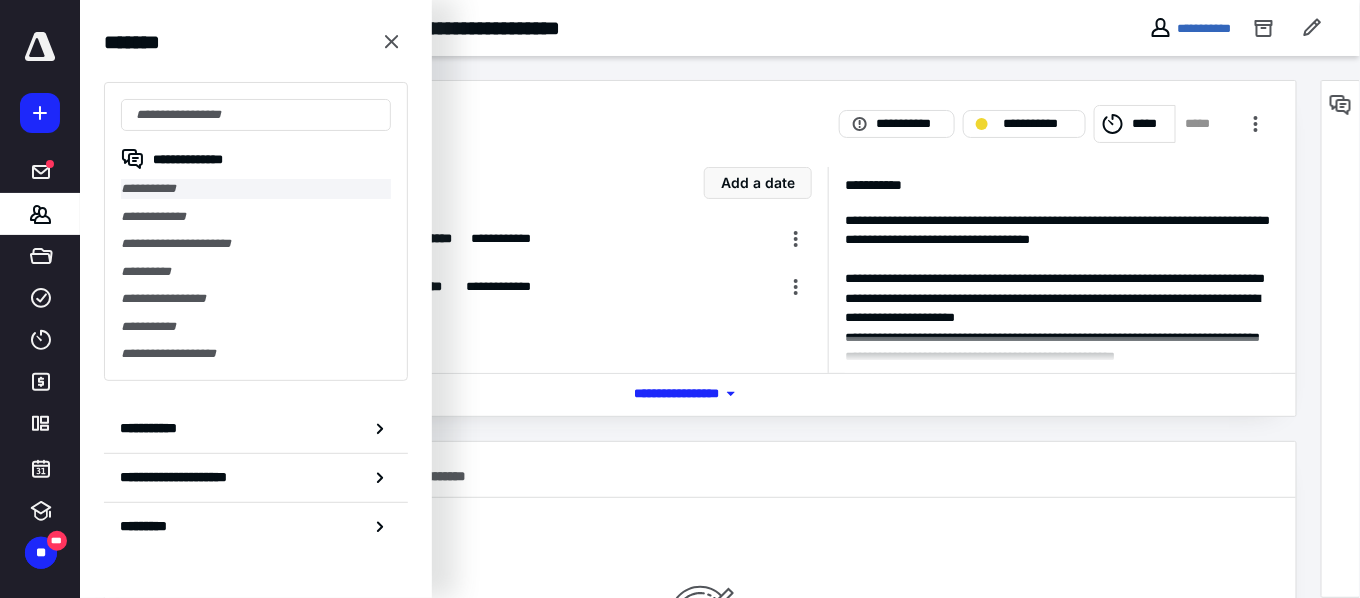 click on "**********" at bounding box center (256, 189) 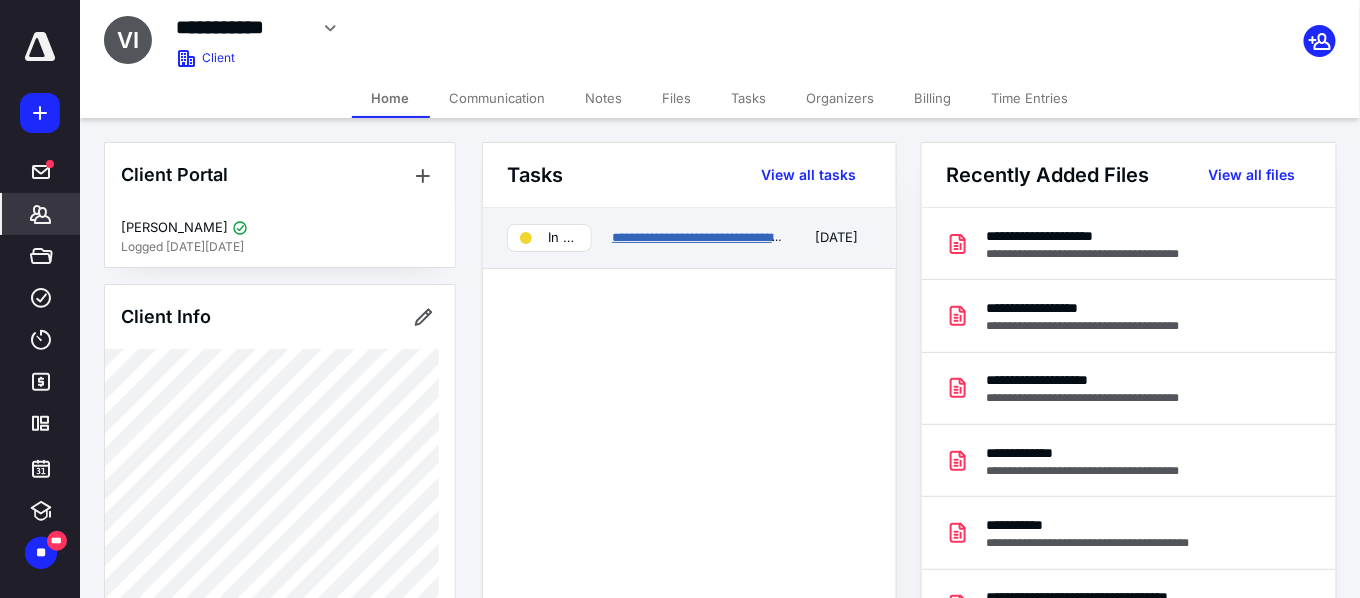 click on "**********" at bounding box center (742, 237) 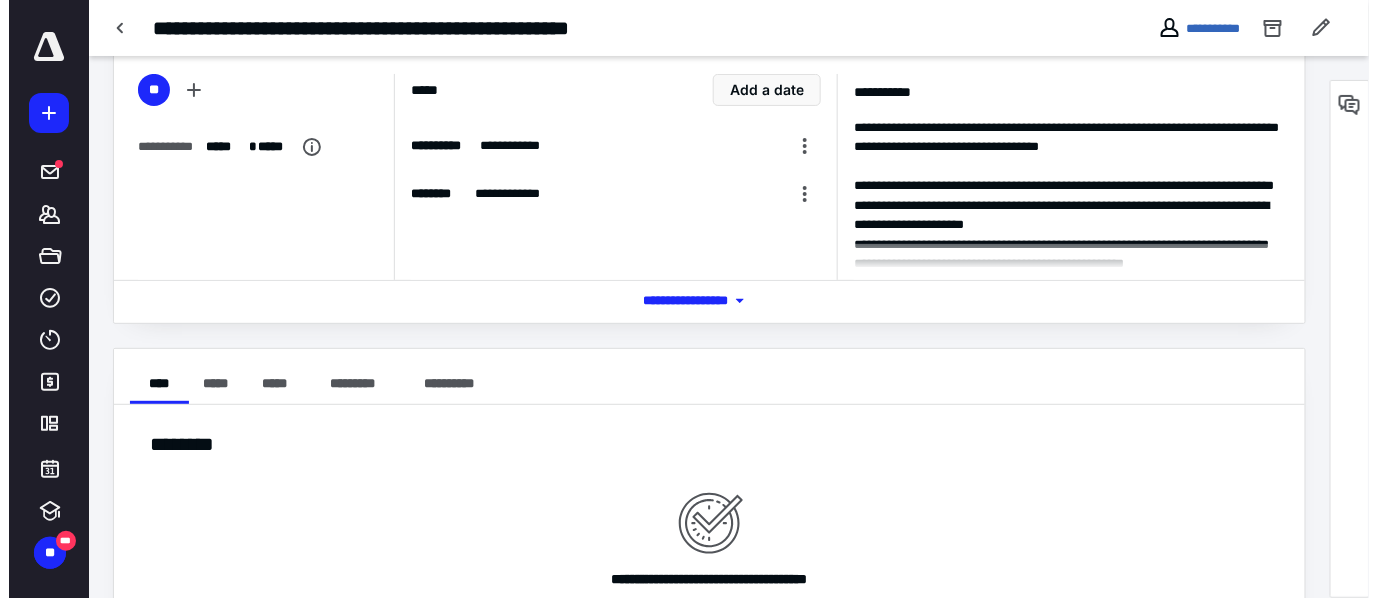 scroll, scrollTop: 24, scrollLeft: 0, axis: vertical 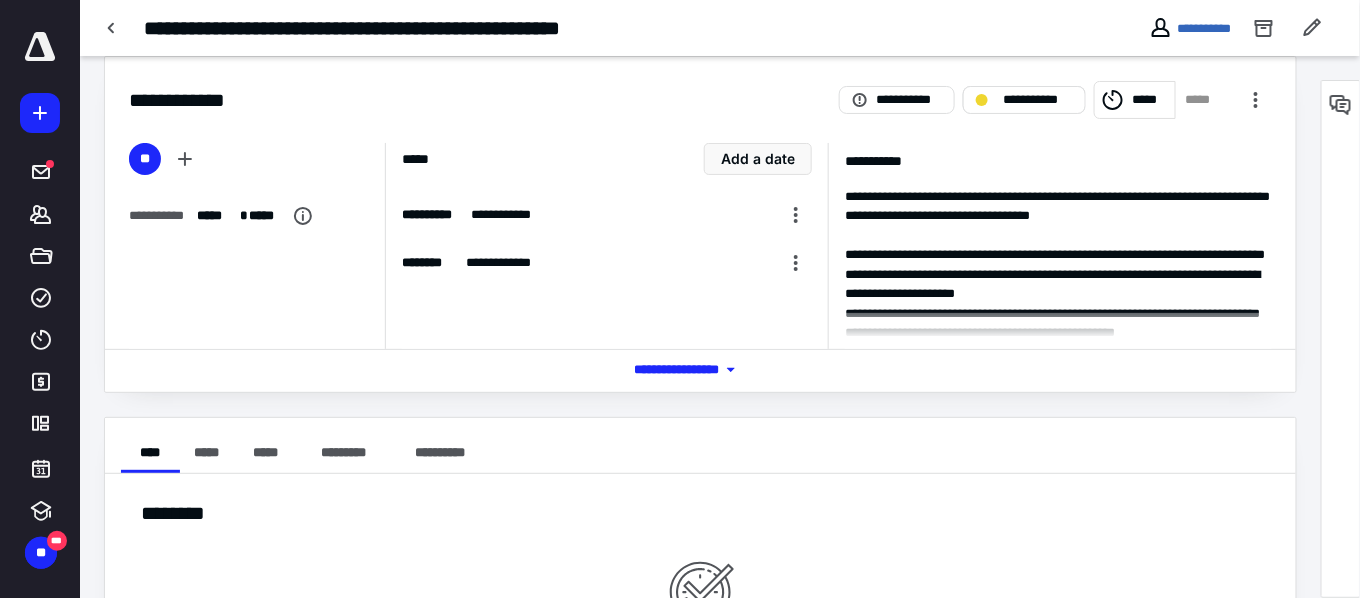 click on "**********" at bounding box center (1038, 100) 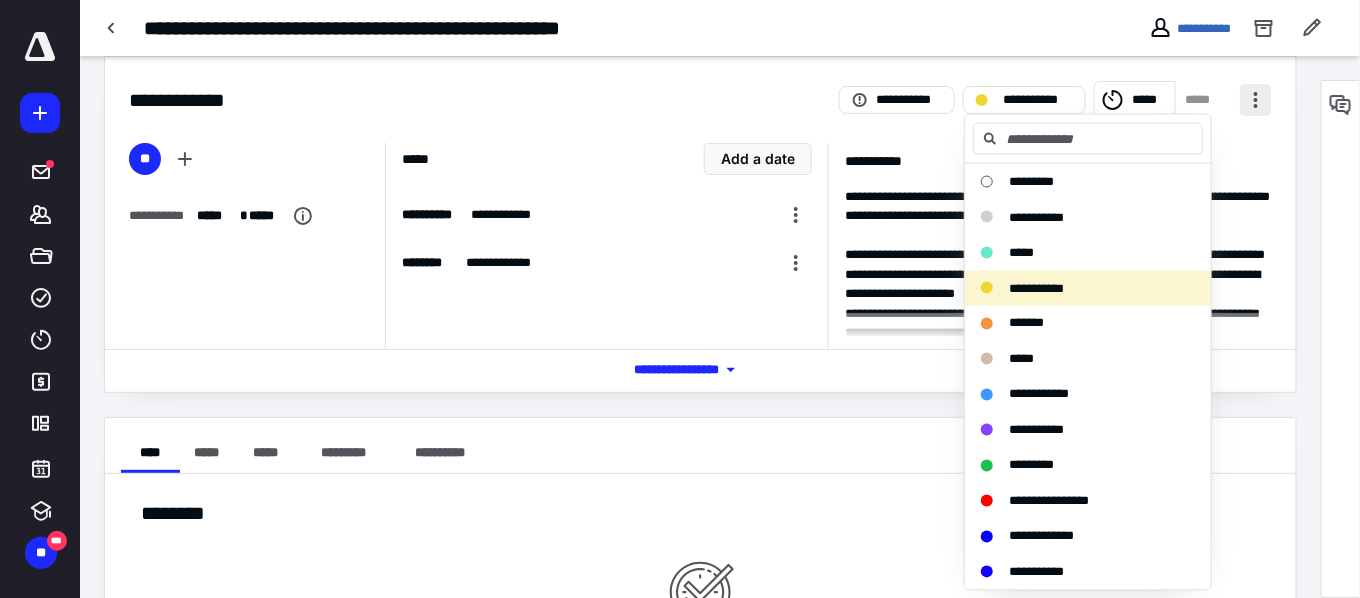 click at bounding box center [1256, 100] 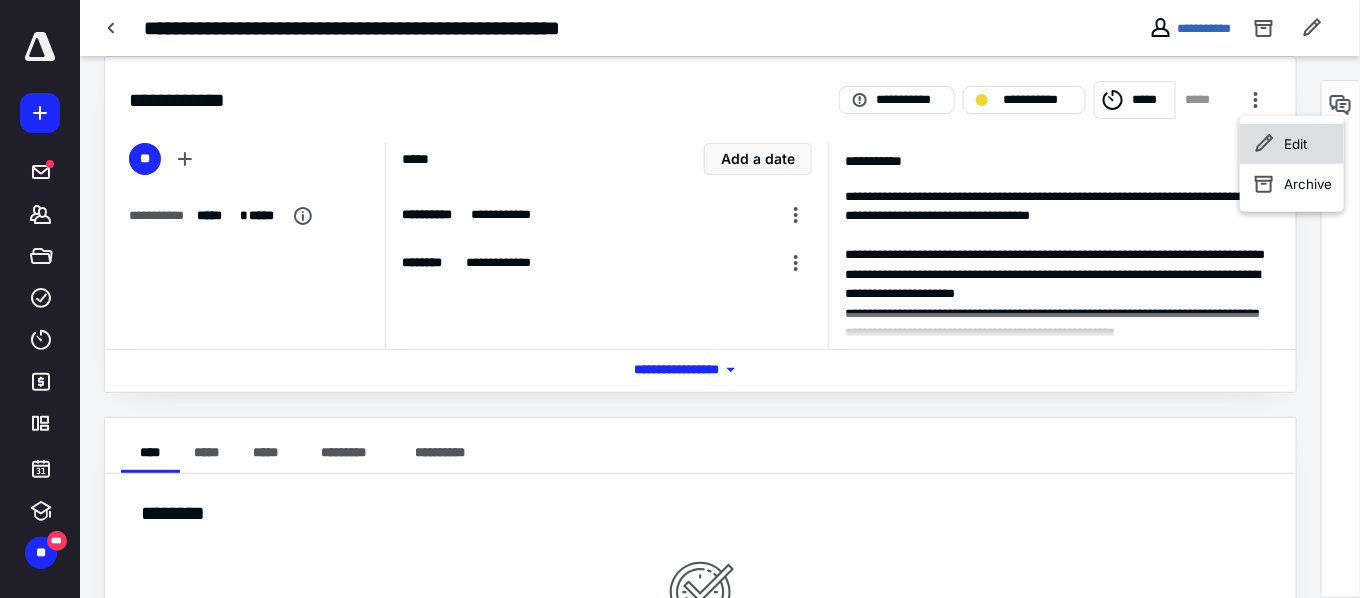 click on "Edit" at bounding box center [1292, 144] 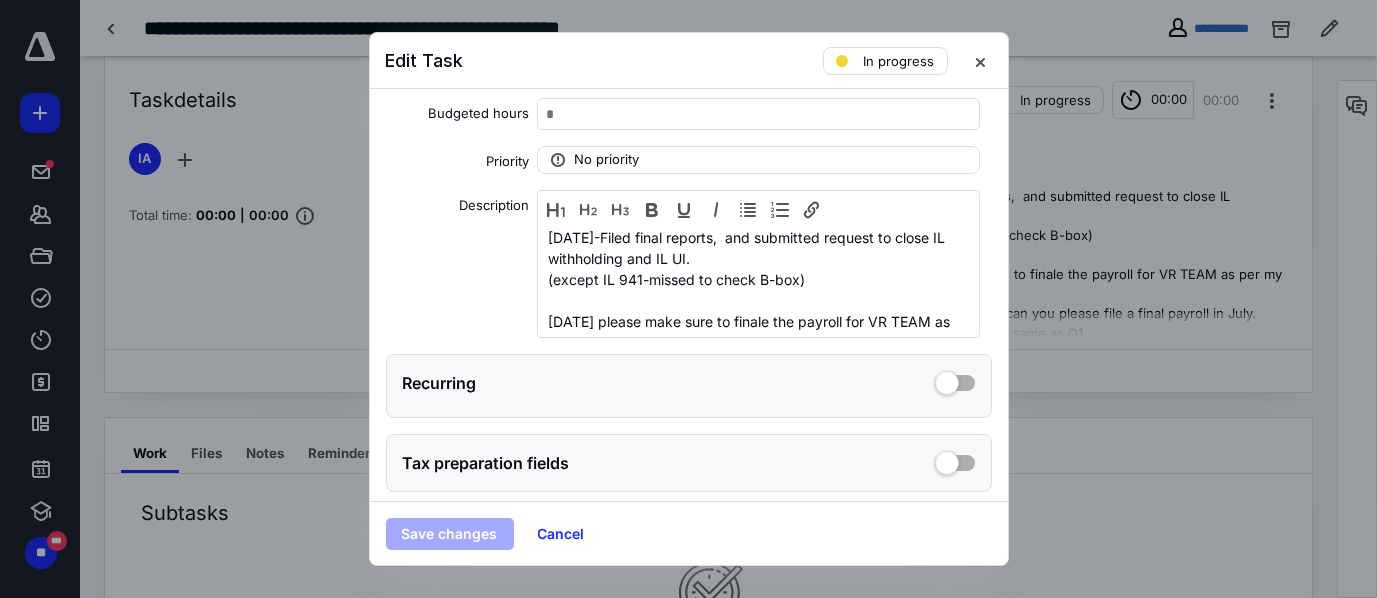 scroll, scrollTop: 339, scrollLeft: 0, axis: vertical 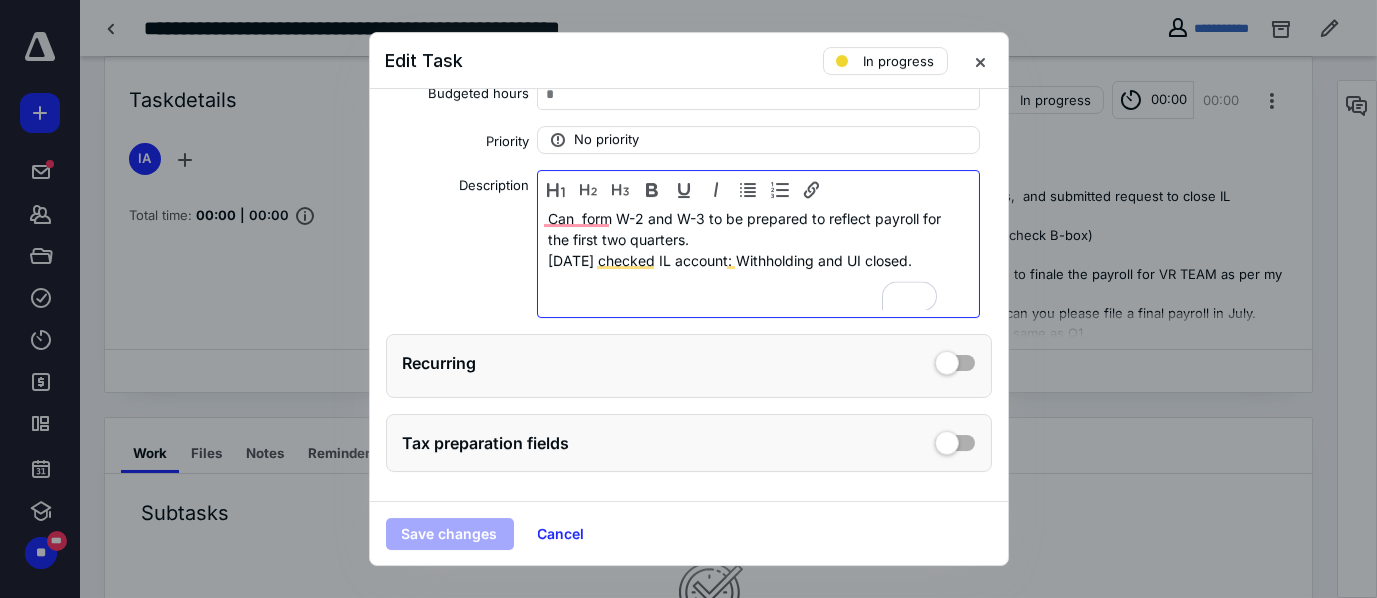 drag, startPoint x: 924, startPoint y: 259, endPoint x: 537, endPoint y: 252, distance: 387.0633 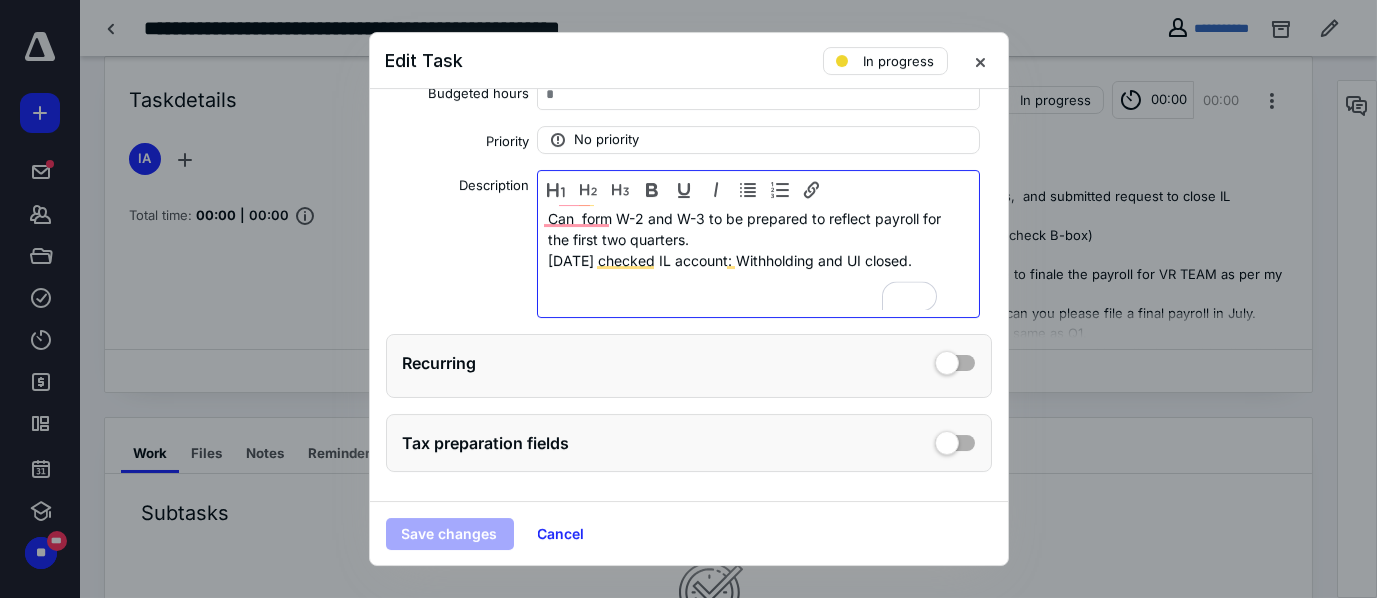 type 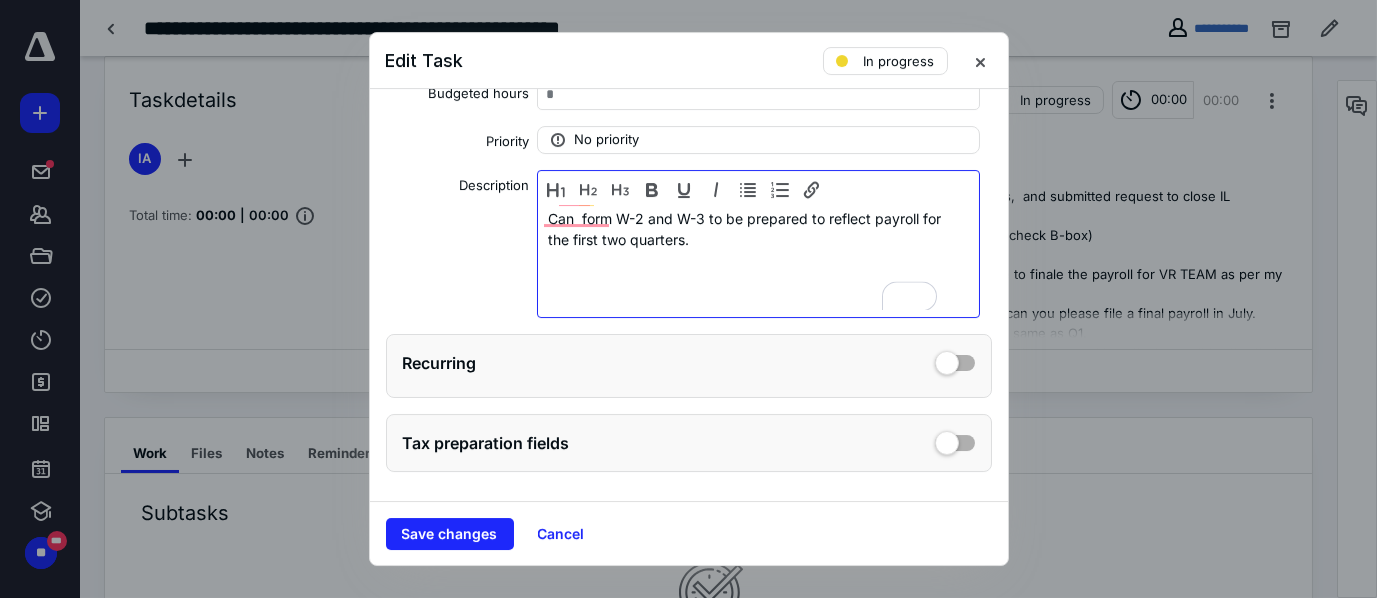 scroll, scrollTop: 125, scrollLeft: 0, axis: vertical 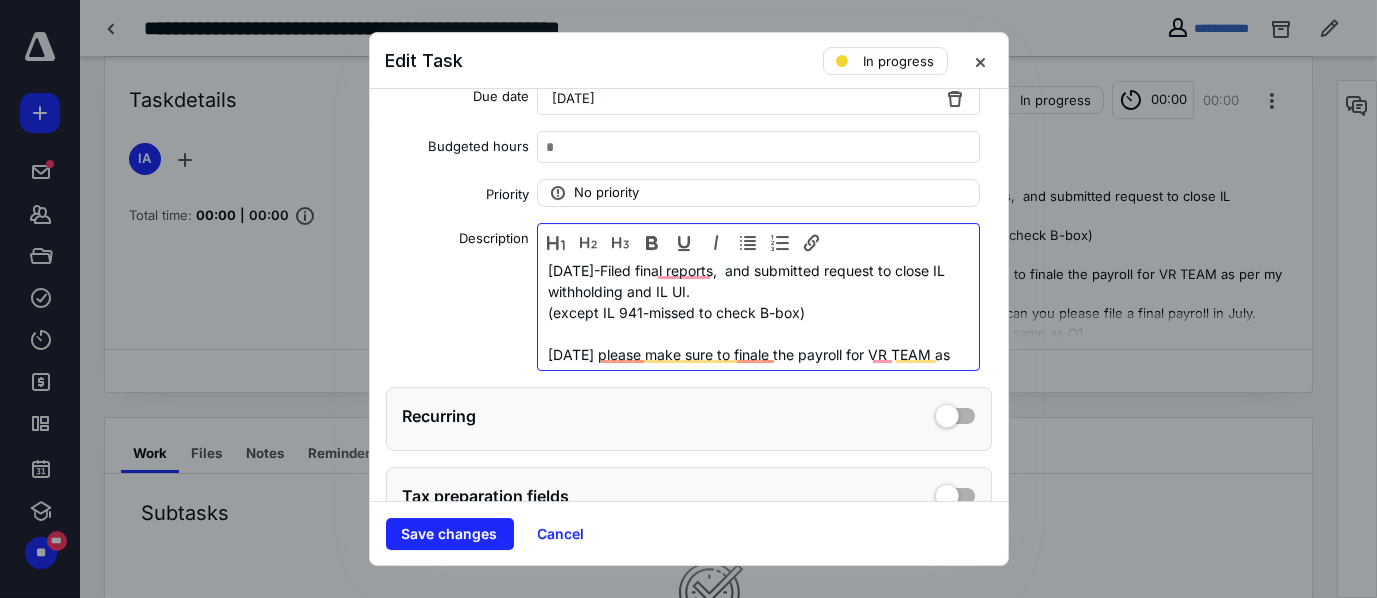 click on "[DATE]-Filed final reports,  and submitted request to close IL withholding and IL UI. (except IL 941-missed to check B-box)
[DATE] please make sure to finale the payroll for VR TEAM as per my earlier emails.   [DATE] email from client:can you please file a final payroll in July. Wages for Q2
can be the same as Q1. Can  form W-2 and W-3 to be prepared to reflect payroll
for the first two quarters." at bounding box center [752, 396] 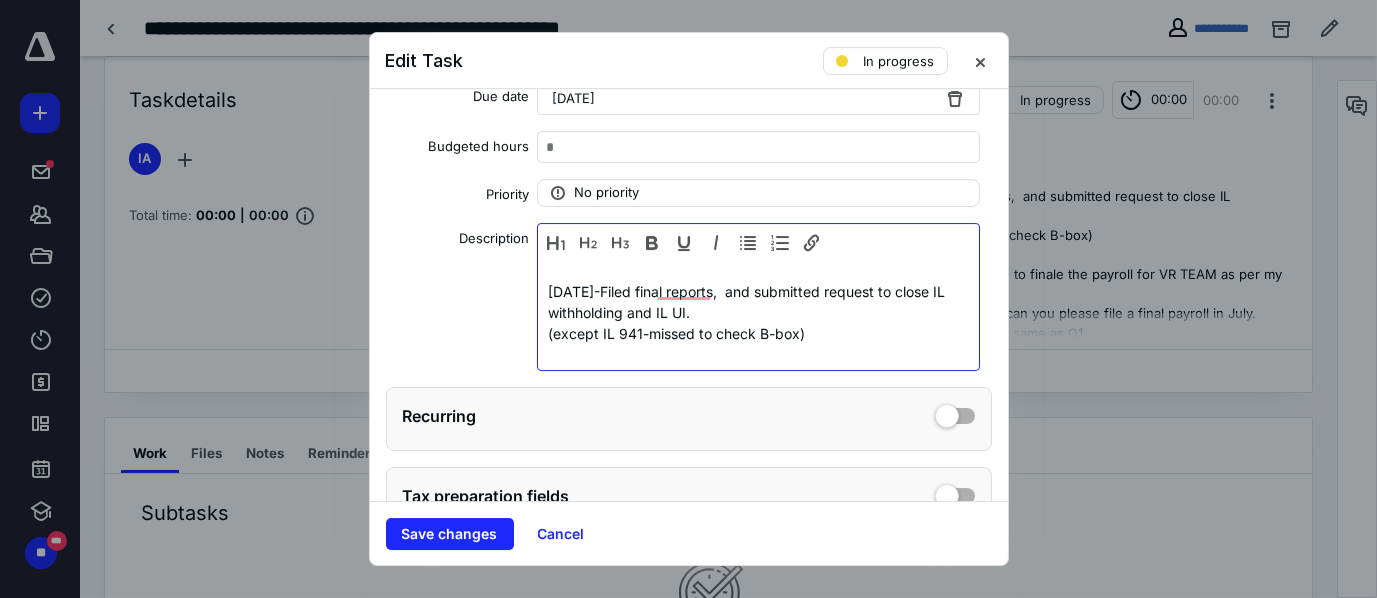 click on "[DATE]-Filed final reports,  and submitted request to close IL withholding and IL UI. (except IL 941-missed to check B-box)
[DATE] please make sure to finale the payroll for VR TEAM as per my earlier emails.   [DATE] email from client:can you please file a final payroll in July. Wages for Q2
can be the same as Q1. Can  form W-2 and W-3 to be prepared to reflect payroll
for the first two quarters." at bounding box center [752, 407] 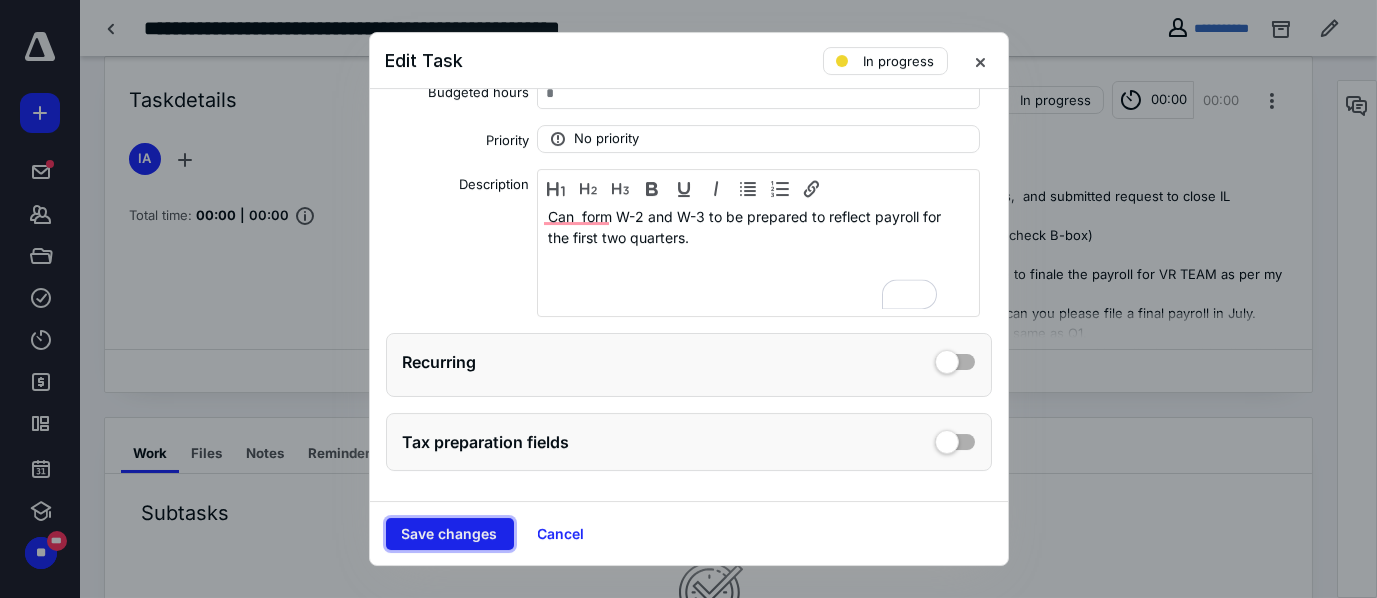 click on "Save changes" at bounding box center (450, 534) 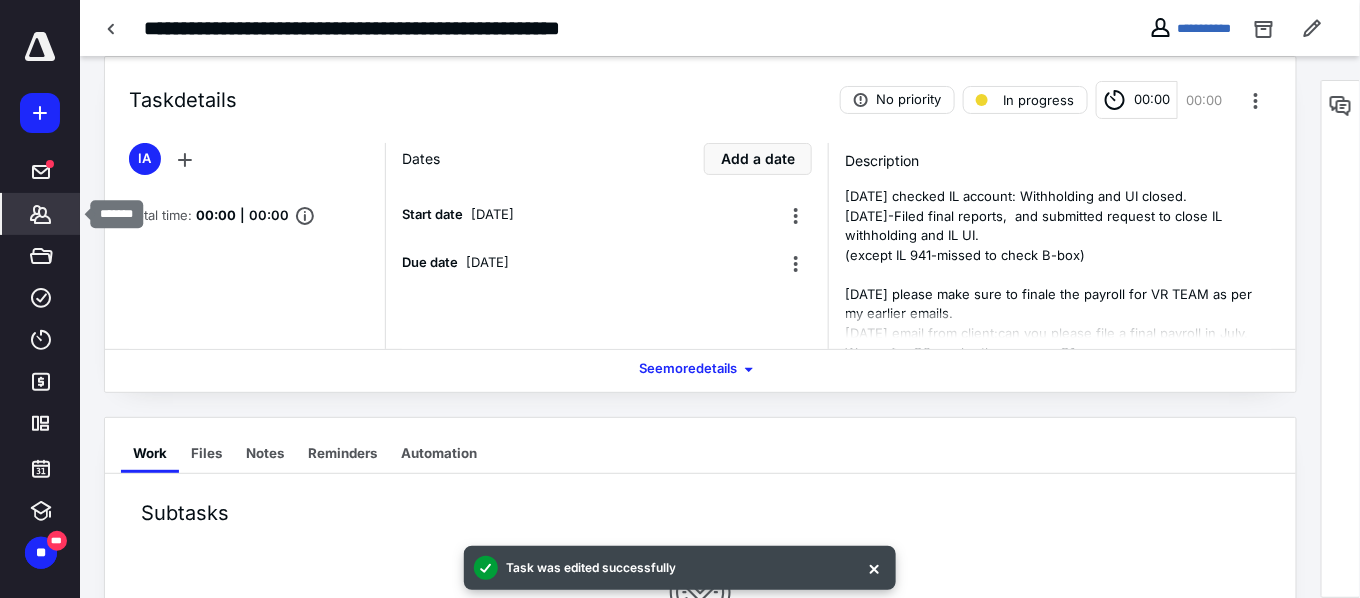 click on "*******" at bounding box center (41, 214) 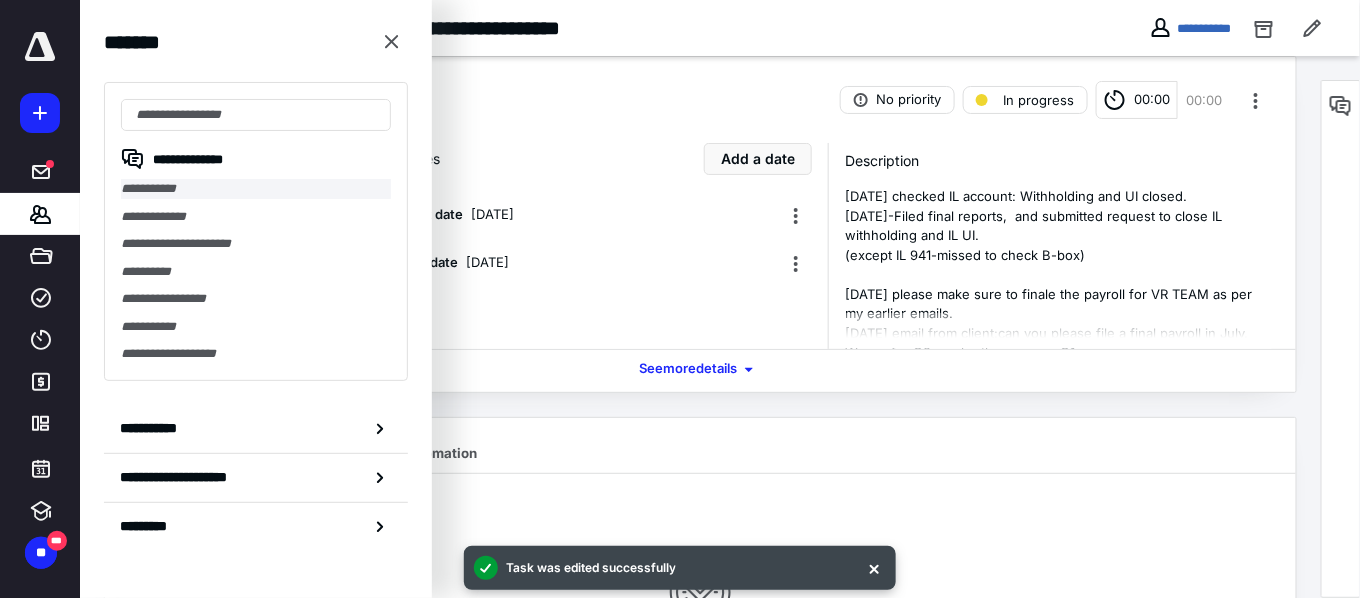 click on "**********" at bounding box center (256, 189) 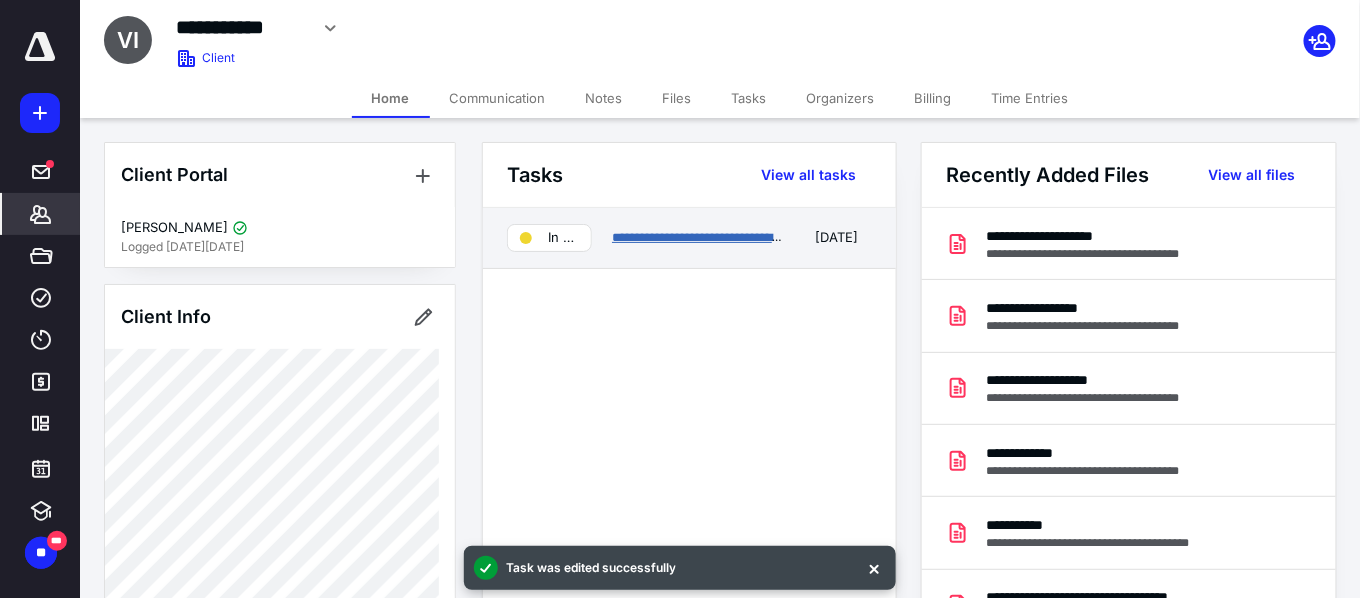 click on "**********" at bounding box center (742, 237) 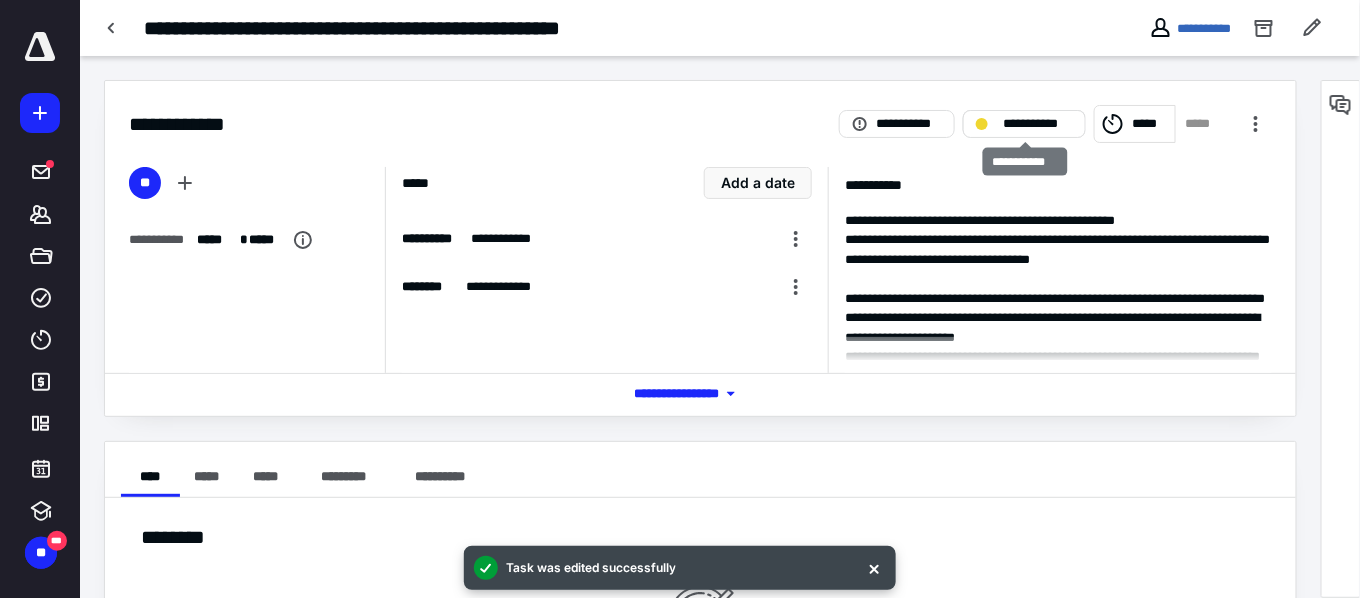 click on "**********" at bounding box center [1038, 124] 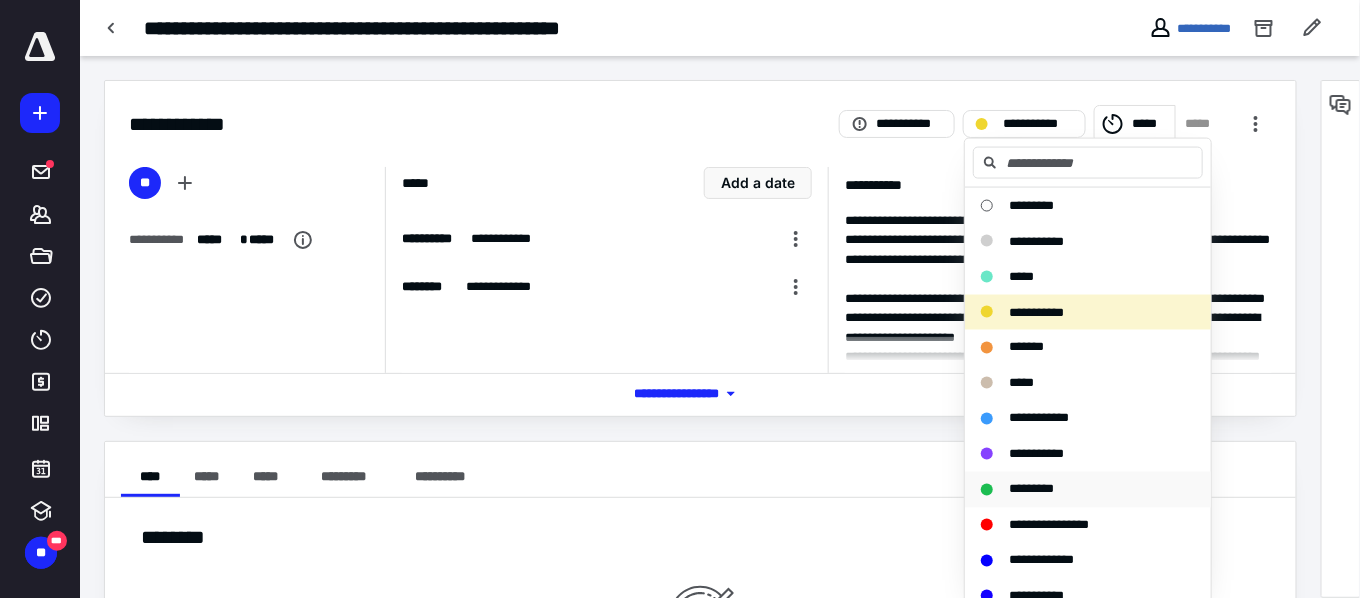 click on "*********" at bounding box center (1031, 489) 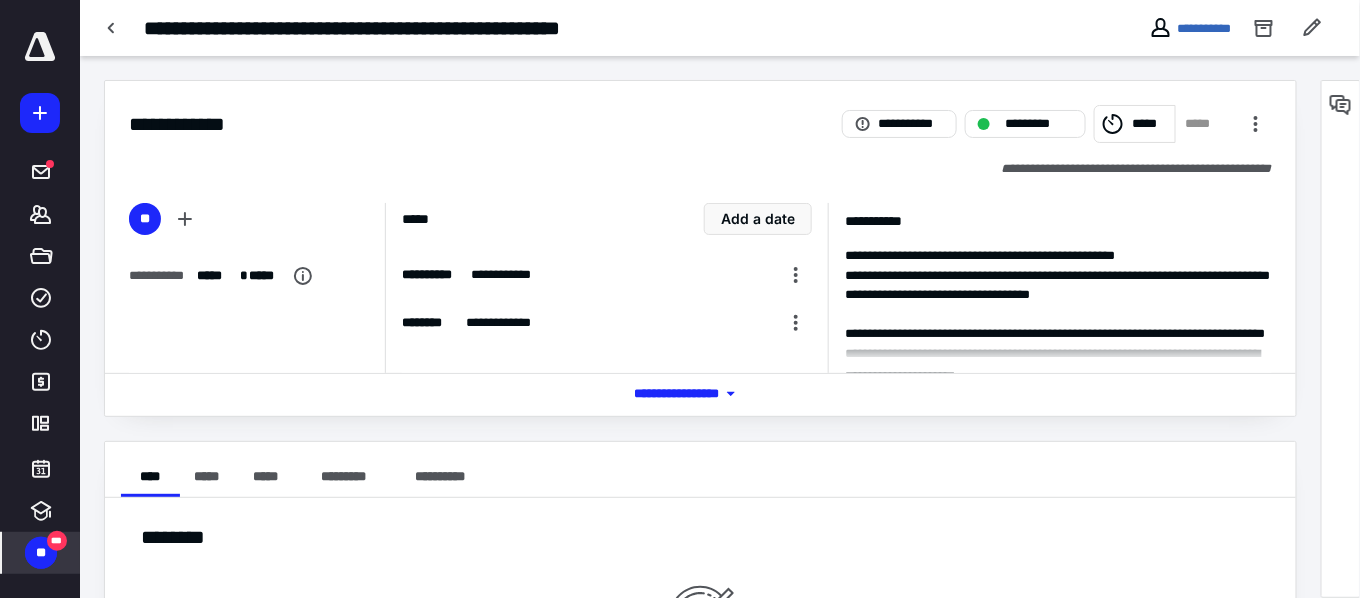 click on "**" at bounding box center (41, 553) 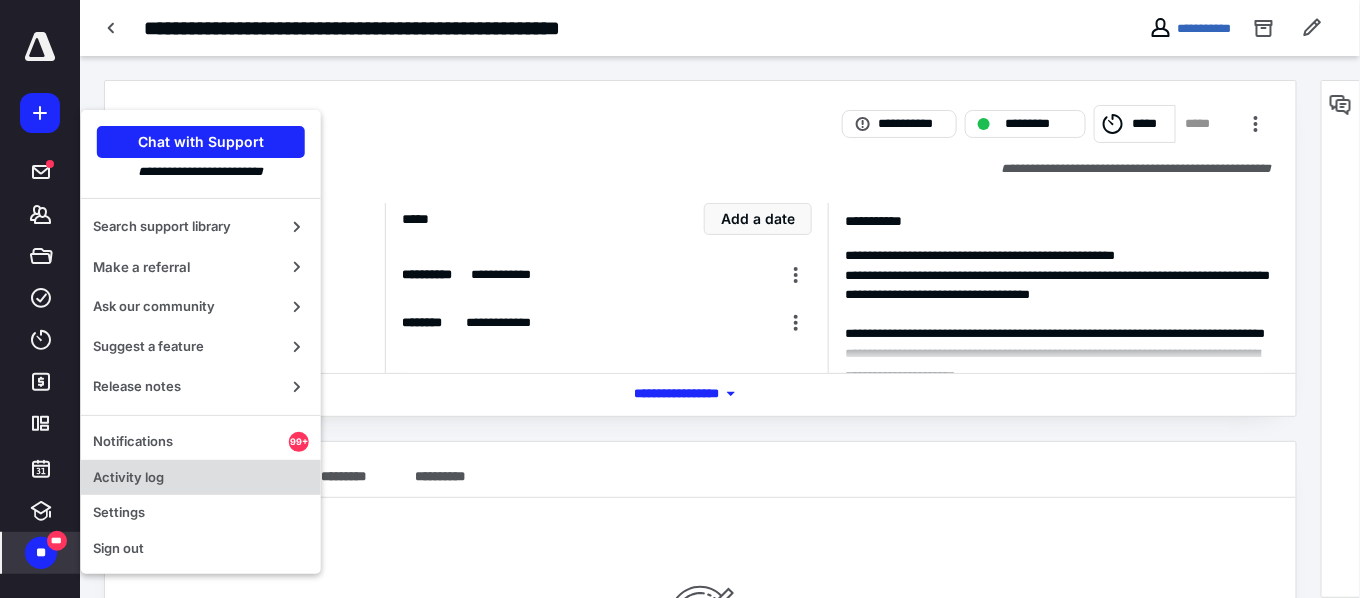 click on "Activity log" at bounding box center [201, 478] 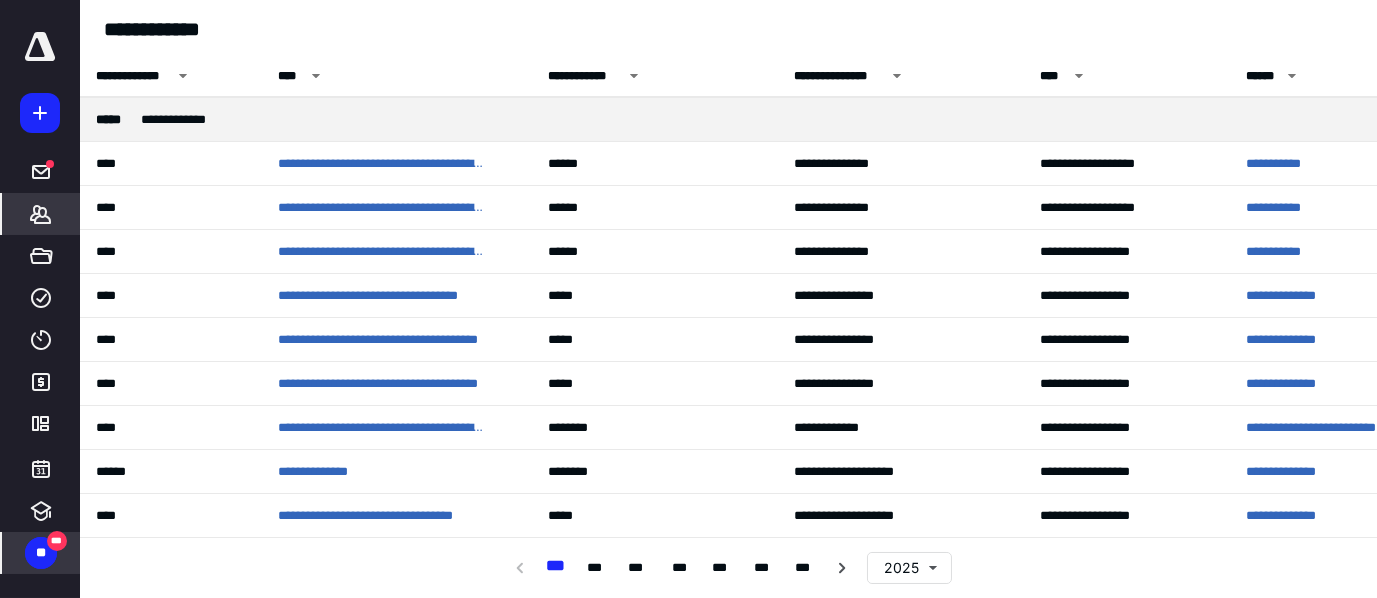 click 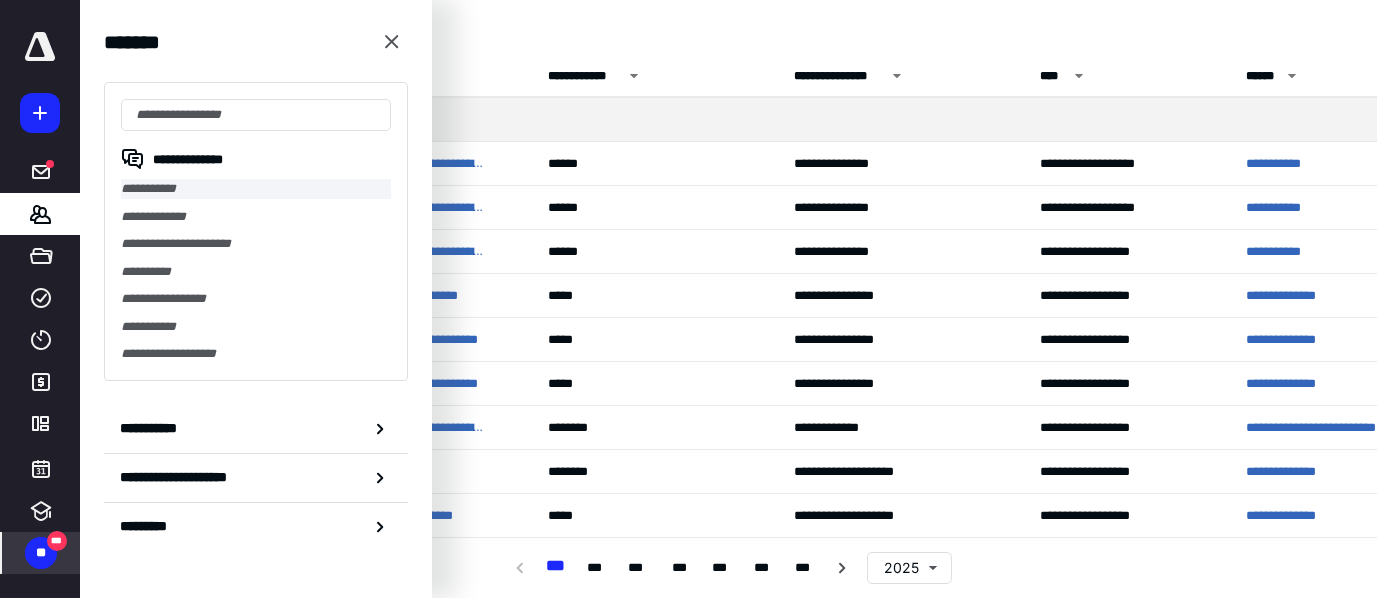 click on "**********" at bounding box center [256, 189] 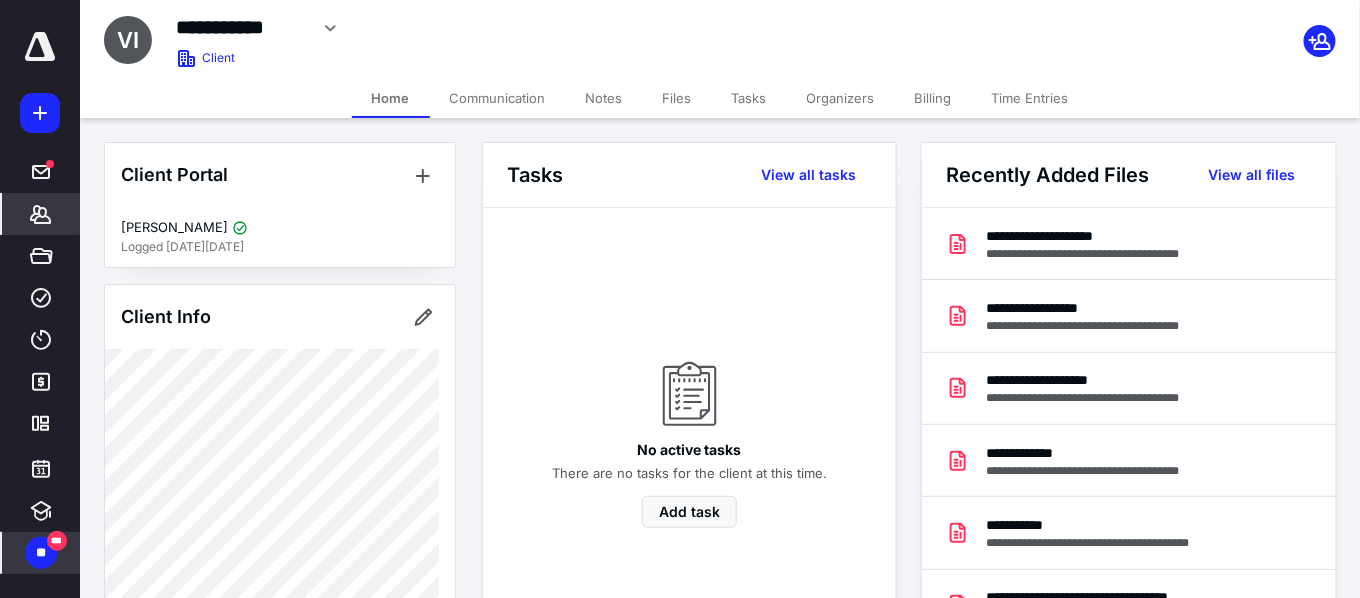click on "** ***" at bounding box center (41, 553) 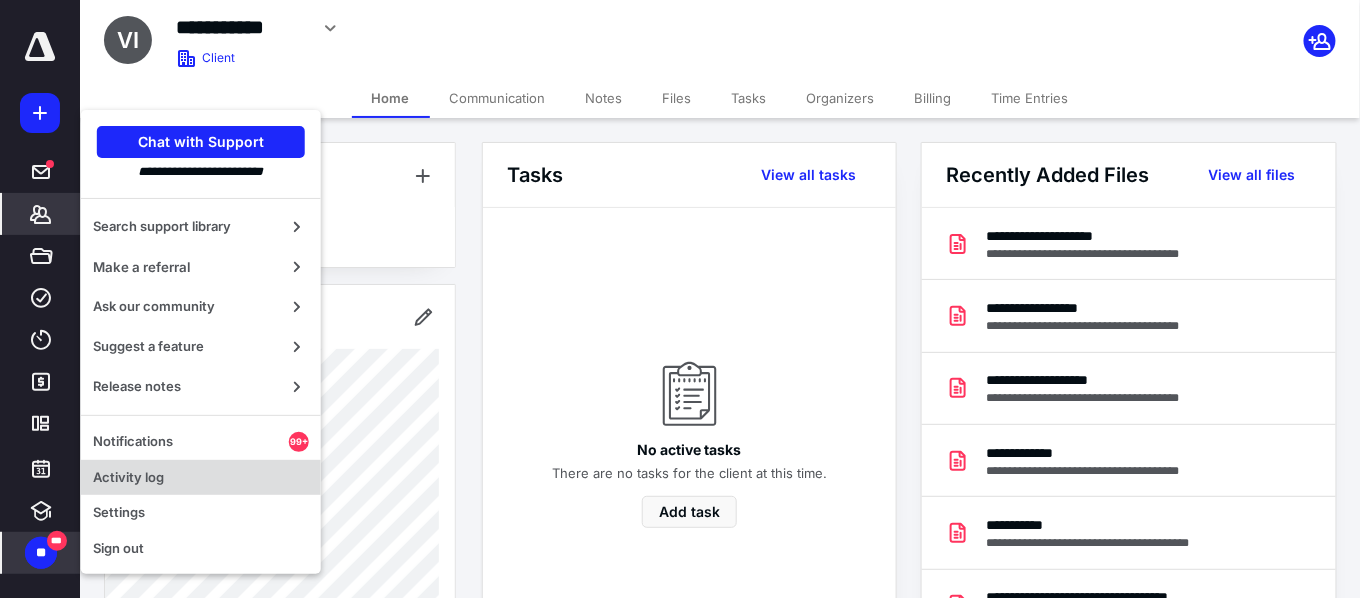 click on "Activity log" at bounding box center (201, 478) 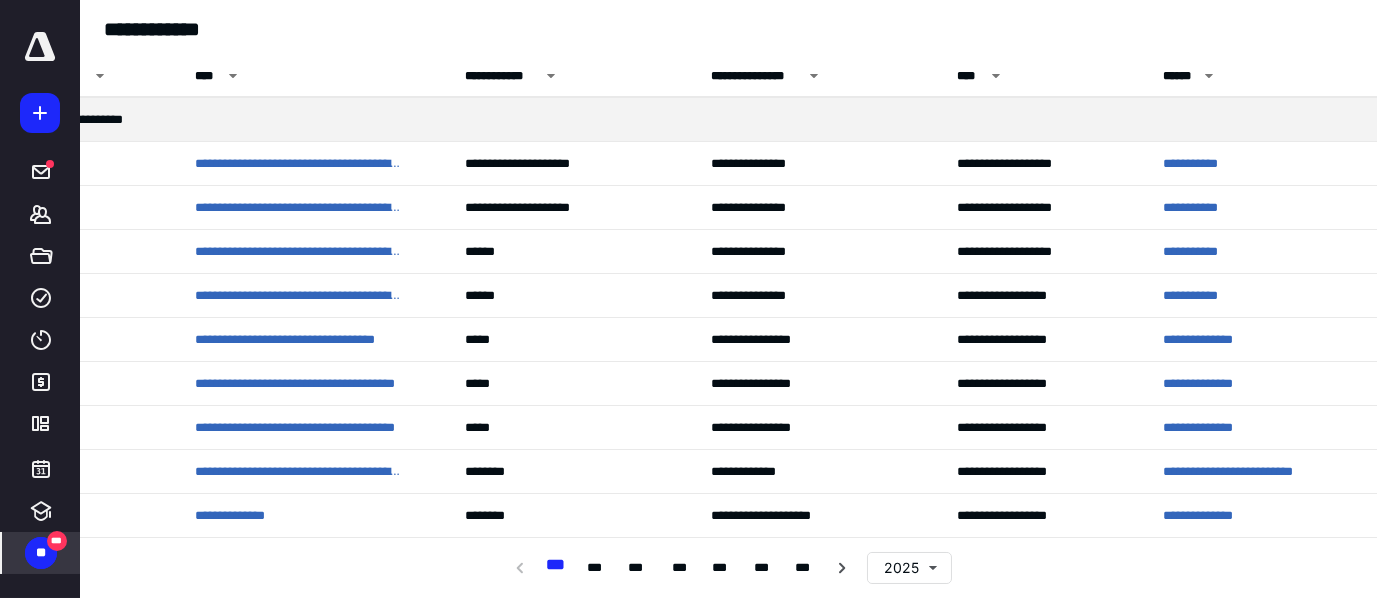 scroll, scrollTop: 0, scrollLeft: 115, axis: horizontal 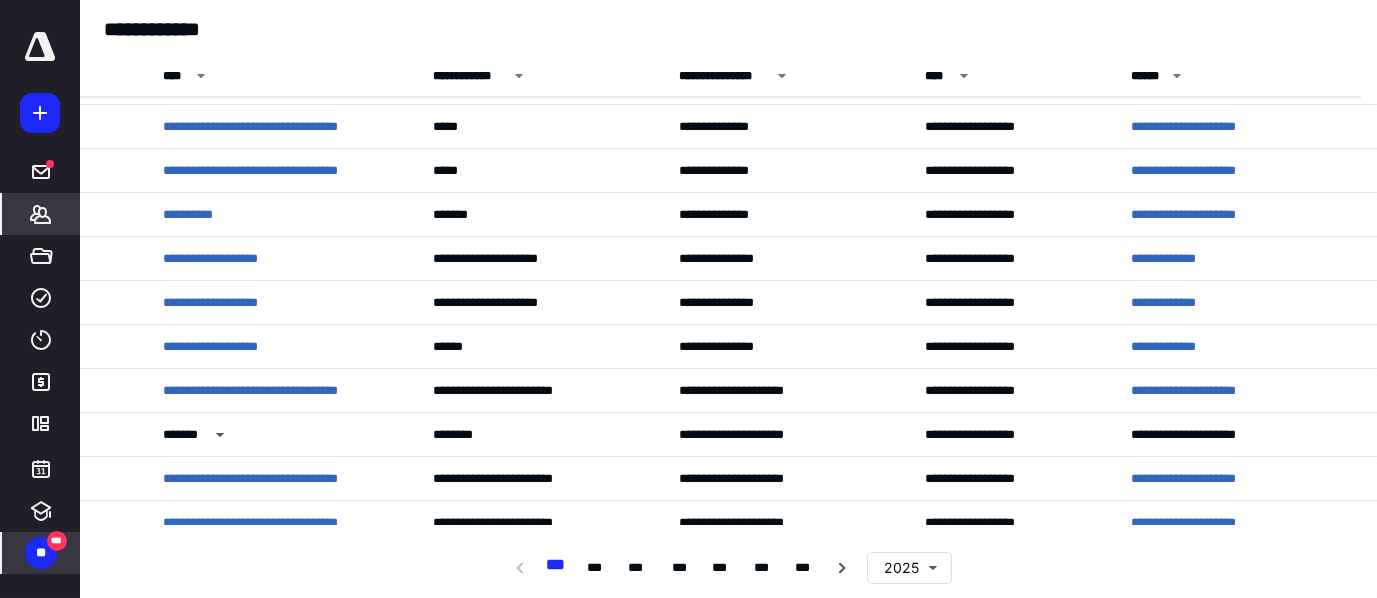 click 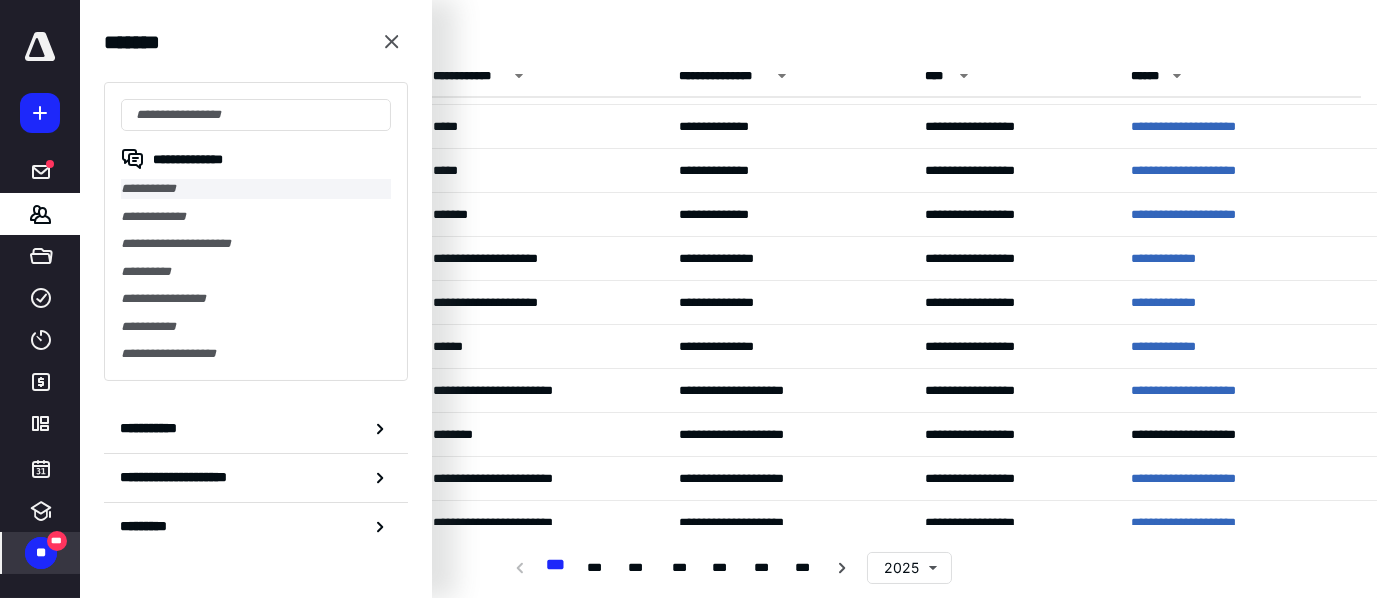 click on "**********" at bounding box center (256, 189) 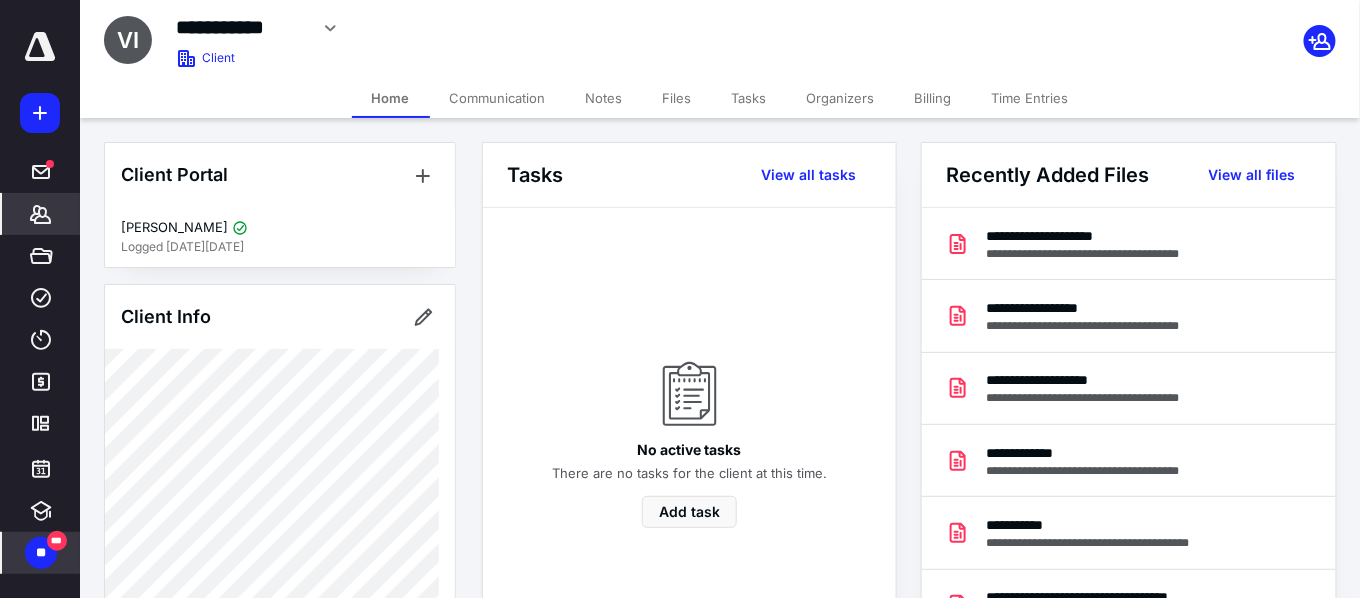 click 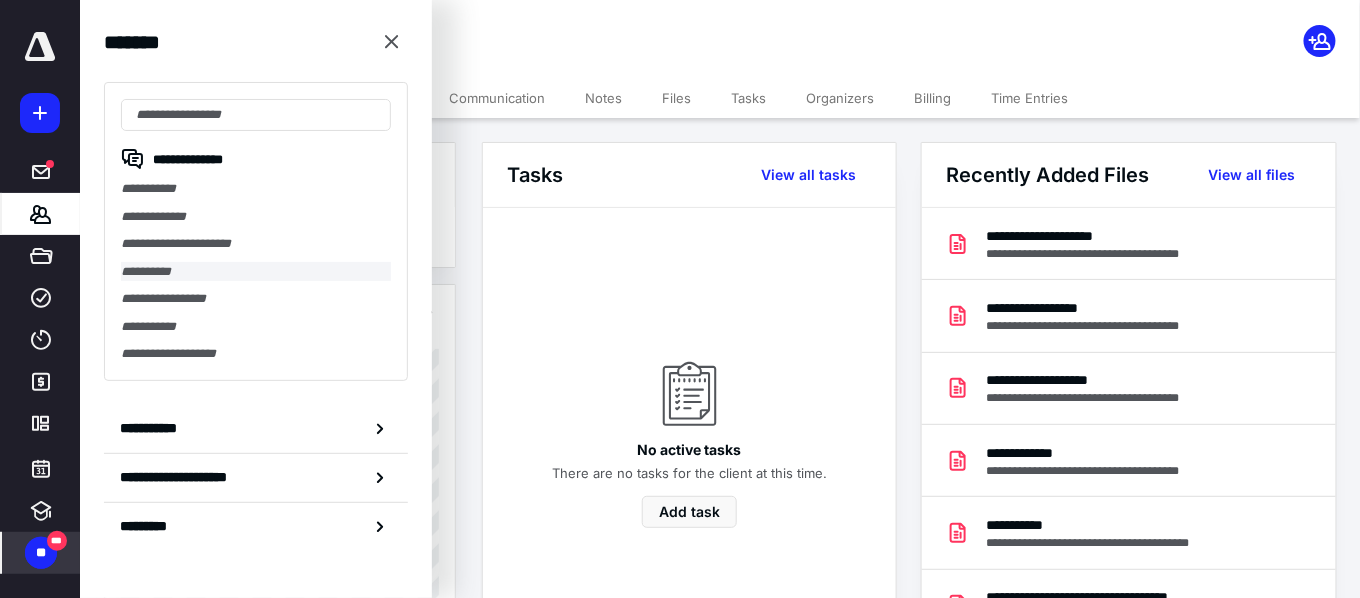 click on "**********" at bounding box center (256, 272) 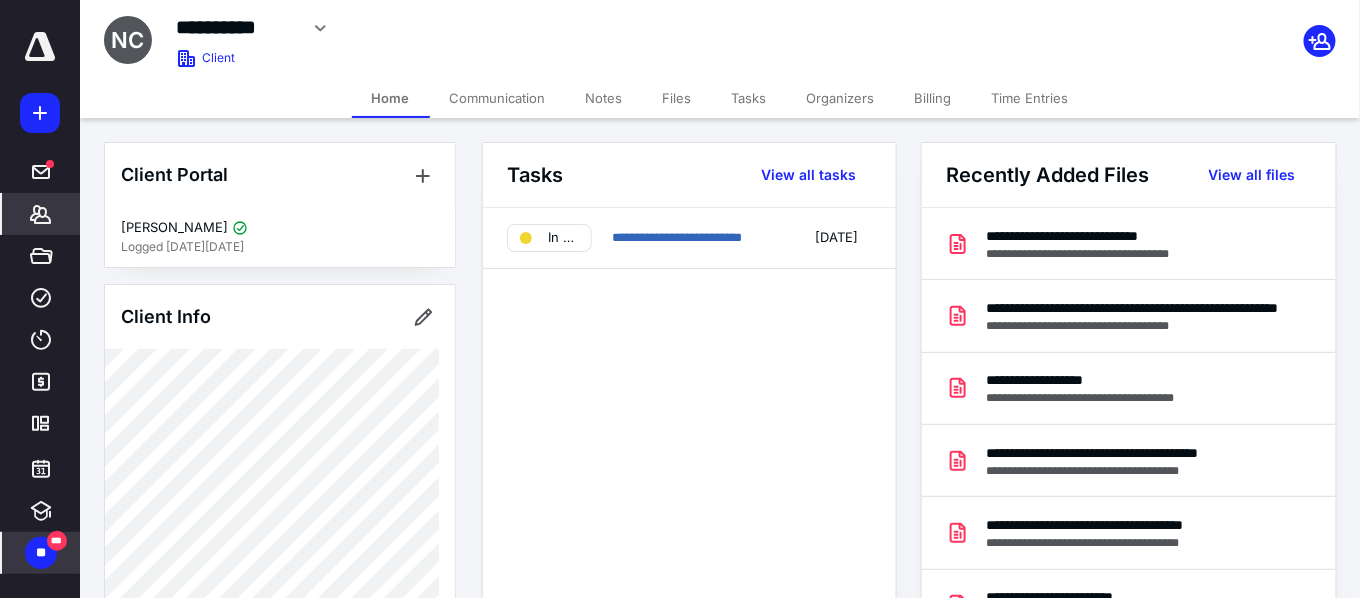 click on "Notes" at bounding box center [604, 98] 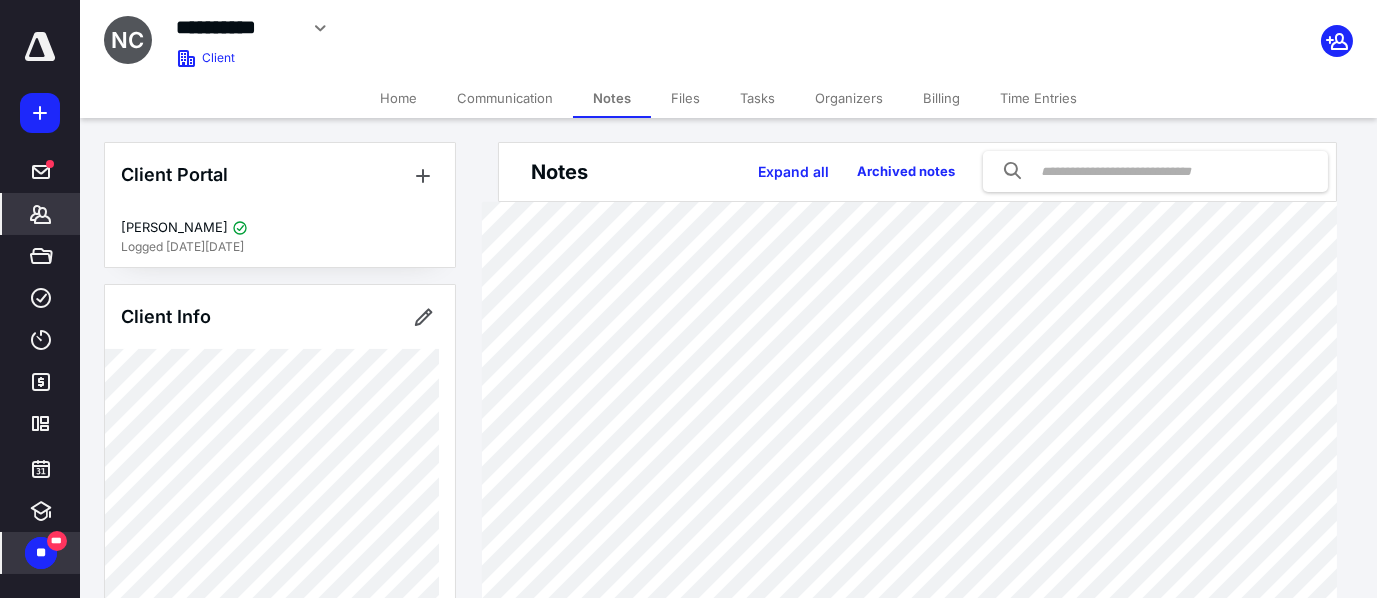 scroll, scrollTop: 281, scrollLeft: 0, axis: vertical 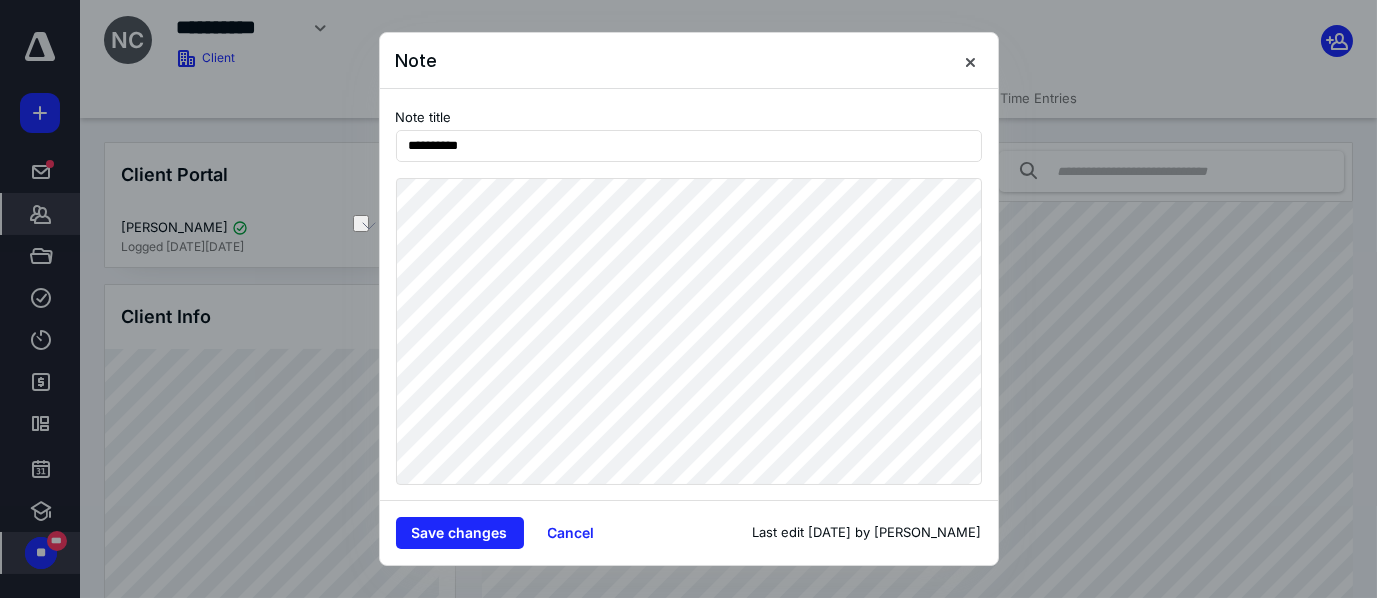 click on "**********" at bounding box center [689, 294] 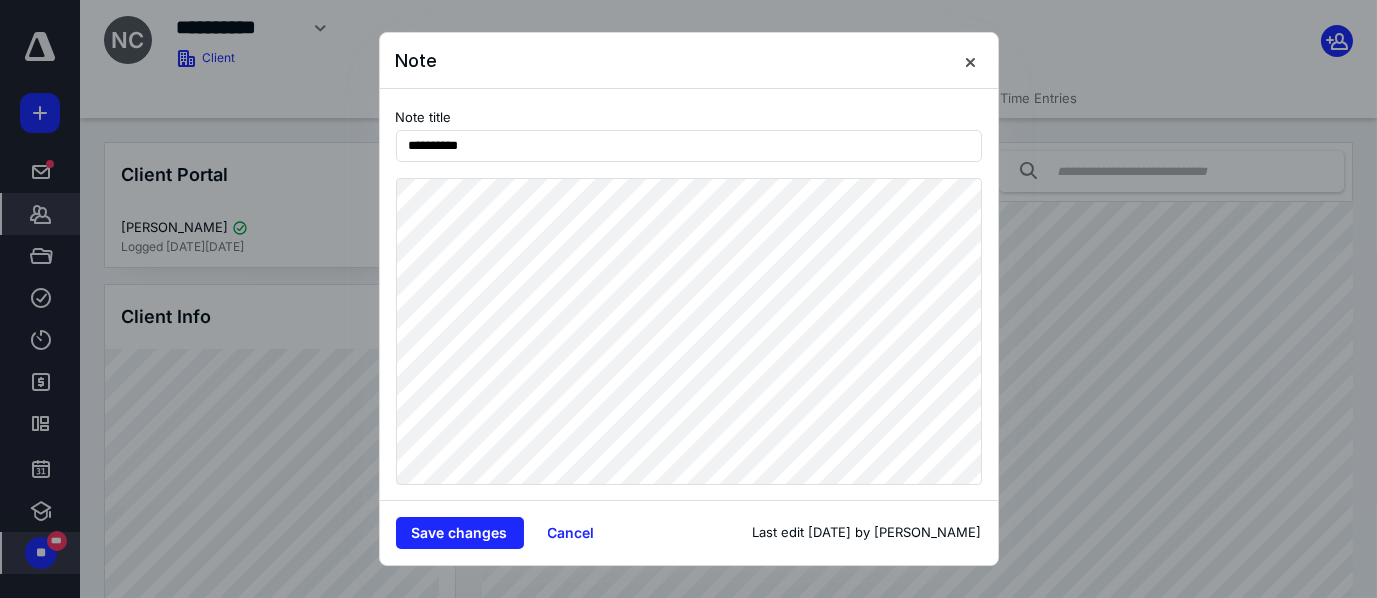 scroll, scrollTop: 31, scrollLeft: 0, axis: vertical 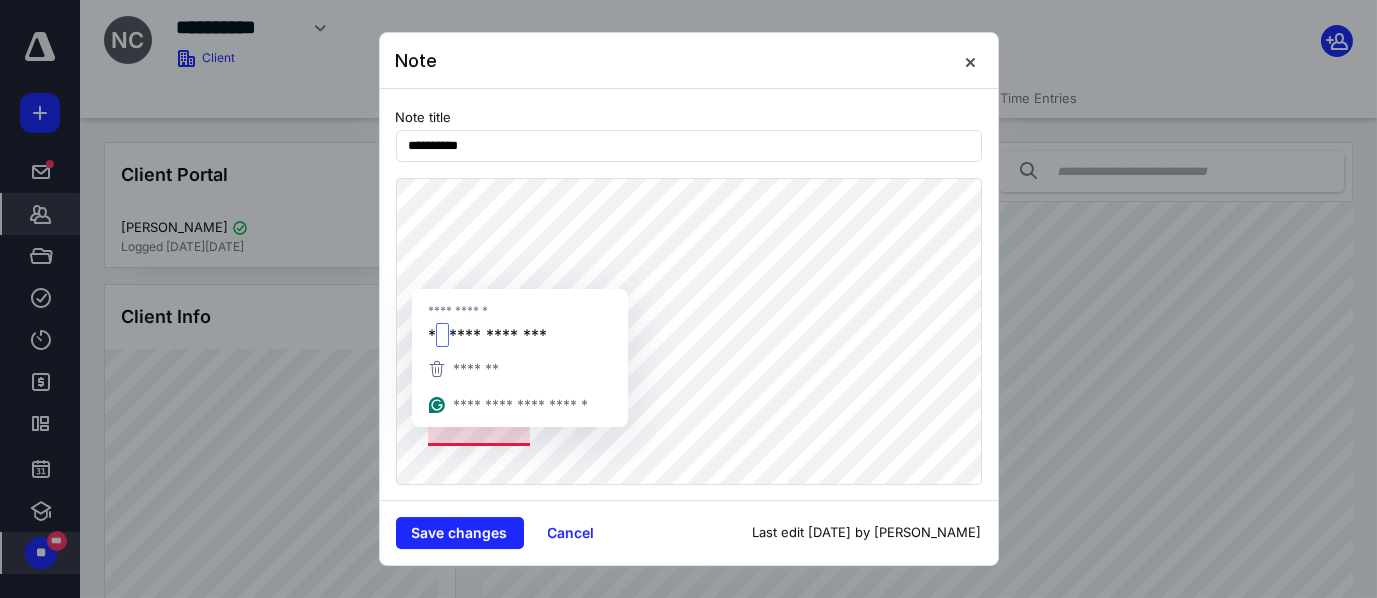 click on "**********" at bounding box center (688, 299) 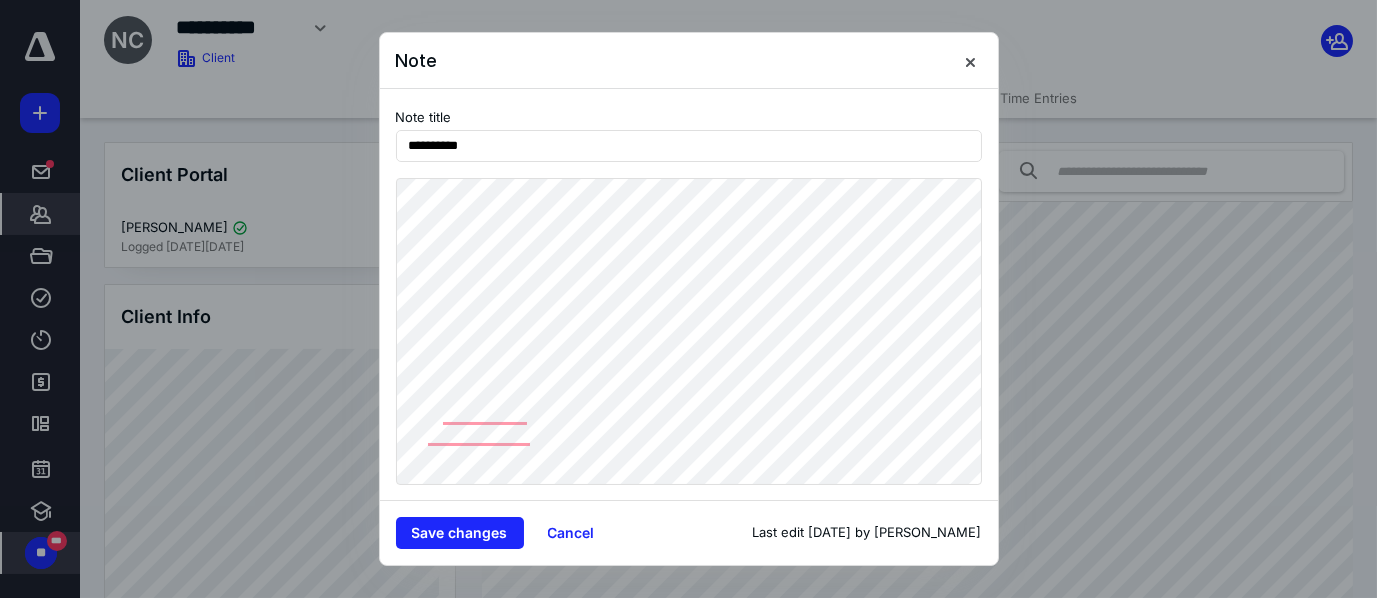 drag, startPoint x: 958, startPoint y: 64, endPoint x: 734, endPoint y: 119, distance: 230.65343 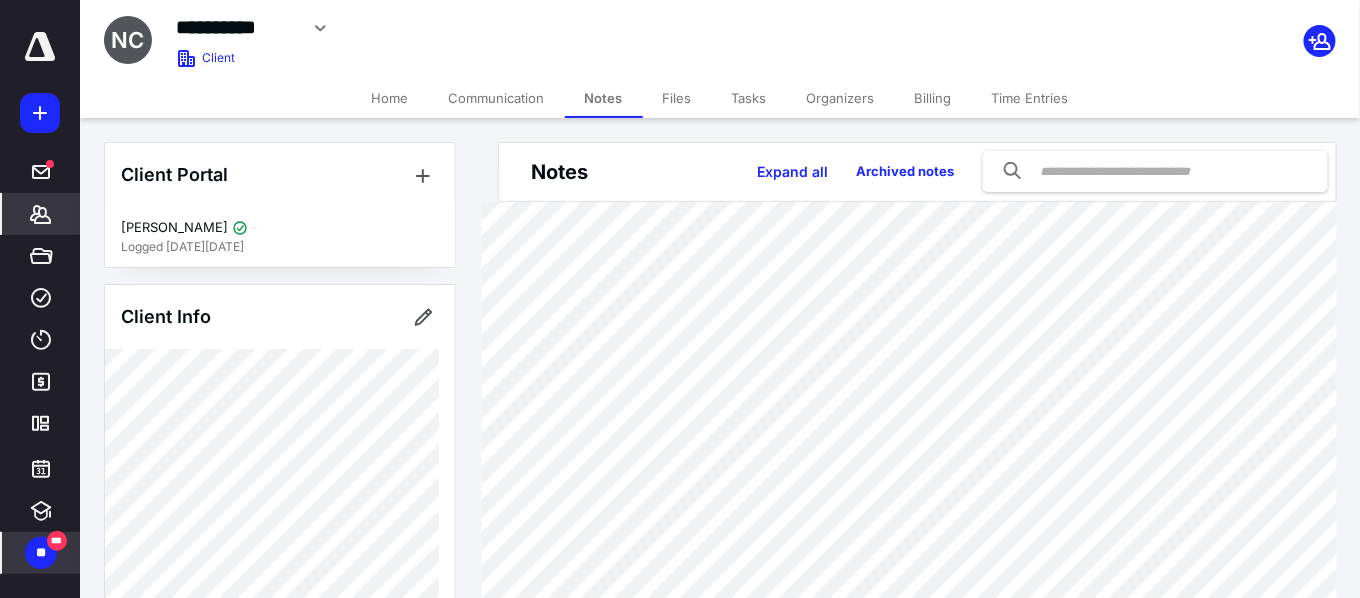 click on "*******" at bounding box center (41, 214) 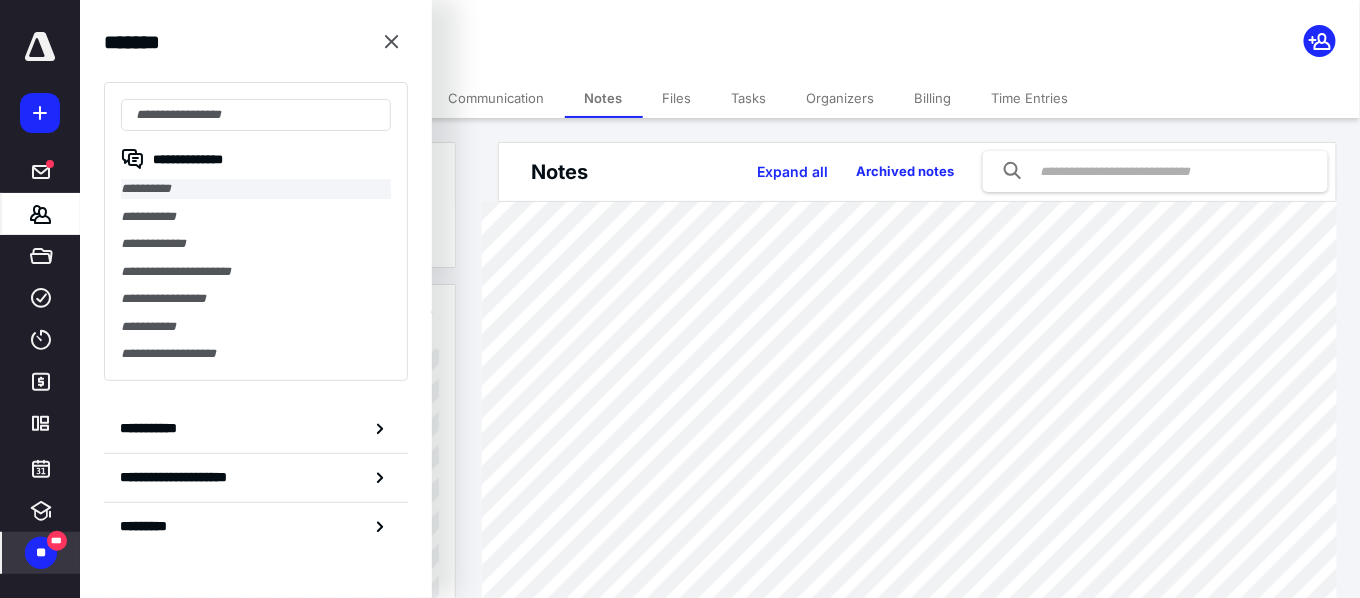 click on "**********" at bounding box center [256, 189] 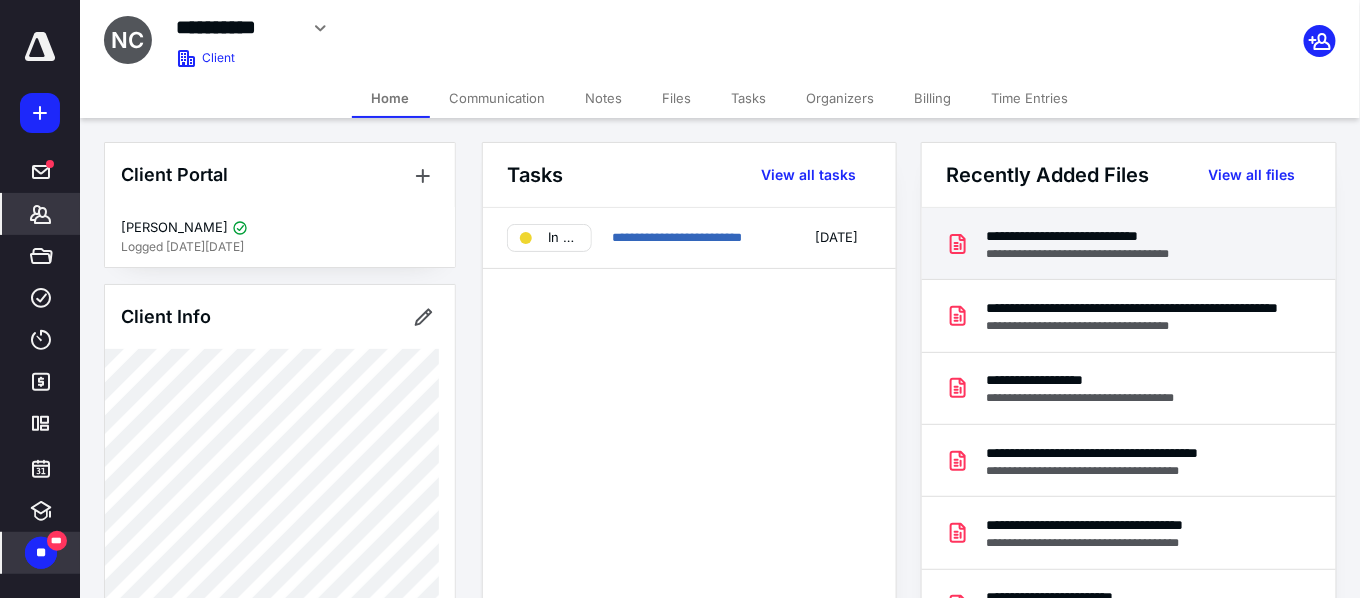 click on "**********" at bounding box center (1128, 244) 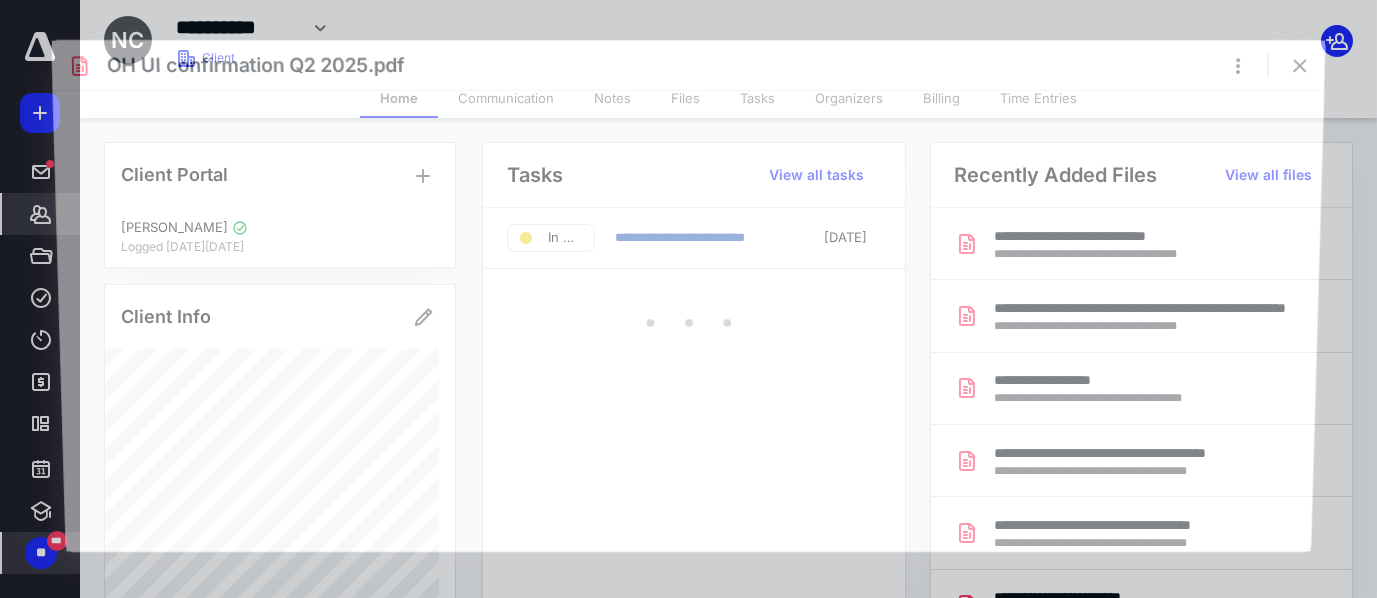 scroll, scrollTop: 0, scrollLeft: 0, axis: both 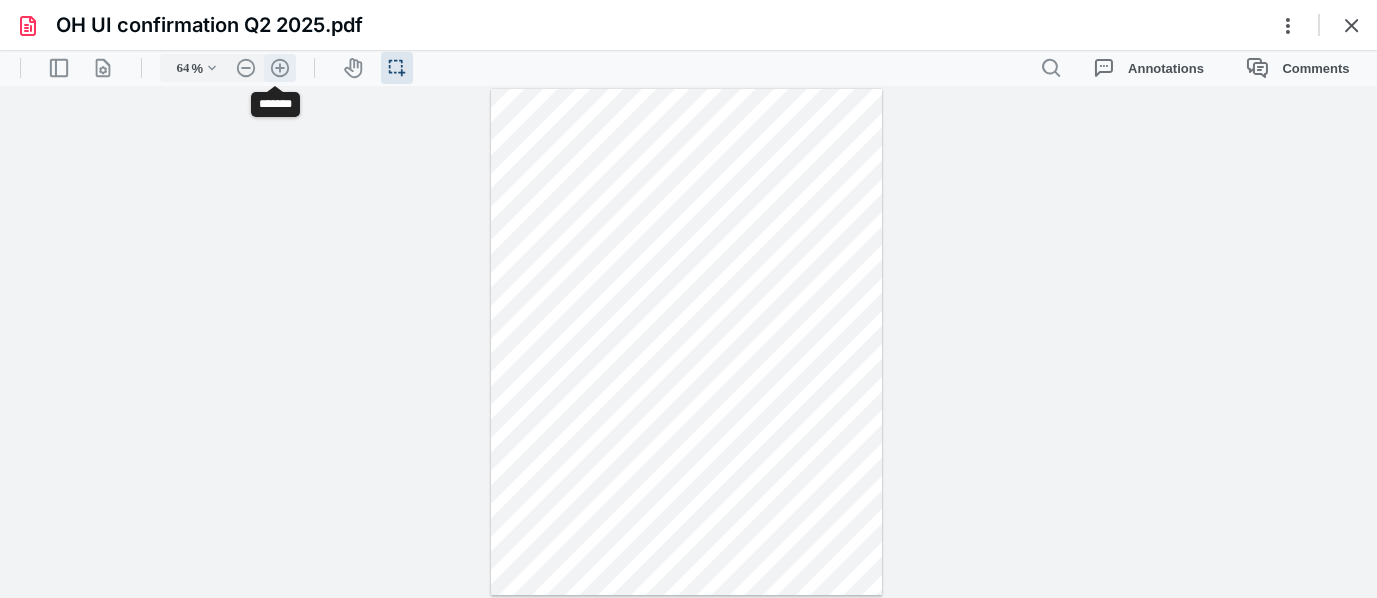 click on ".cls-1{fill:#abb0c4;} icon - header - zoom - in - line" at bounding box center [280, 68] 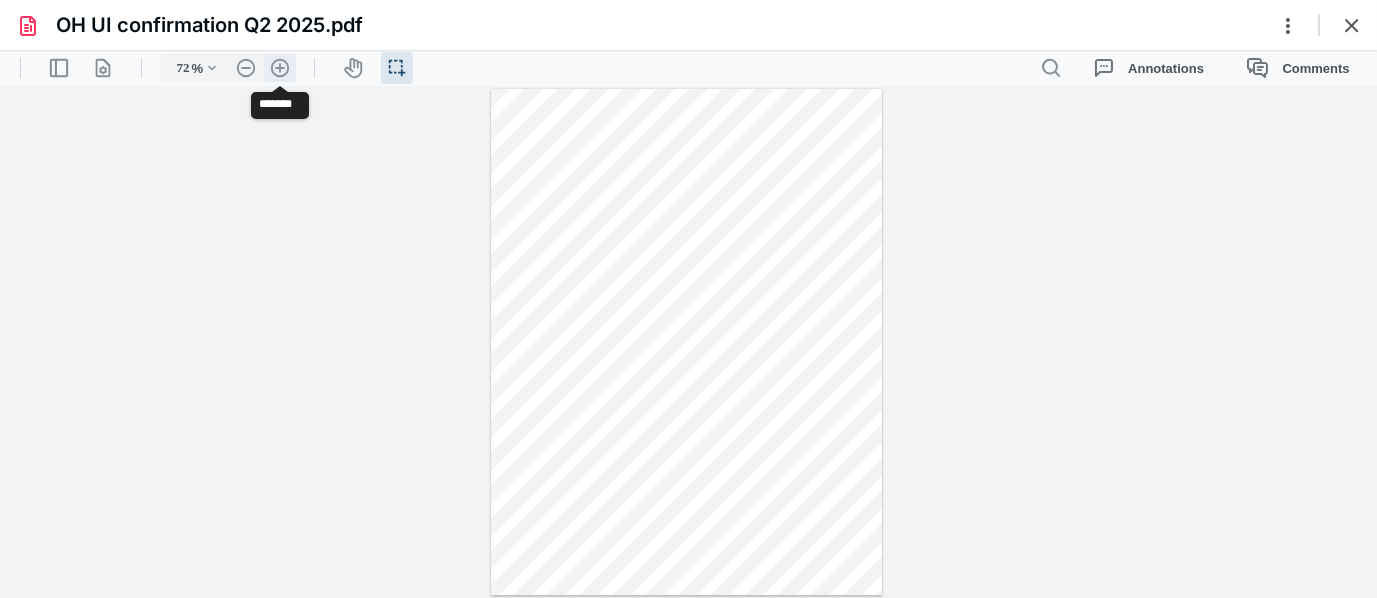 click on ".cls-1{fill:#abb0c4;} icon - header - zoom - in - line" at bounding box center [280, 68] 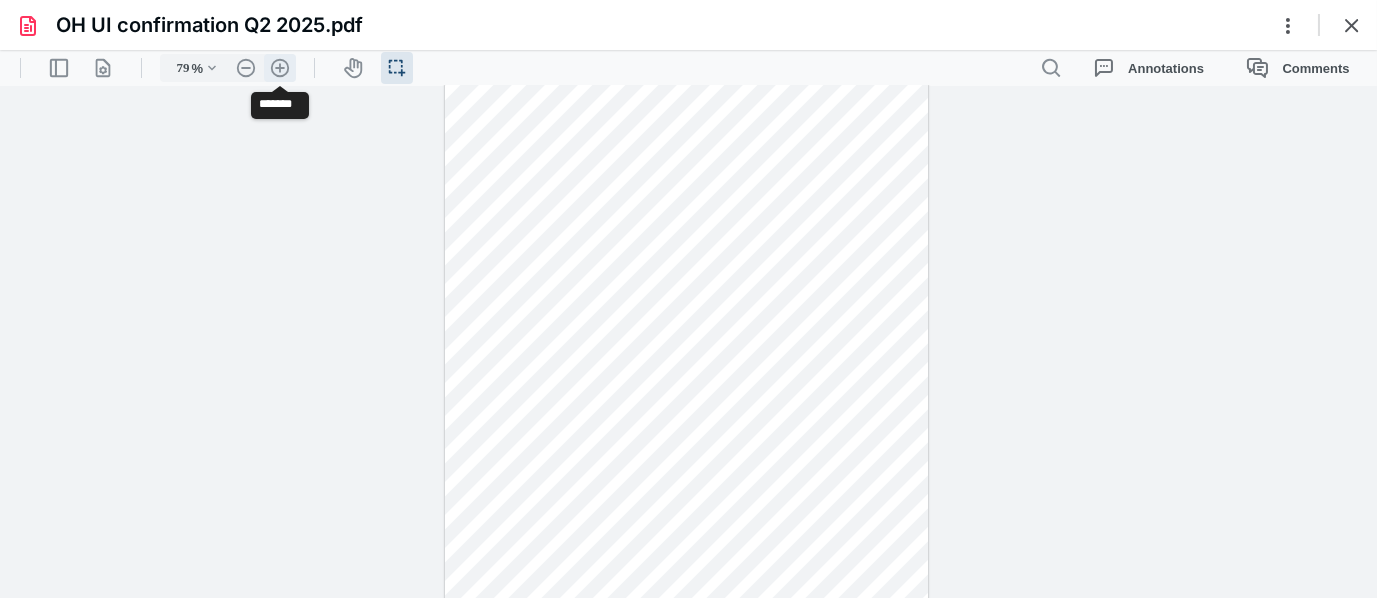 click on ".cls-1{fill:#abb0c4;} icon - header - zoom - in - line" at bounding box center [280, 68] 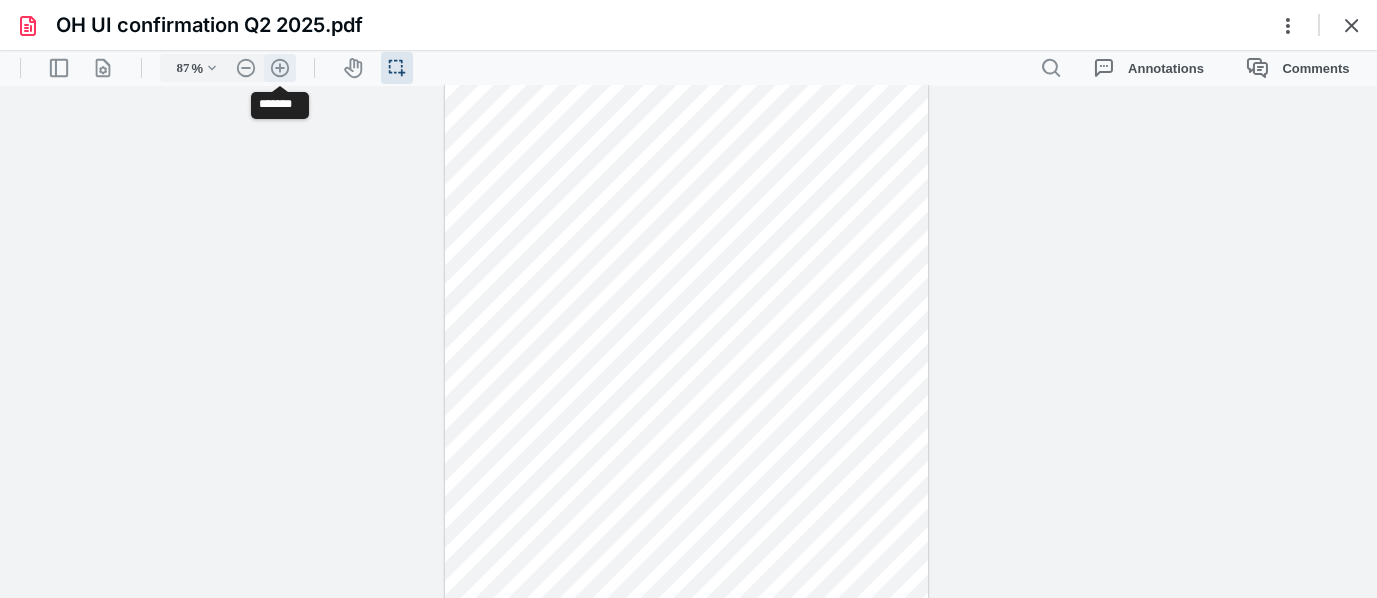 scroll, scrollTop: 83, scrollLeft: 0, axis: vertical 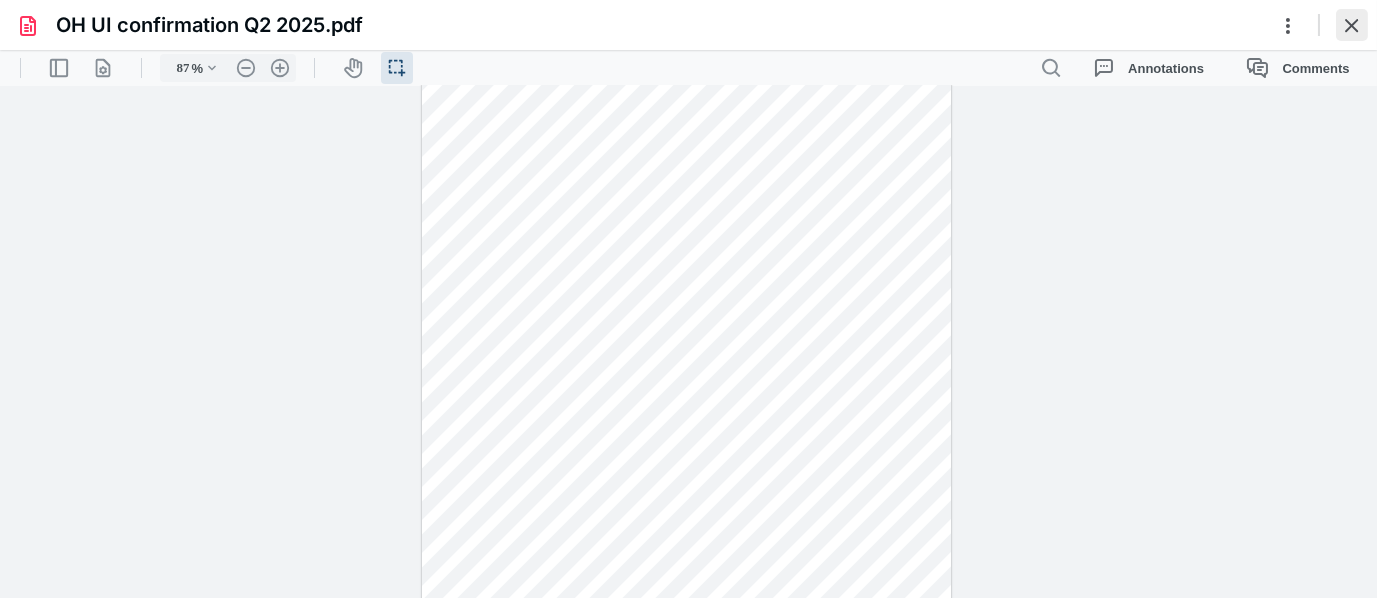 click at bounding box center (1352, 25) 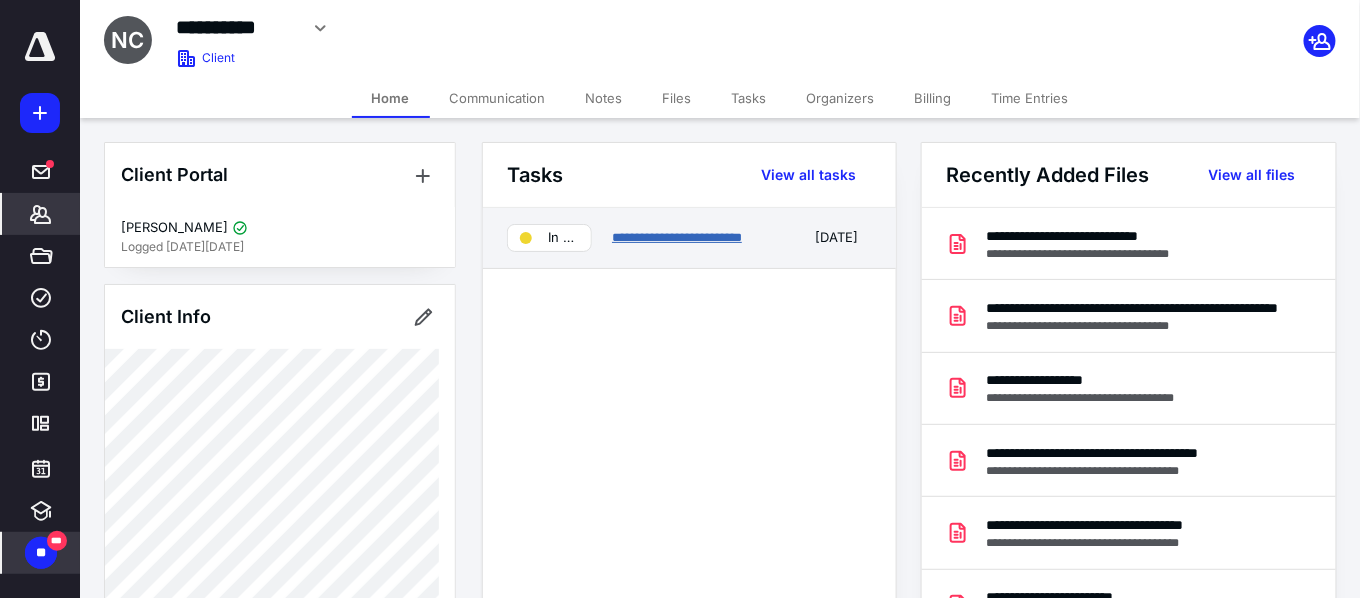 click on "**********" at bounding box center (677, 237) 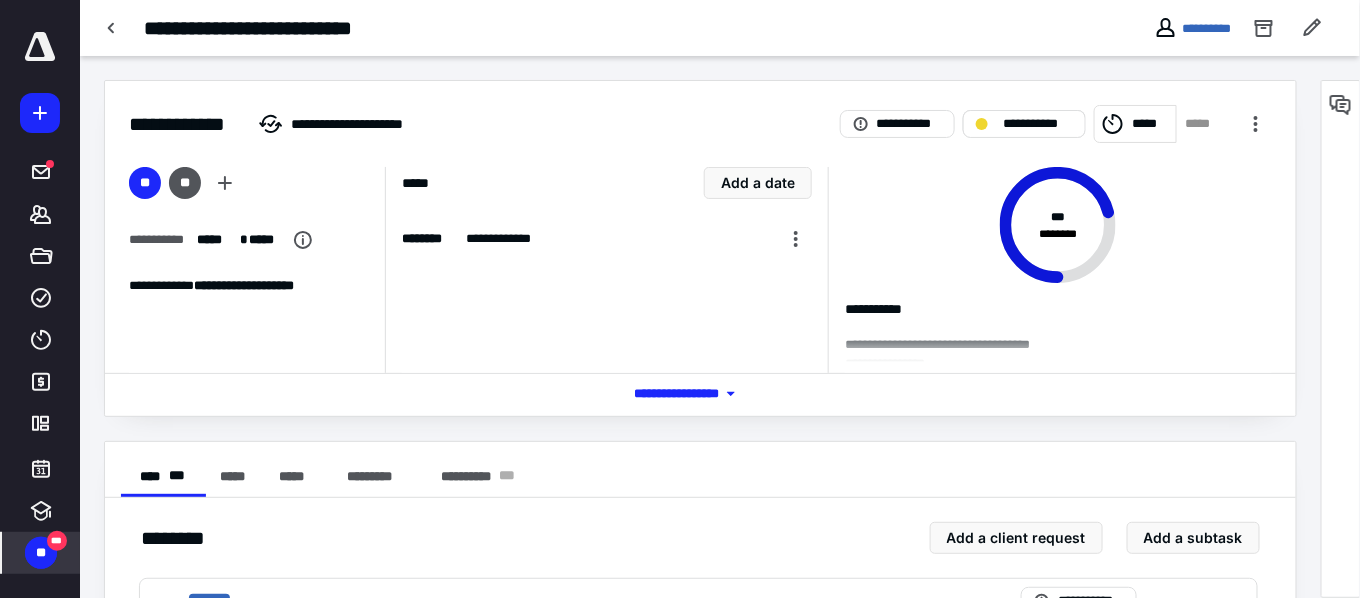 click on "**********" at bounding box center (1024, 124) 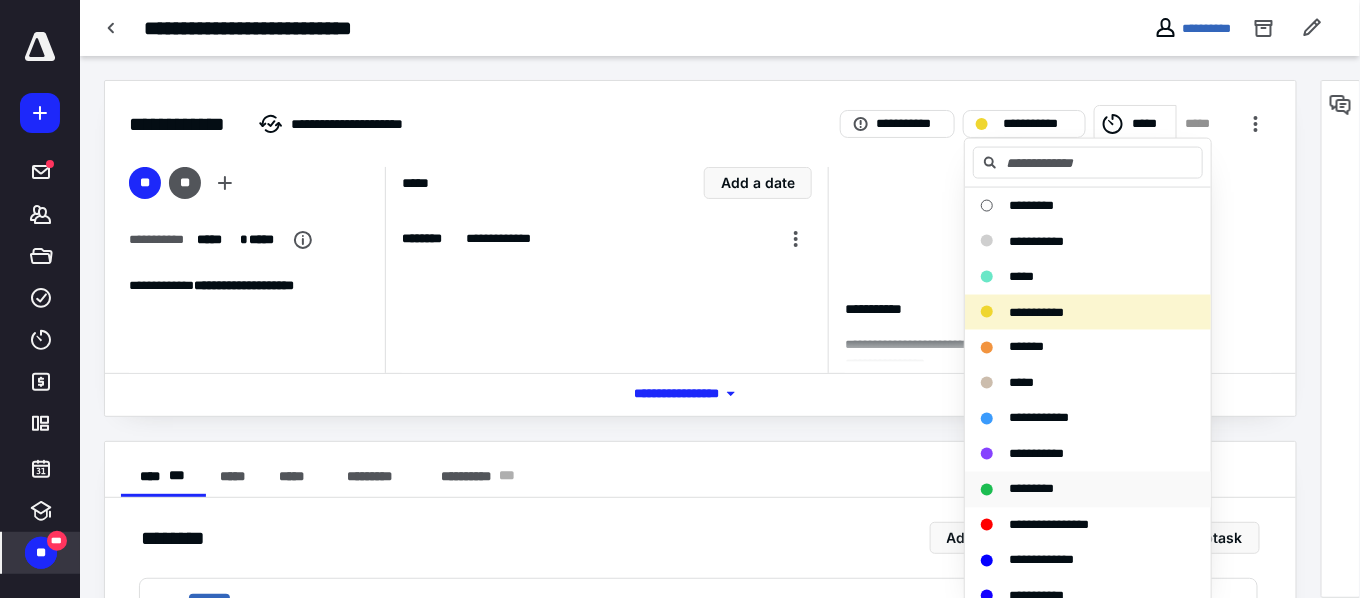 click on "*********" at bounding box center [1031, 489] 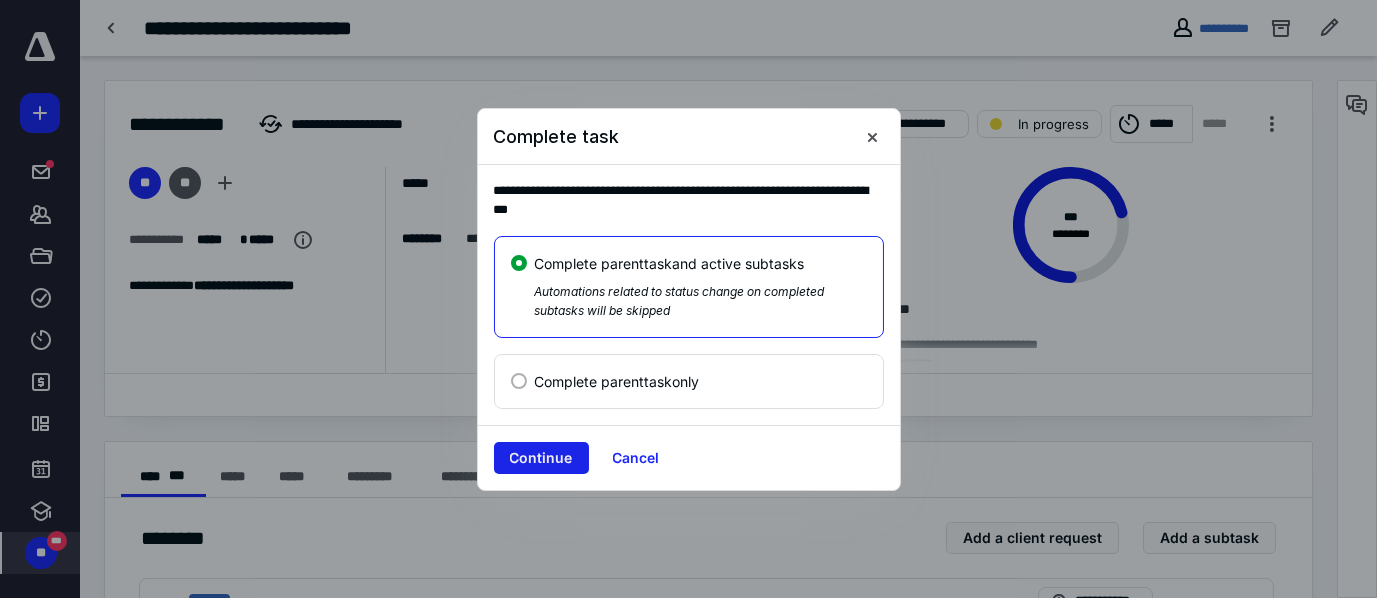 click on "Continue" at bounding box center (541, 458) 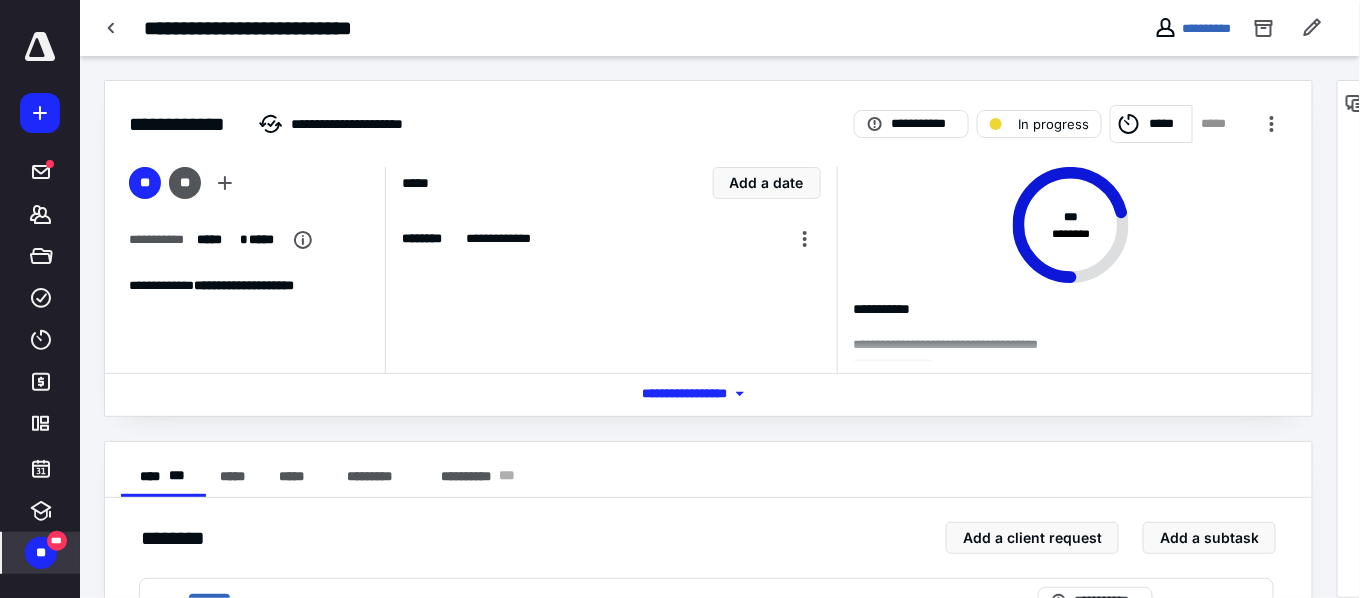 checkbox on "true" 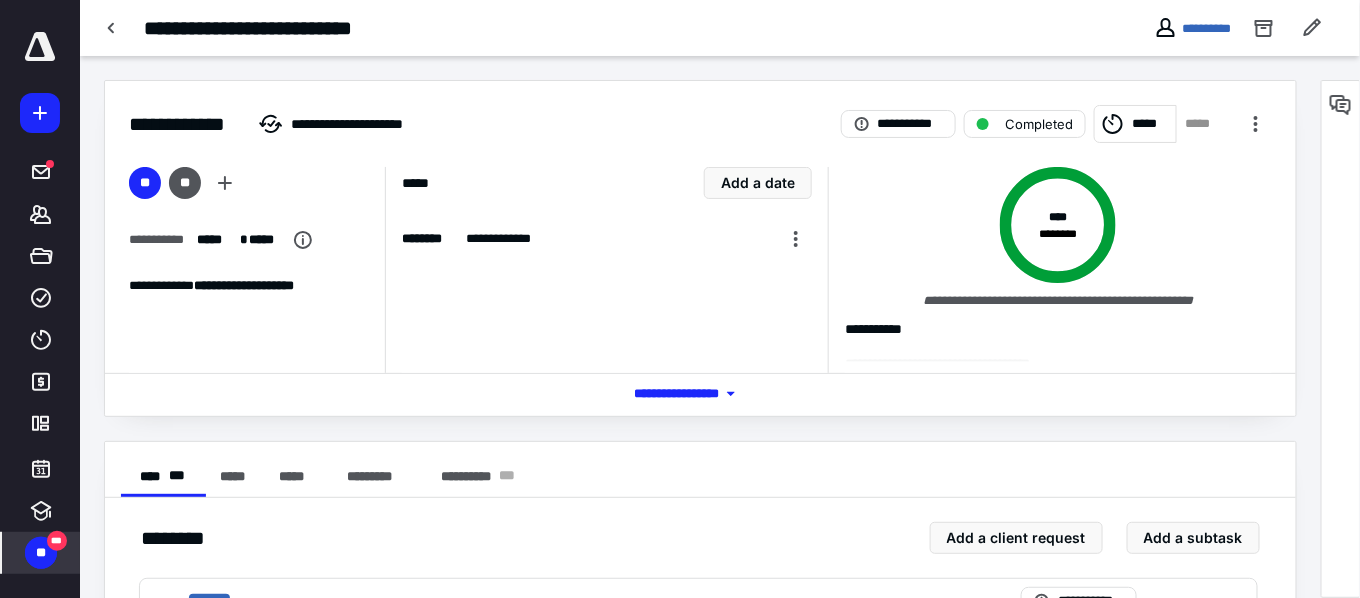 click on "**" at bounding box center (41, 553) 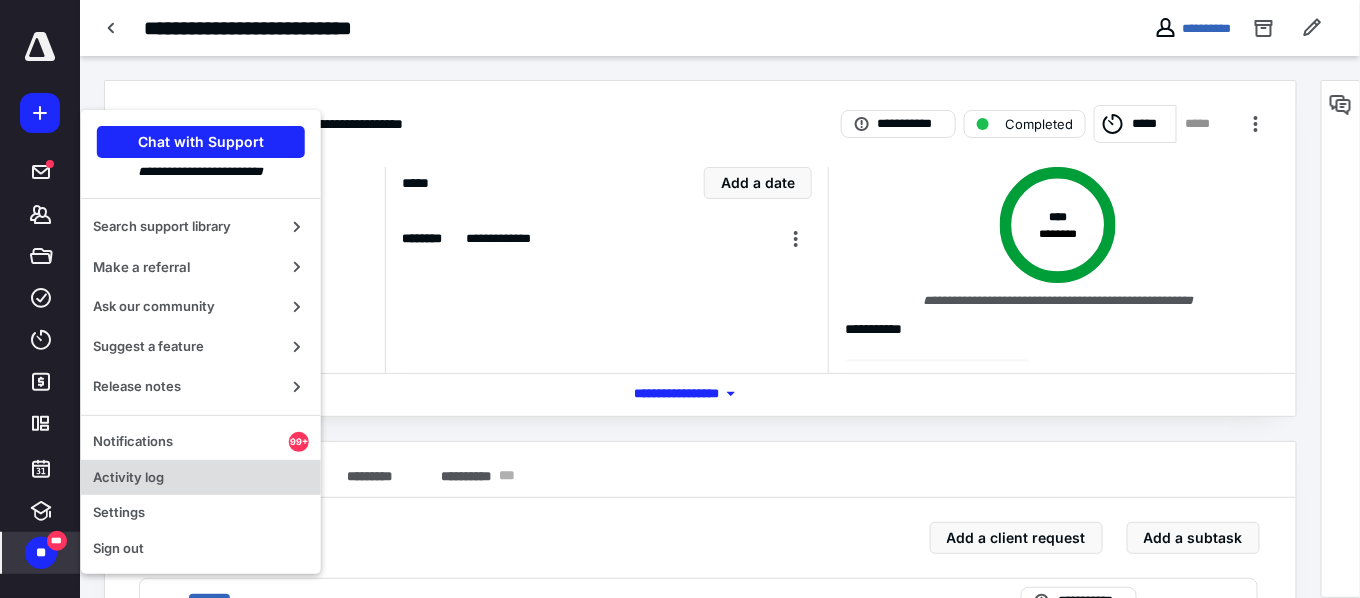 click on "Activity log" at bounding box center [201, 478] 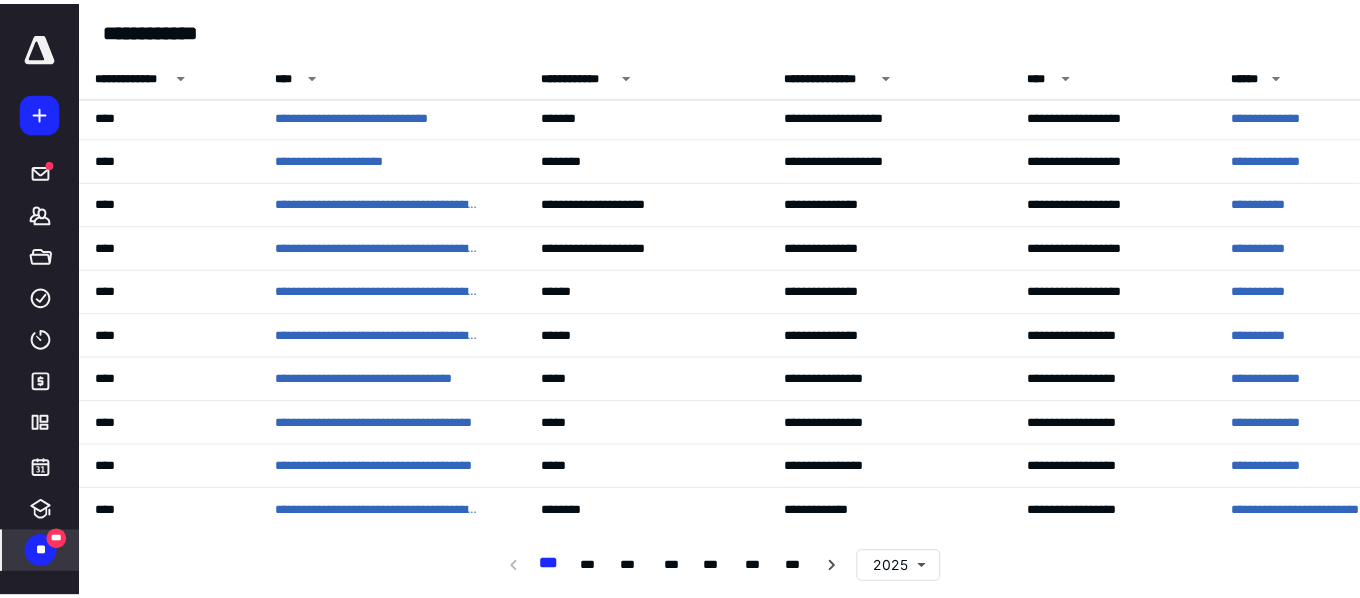 scroll, scrollTop: 1481, scrollLeft: 0, axis: vertical 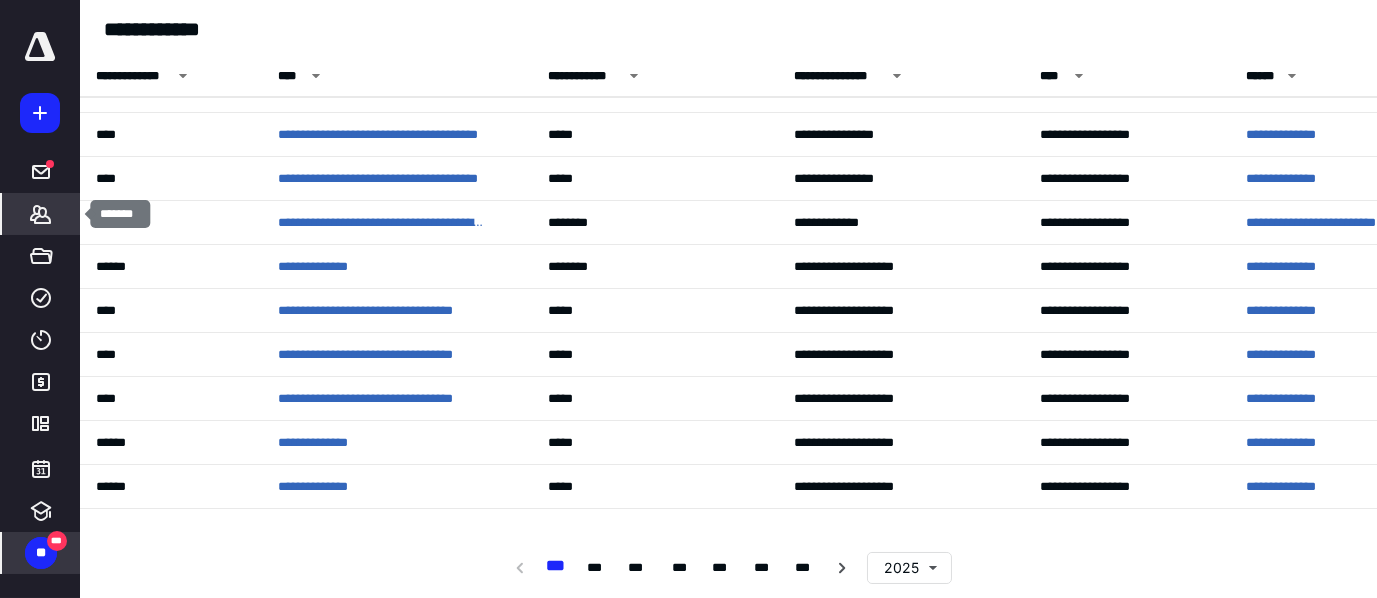 click on "*******" at bounding box center (41, 214) 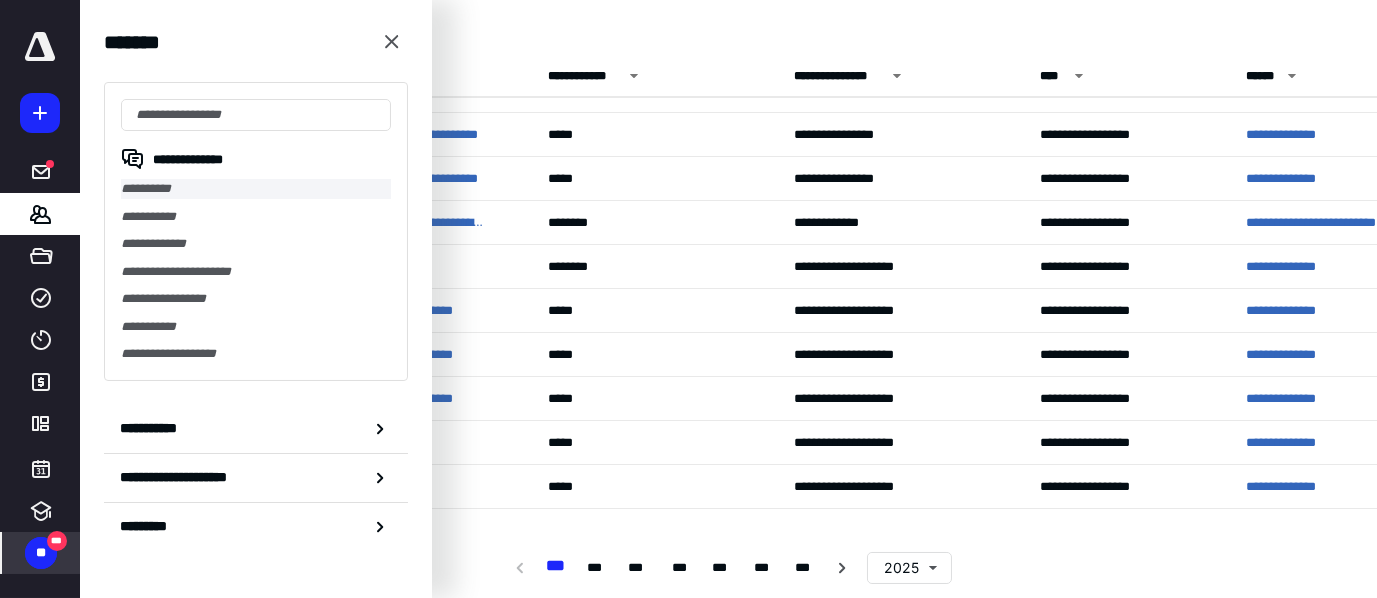 click on "**********" at bounding box center [256, 189] 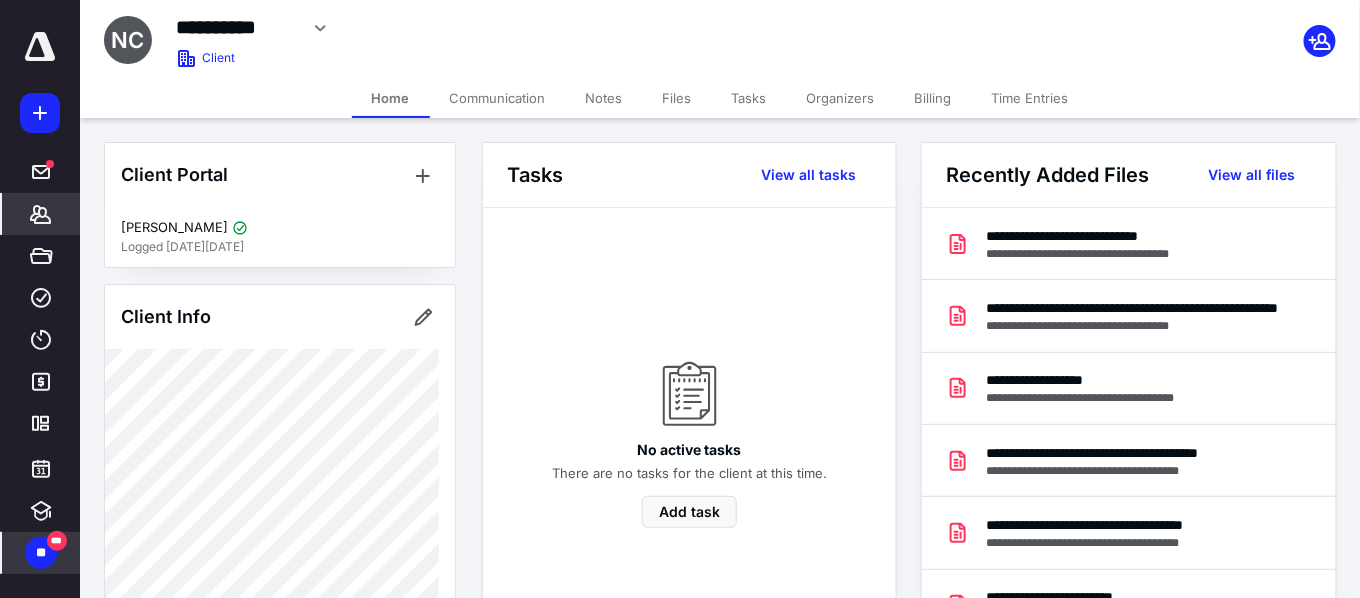 click on "*******" at bounding box center [41, 214] 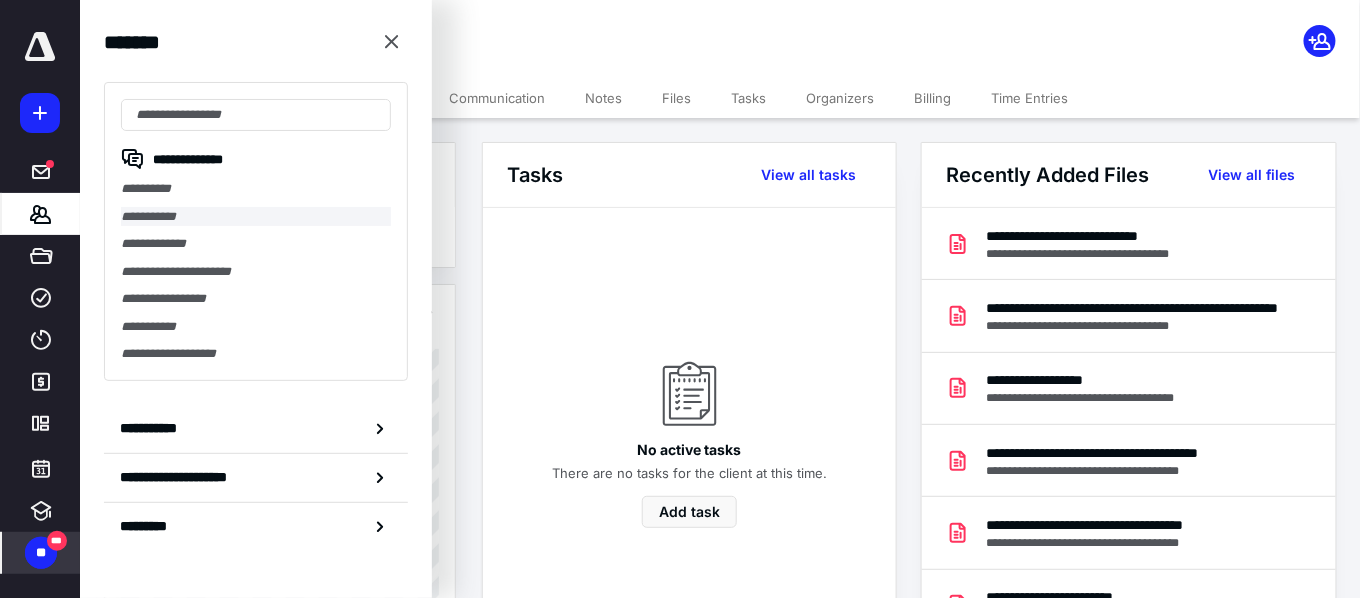 click on "**********" at bounding box center (256, 217) 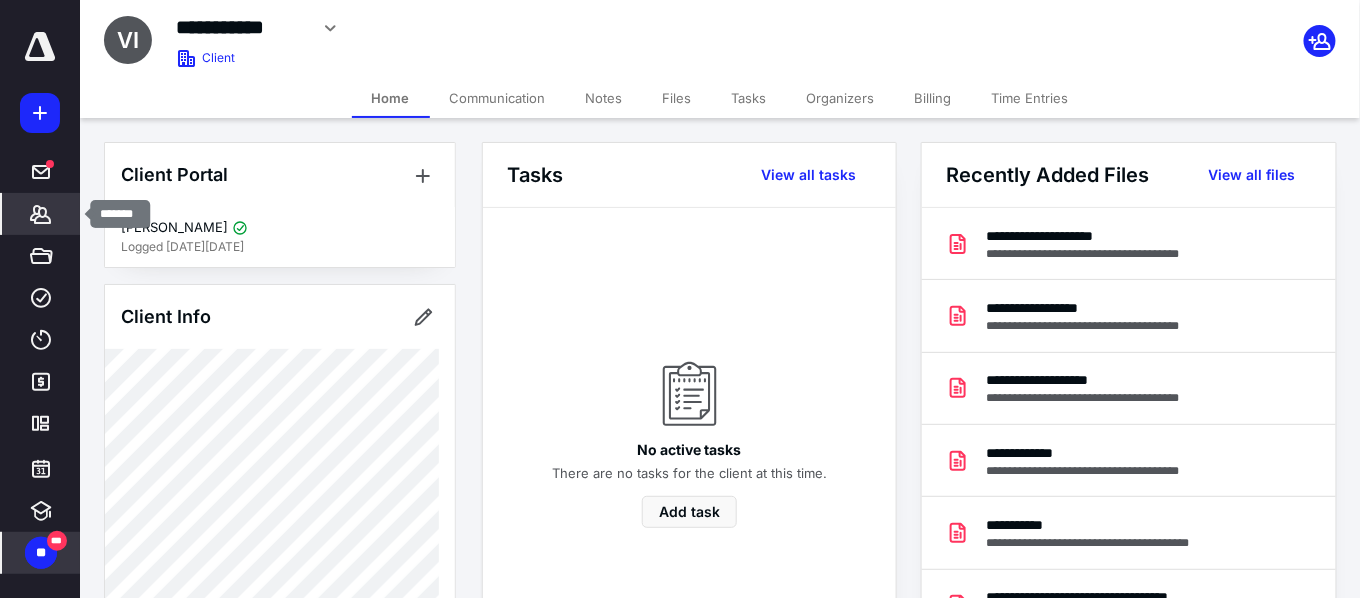 click on "*******" at bounding box center (41, 214) 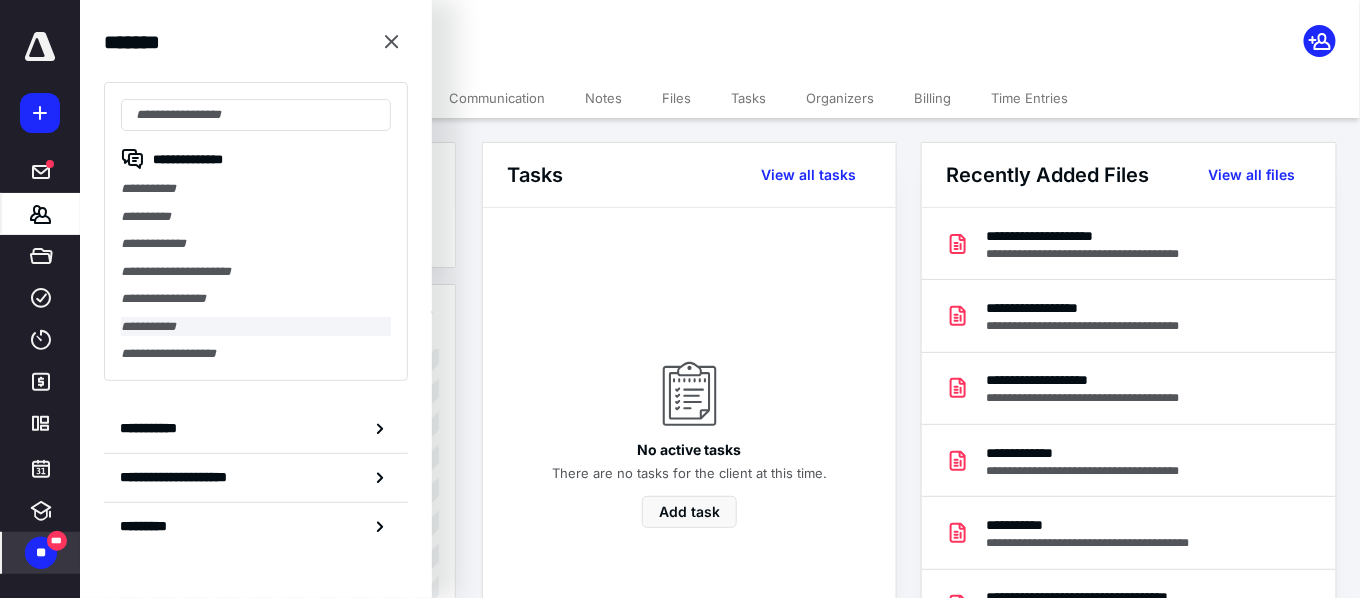 click on "**********" at bounding box center (256, 327) 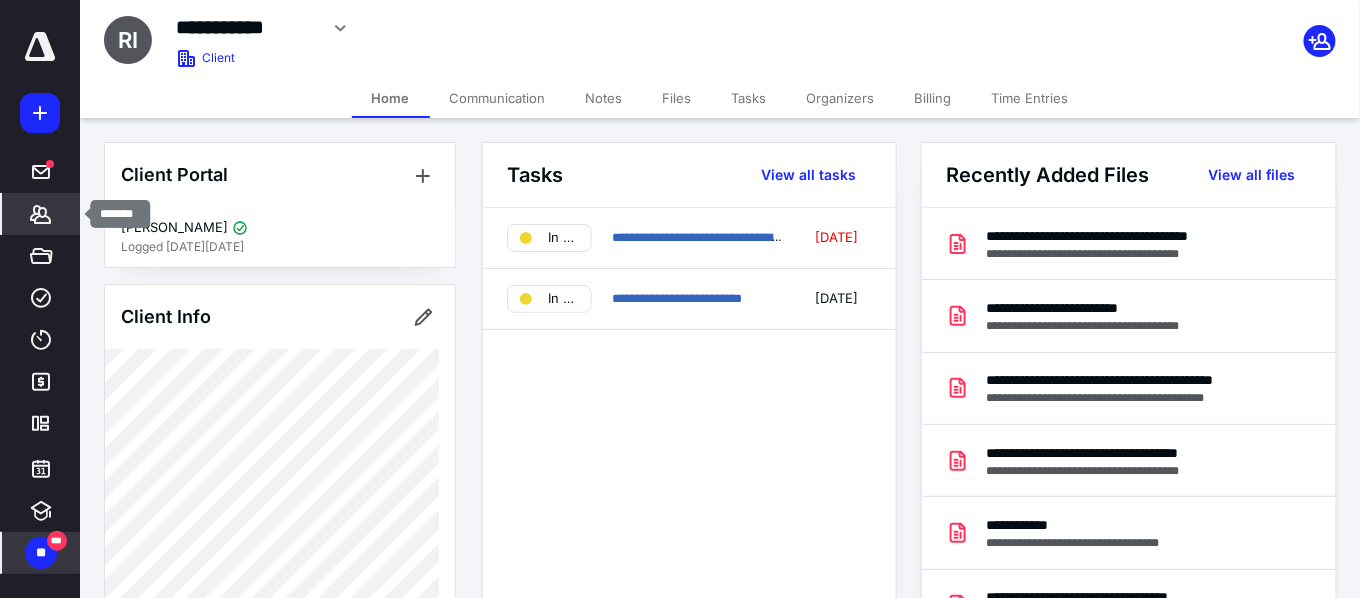 click on "*******" at bounding box center [41, 214] 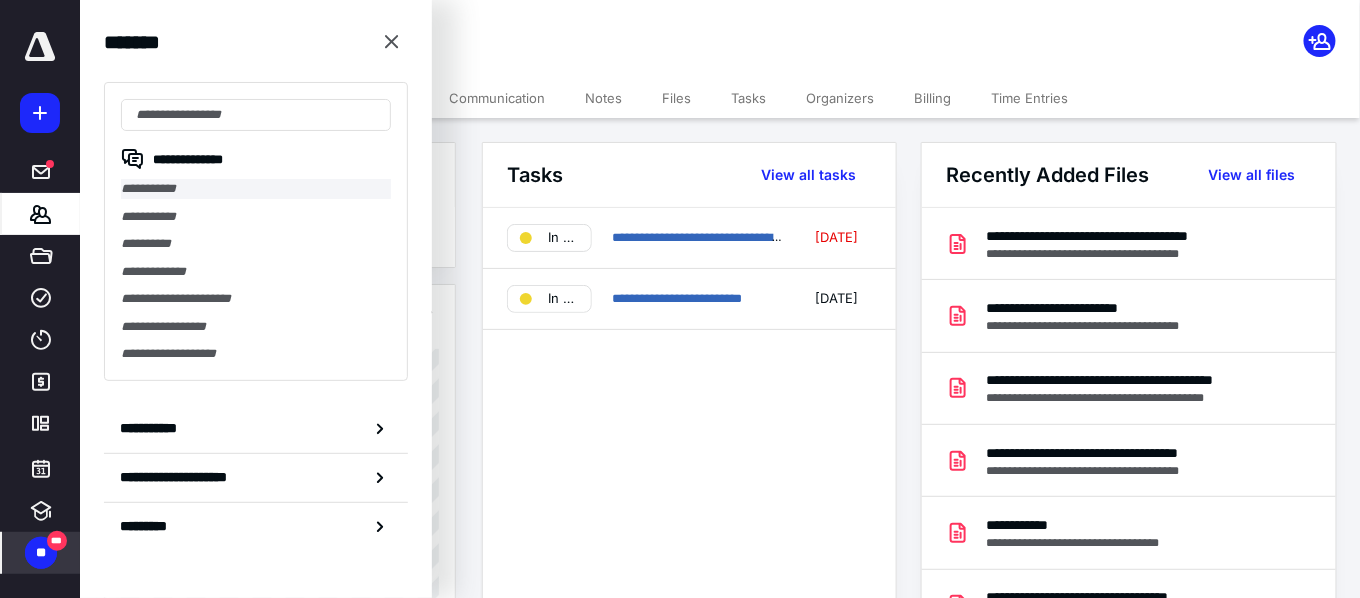 click on "**********" at bounding box center (256, 189) 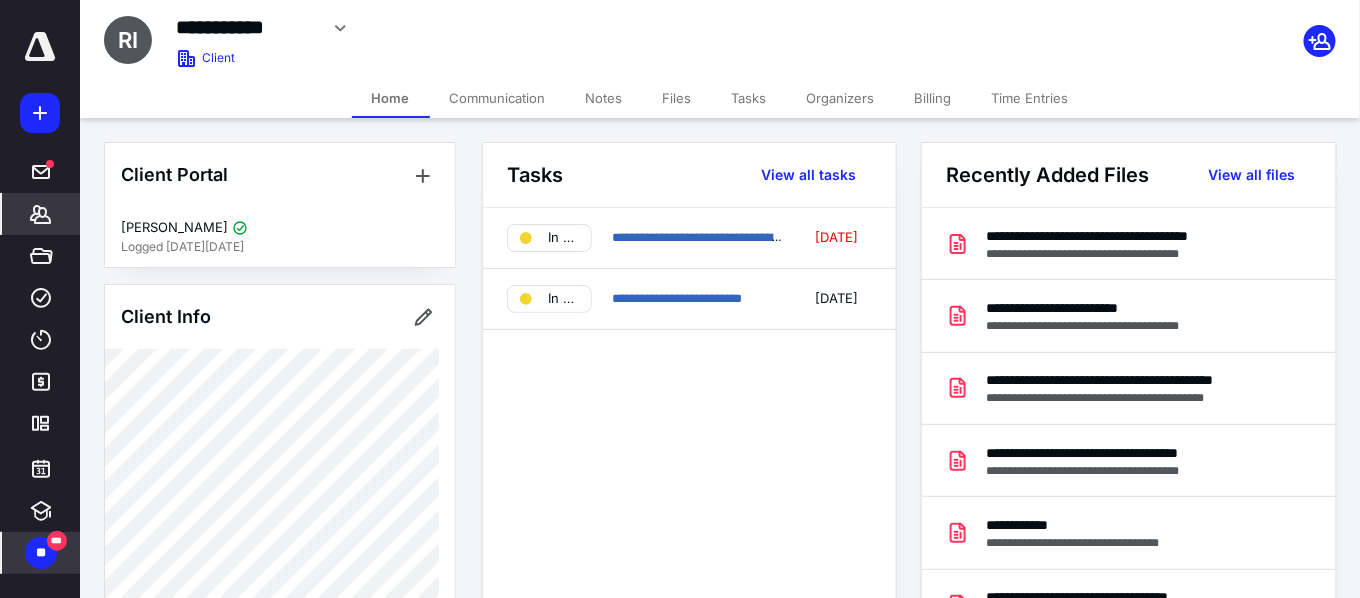 click on "Notes" at bounding box center (604, 98) 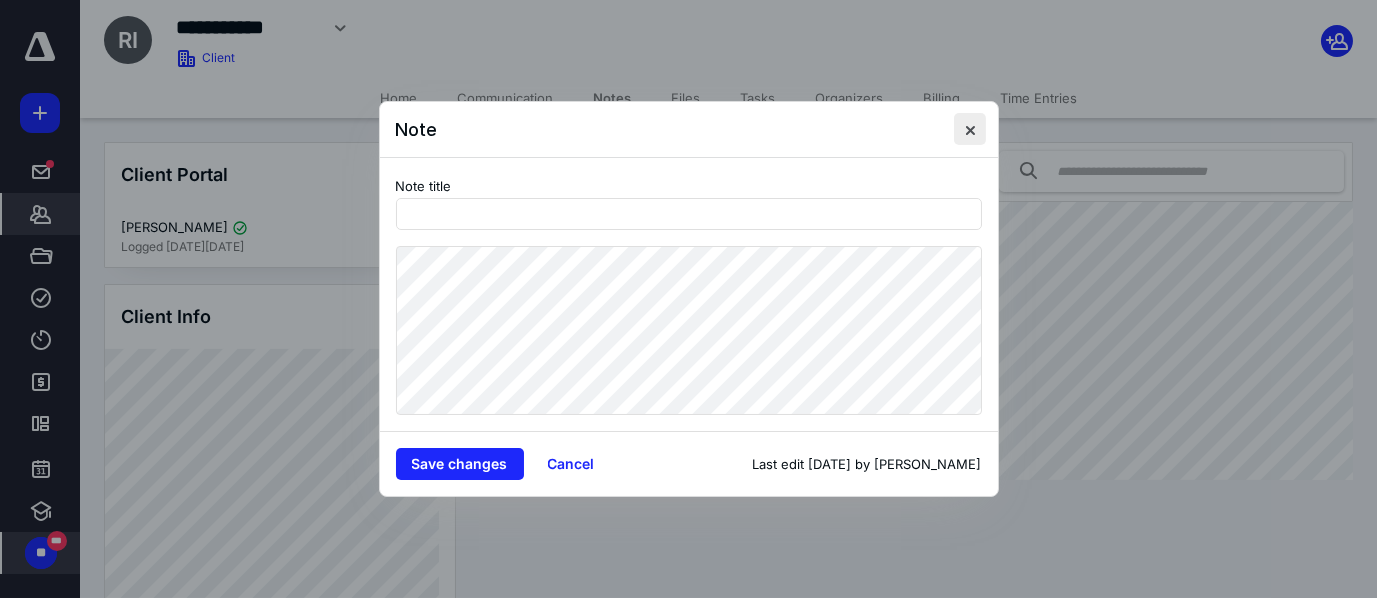 click at bounding box center (970, 129) 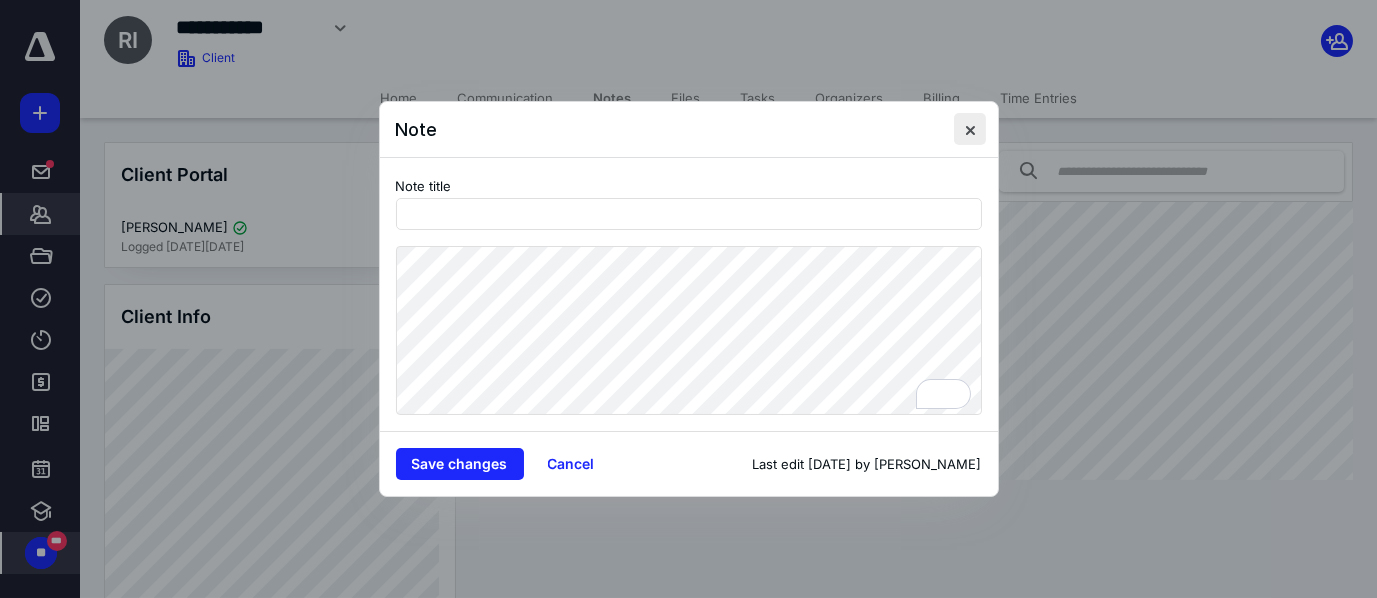 click at bounding box center [970, 129] 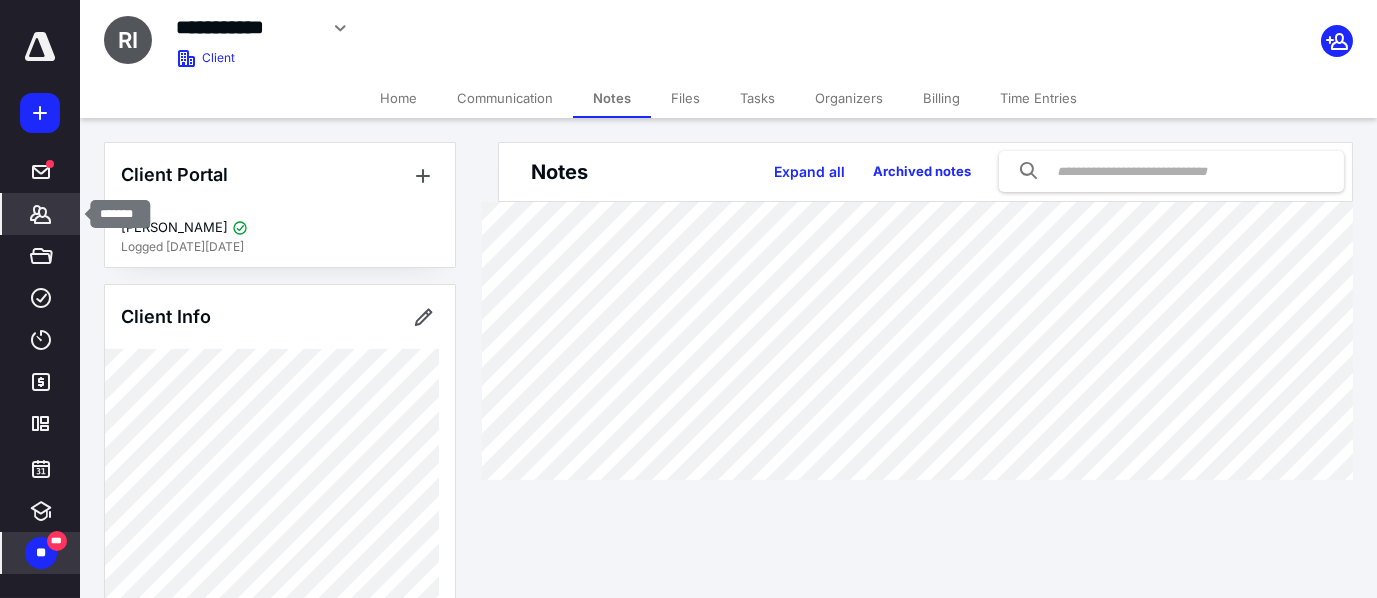 click 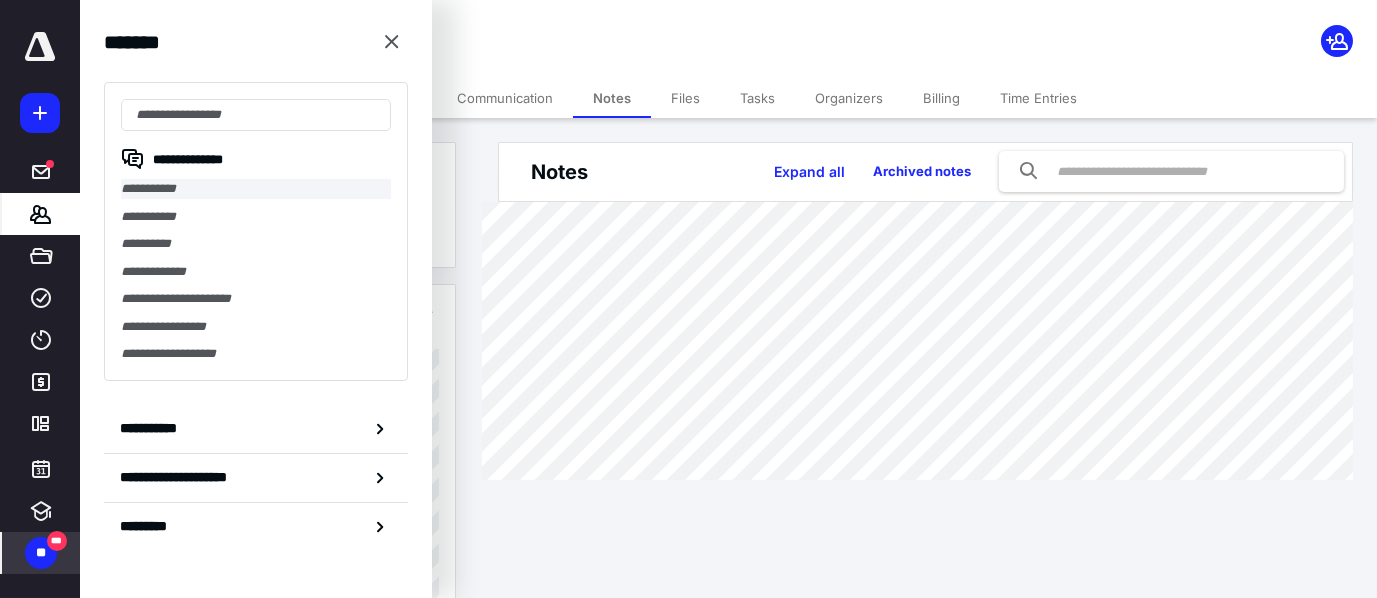 click on "**********" at bounding box center (256, 189) 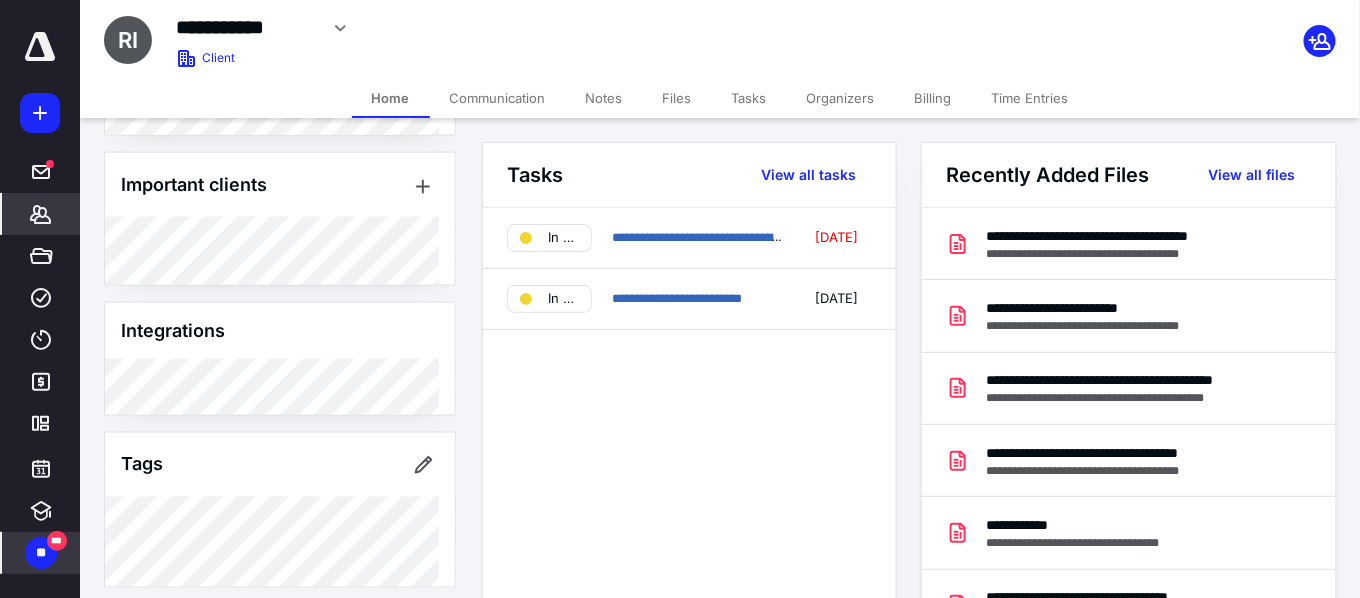 scroll, scrollTop: 908, scrollLeft: 0, axis: vertical 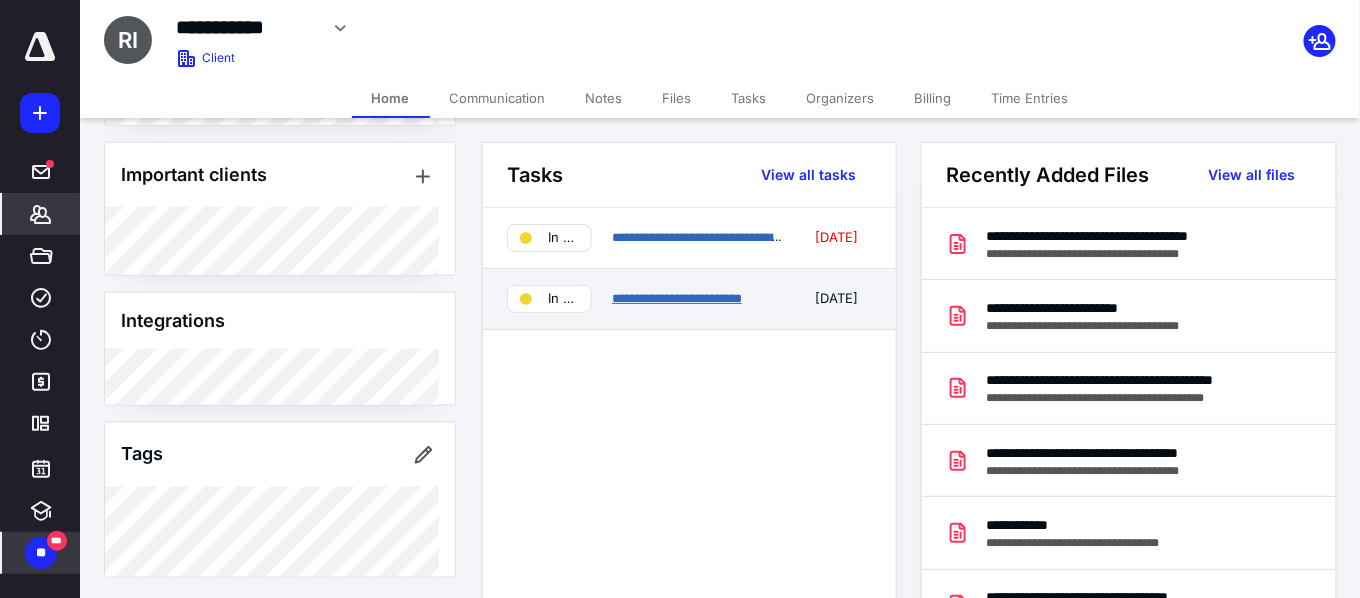 click on "**********" at bounding box center (677, 298) 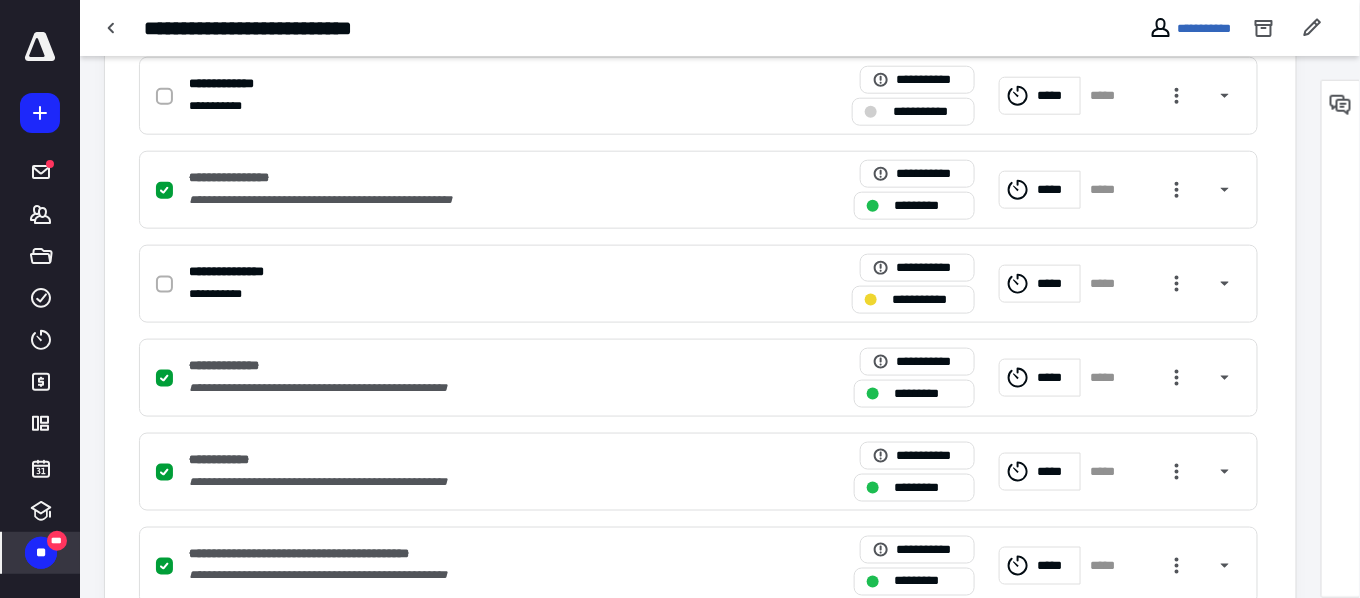 scroll, scrollTop: 670, scrollLeft: 0, axis: vertical 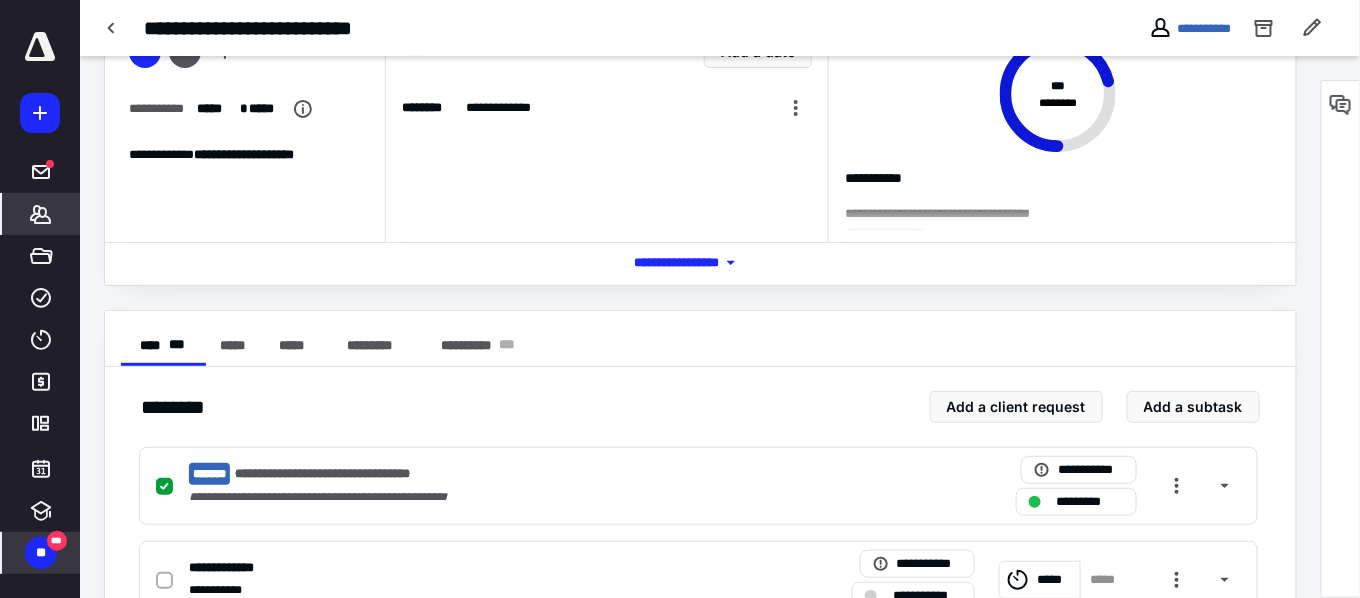 click 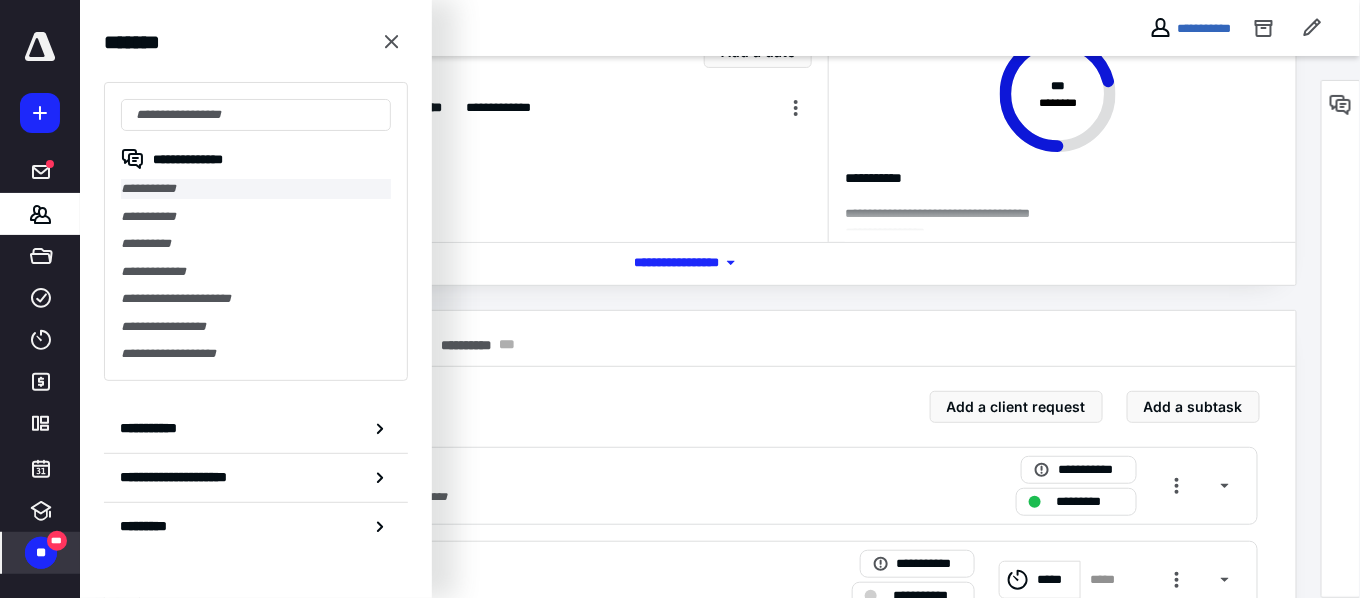 click on "**********" at bounding box center (256, 189) 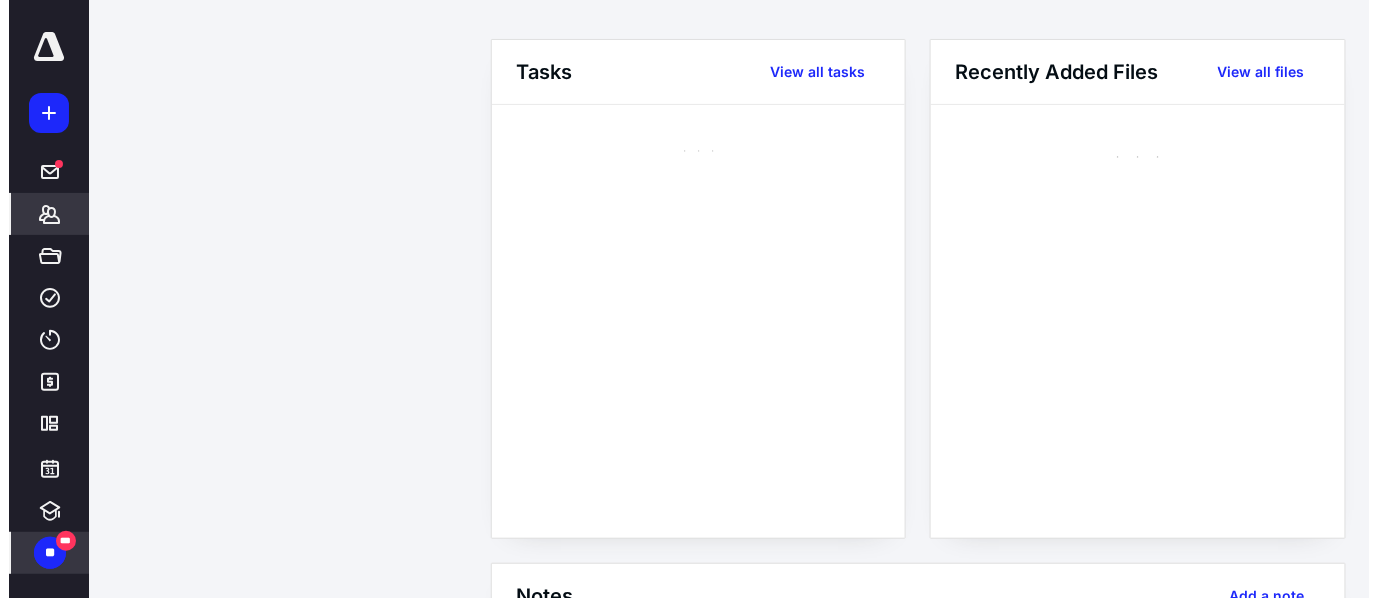 scroll, scrollTop: 0, scrollLeft: 0, axis: both 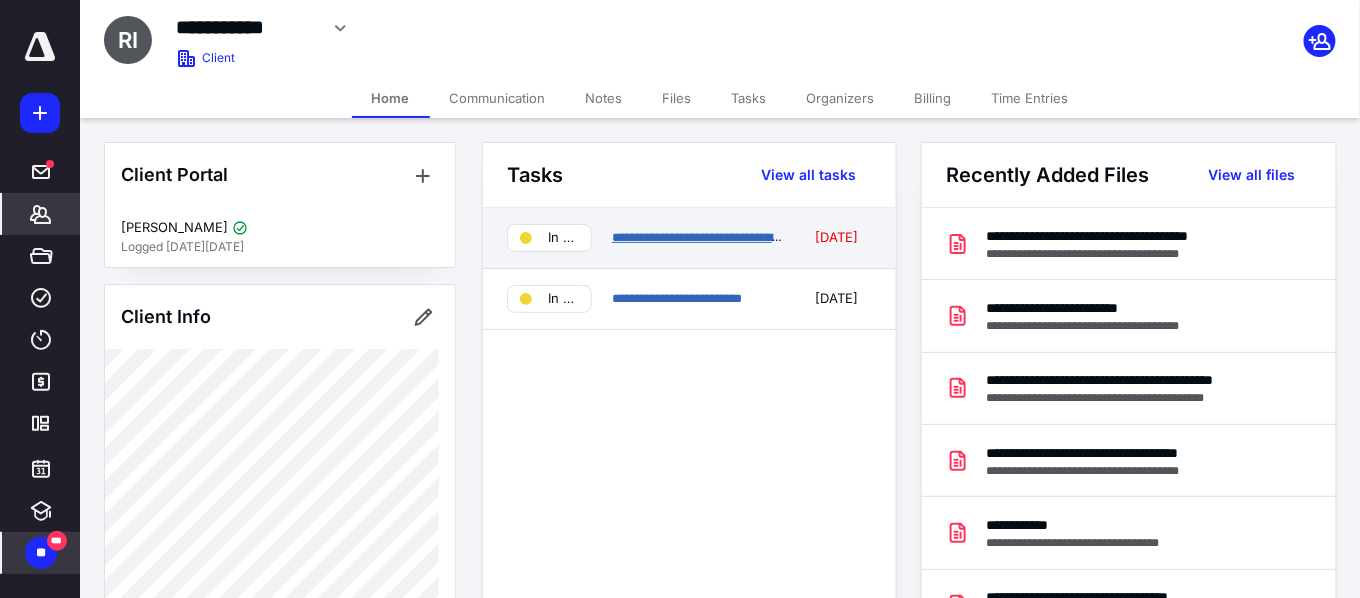 click on "**********" at bounding box center [727, 237] 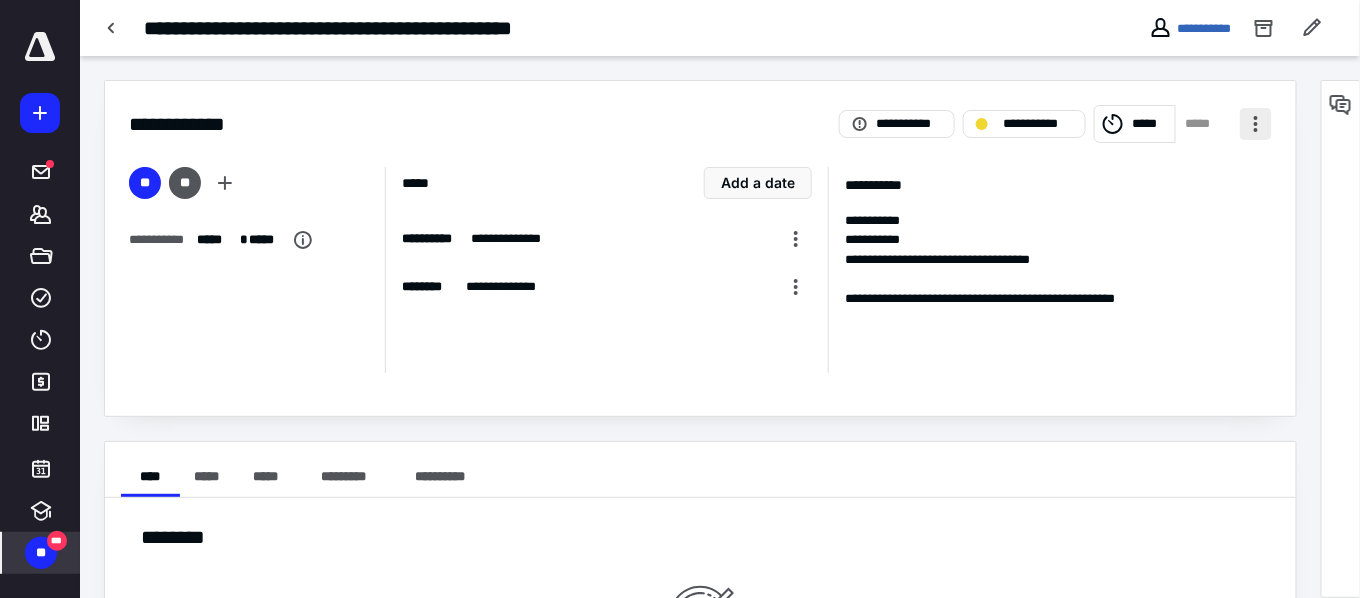 click at bounding box center [1256, 124] 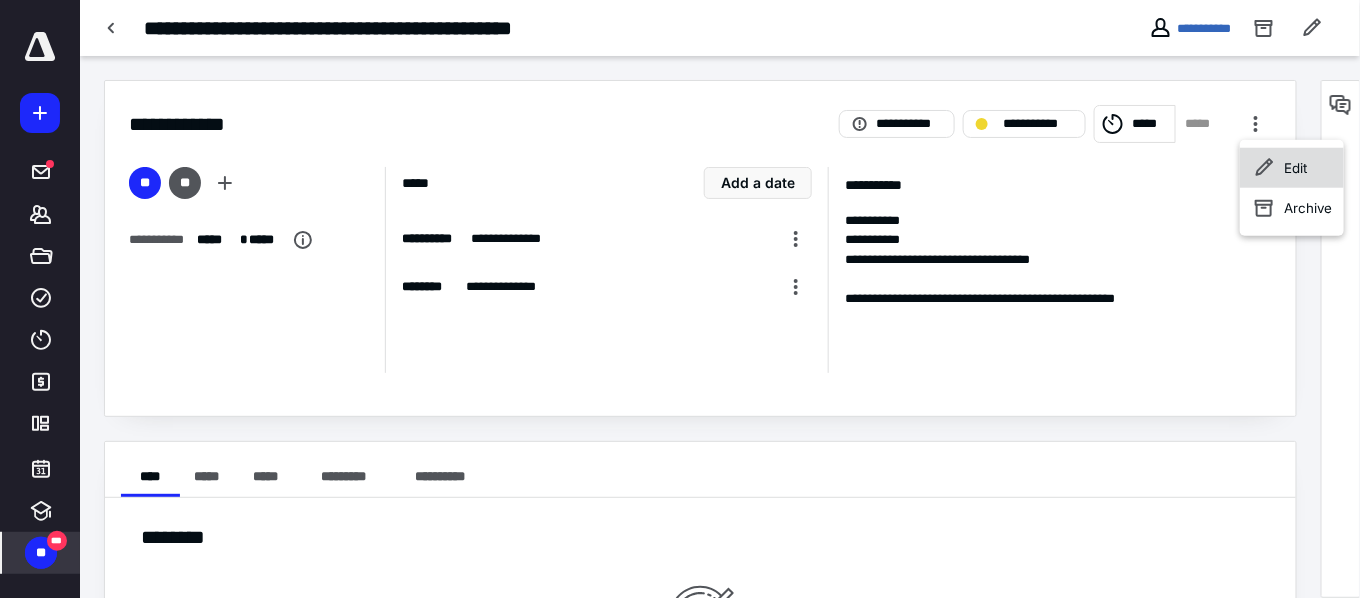 click on "Edit" at bounding box center (1295, 168) 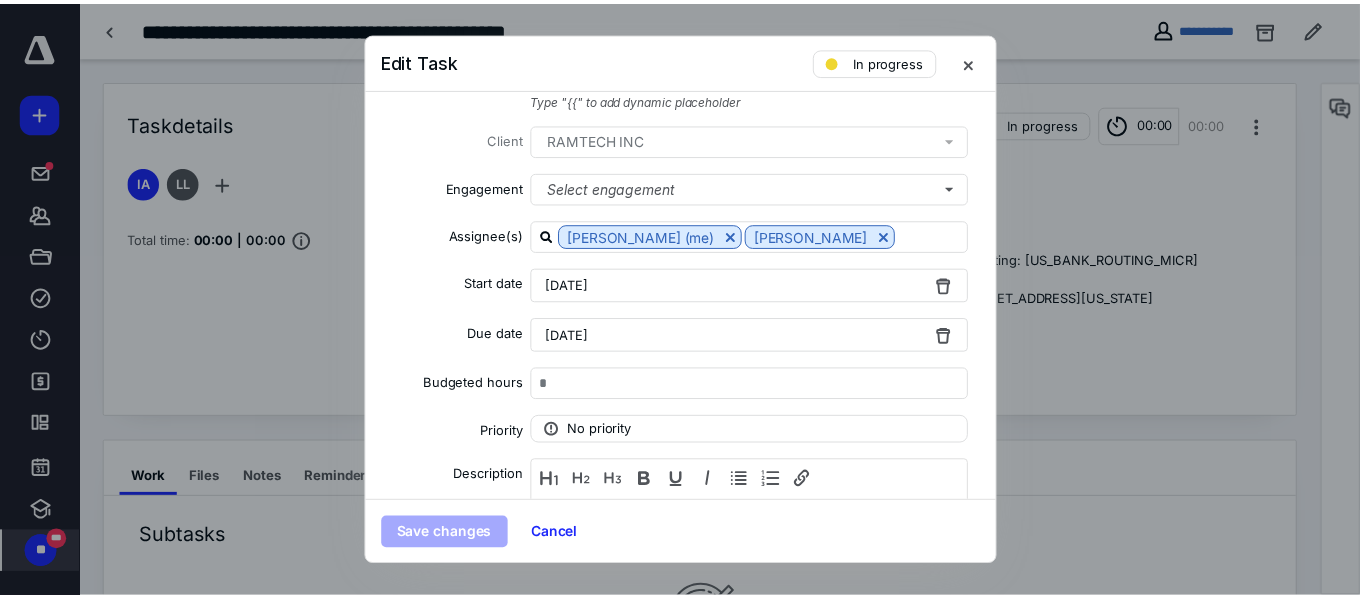 scroll, scrollTop: 340, scrollLeft: 0, axis: vertical 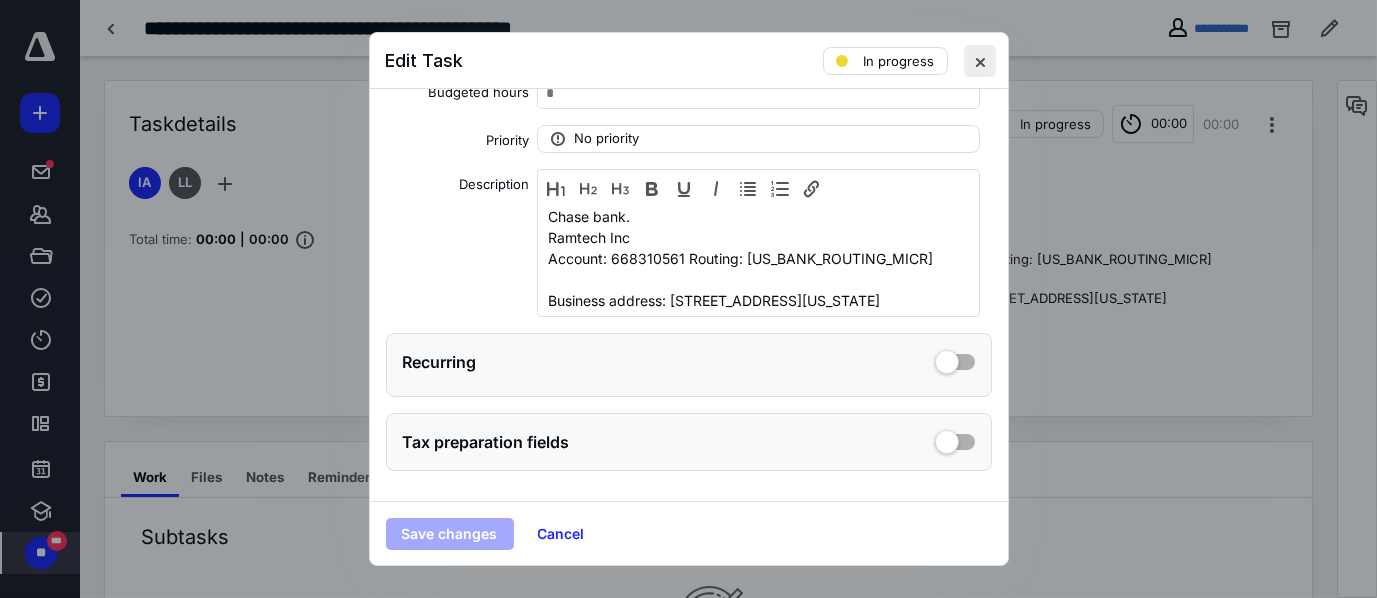 click at bounding box center [980, 61] 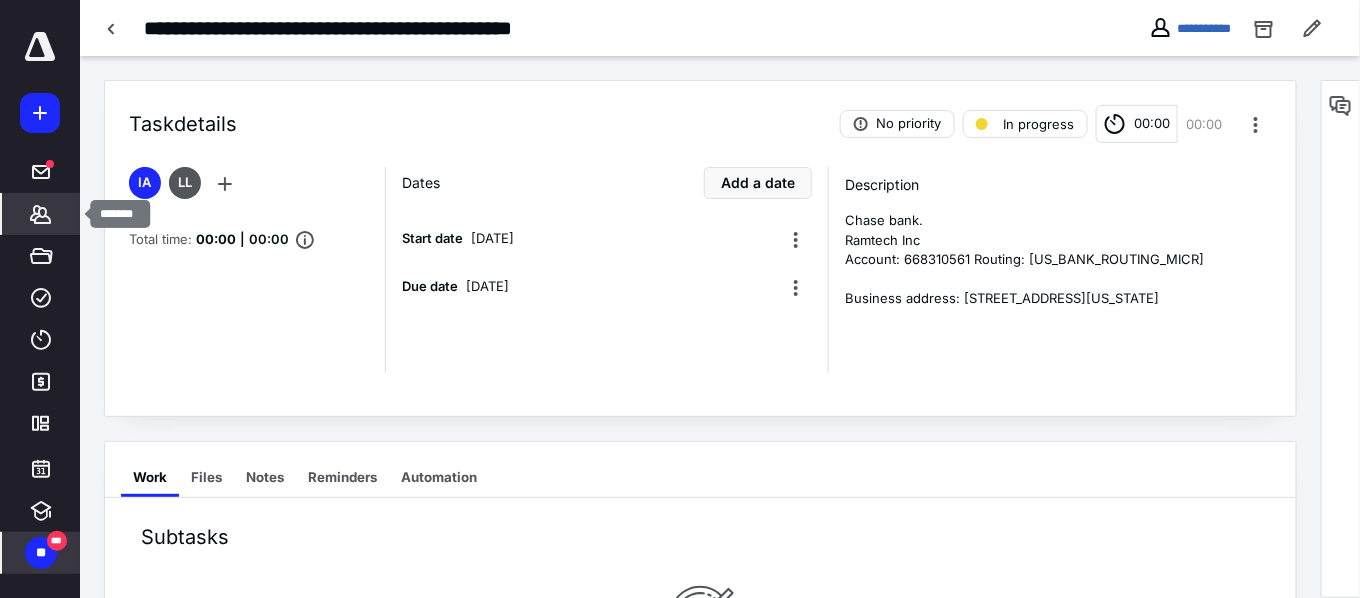 click 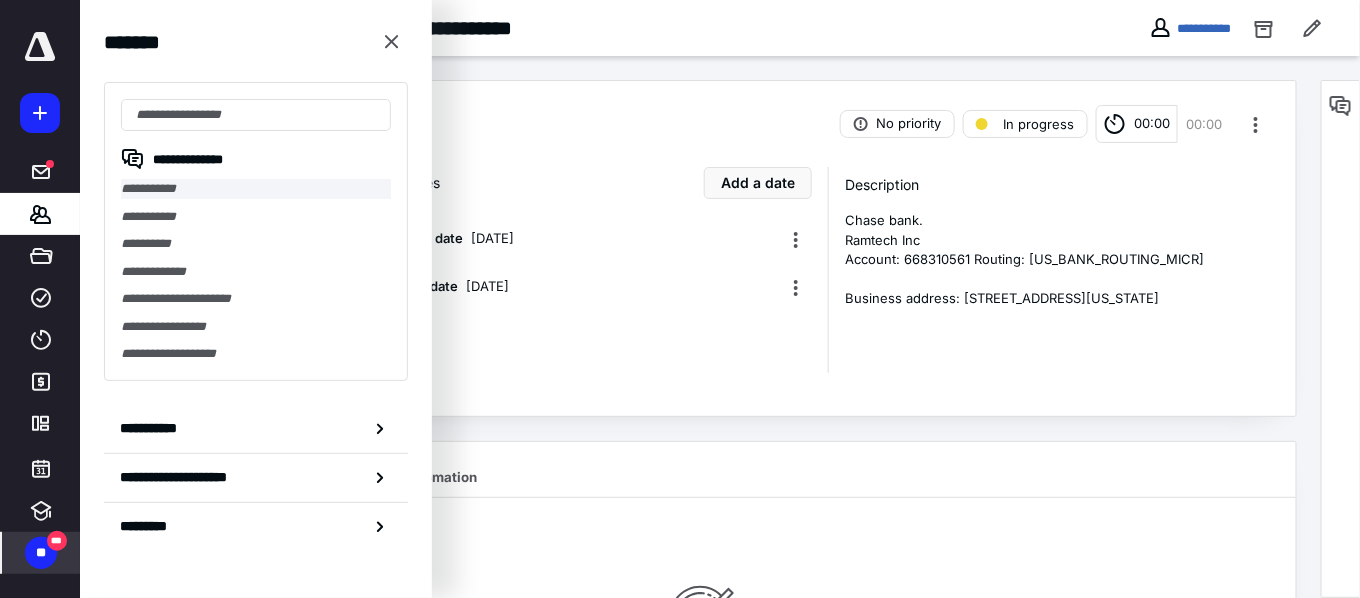 click on "**********" at bounding box center (256, 189) 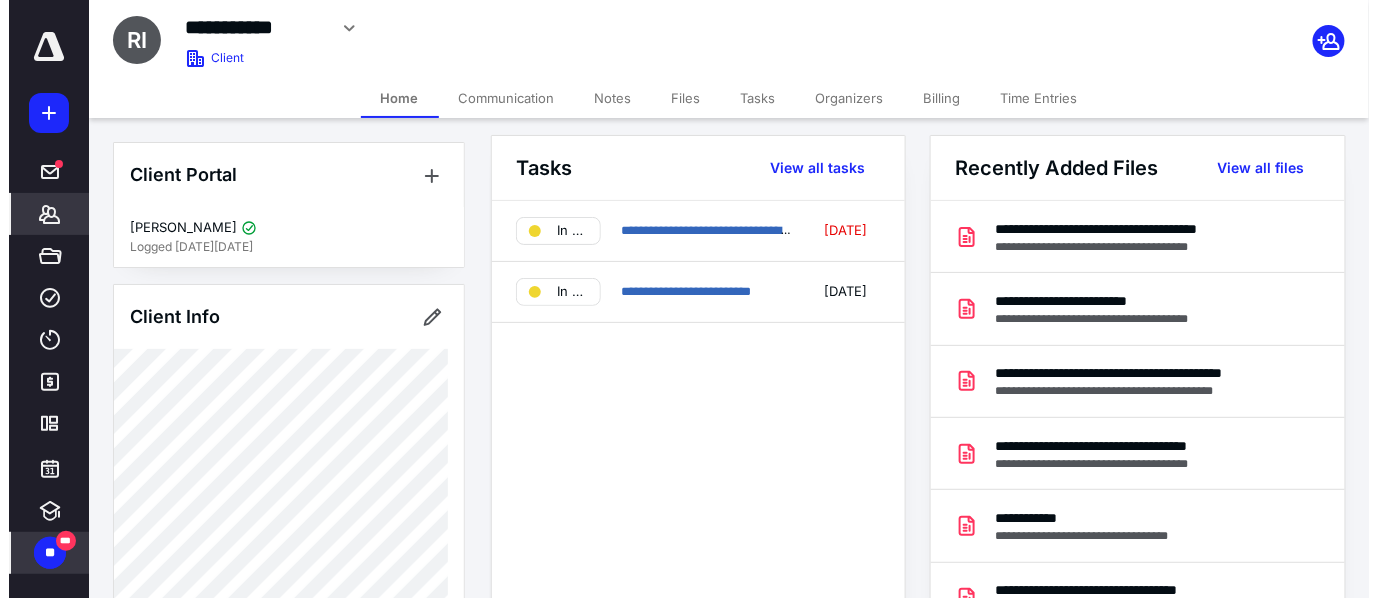 scroll, scrollTop: 0, scrollLeft: 0, axis: both 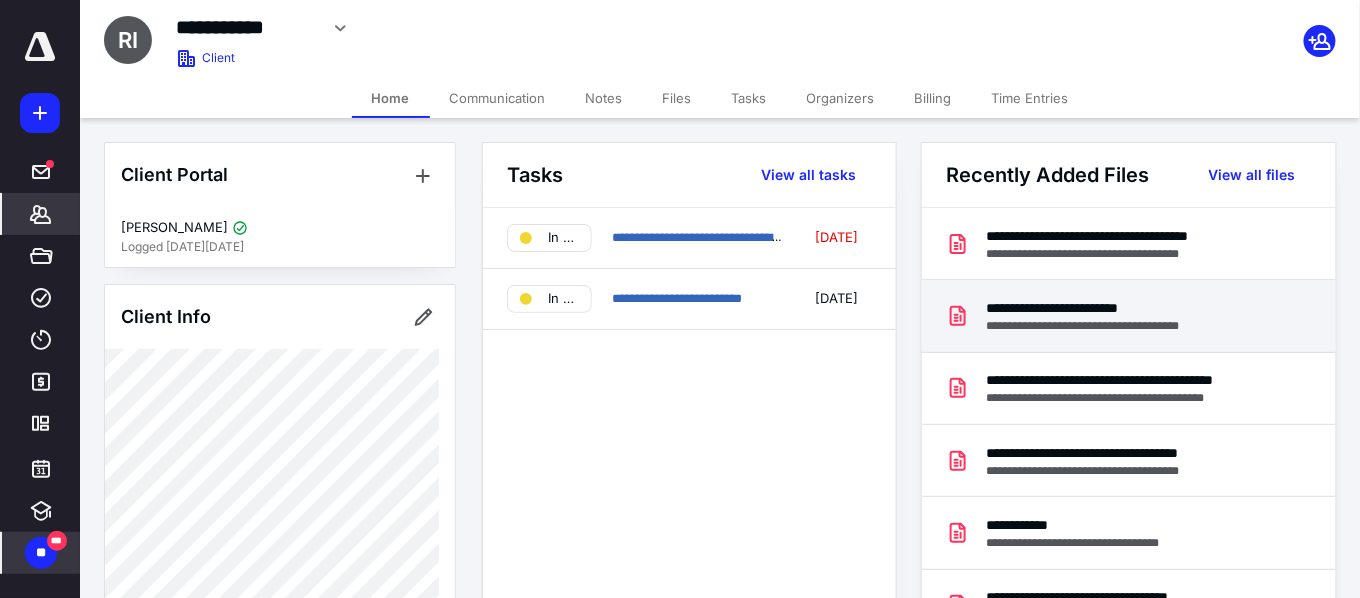 click on "**********" at bounding box center [1104, 326] 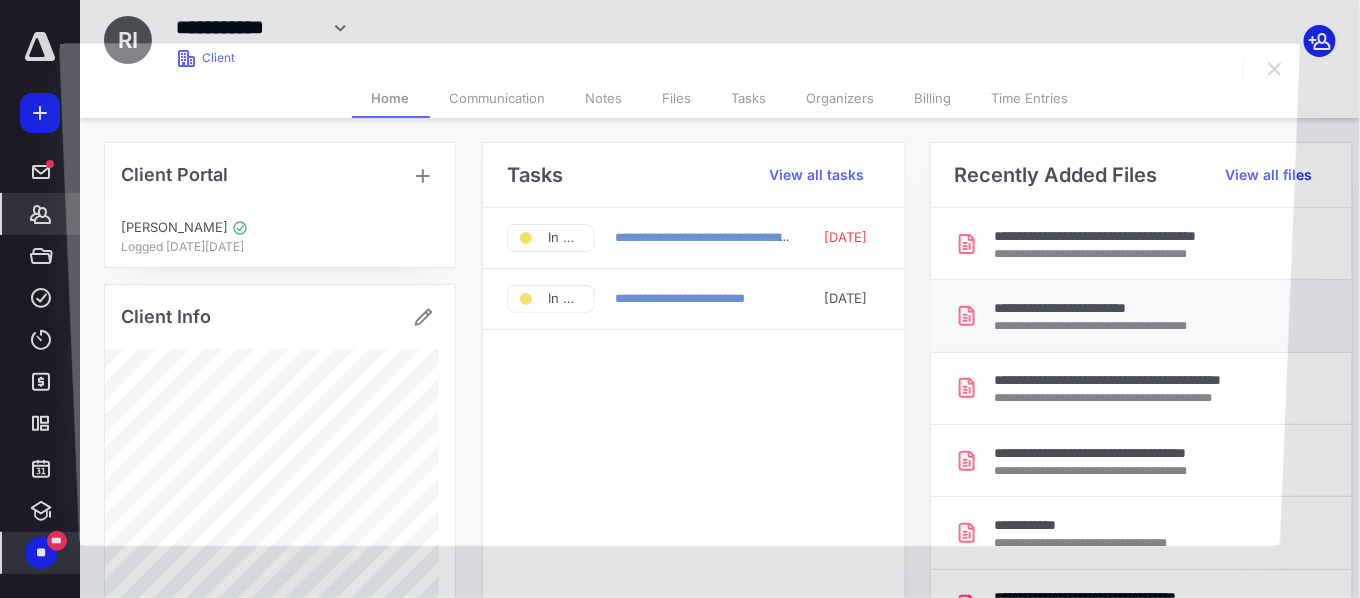 click at bounding box center (680, 319) 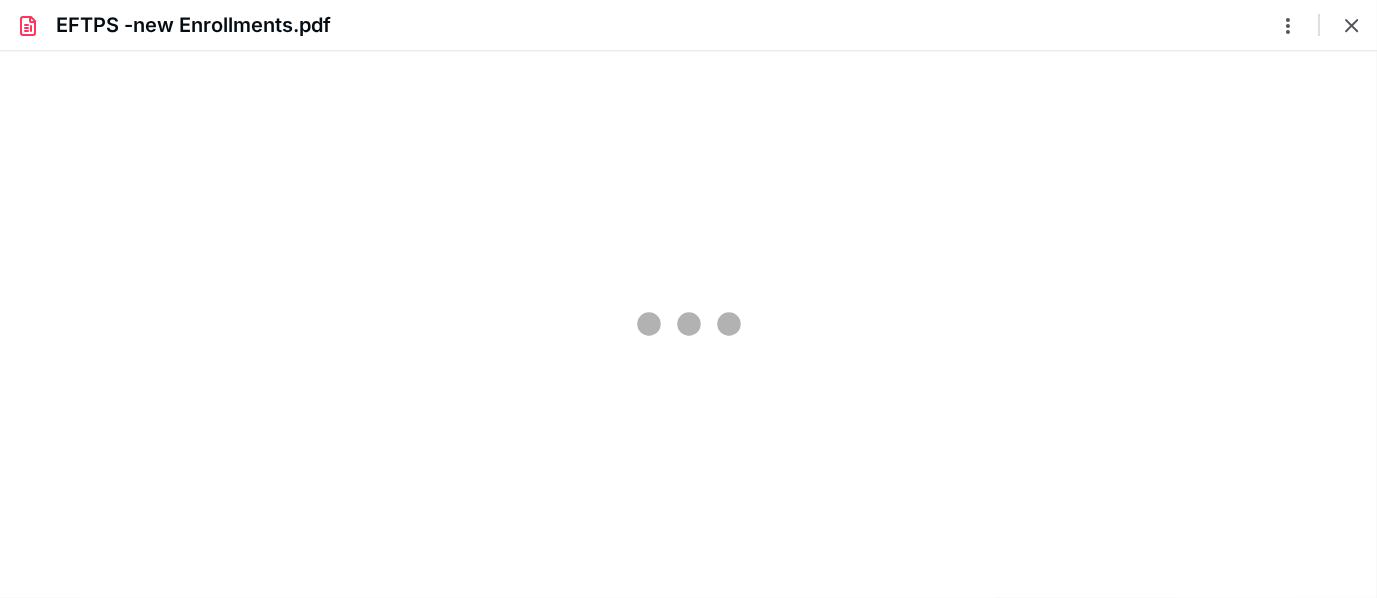 scroll, scrollTop: 0, scrollLeft: 0, axis: both 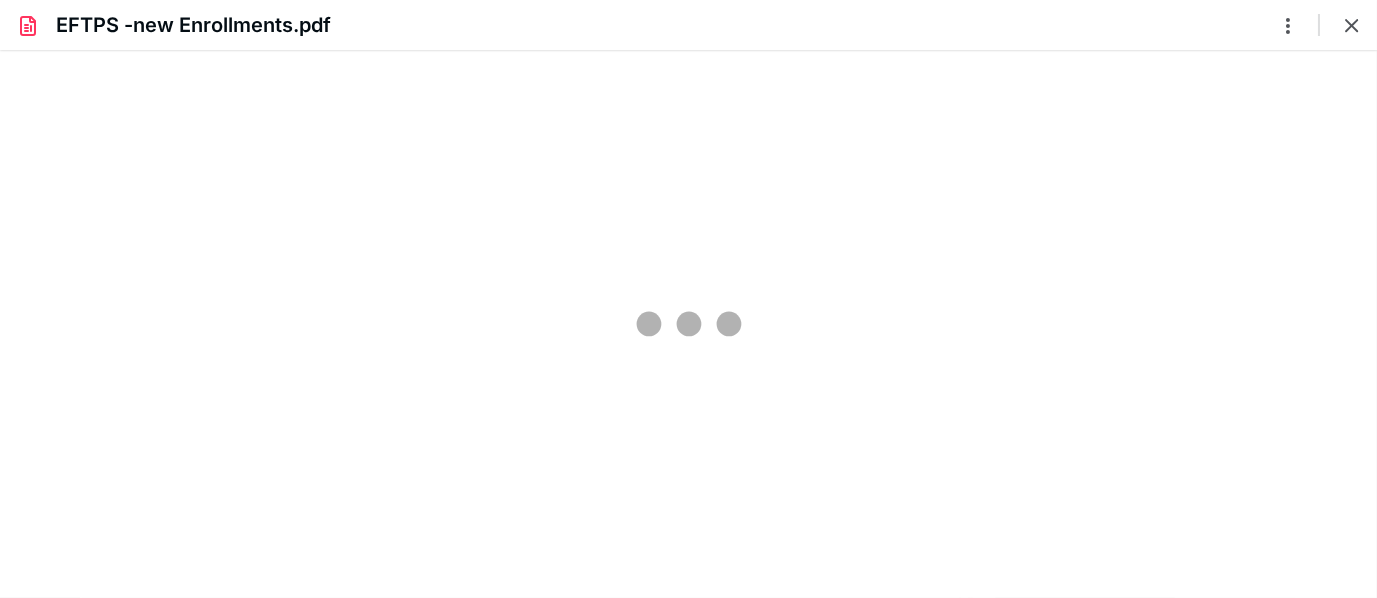 type on "83" 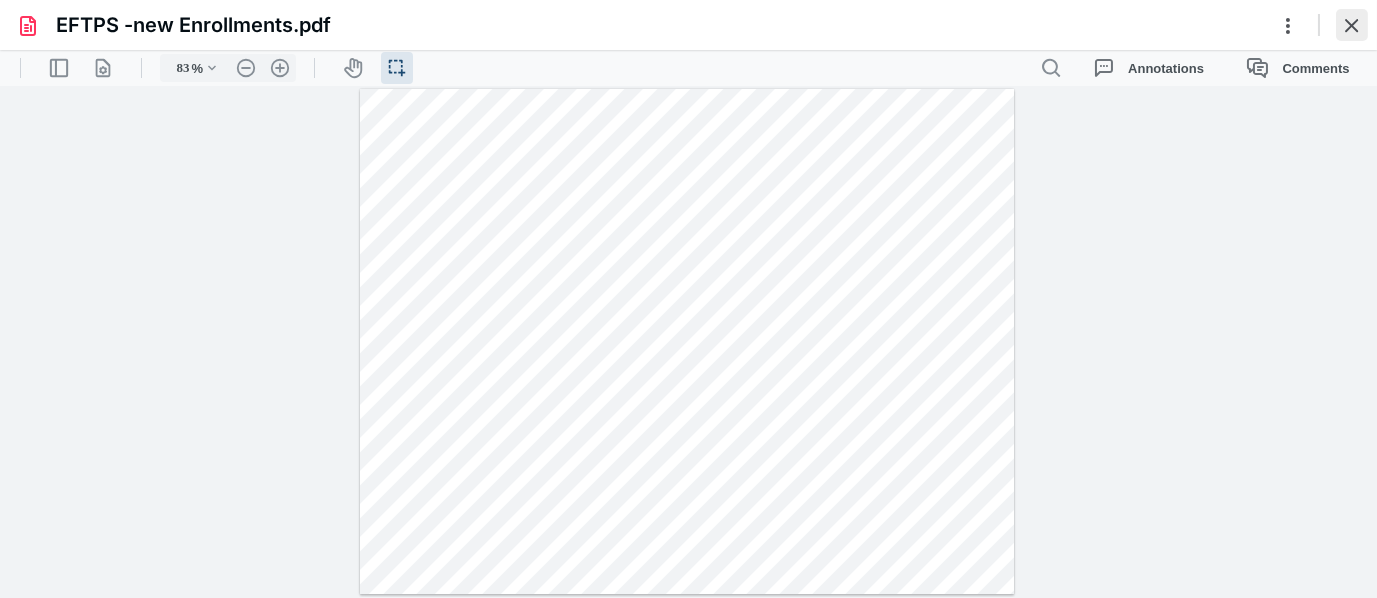 click at bounding box center (1352, 25) 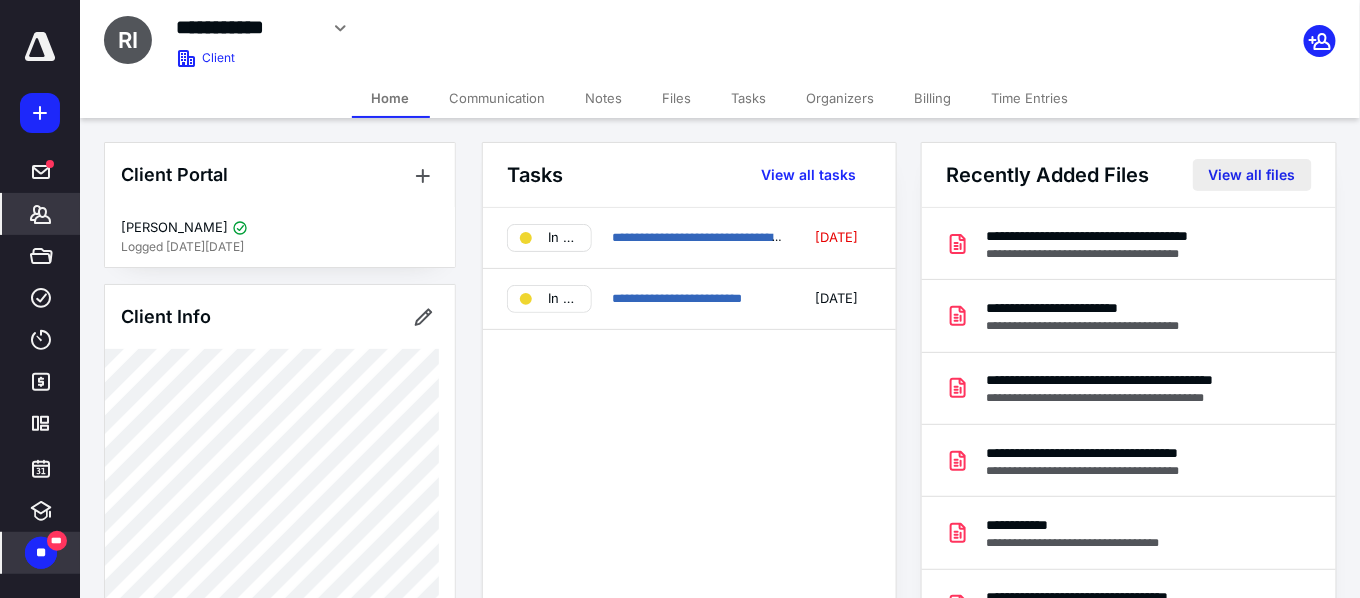 click on "View all files" at bounding box center (1252, 175) 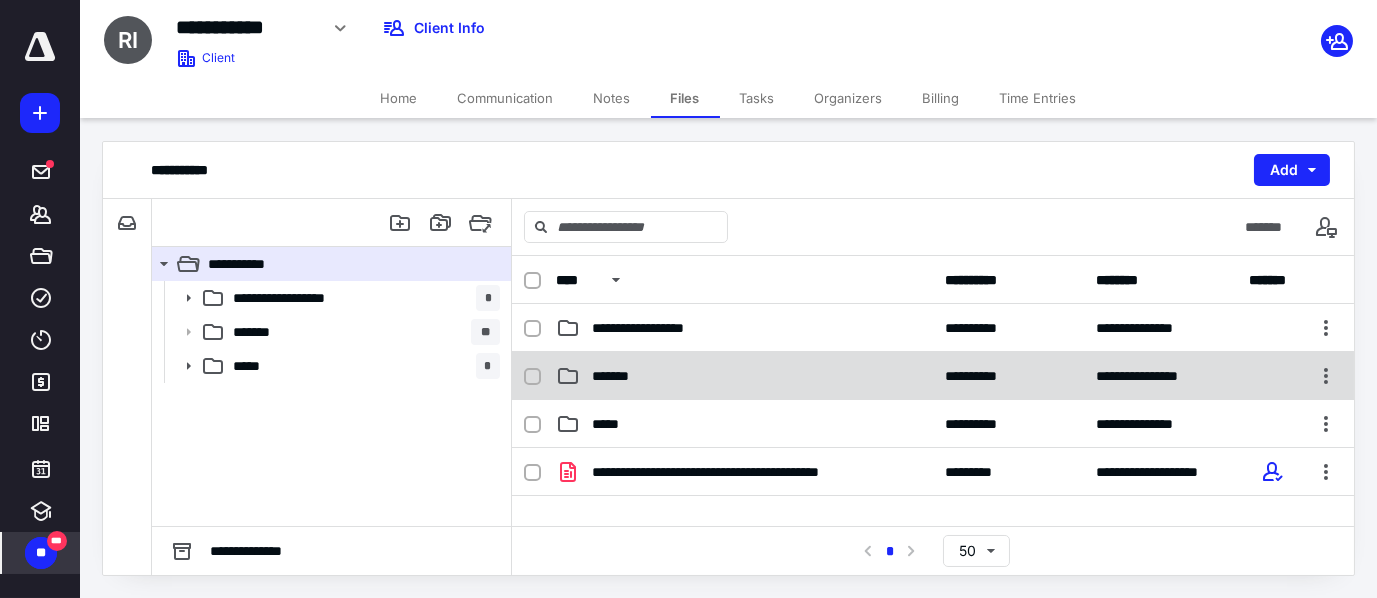 click on "*******" at bounding box center (744, 376) 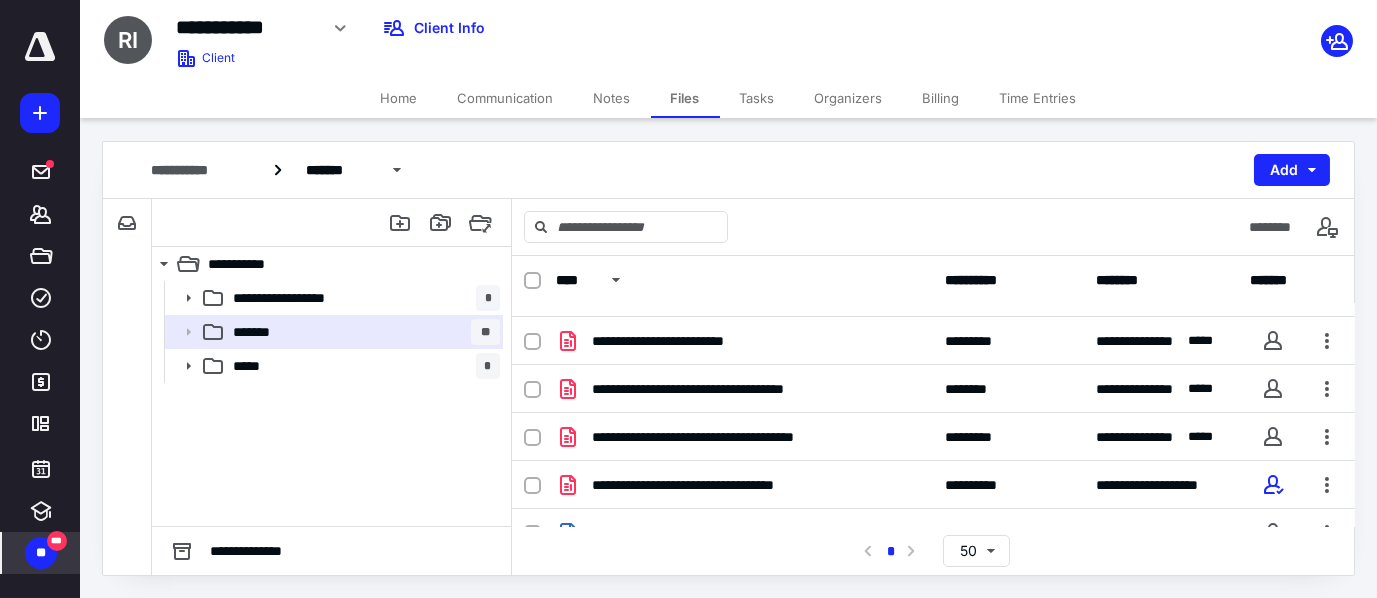 scroll, scrollTop: 293, scrollLeft: 0, axis: vertical 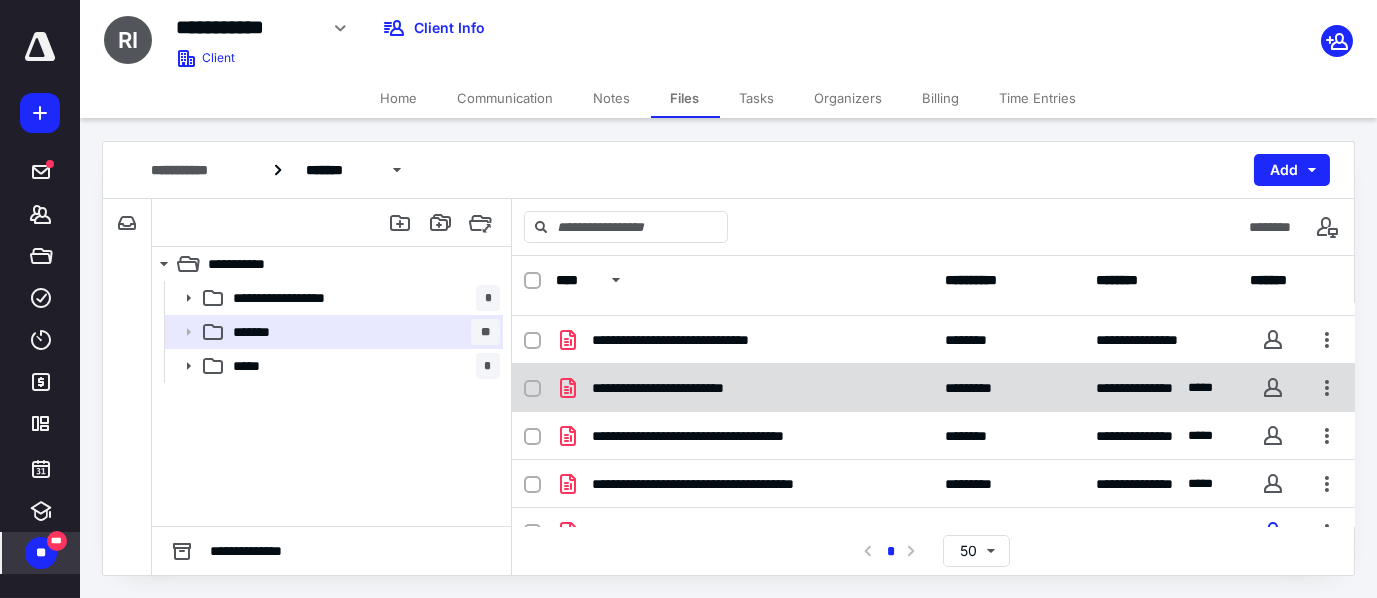 click on "**********" at bounding box center [744, 388] 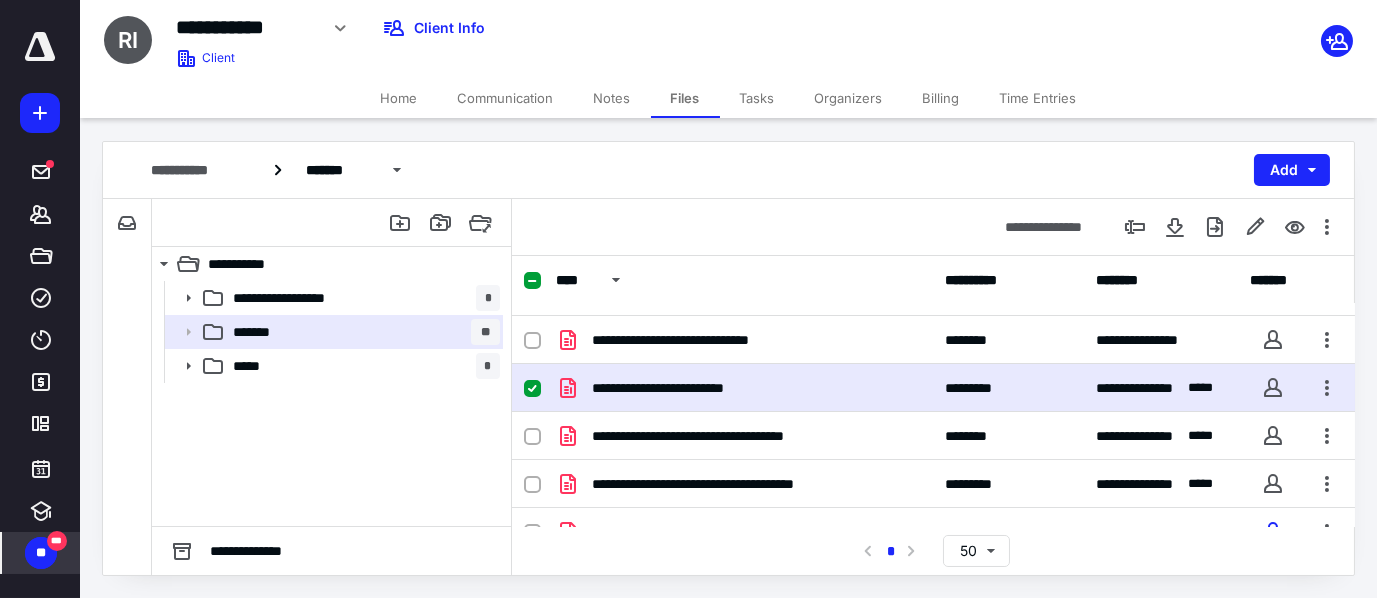 click on "**********" at bounding box center [744, 388] 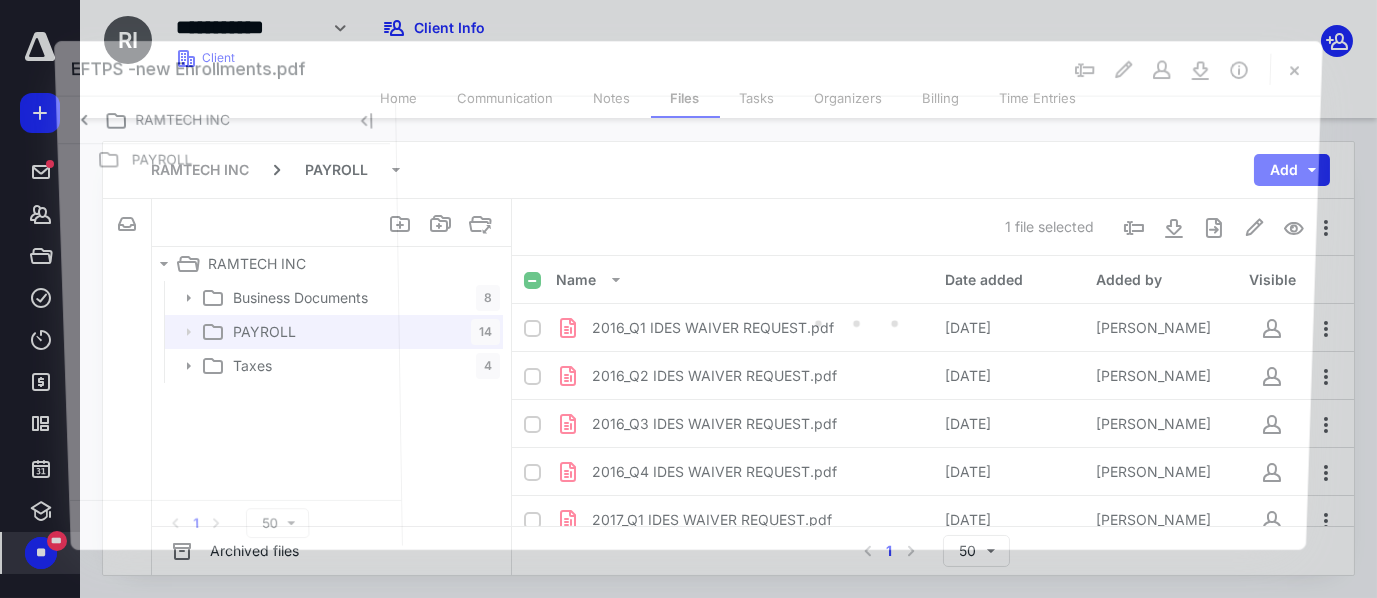 scroll, scrollTop: 228, scrollLeft: 0, axis: vertical 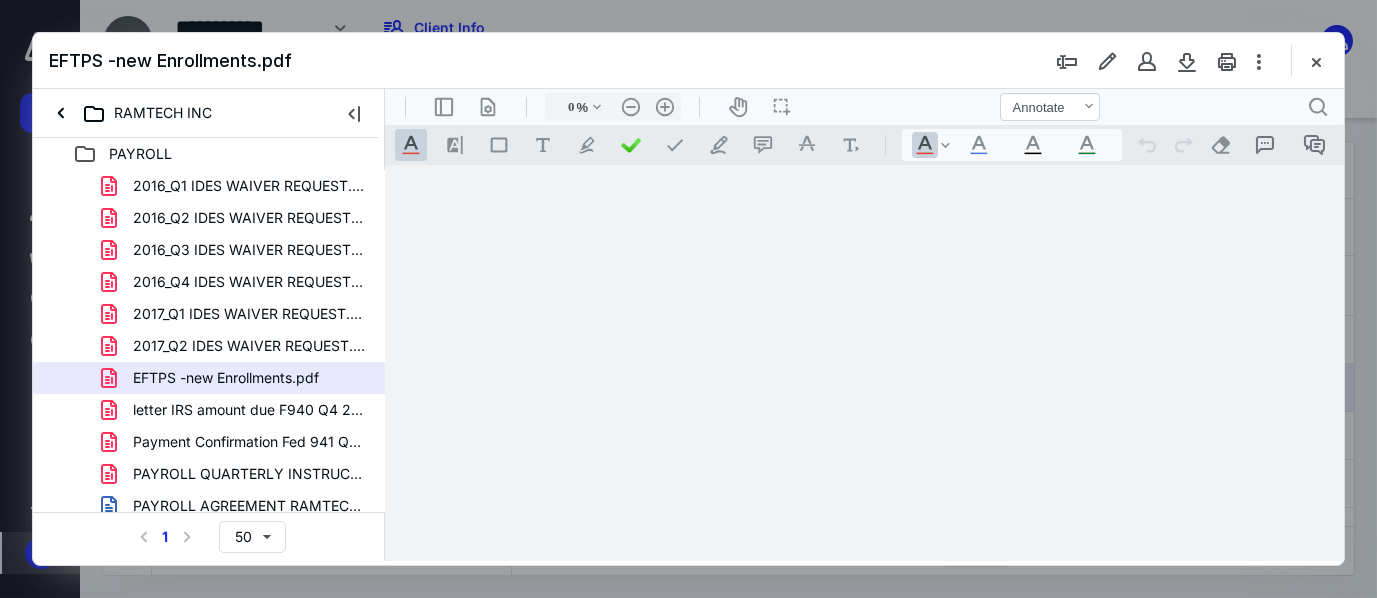 type on "64" 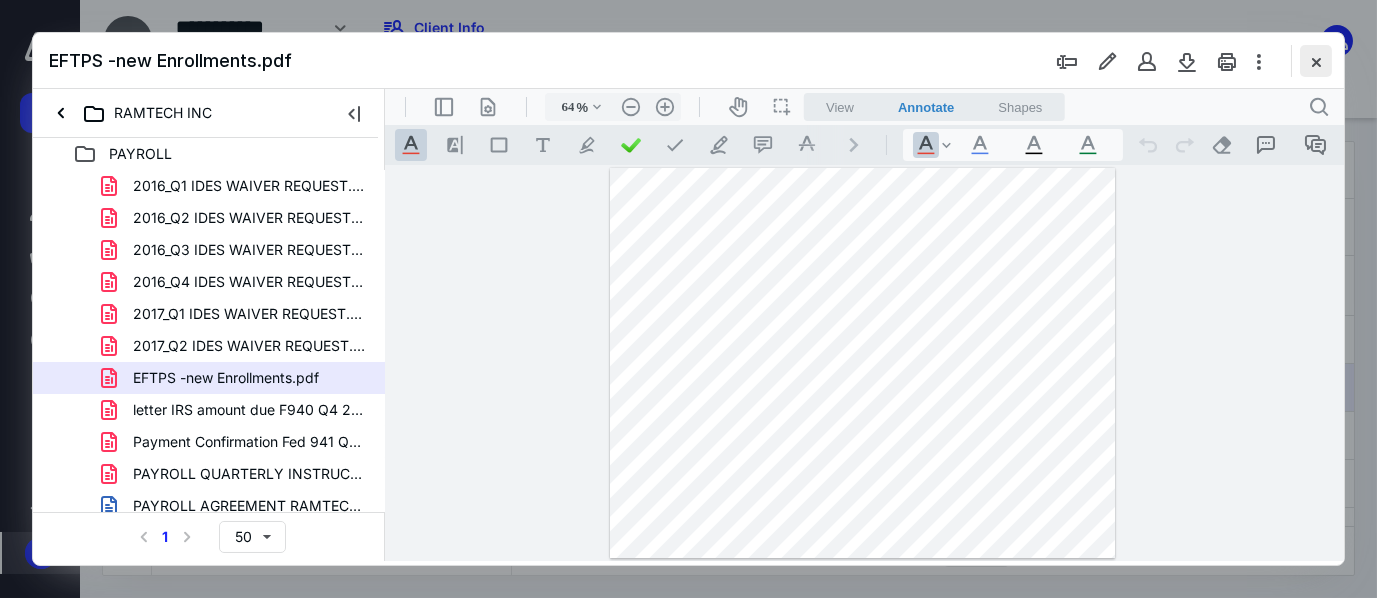 click at bounding box center [1316, 61] 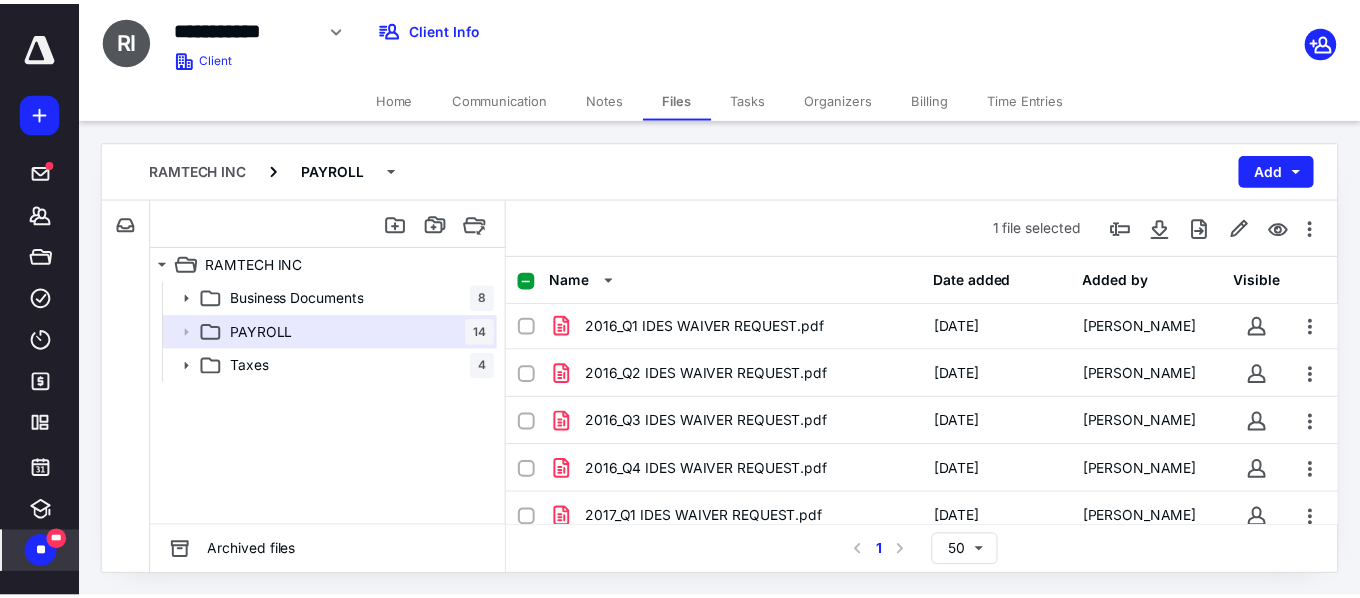 scroll, scrollTop: 0, scrollLeft: 0, axis: both 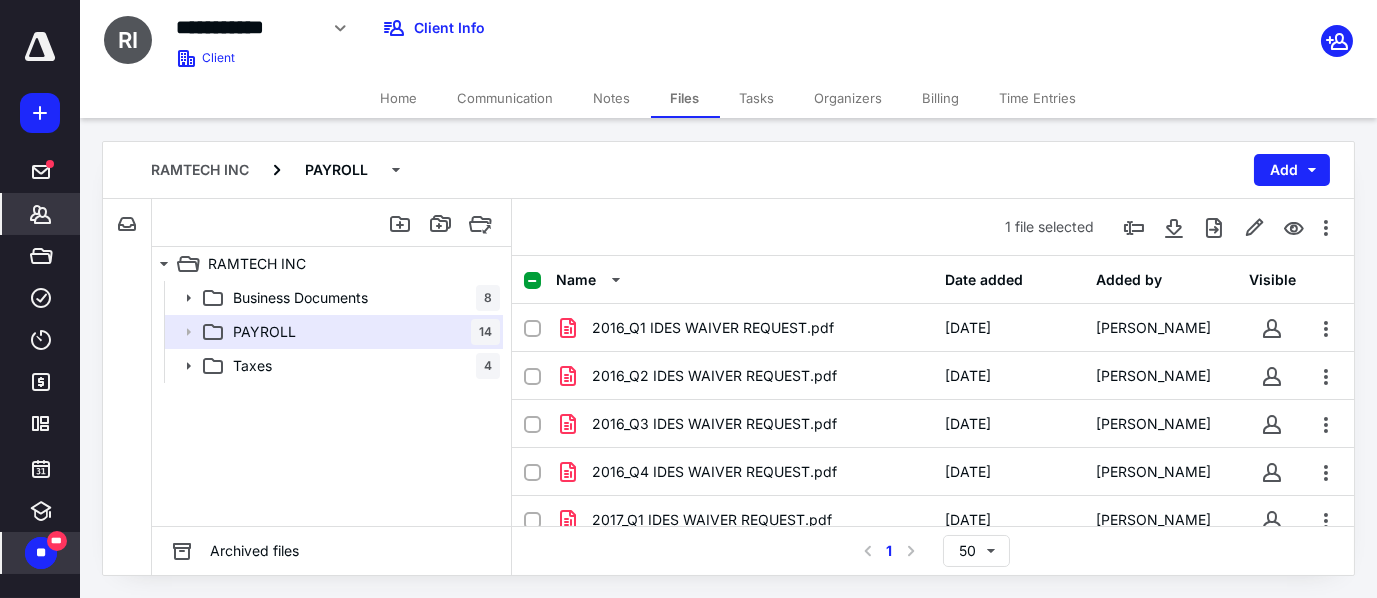 click 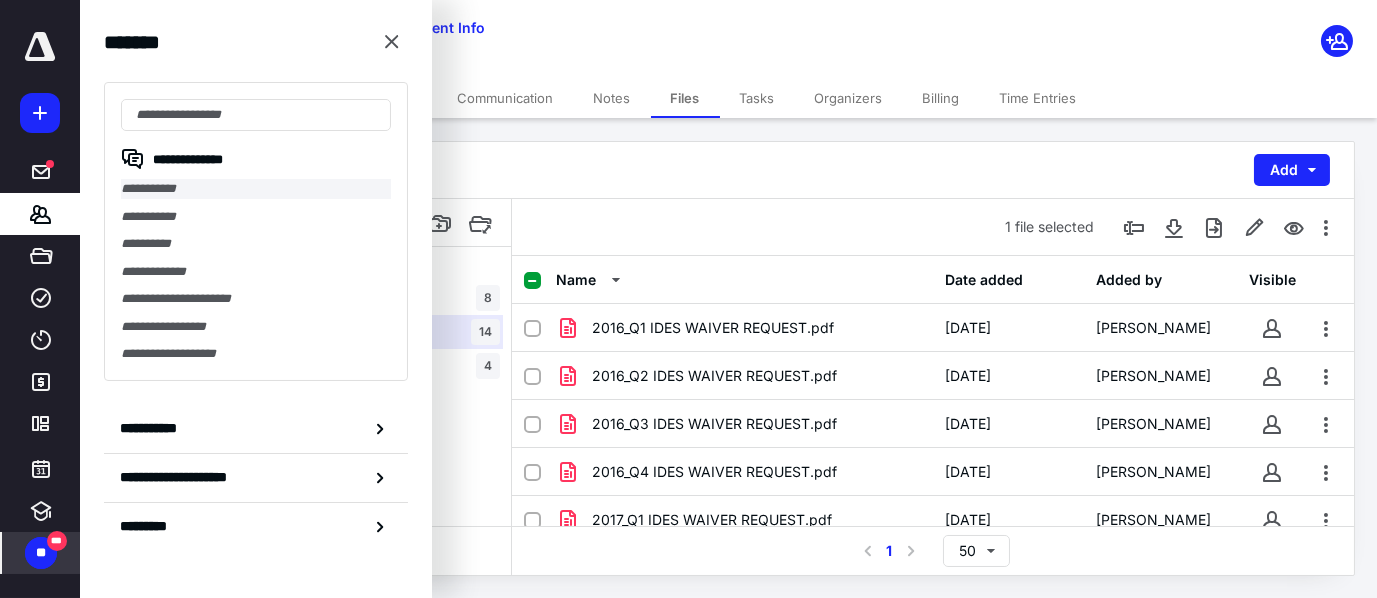 click on "**********" at bounding box center [256, 189] 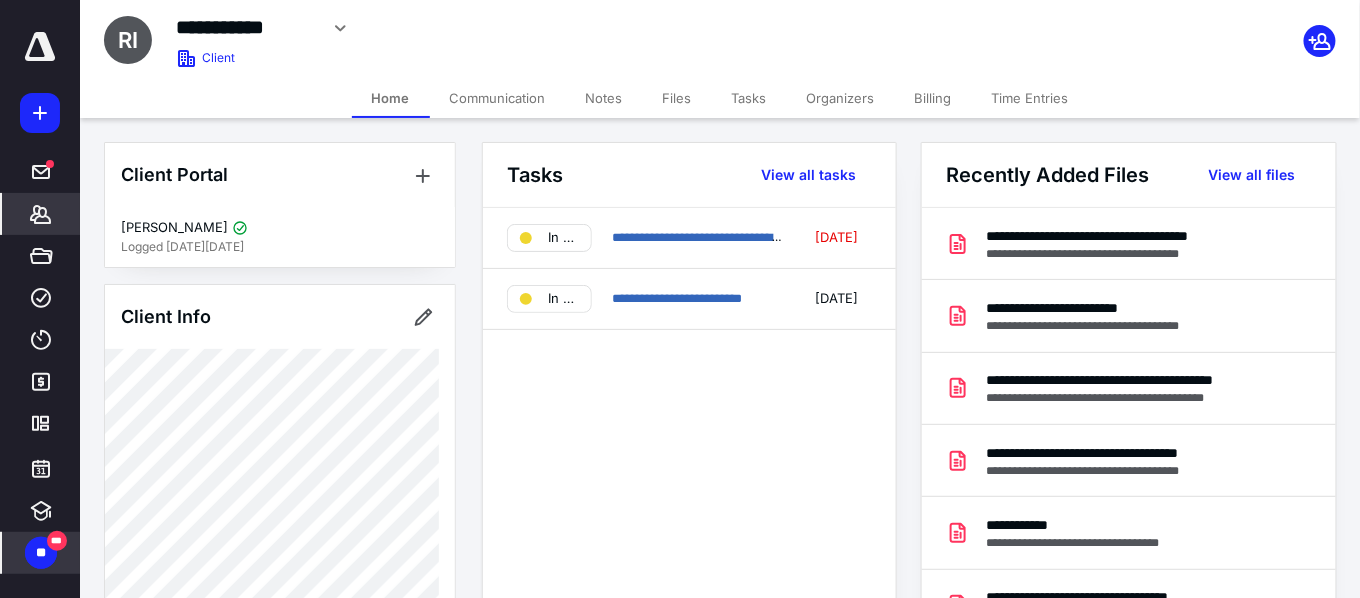 click on "Client Portal Aliaksei Kastahlodau Logged in 3 months ago Client Info About Important clients Integrations Tags Manage all tags" at bounding box center (280, 814) 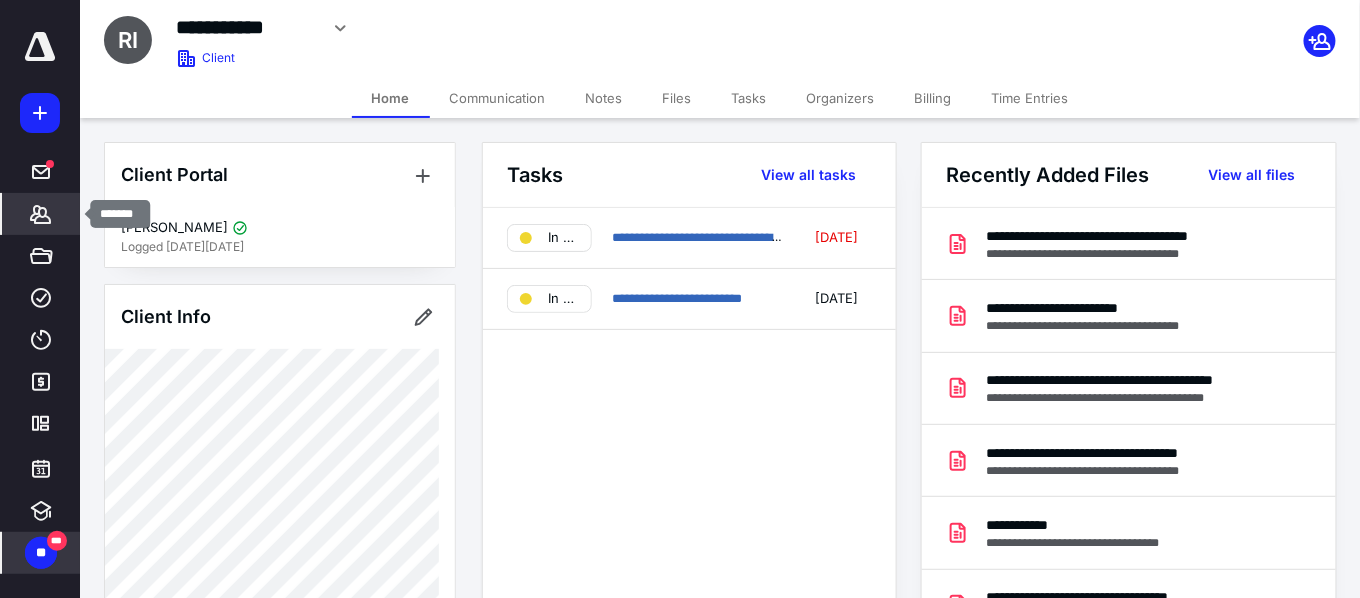 click 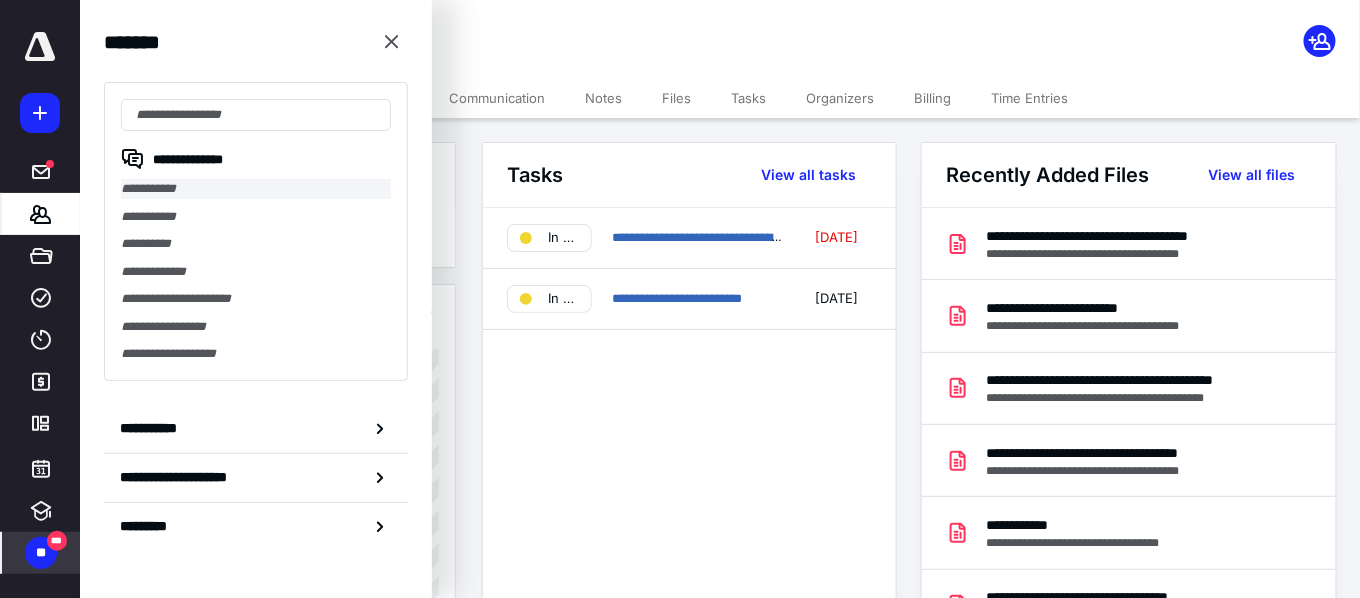 click on "**********" at bounding box center (256, 189) 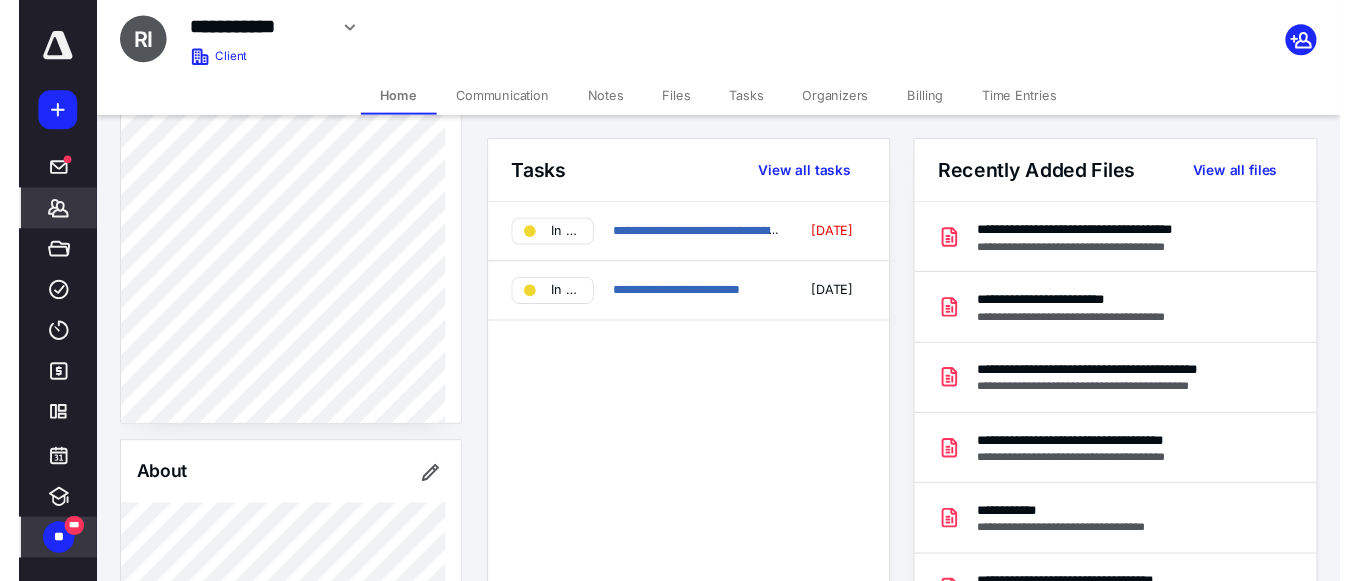 scroll, scrollTop: 189, scrollLeft: 0, axis: vertical 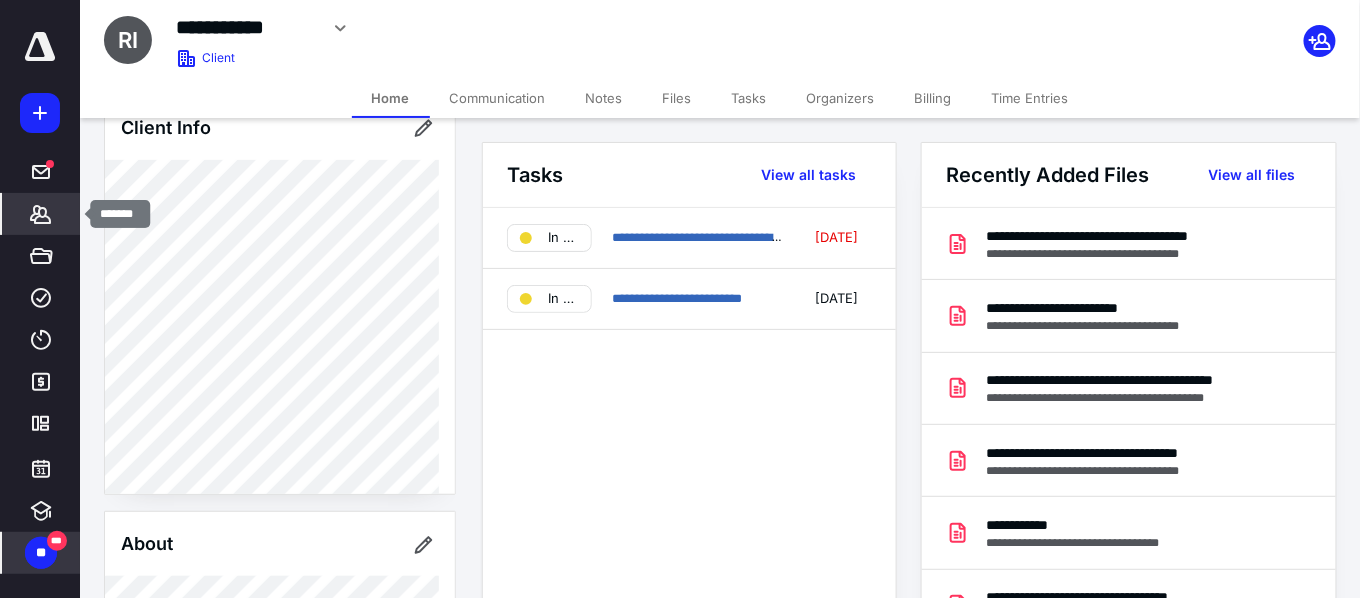 click 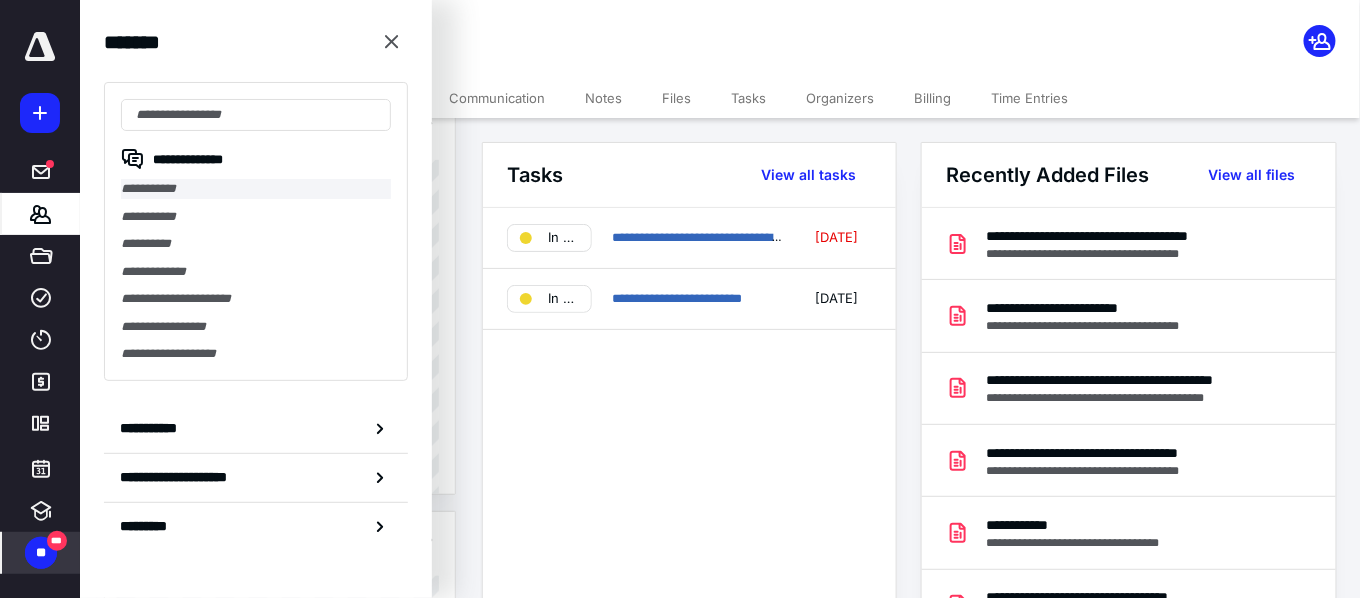click on "**********" at bounding box center [256, 189] 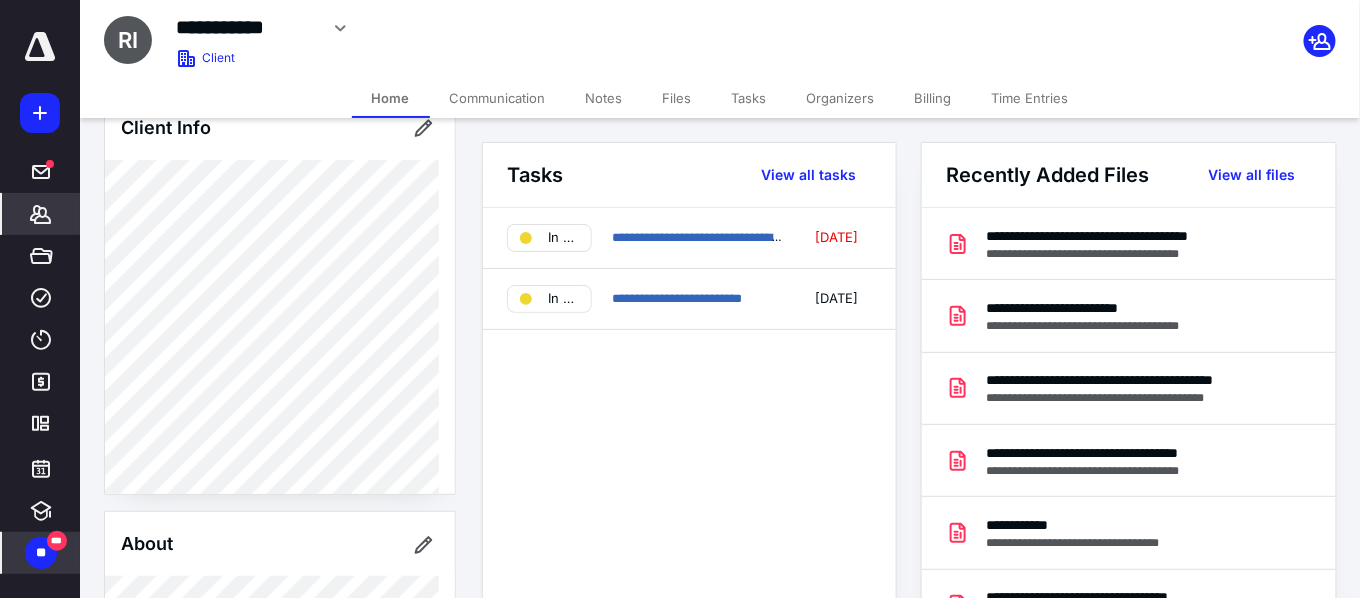 click on "**********" at bounding box center (40, 299) 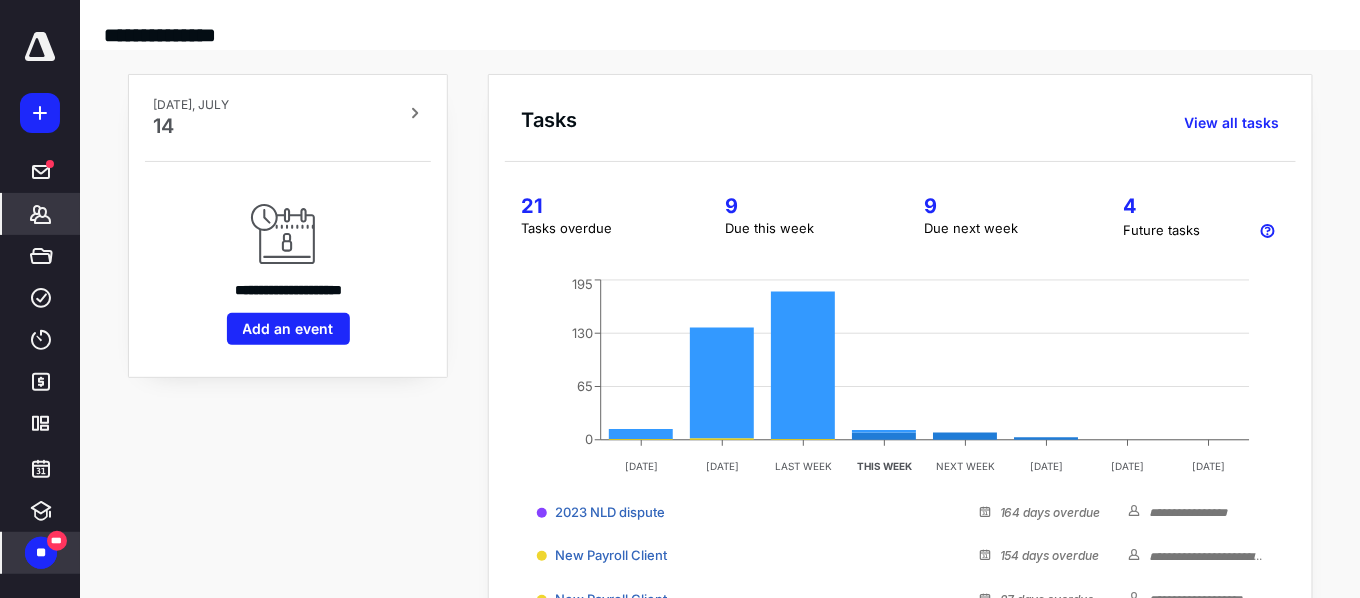 click 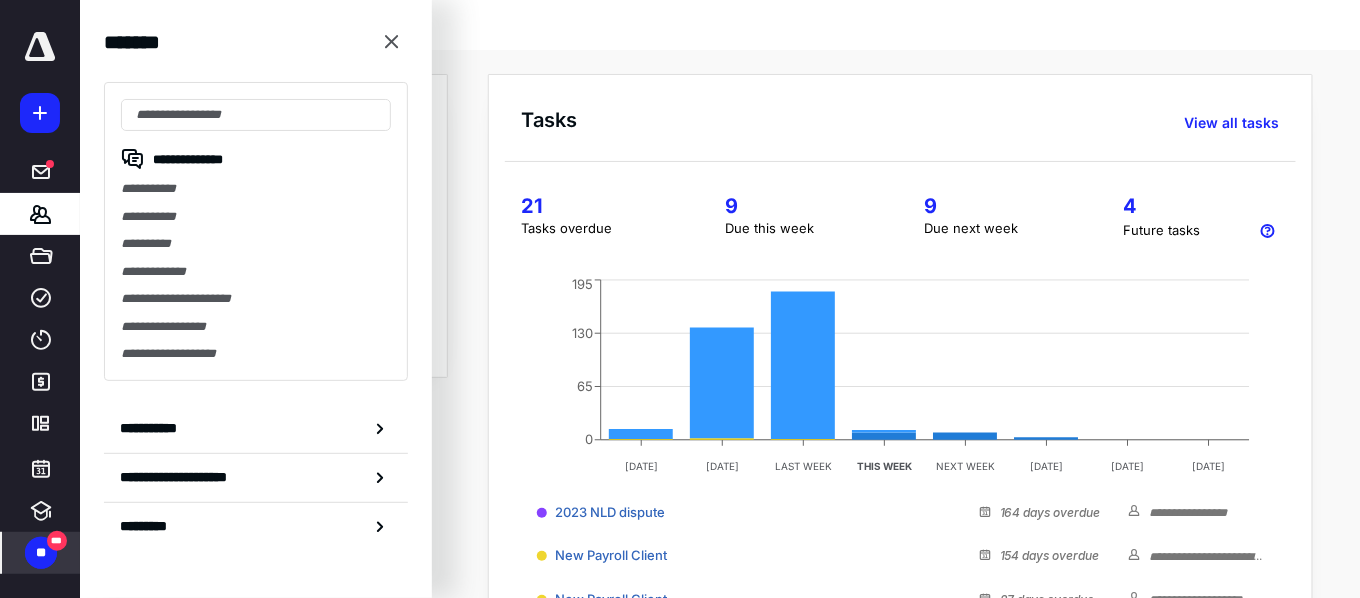 click on "9" at bounding box center (800, 206) 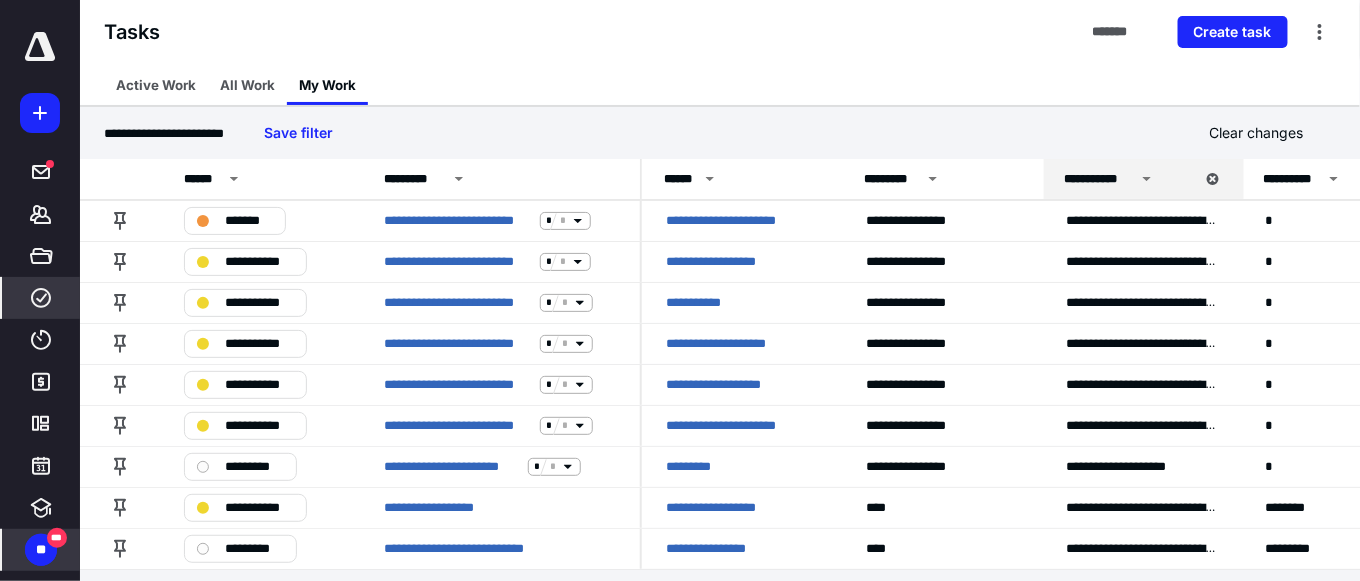 scroll, scrollTop: 9, scrollLeft: 0, axis: vertical 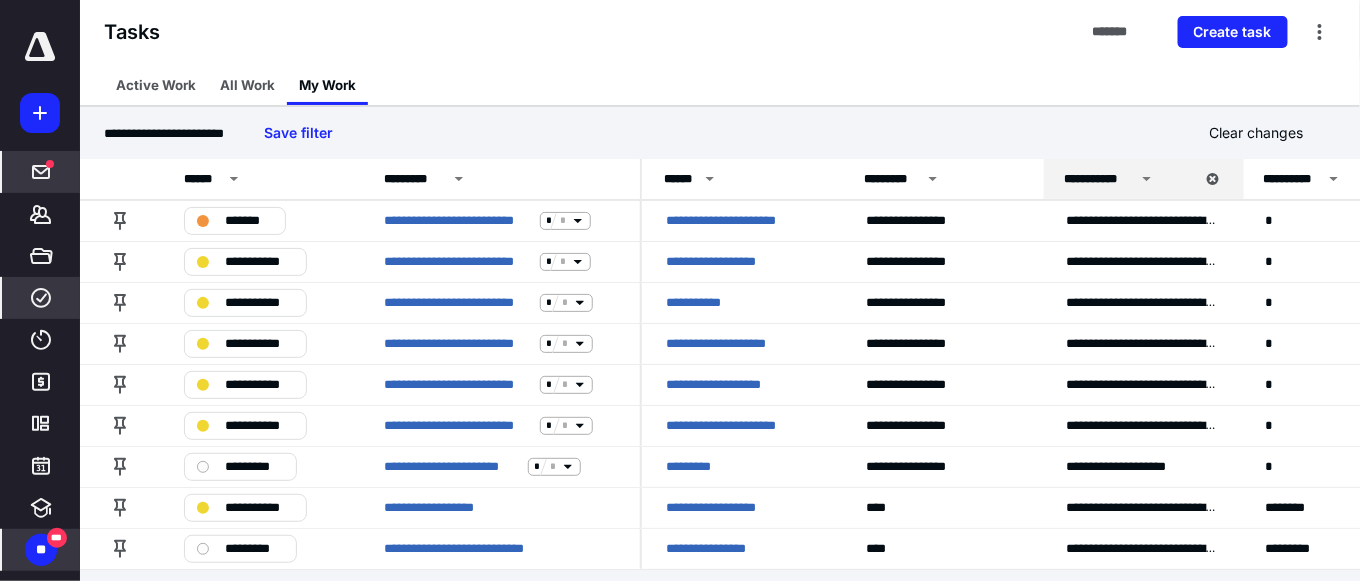 click on "*****" at bounding box center (41, 172) 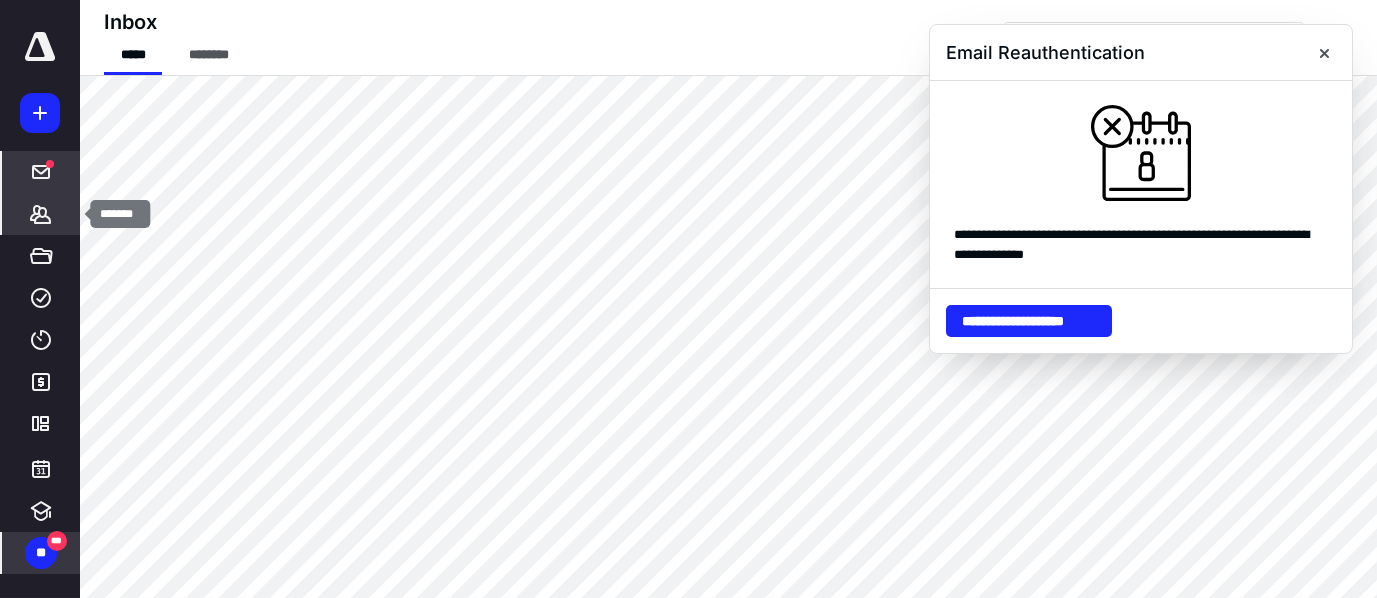 click 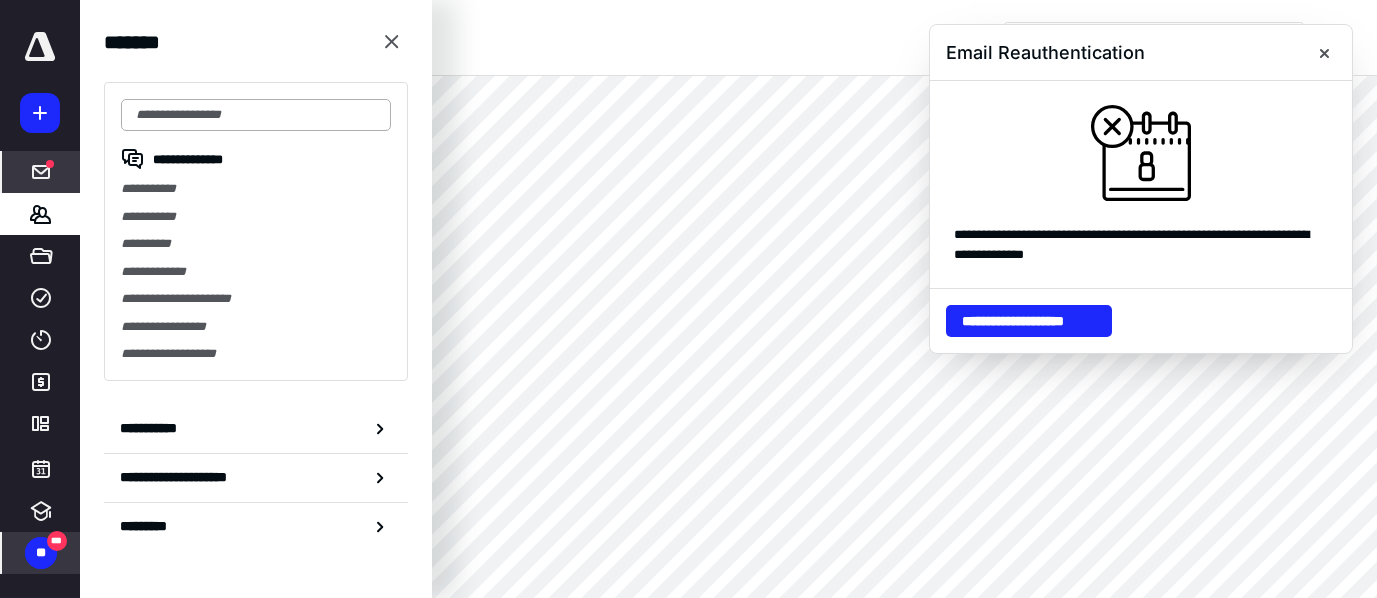 click at bounding box center (256, 115) 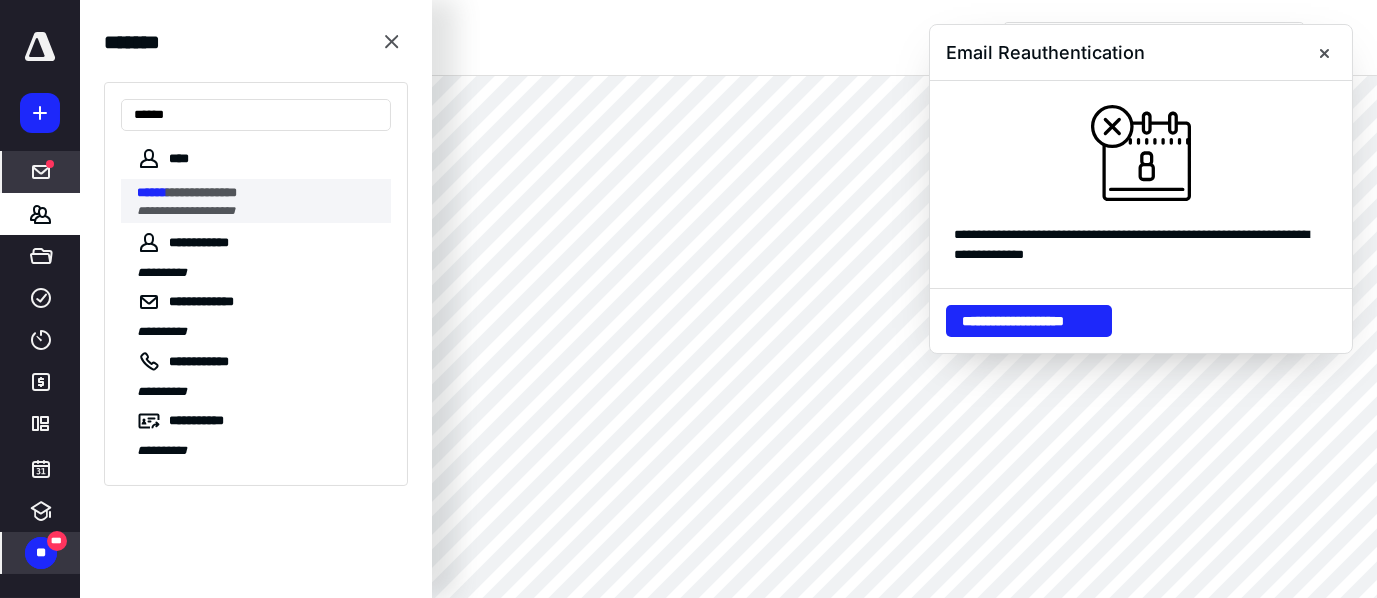 type on "******" 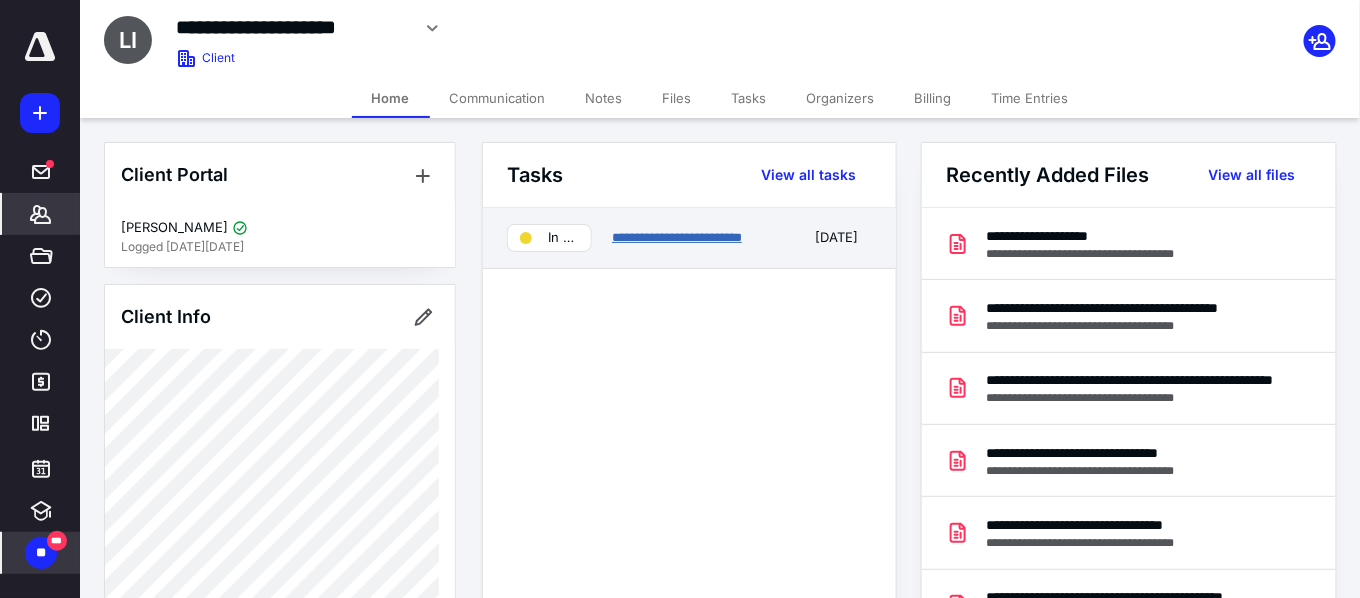 click on "**********" at bounding box center [677, 237] 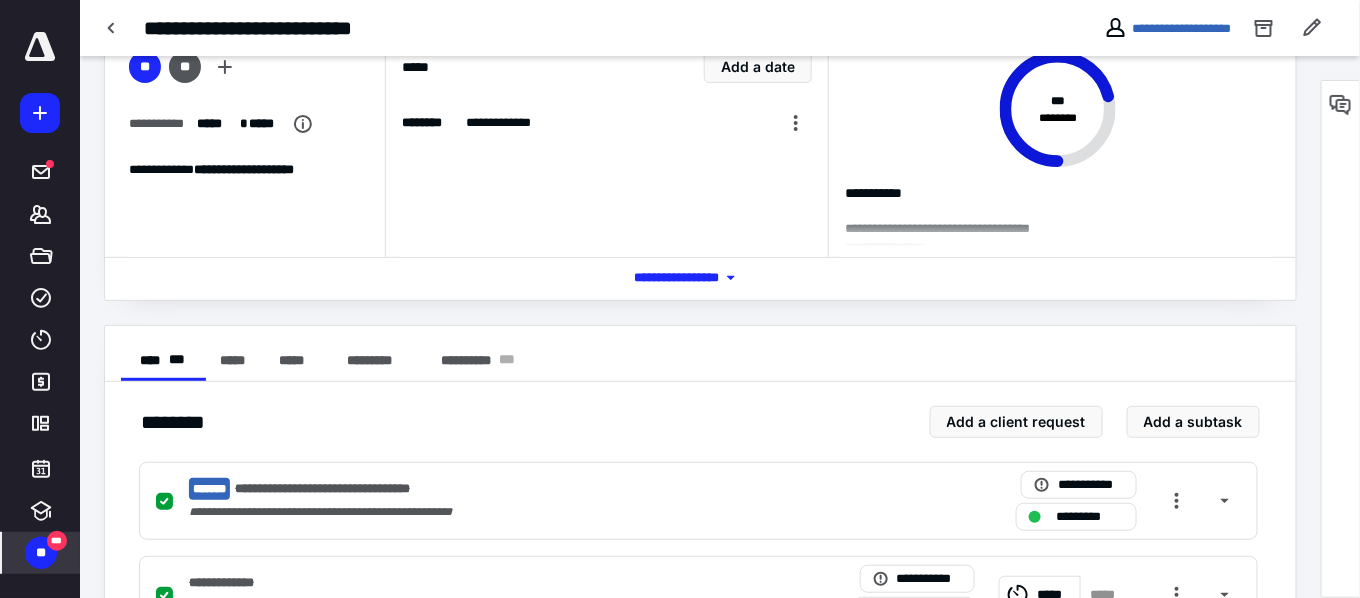 scroll, scrollTop: 0, scrollLeft: 0, axis: both 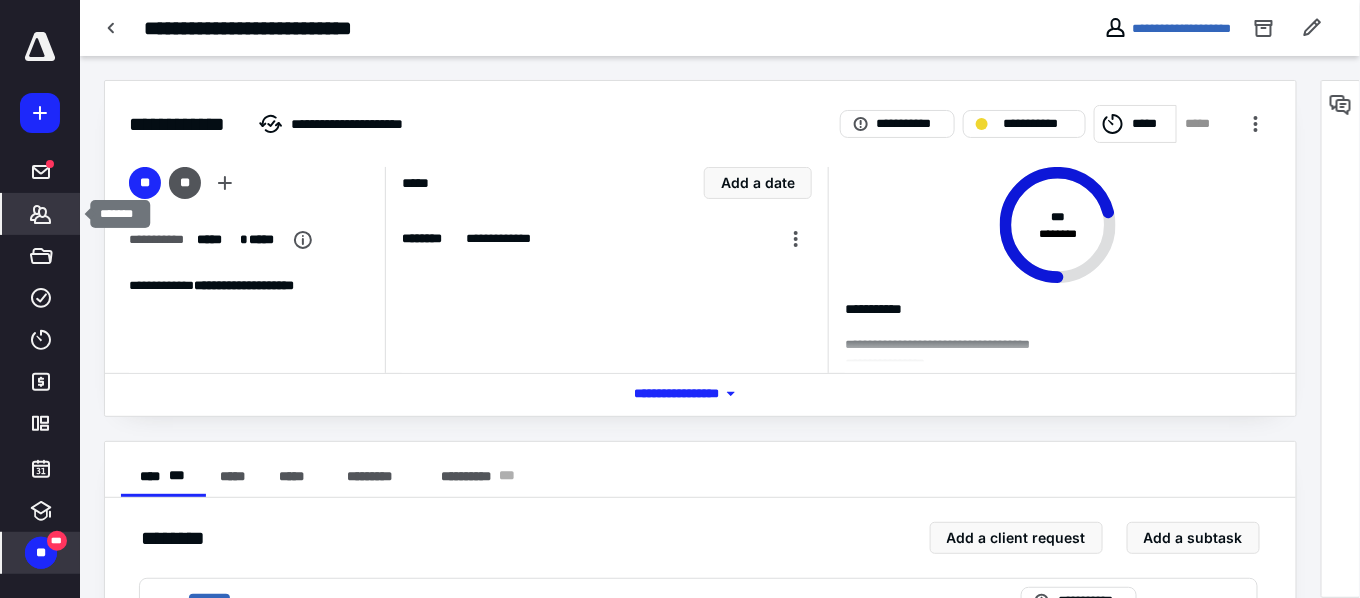 click on "*******" at bounding box center (41, 214) 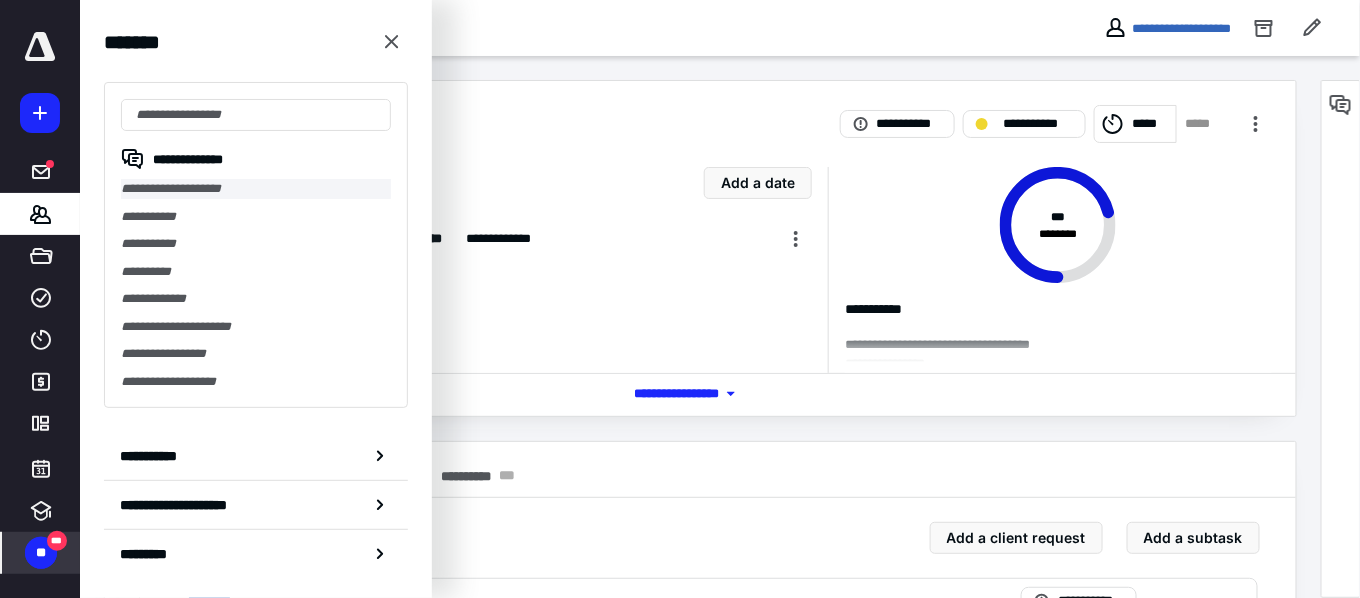 click on "**********" at bounding box center [256, 189] 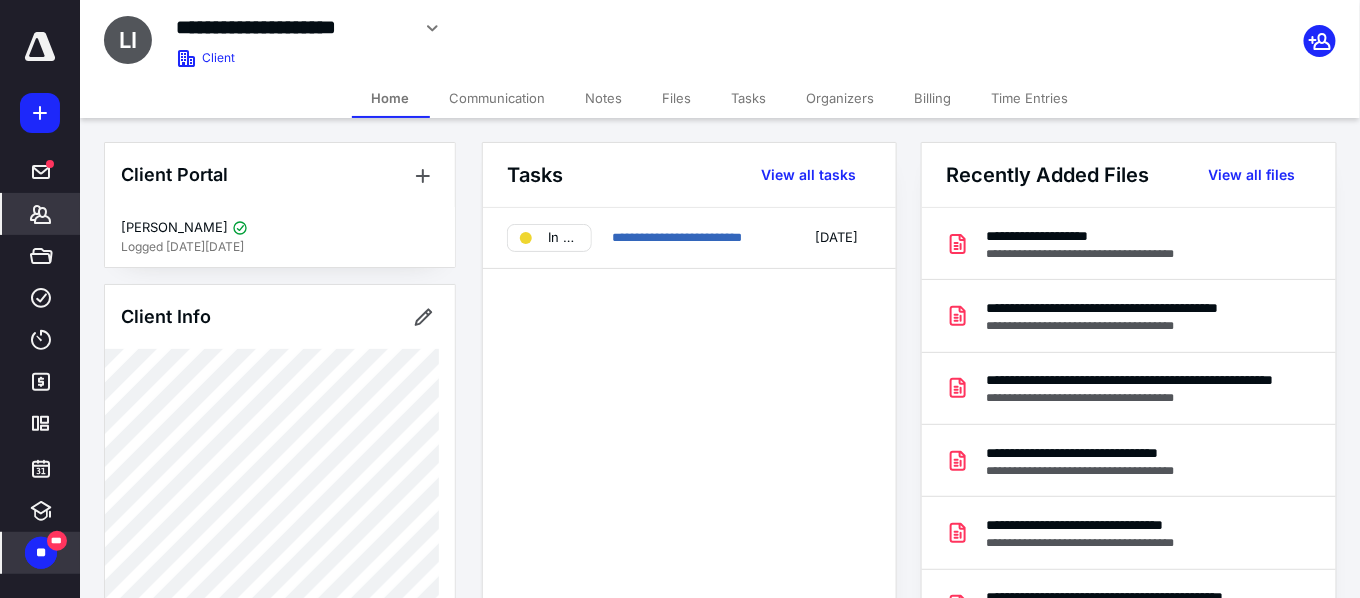 click on "Notes" at bounding box center [604, 98] 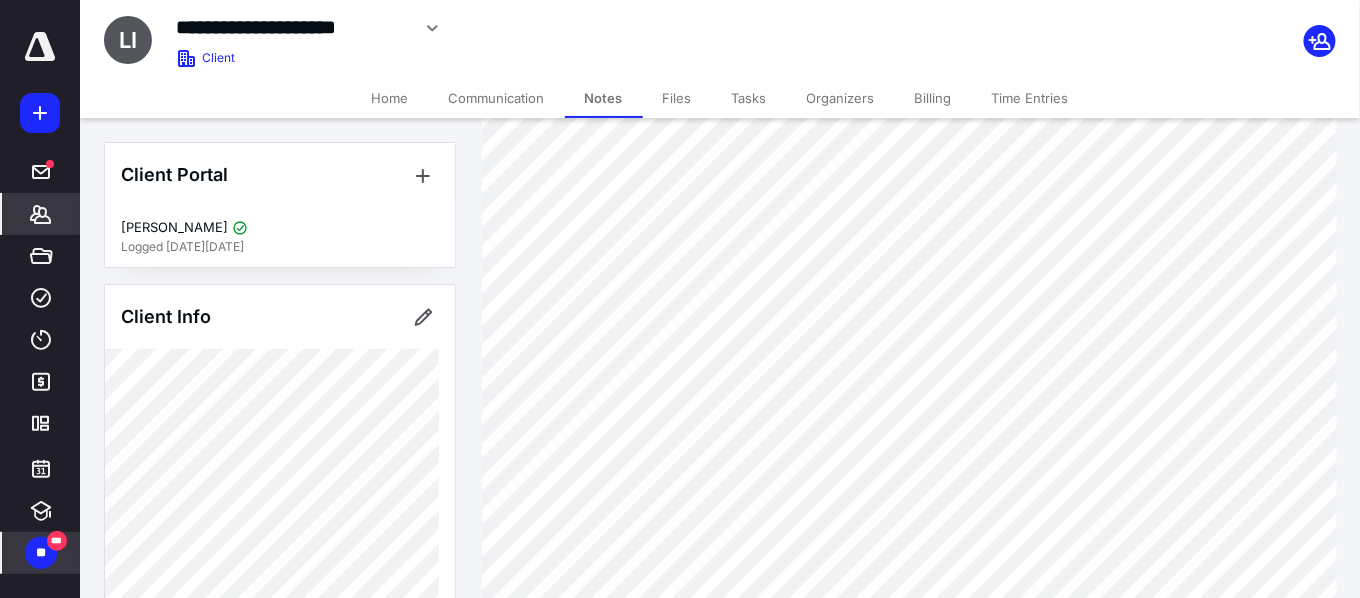scroll, scrollTop: 192, scrollLeft: 0, axis: vertical 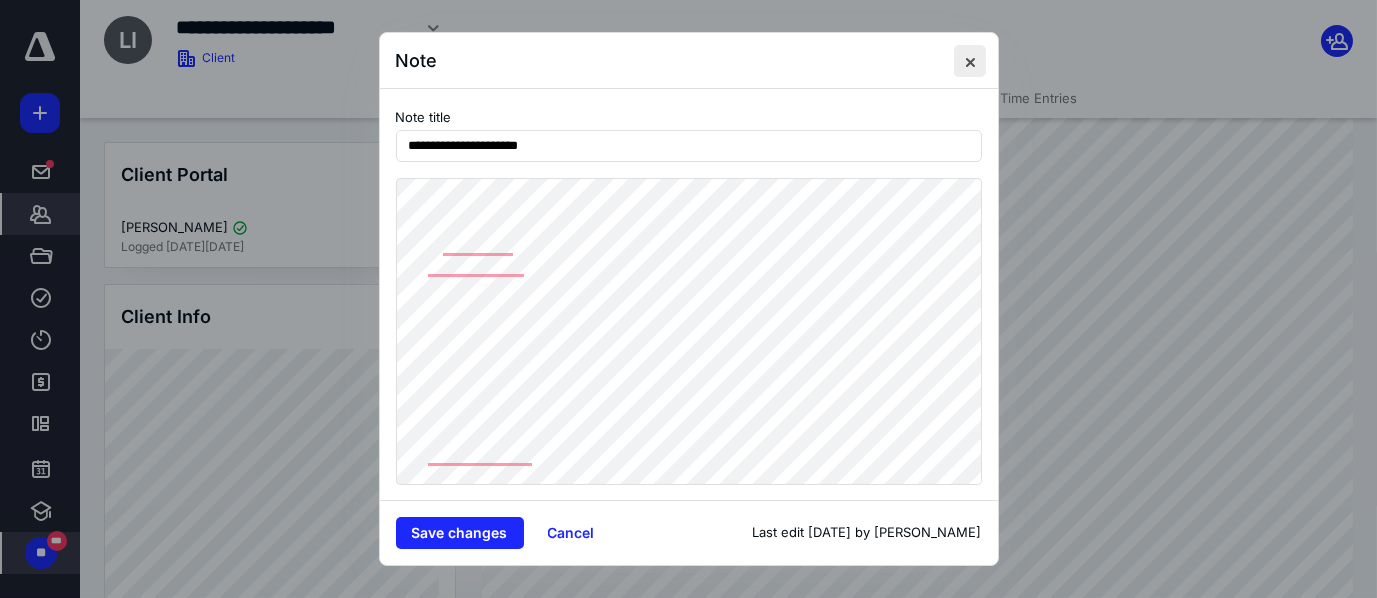 click at bounding box center (970, 61) 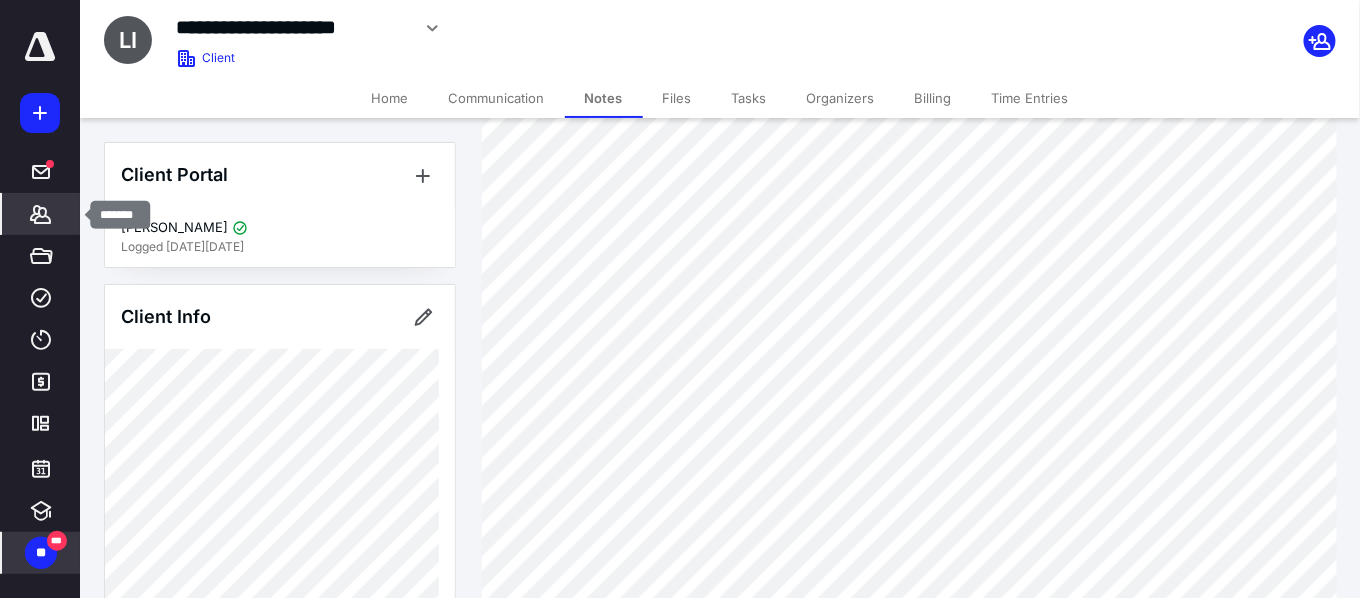 click on "*******" at bounding box center (41, 214) 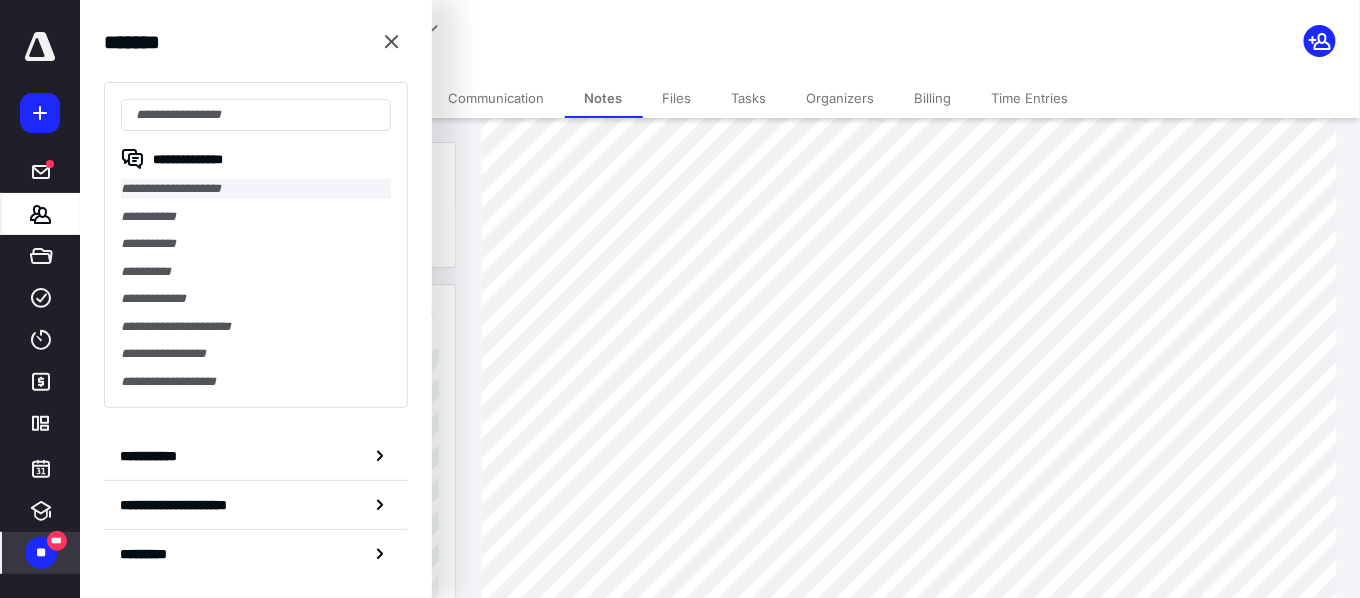click on "**********" at bounding box center (256, 189) 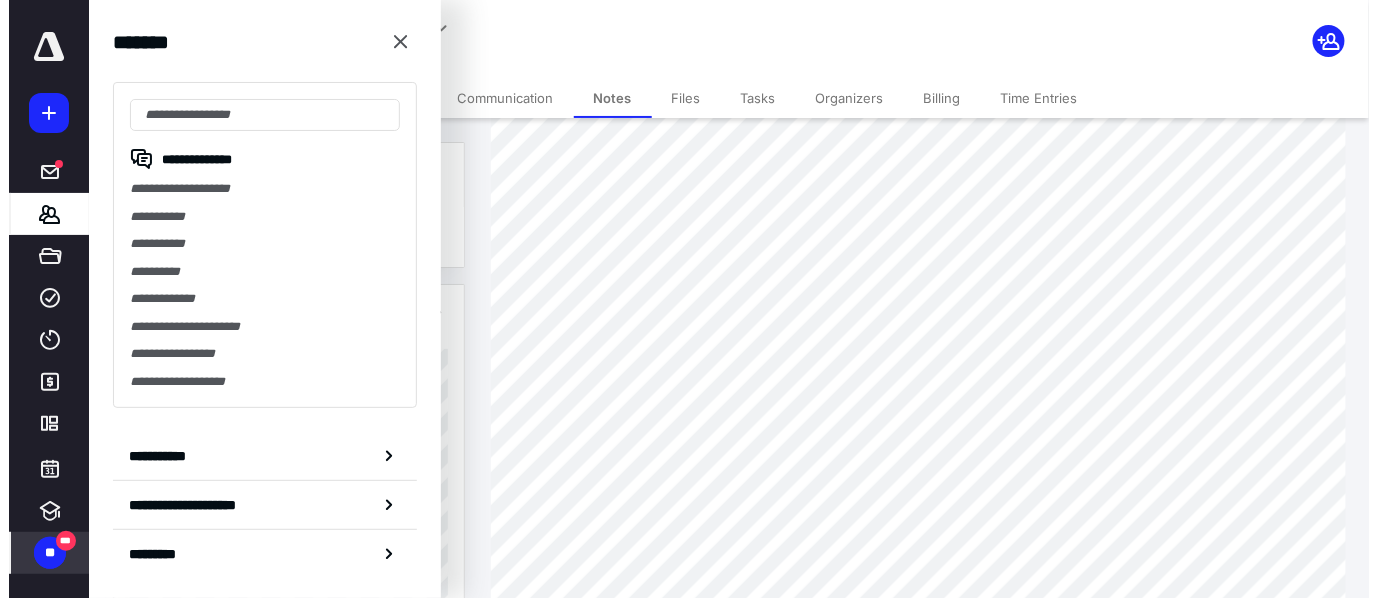scroll, scrollTop: 0, scrollLeft: 0, axis: both 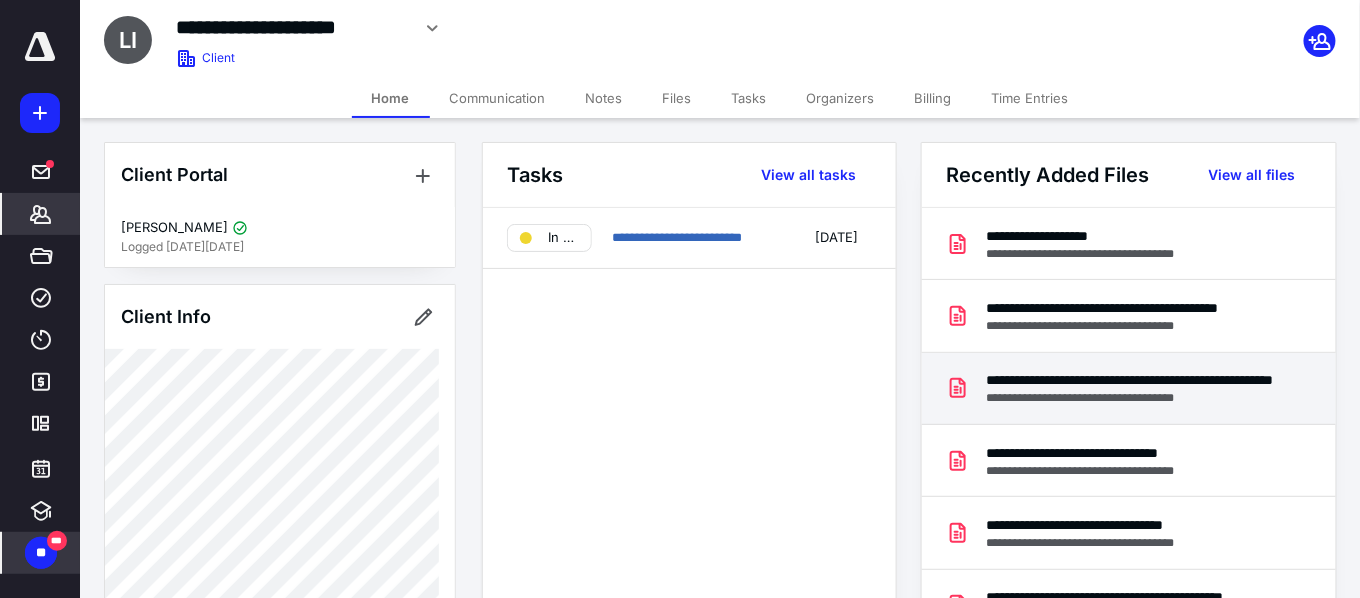 click on "**********" at bounding box center [1132, 380] 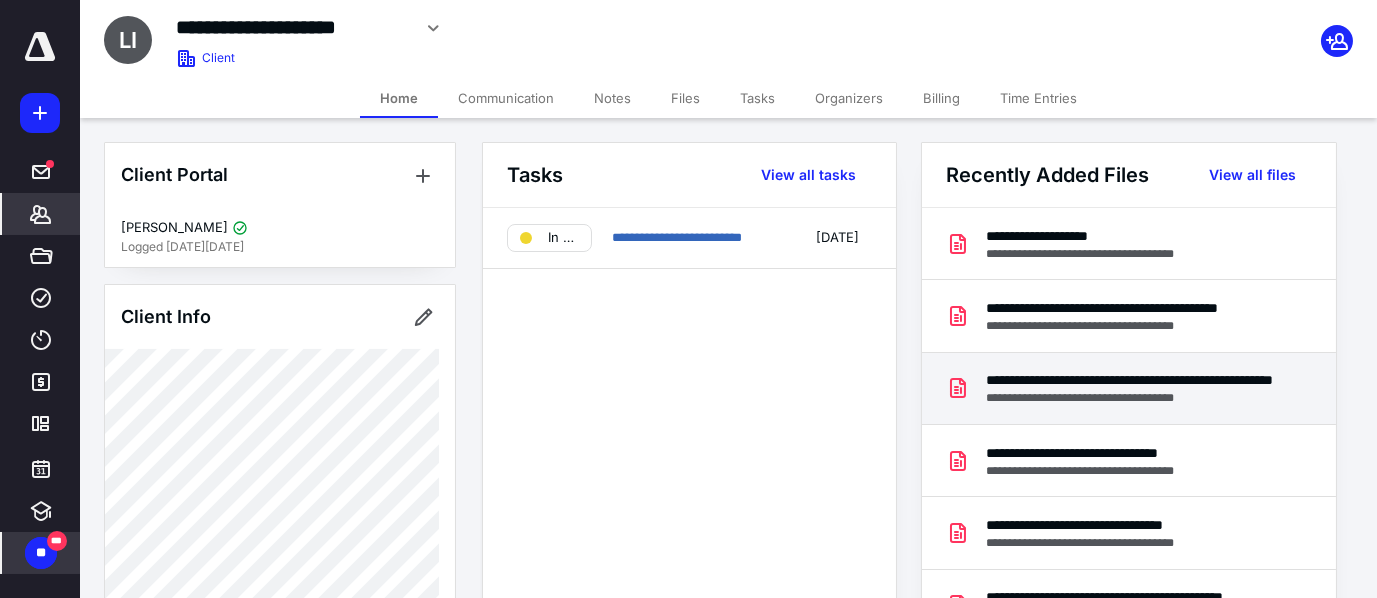 click at bounding box center (689, 317) 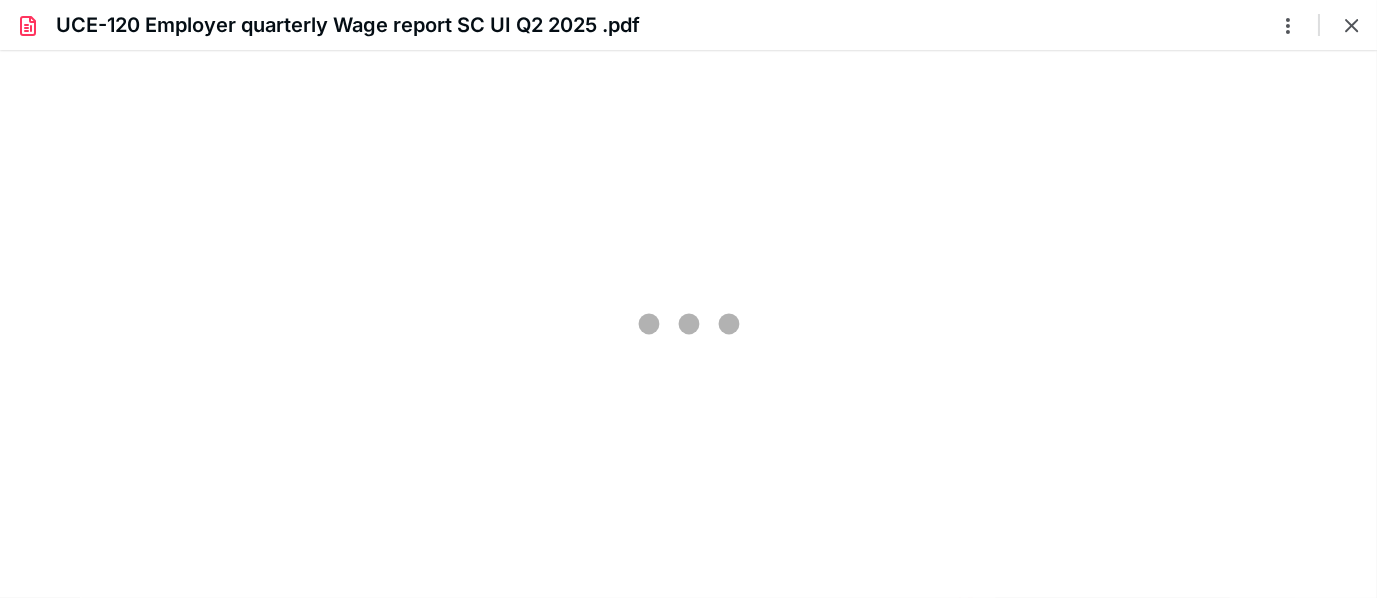 scroll, scrollTop: 0, scrollLeft: 0, axis: both 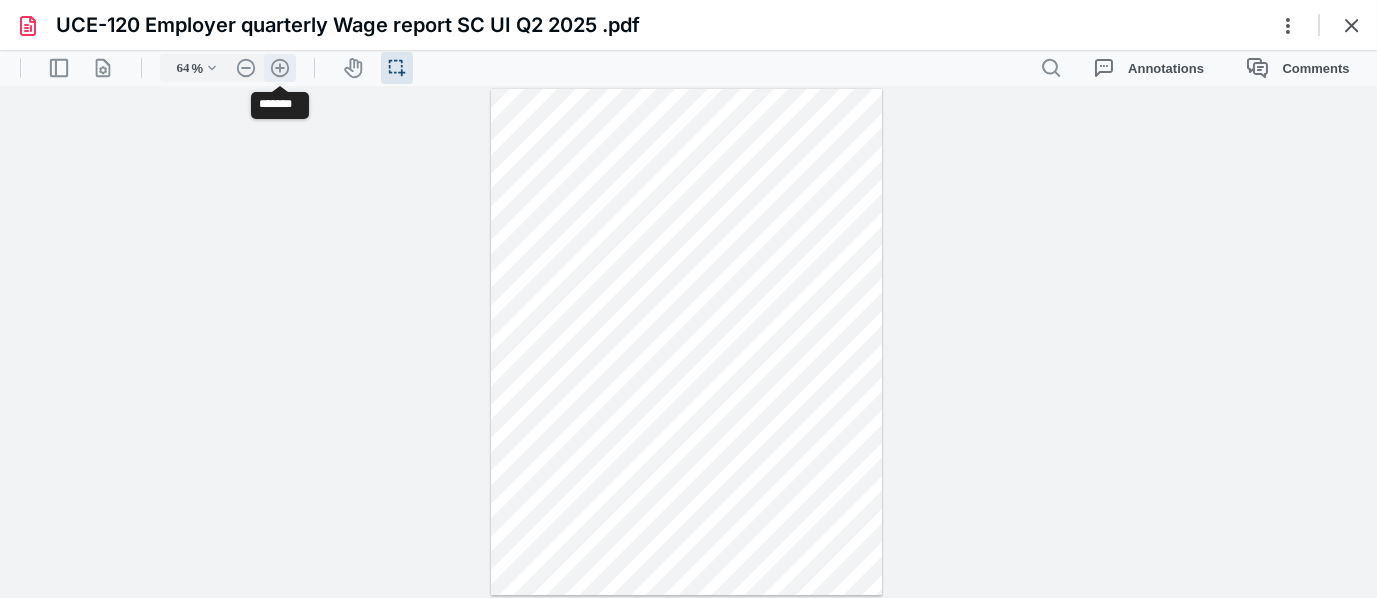 click on ".cls-1{fill:#abb0c4;} icon - header - zoom - in - line" at bounding box center [280, 68] 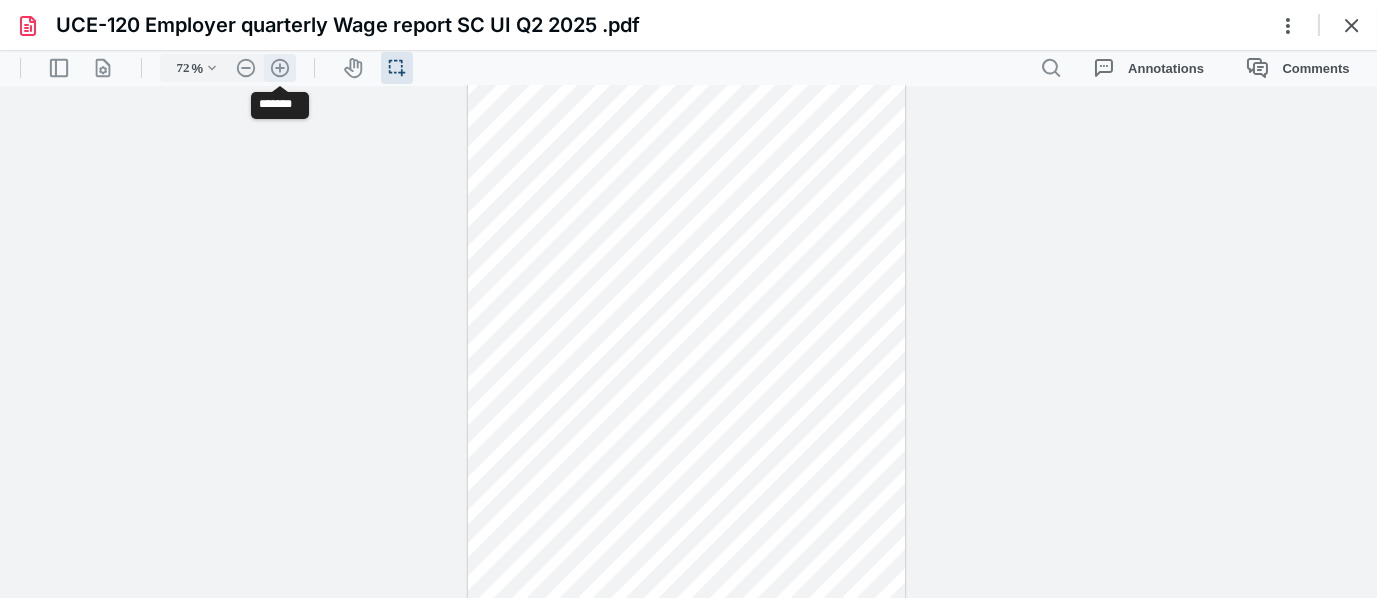 click on ".cls-1{fill:#abb0c4;} icon - header - zoom - in - line" at bounding box center (280, 68) 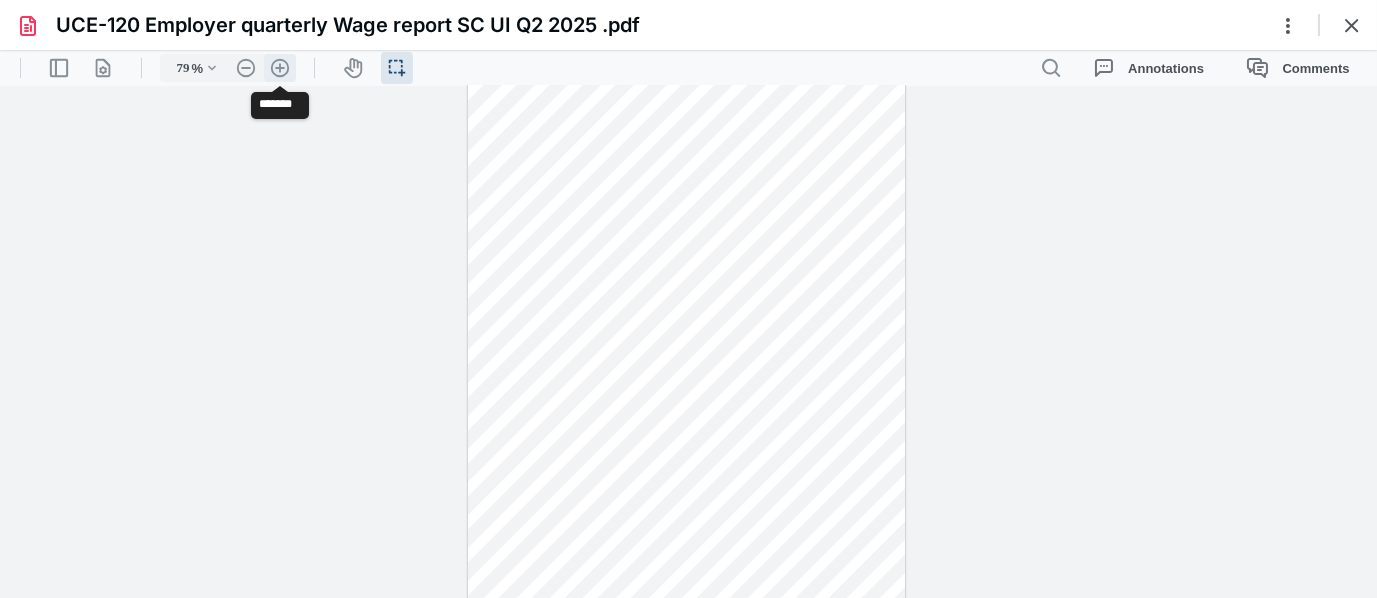 click on ".cls-1{fill:#abb0c4;} icon - header - zoom - in - line" at bounding box center [280, 68] 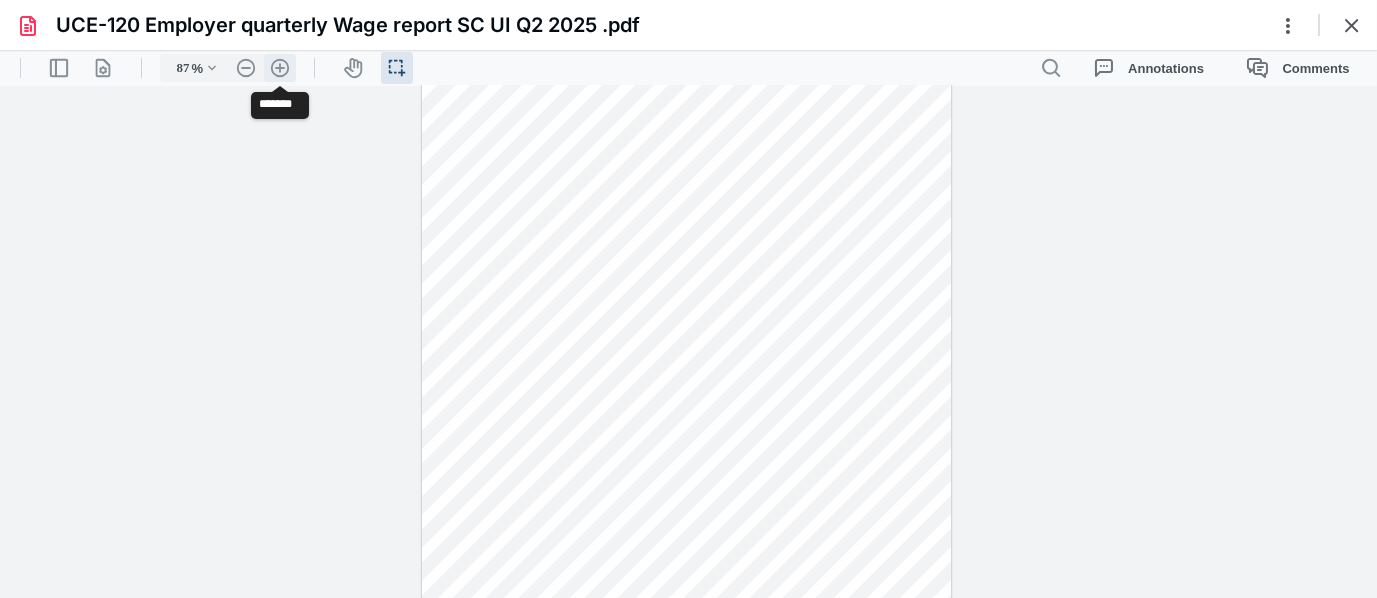 scroll, scrollTop: 83, scrollLeft: 0, axis: vertical 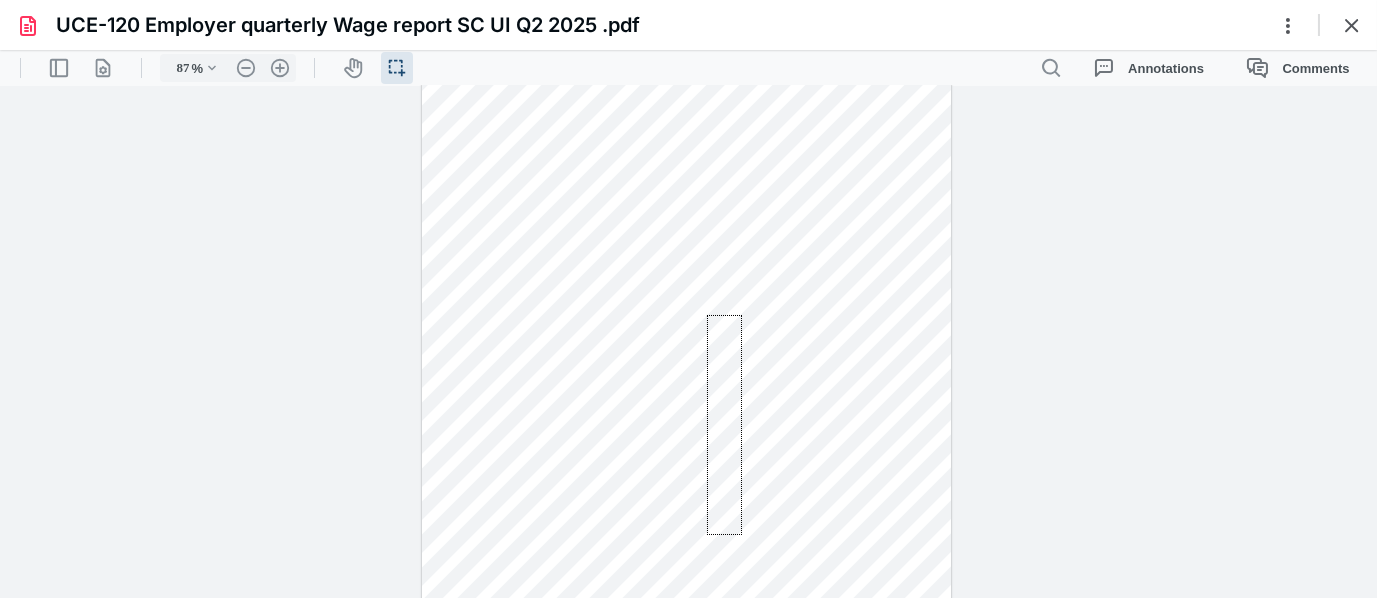 drag, startPoint x: 707, startPoint y: 536, endPoint x: 742, endPoint y: 315, distance: 223.75433 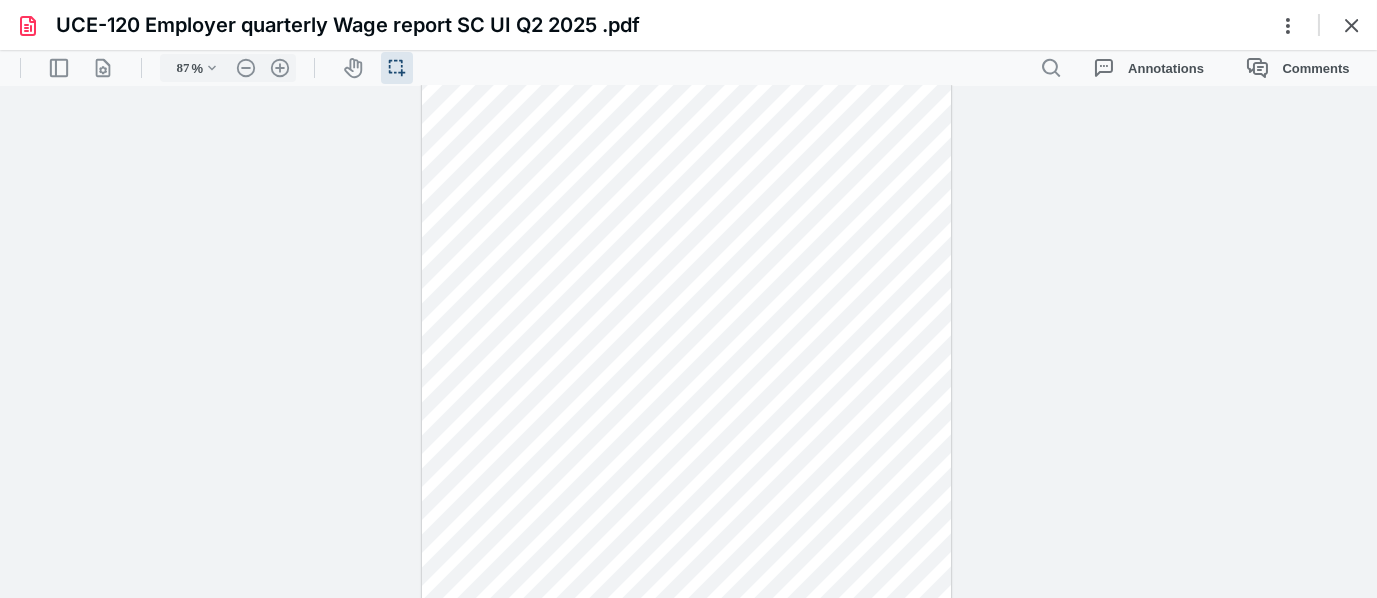click at bounding box center (1352, 25) 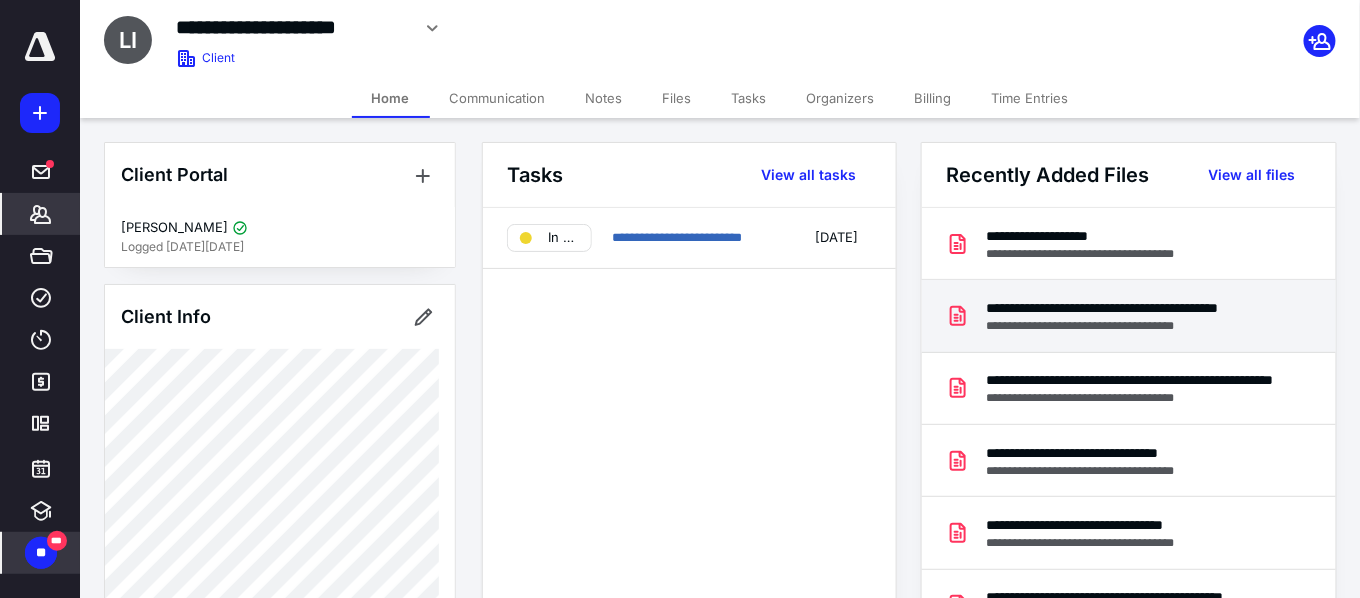 click on "**********" at bounding box center [1132, 326] 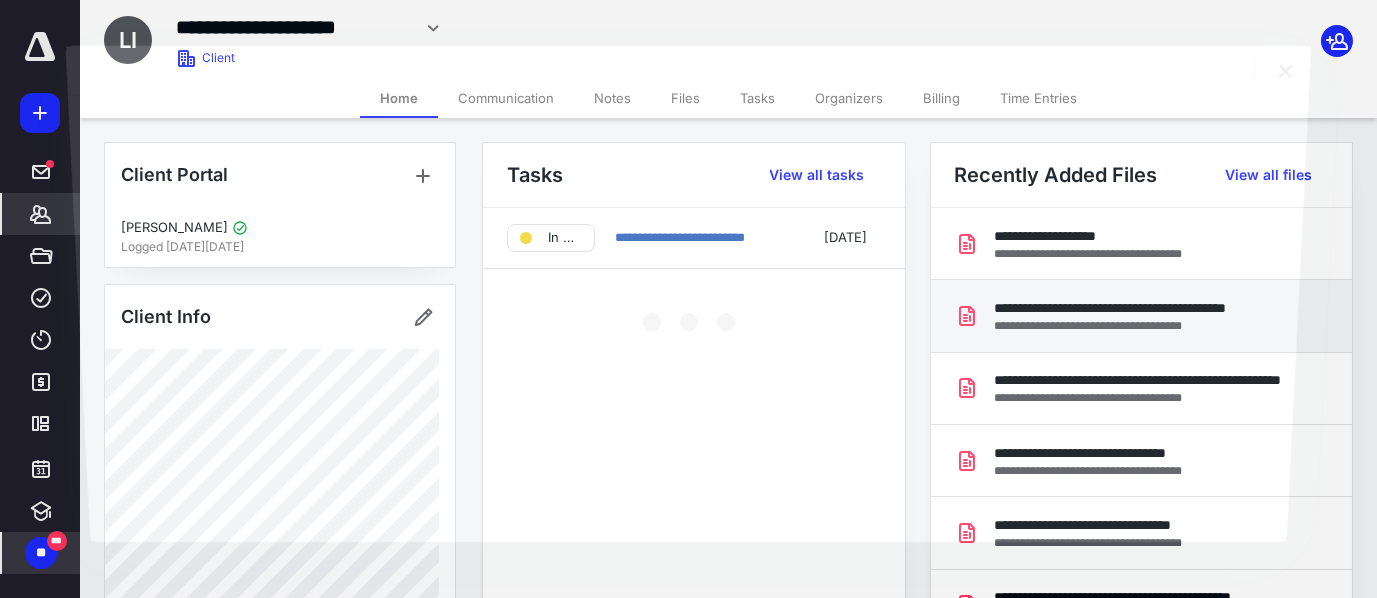 click at bounding box center [689, 318] 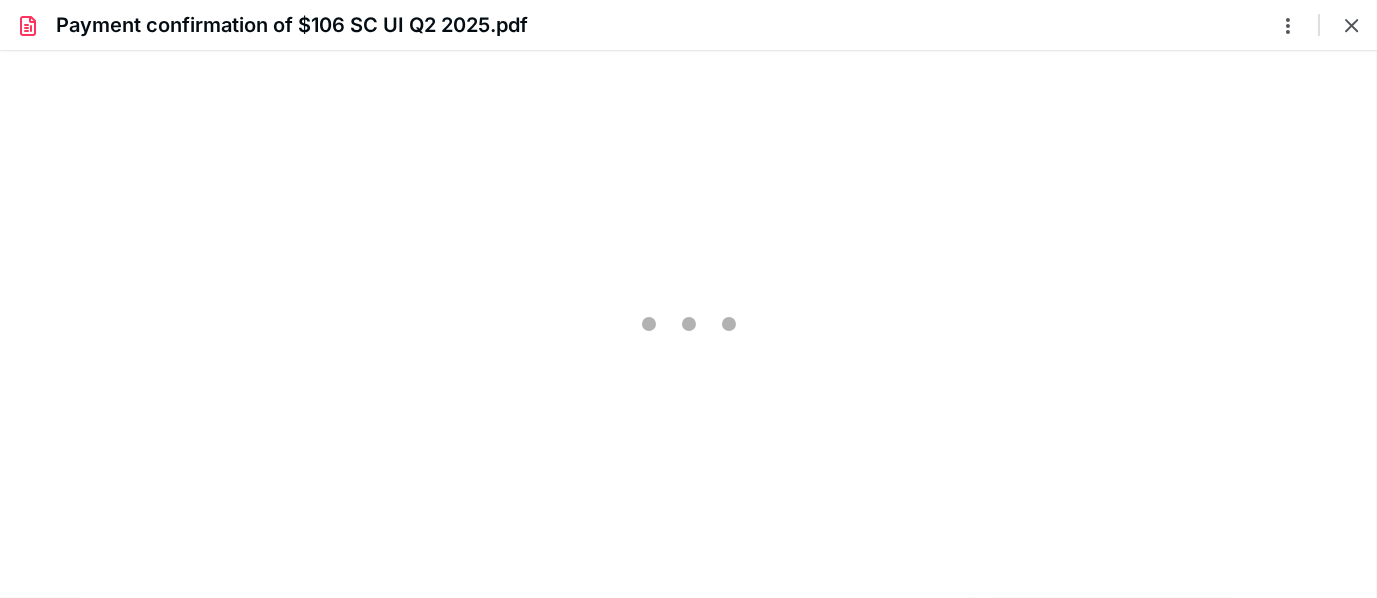 scroll, scrollTop: 0, scrollLeft: 0, axis: both 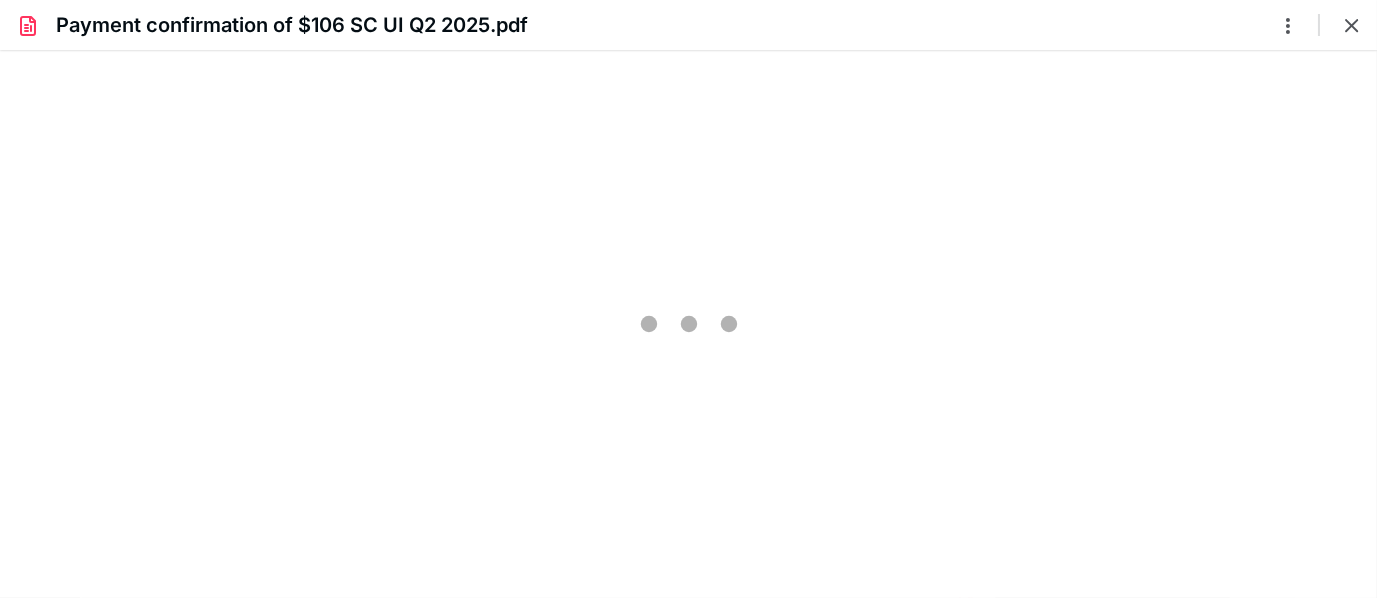 type on "64" 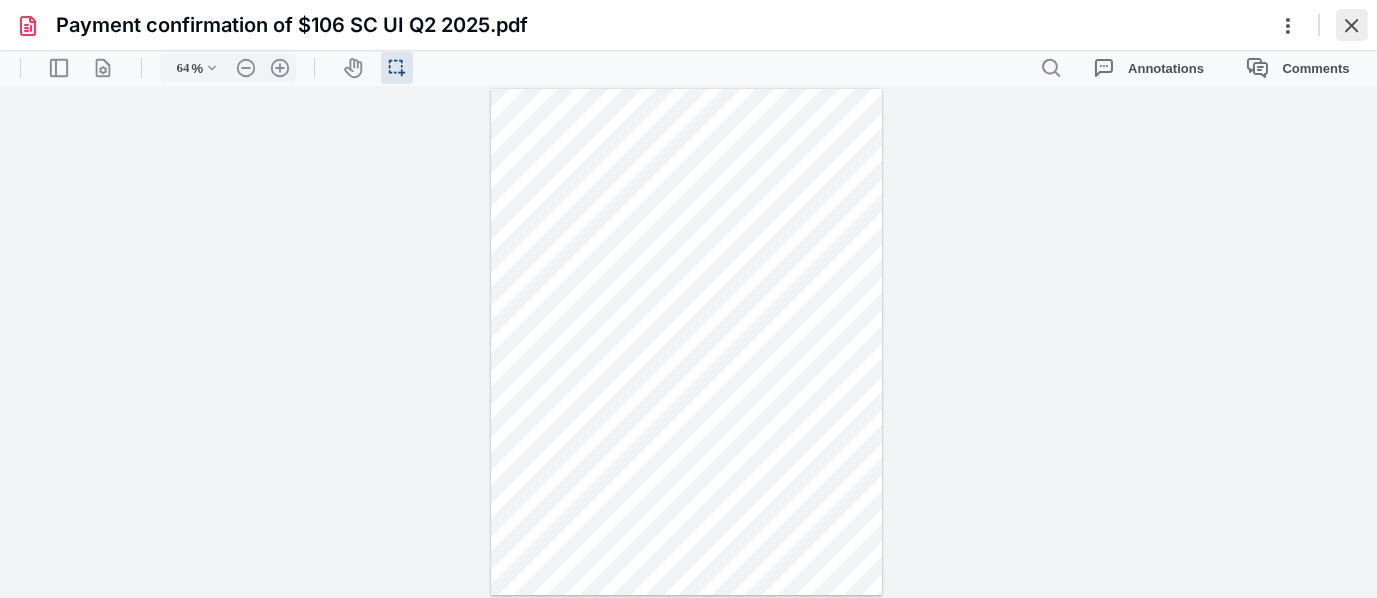 click at bounding box center [1352, 25] 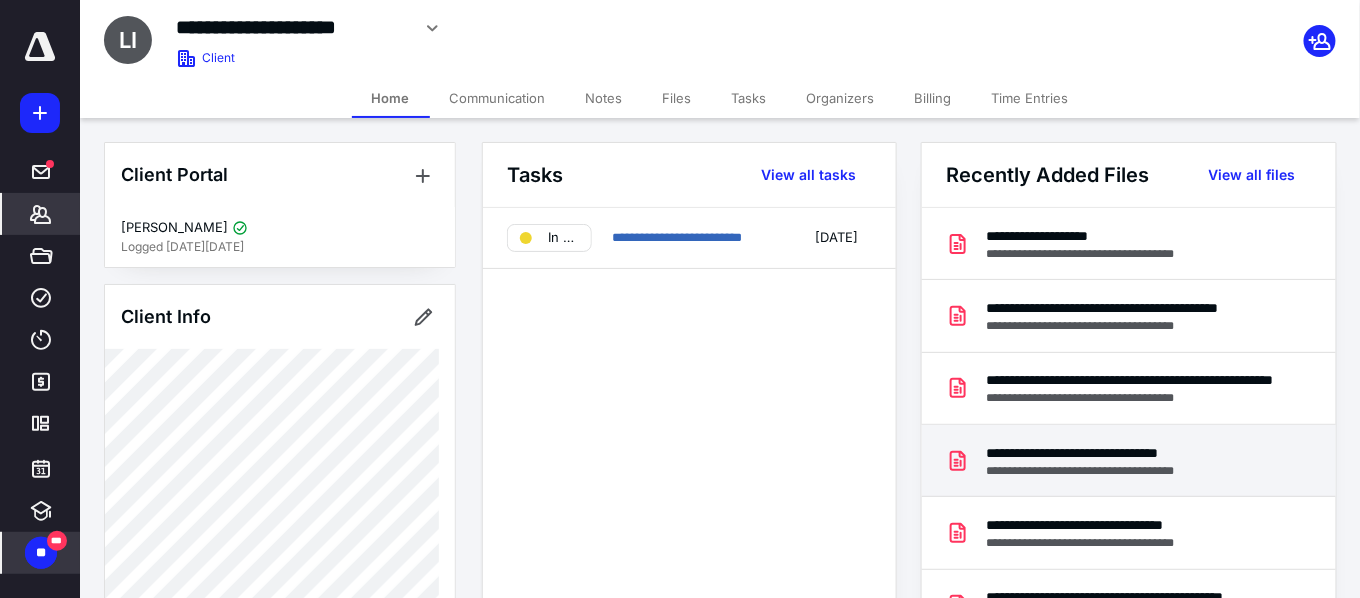 click on "**********" at bounding box center (1110, 453) 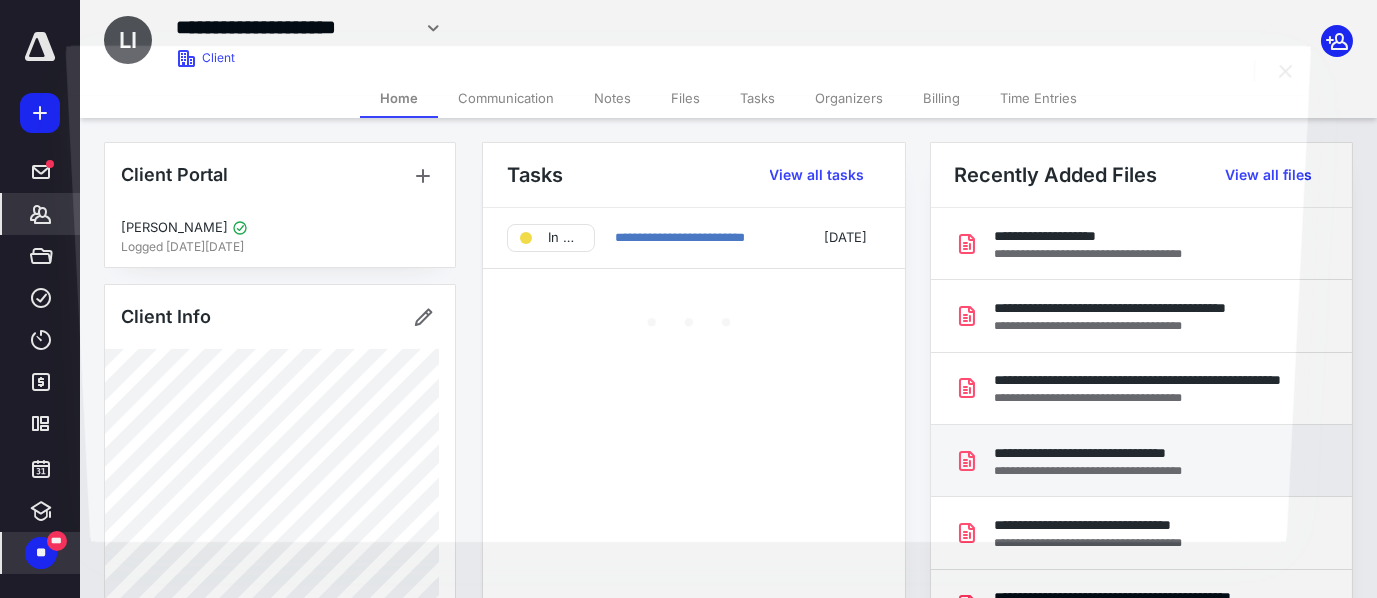 click at bounding box center [689, 318] 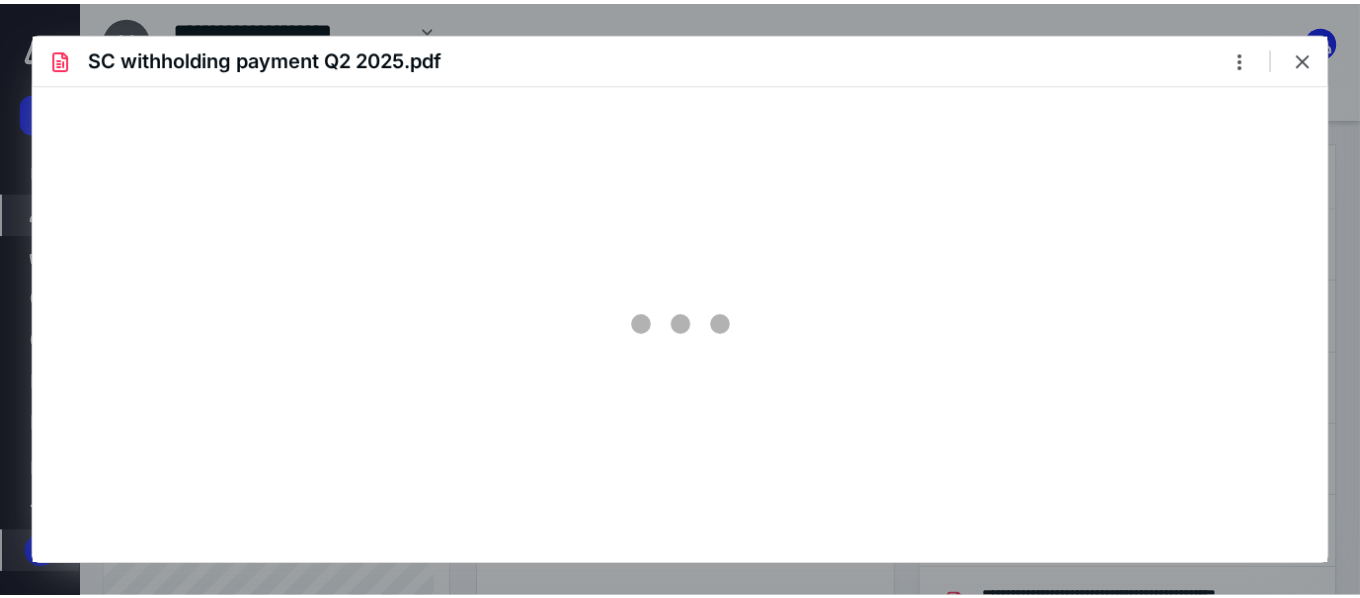 scroll, scrollTop: 0, scrollLeft: 0, axis: both 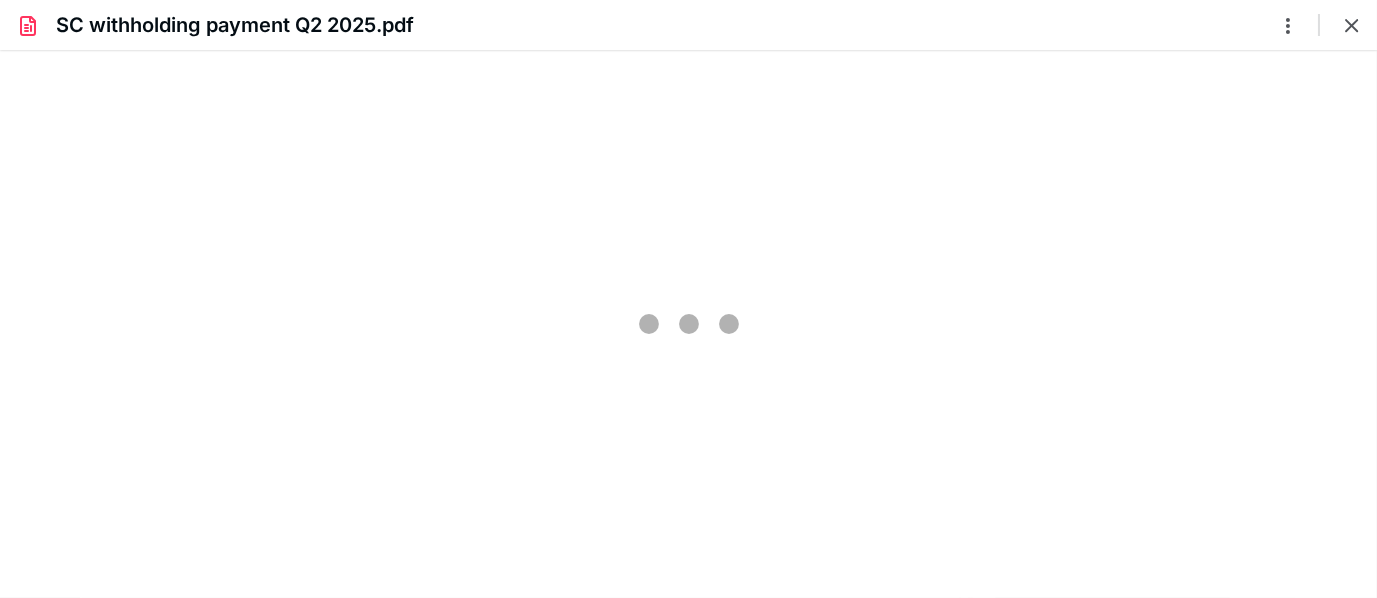 type on "61" 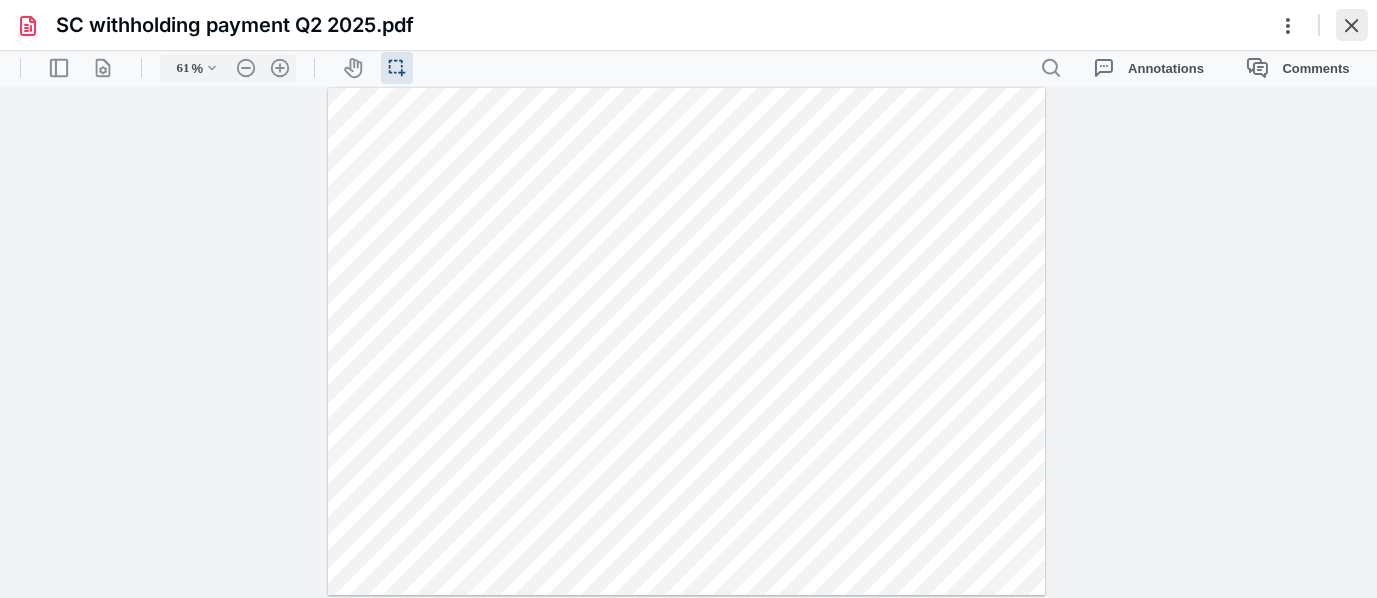 click at bounding box center [1352, 25] 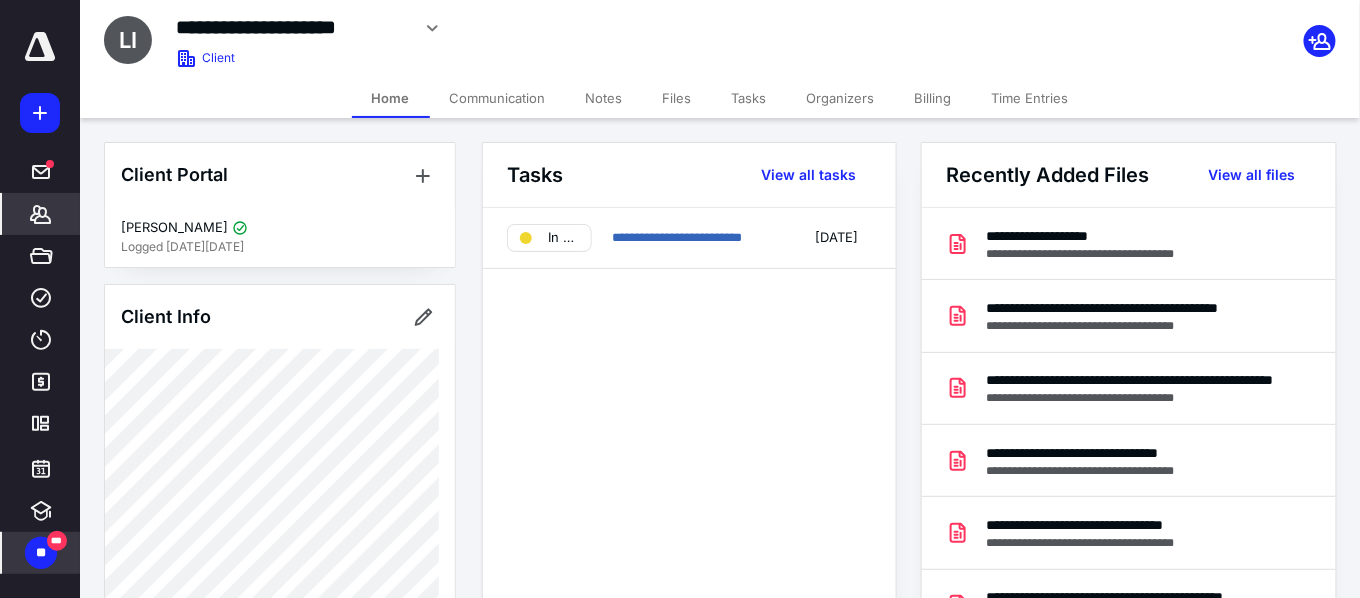 click on "Files" at bounding box center (677, 98) 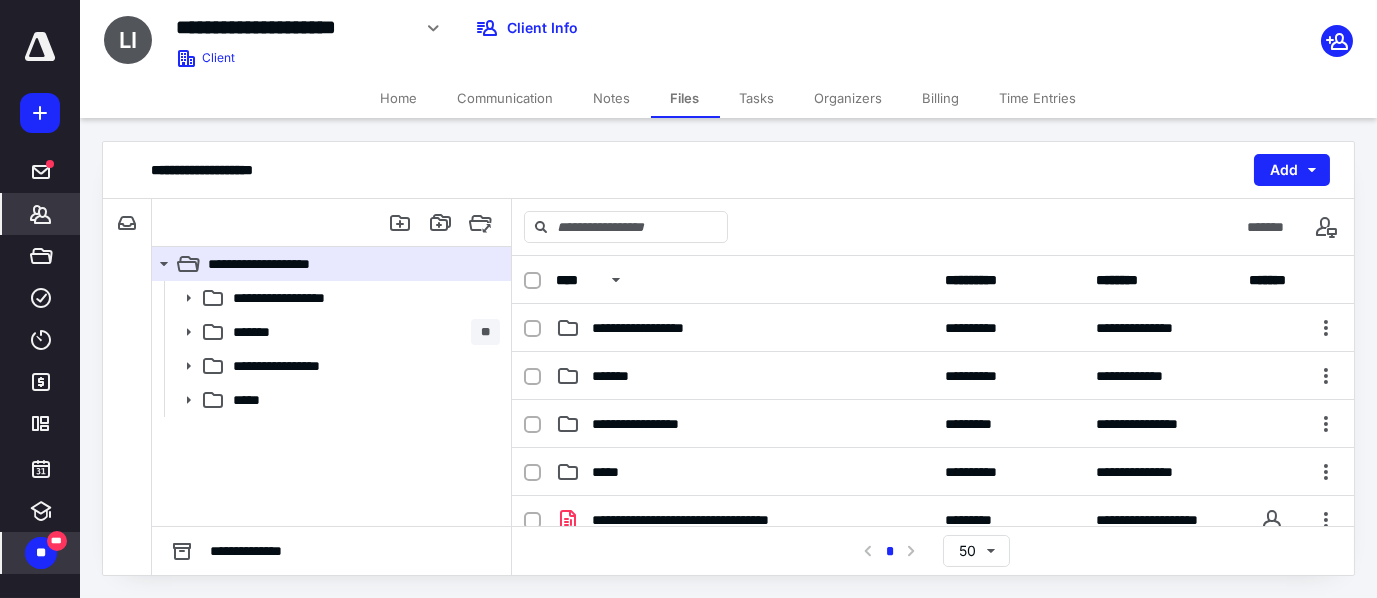 click 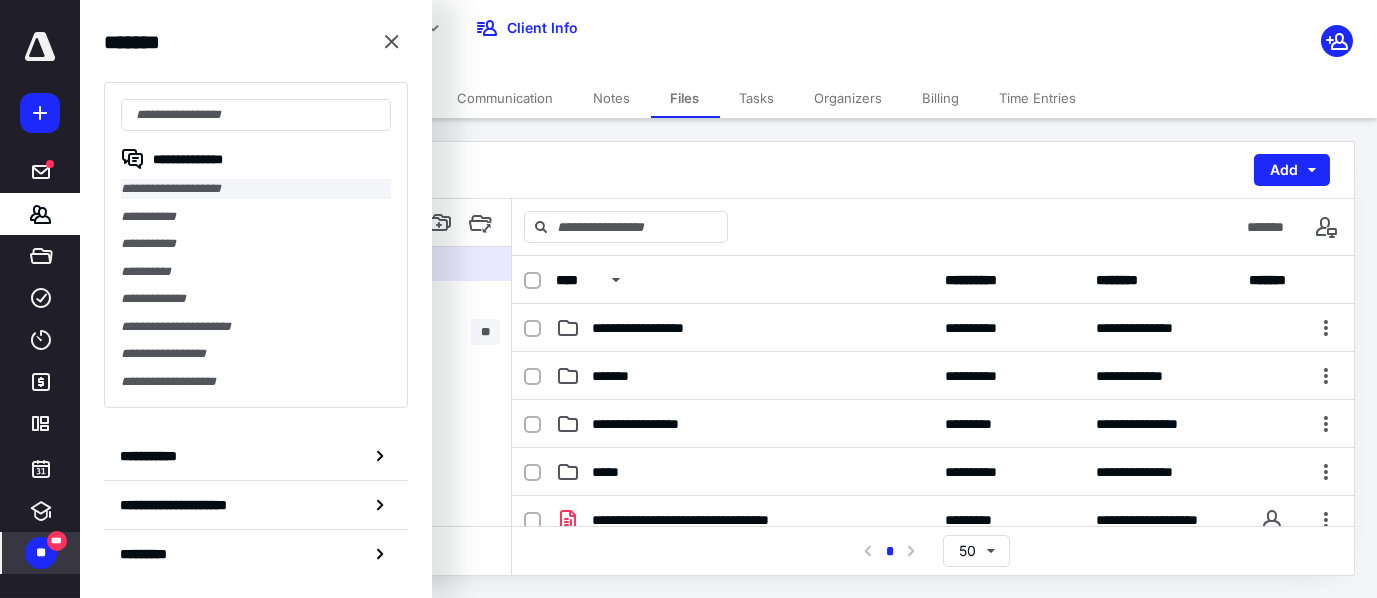 click on "**********" at bounding box center (256, 189) 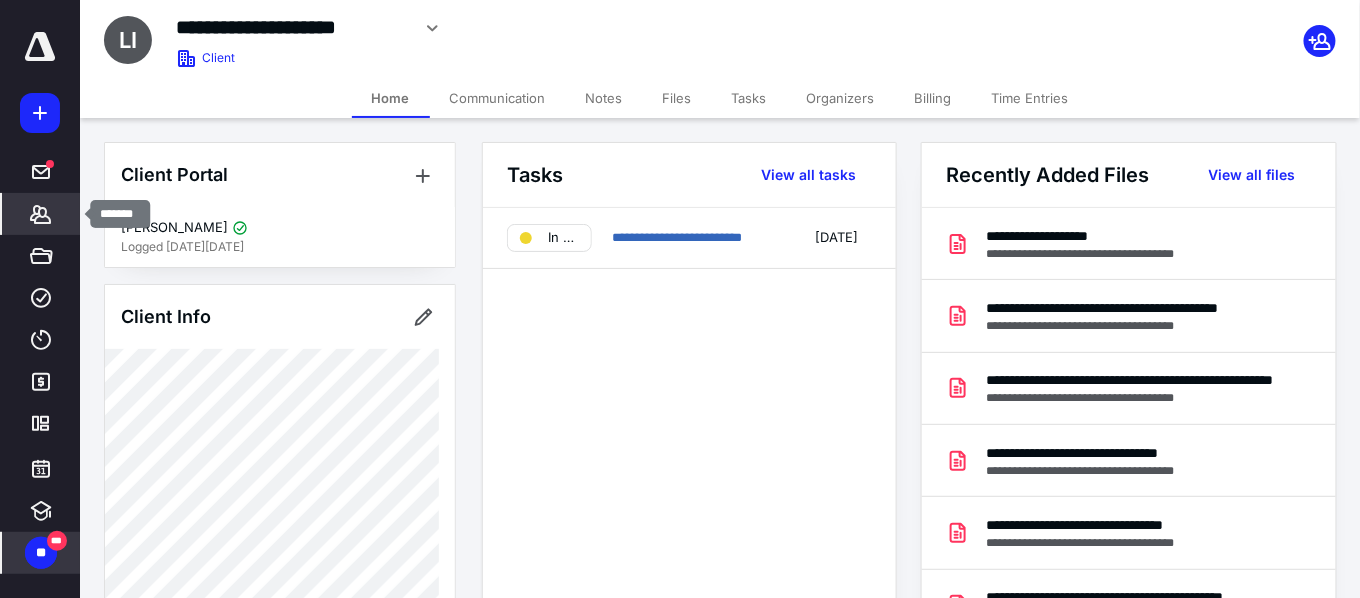 click 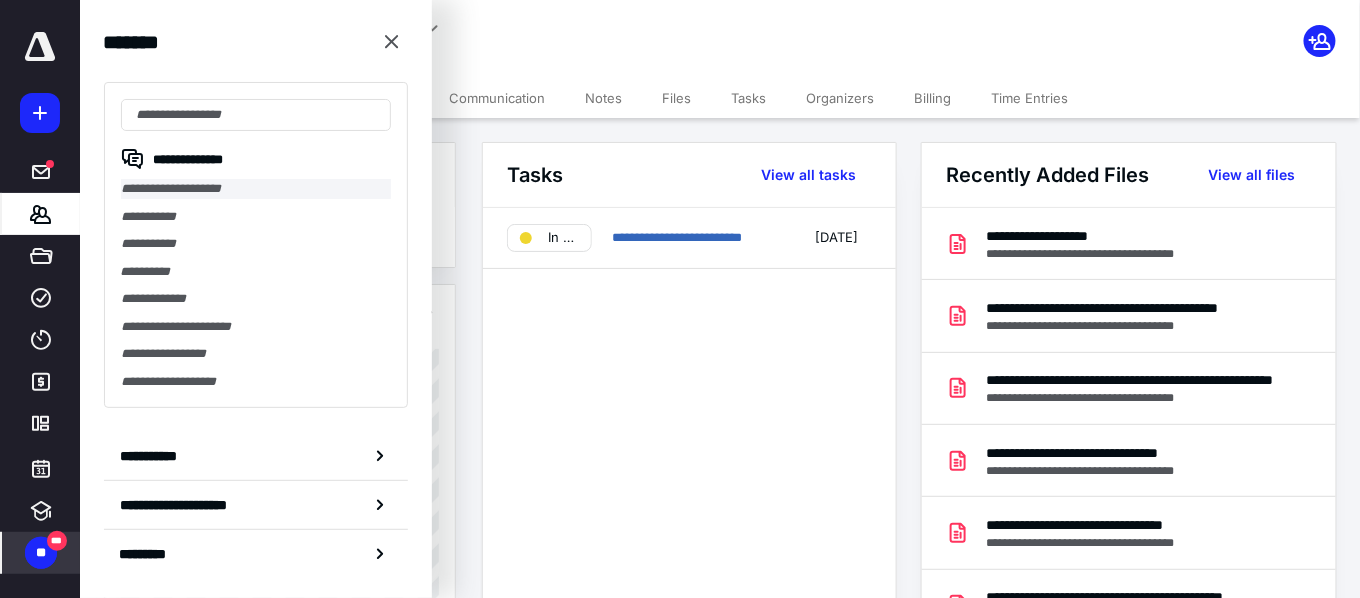 click on "**********" at bounding box center (256, 189) 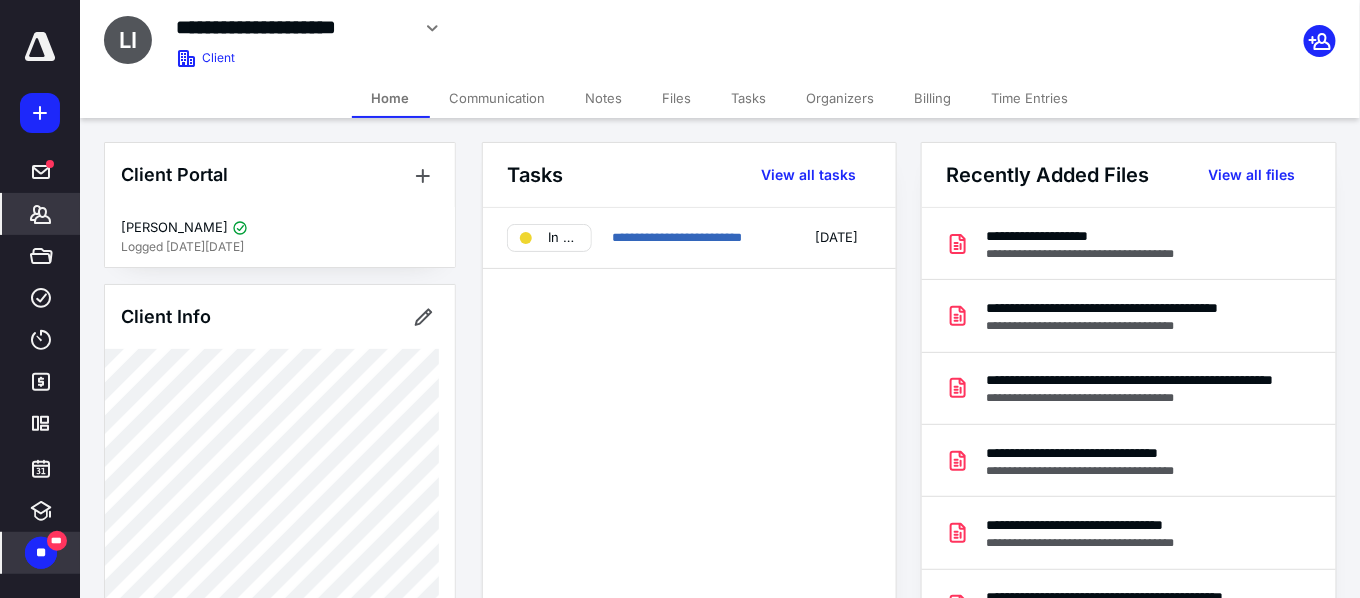click on "Notes" at bounding box center [604, 98] 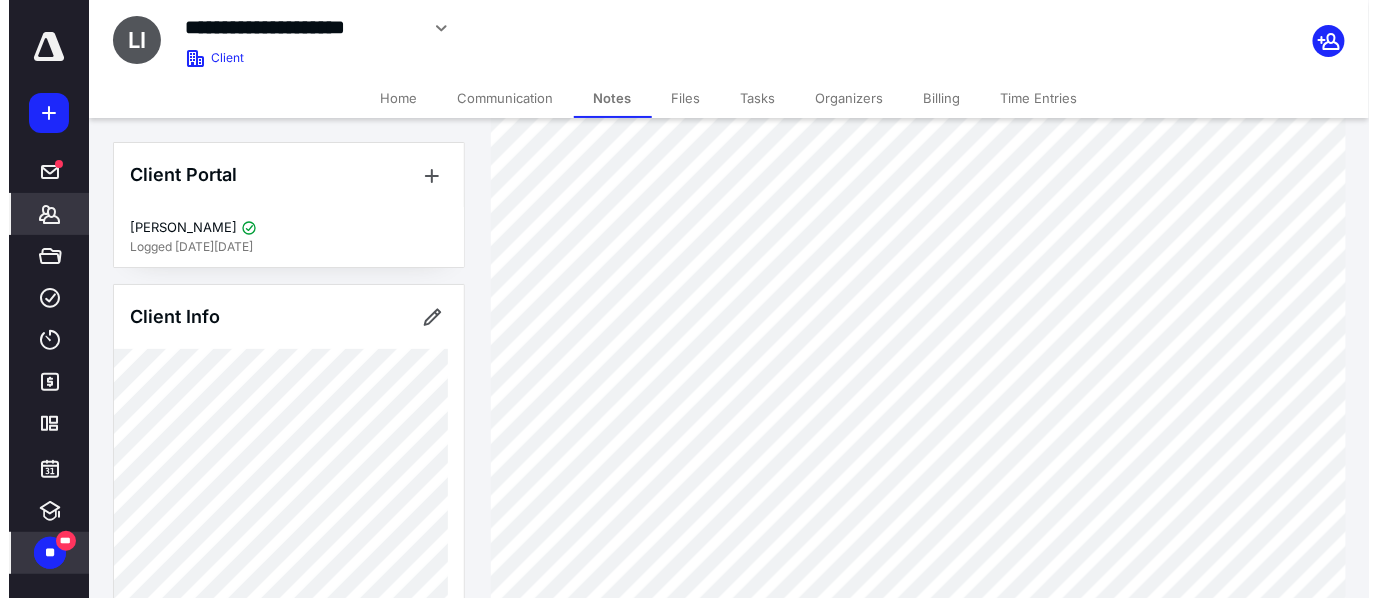 scroll, scrollTop: 488, scrollLeft: 0, axis: vertical 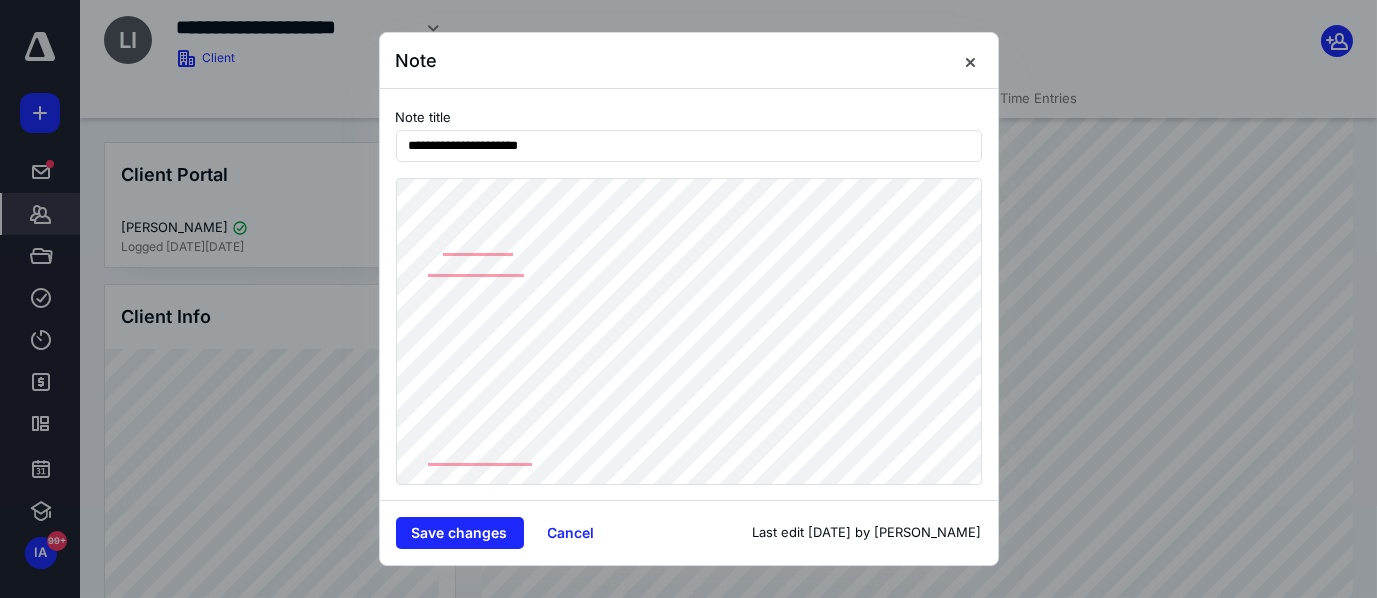 click on "**********" at bounding box center [689, 294] 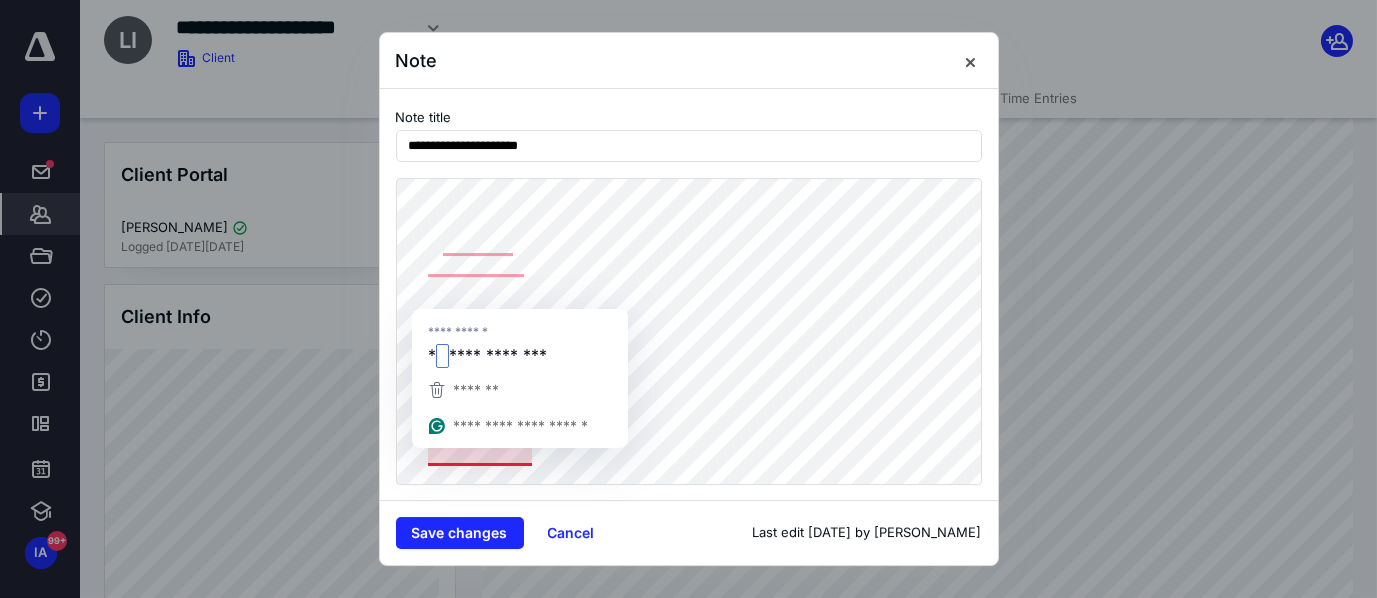 scroll, scrollTop: 22, scrollLeft: 0, axis: vertical 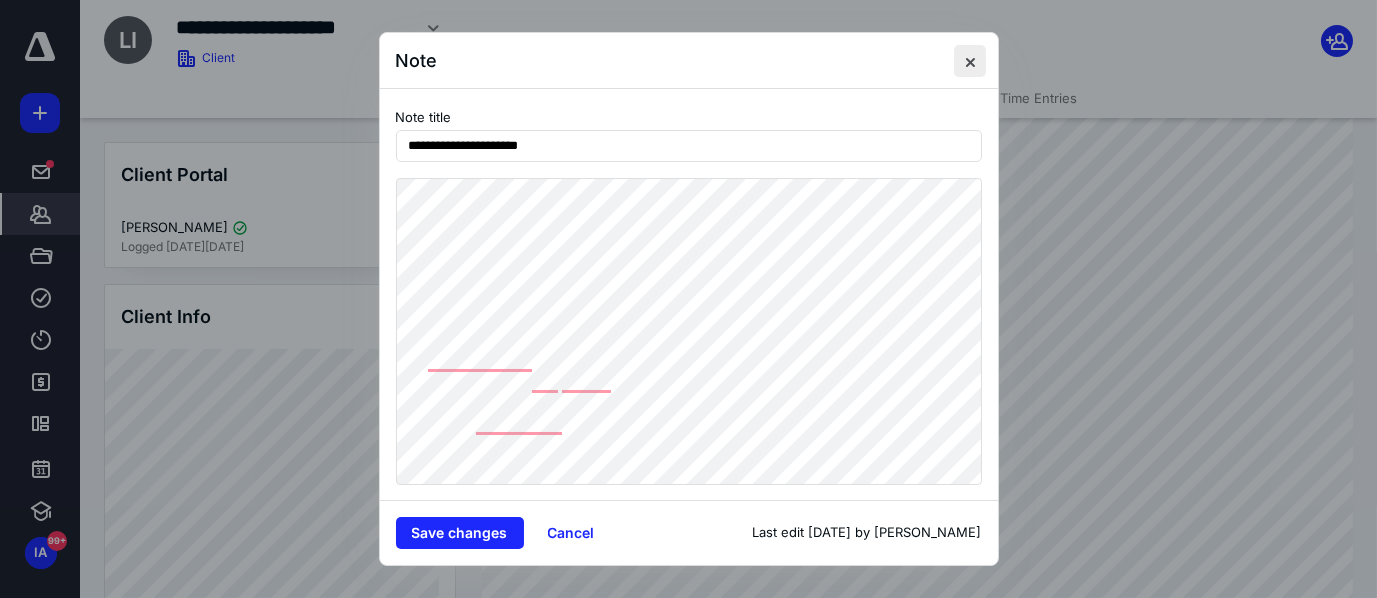 click at bounding box center (970, 61) 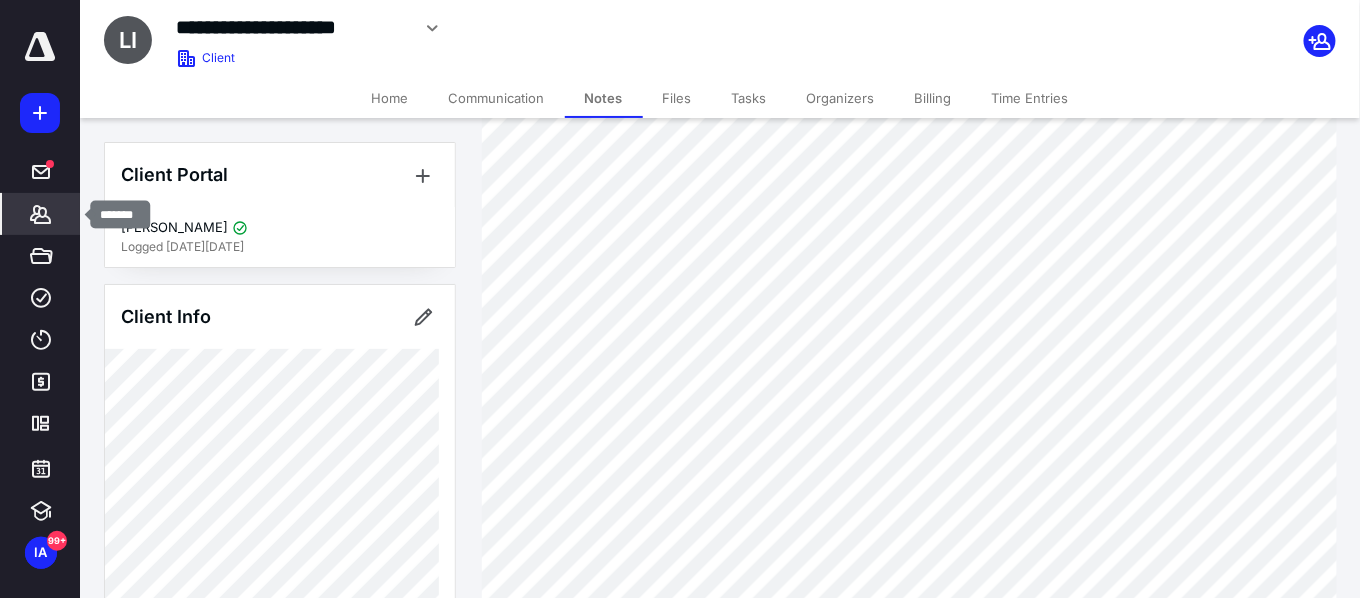 click 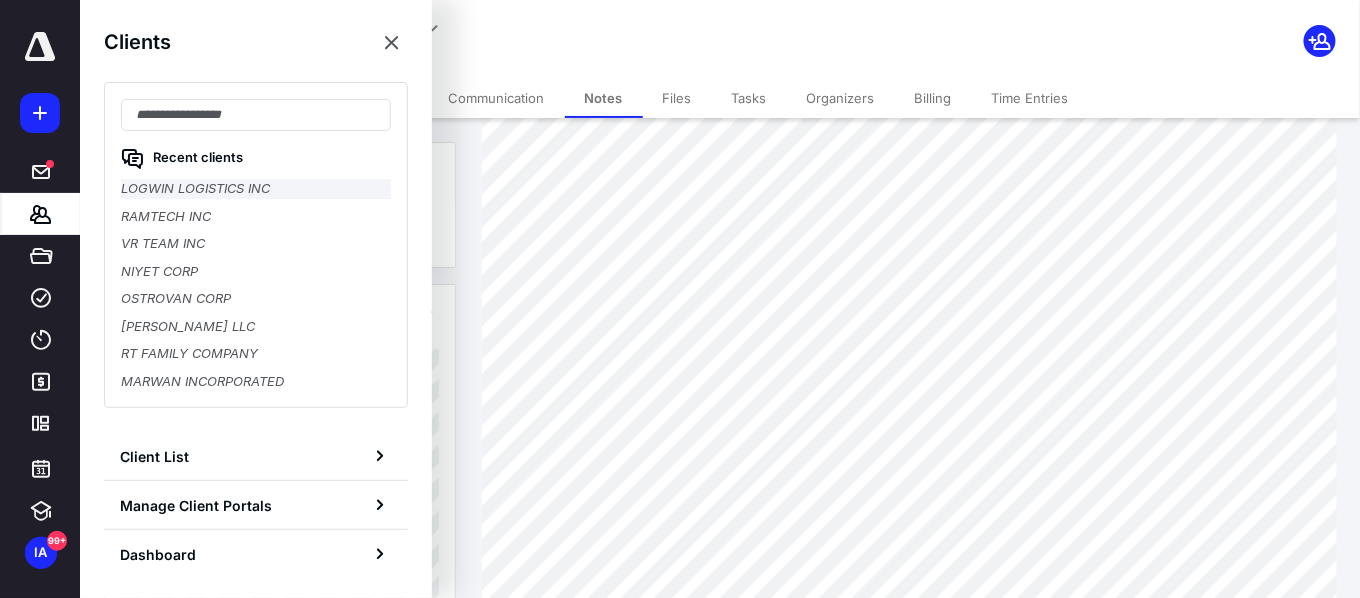 click on "LOGWIN LOGISTICS INC" at bounding box center (256, 189) 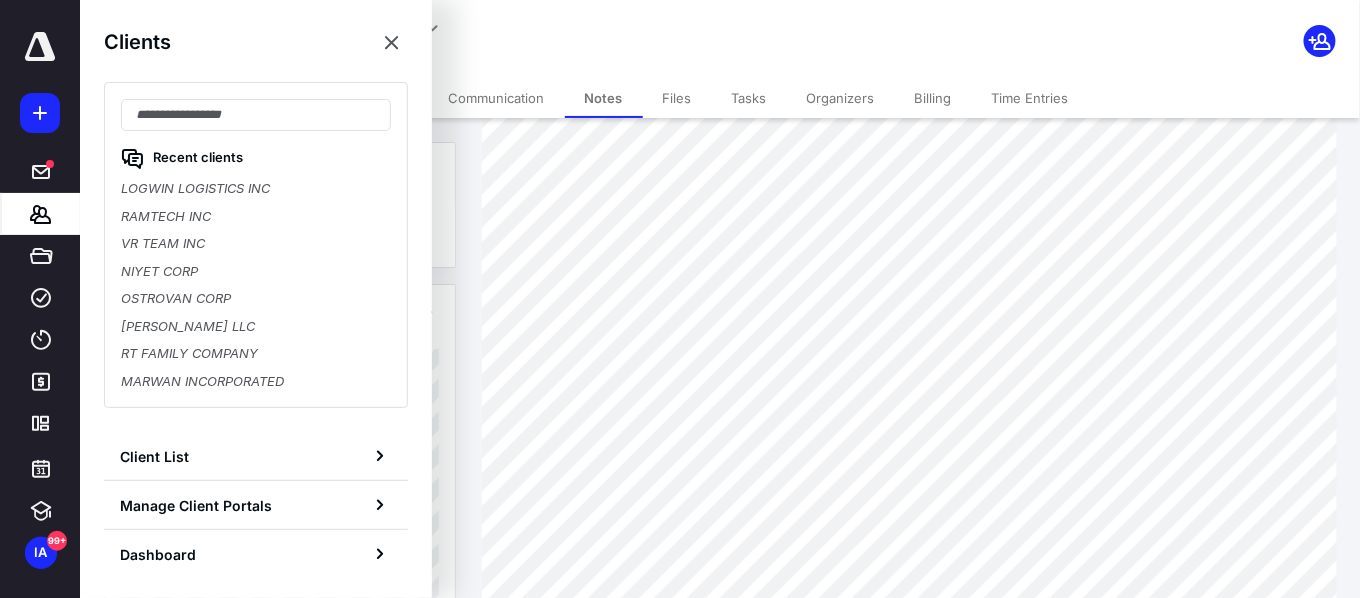 scroll, scrollTop: 0, scrollLeft: 0, axis: both 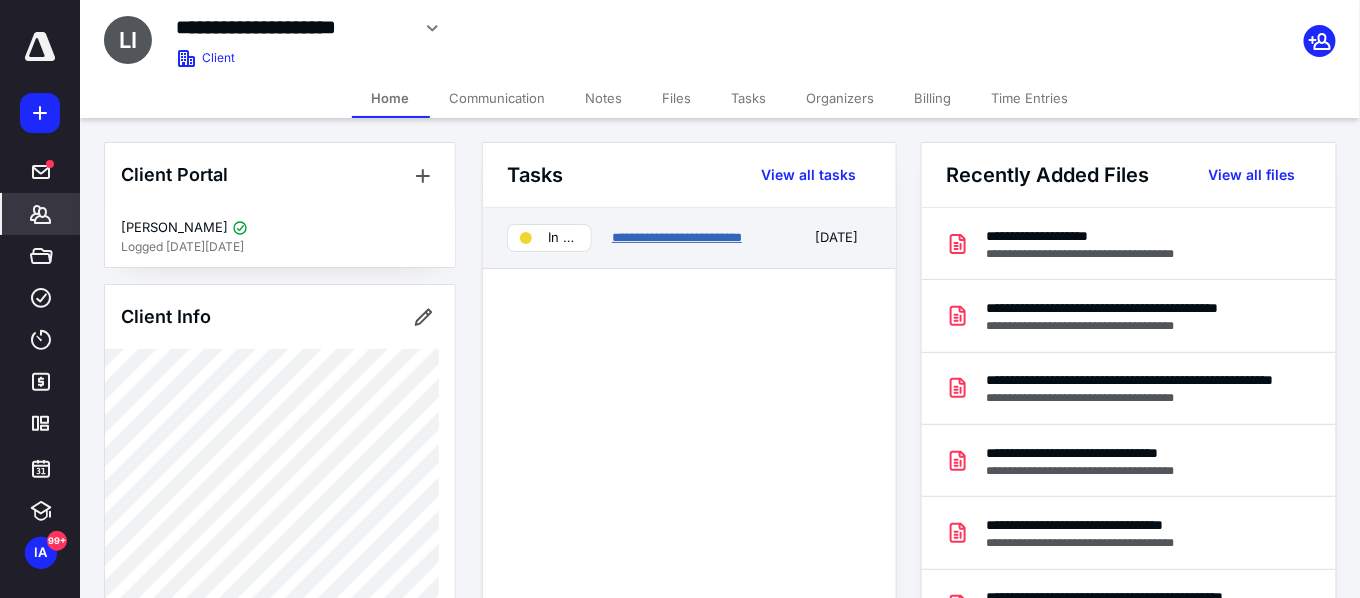 click on "**********" at bounding box center [677, 237] 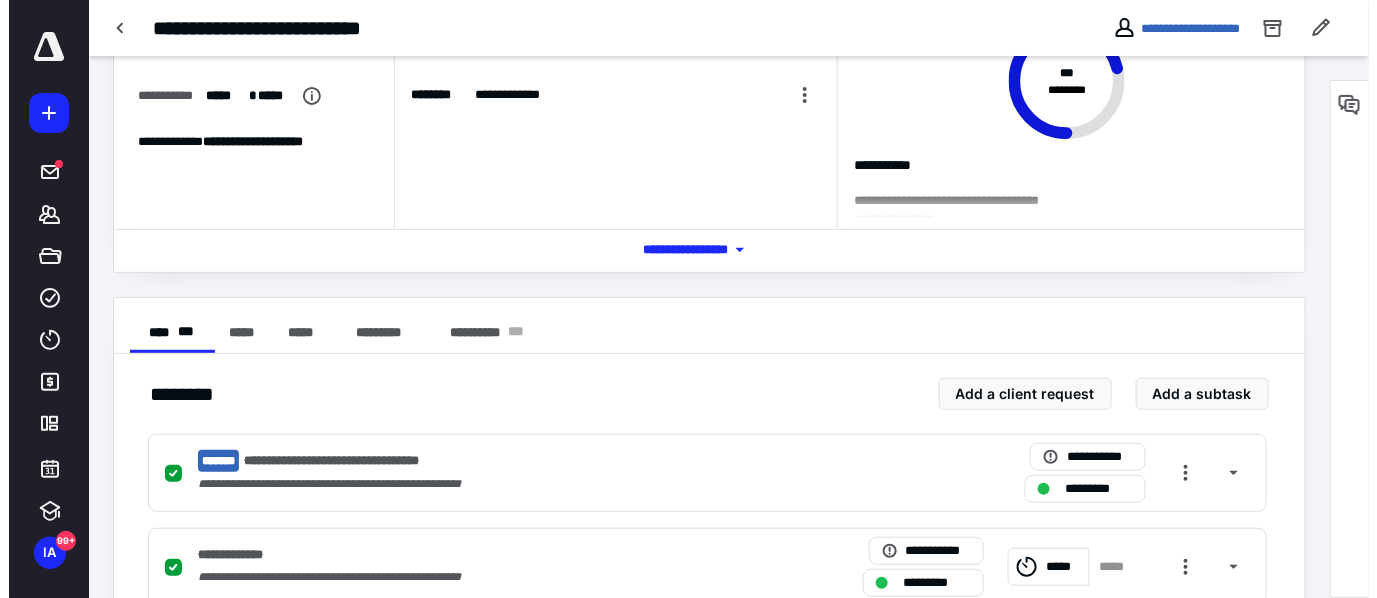 scroll, scrollTop: 0, scrollLeft: 0, axis: both 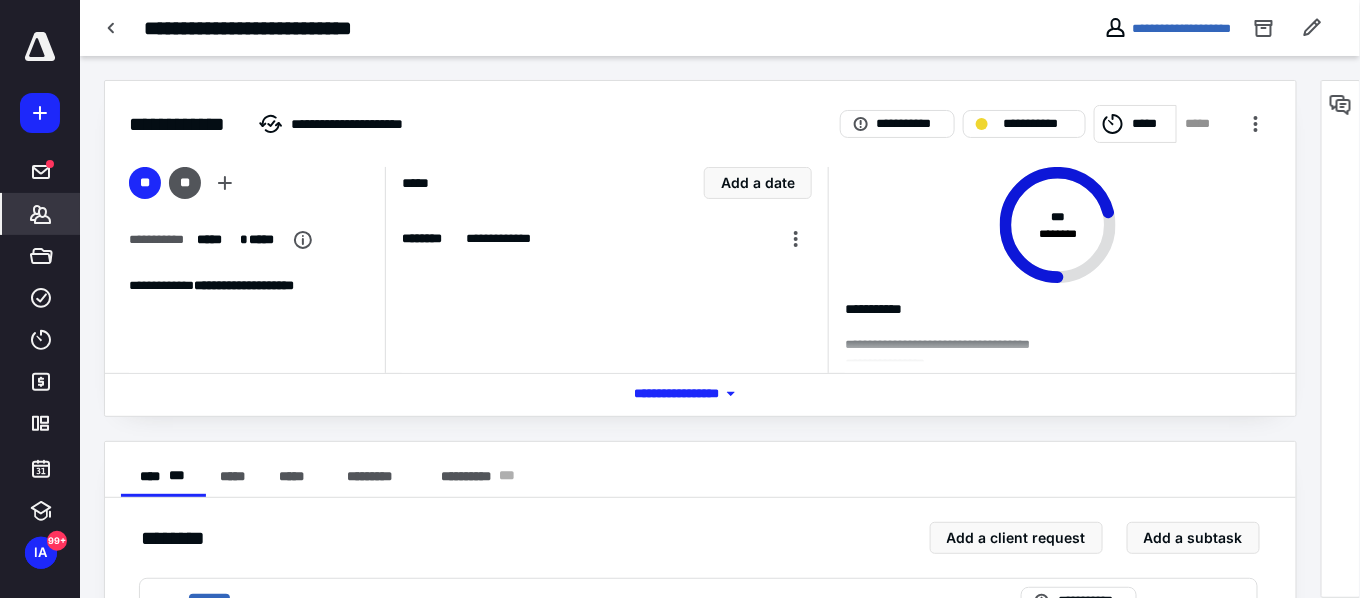 click 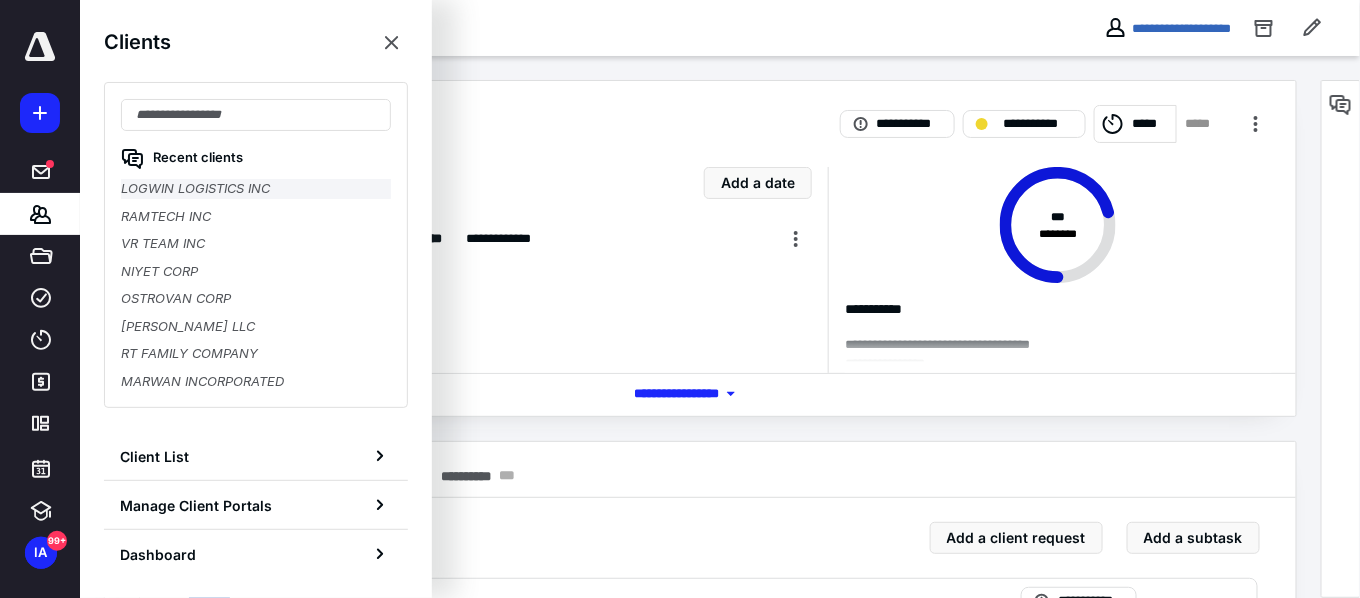 click on "LOGWIN LOGISTICS INC" at bounding box center (256, 189) 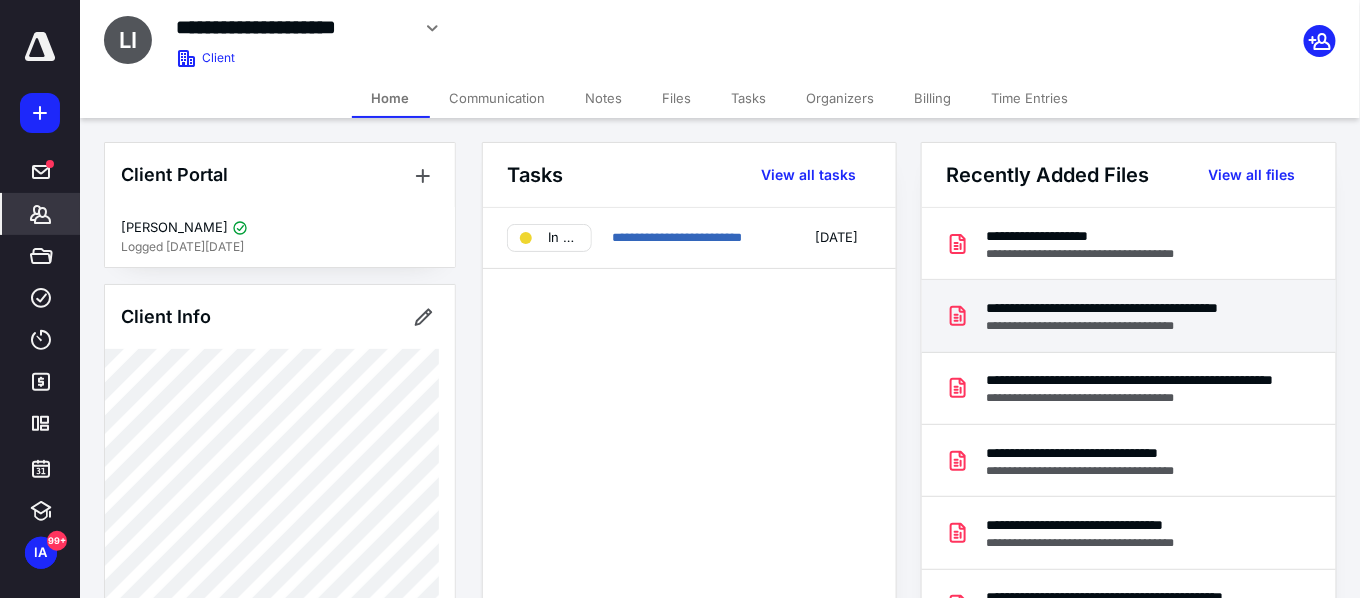 click on "**********" at bounding box center [1132, 308] 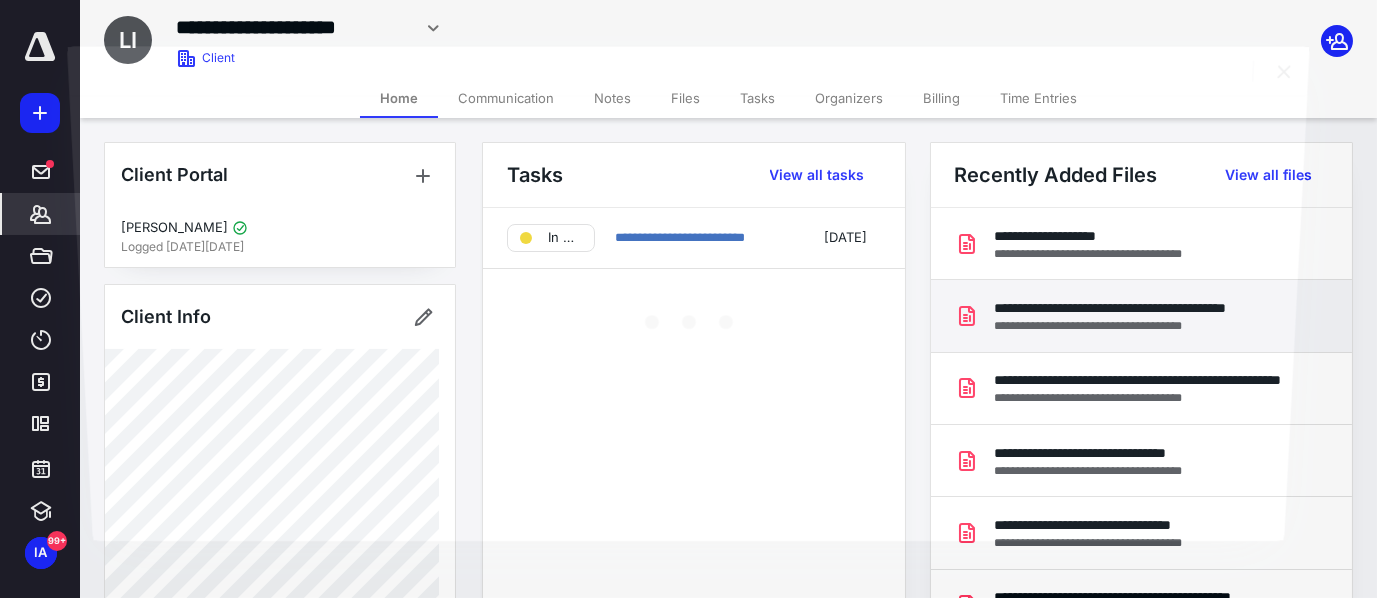 click at bounding box center [688, 317] 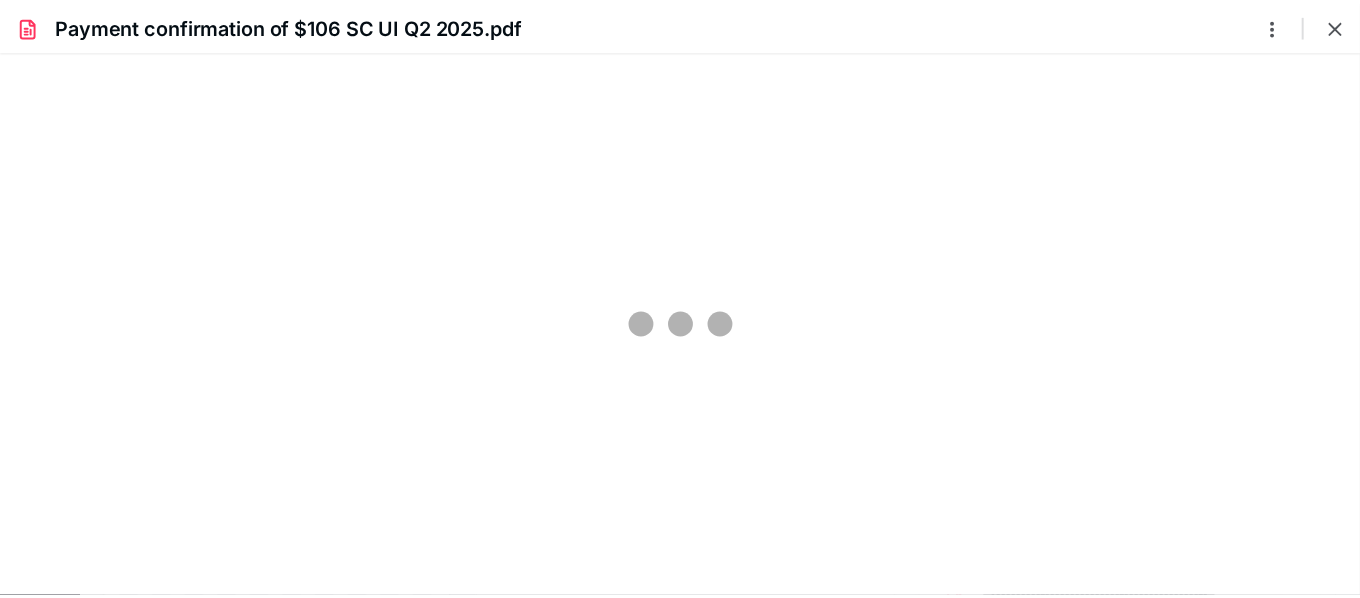 scroll, scrollTop: 0, scrollLeft: 0, axis: both 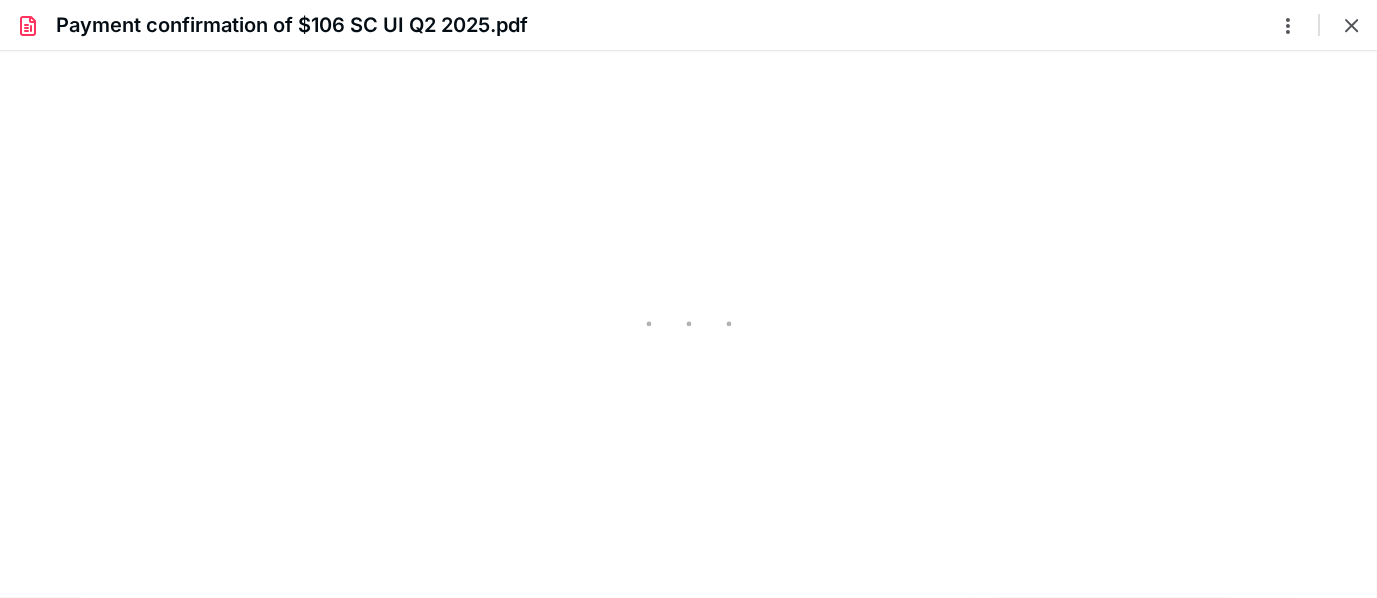 type on "64" 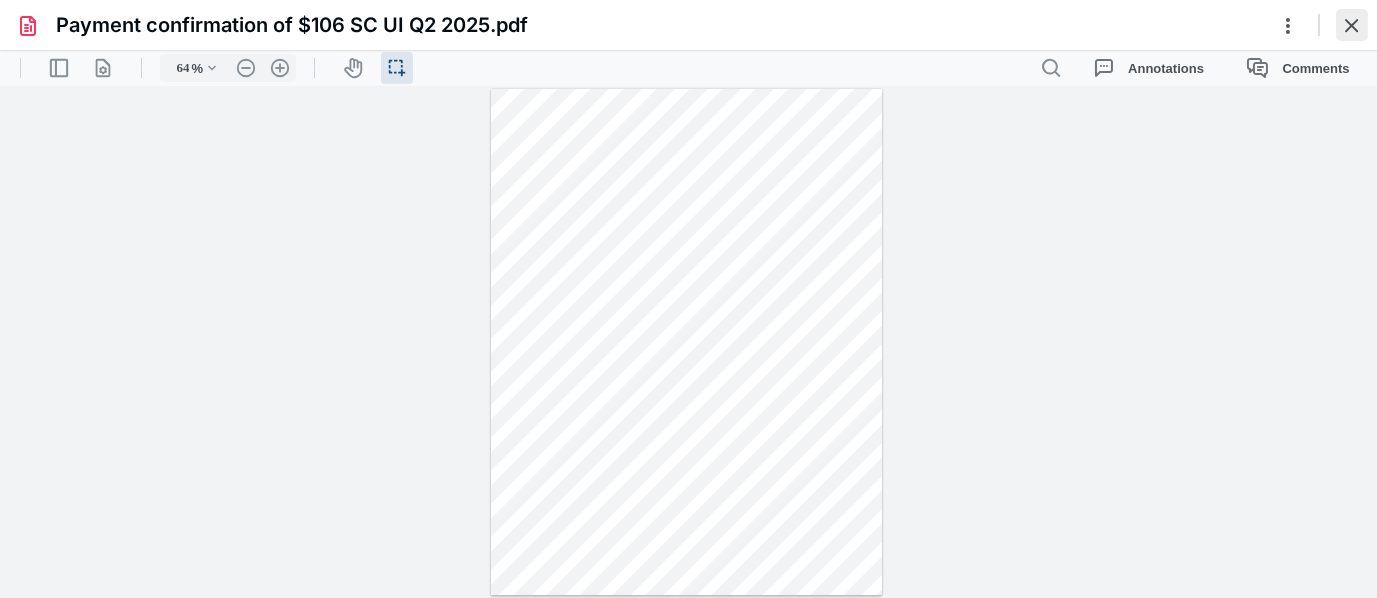 click at bounding box center (1352, 25) 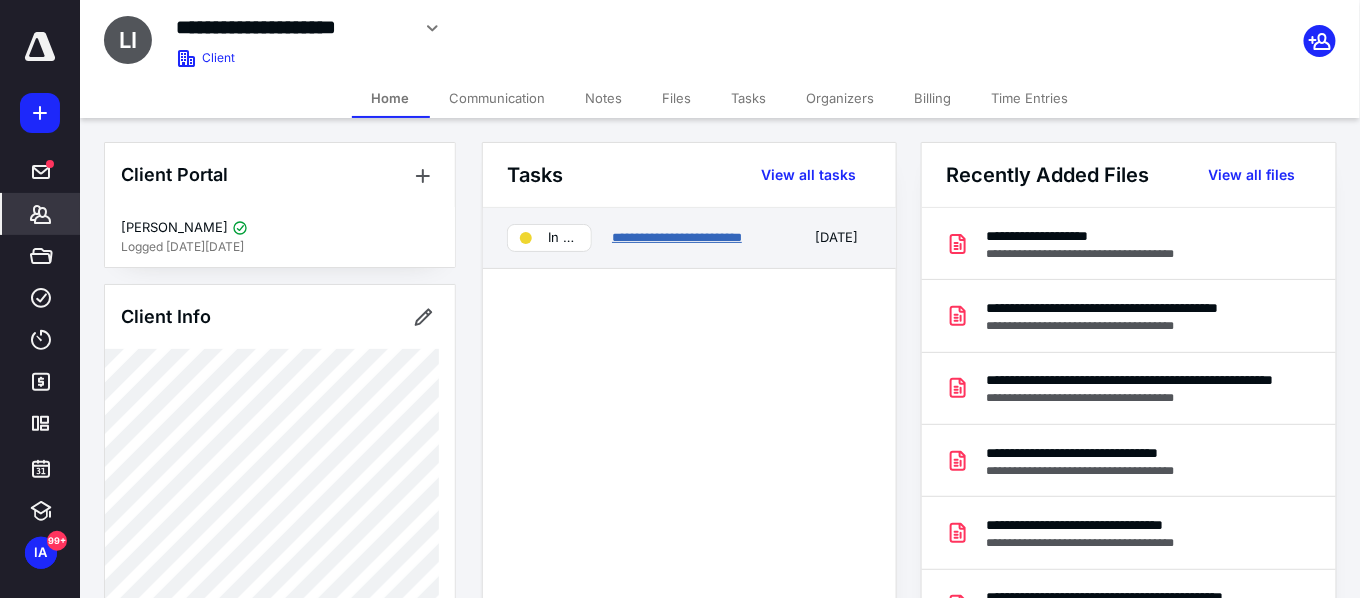 click on "**********" at bounding box center (677, 237) 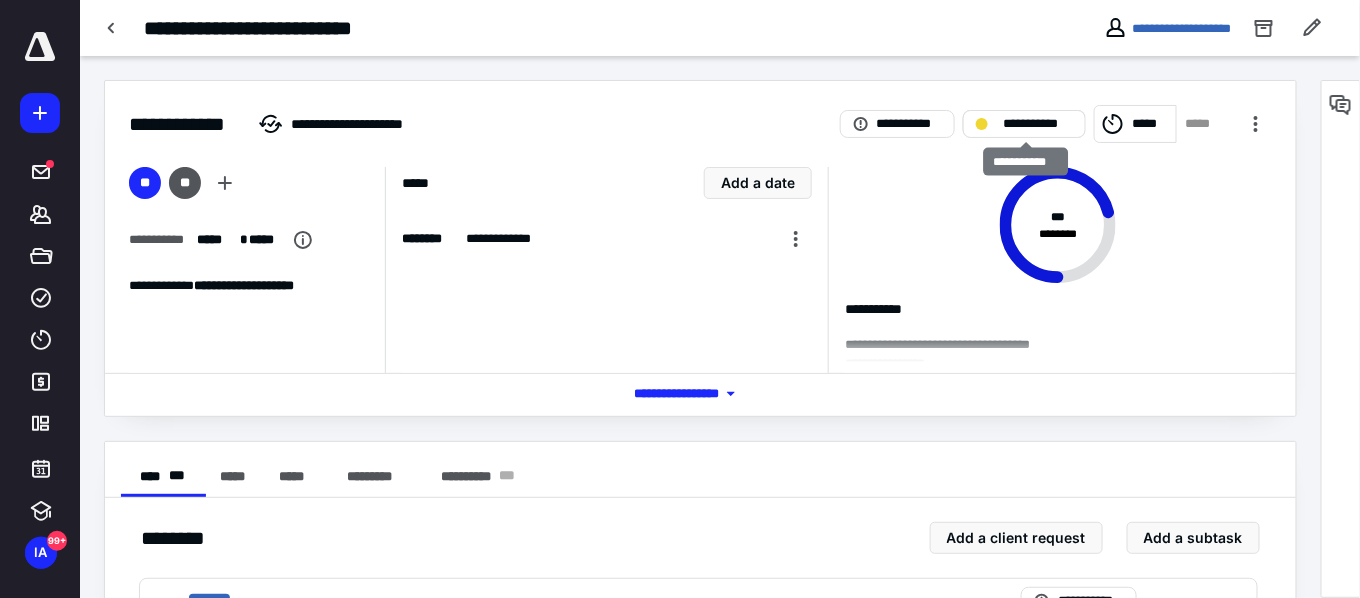 click on "**********" at bounding box center [1038, 124] 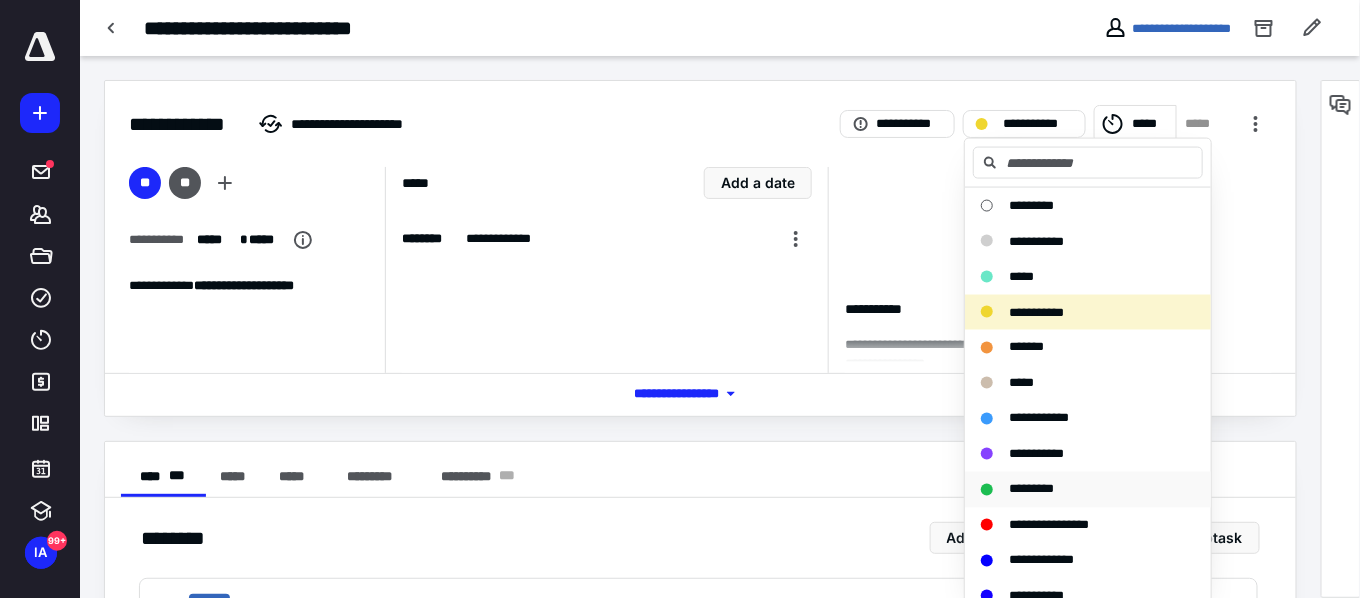 click on "*********" at bounding box center [1031, 489] 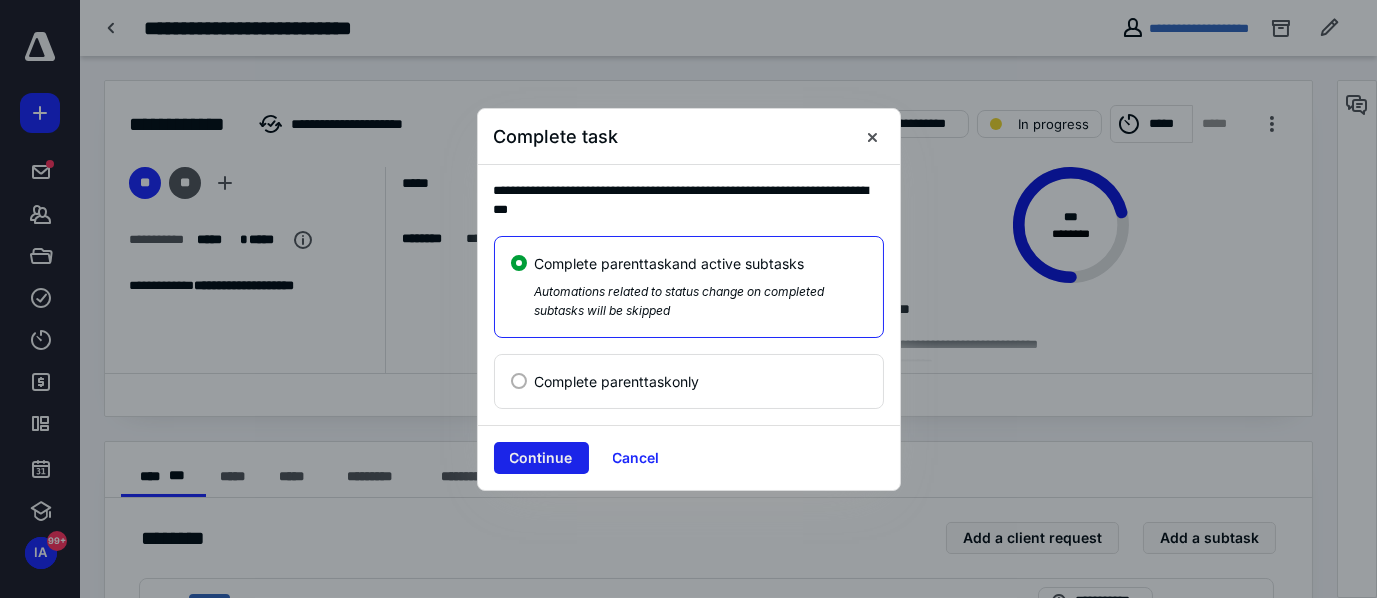 click on "Continue" at bounding box center [541, 458] 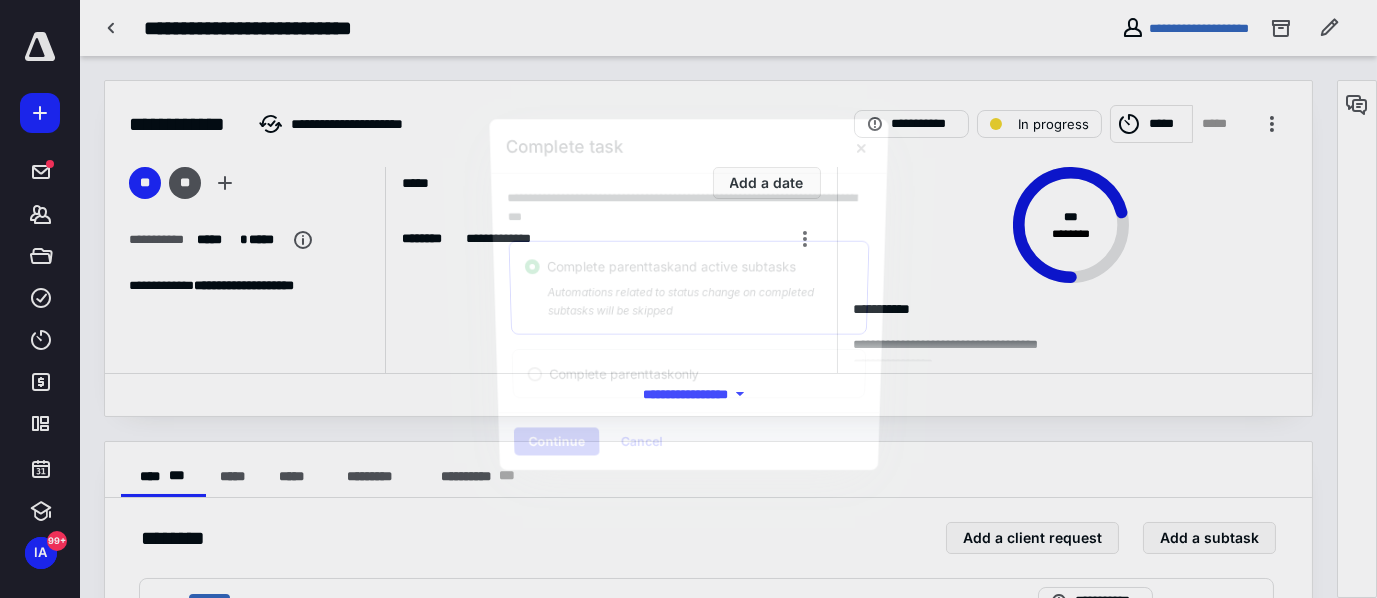 checkbox on "true" 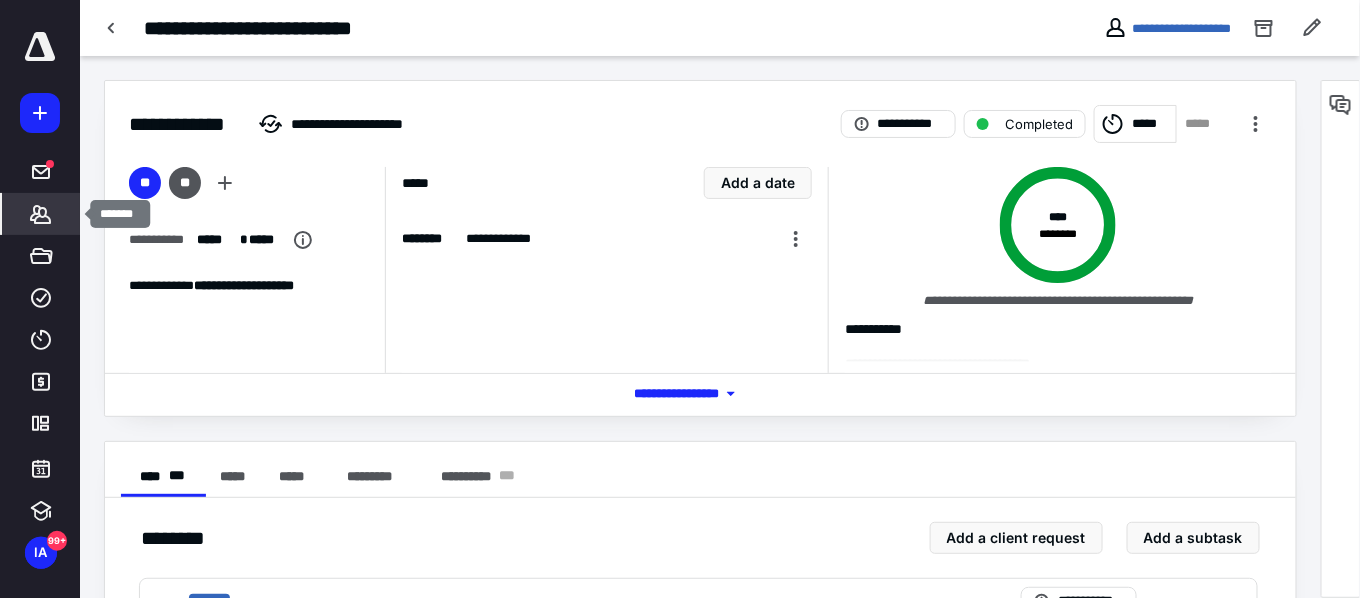 click 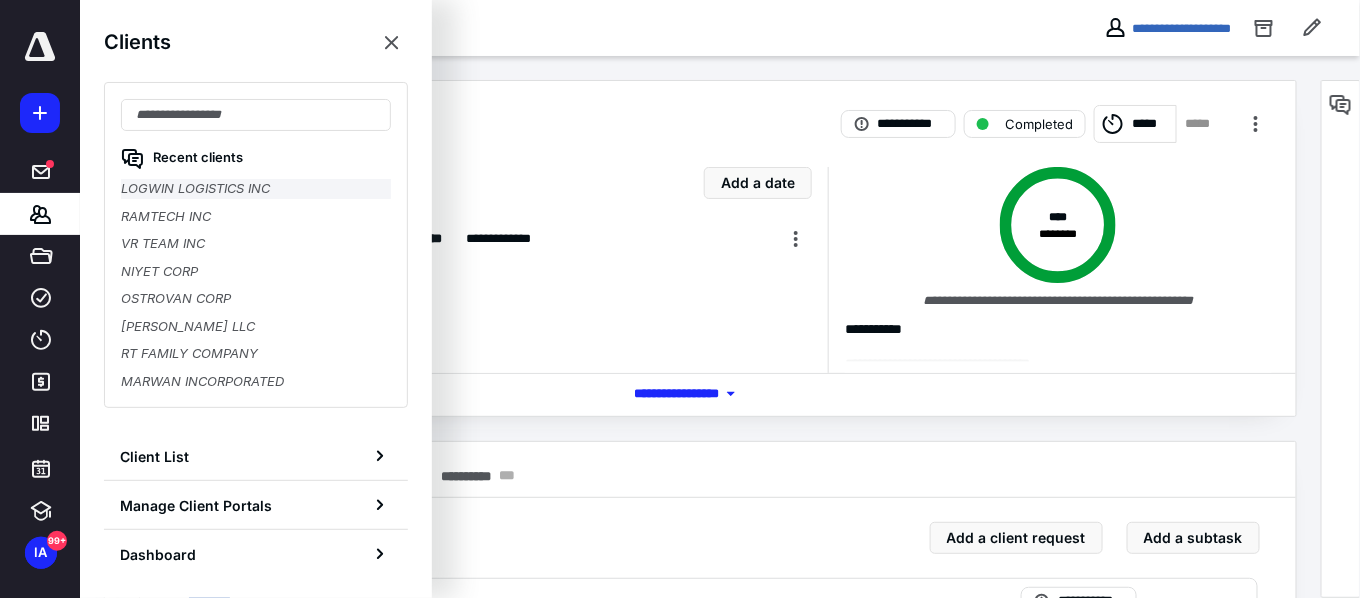 click on "Recent clients LOGWIN LOGISTICS INC RAMTECH INC VR TEAM INC NIYET CORP OSTROVAN CORP IGOR KOLOMIYCHENKO LLC RT FAMILY COMPANY MARWAN INCORPORATED" at bounding box center [256, 245] 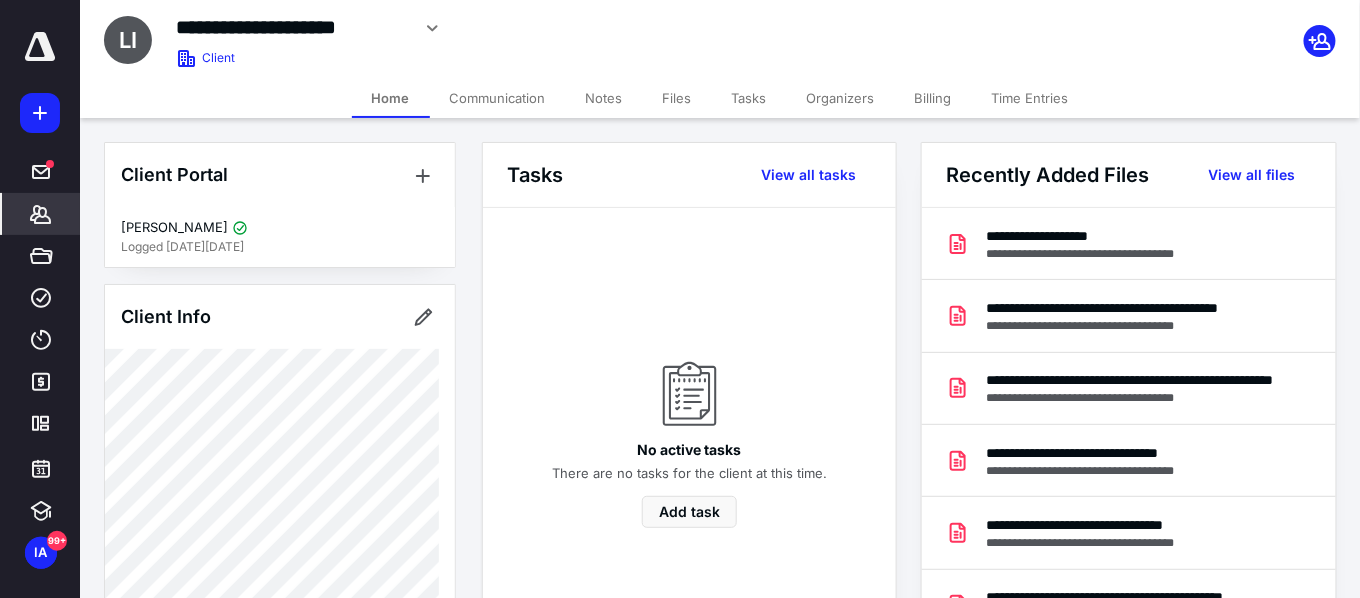 click at bounding box center [40, 47] 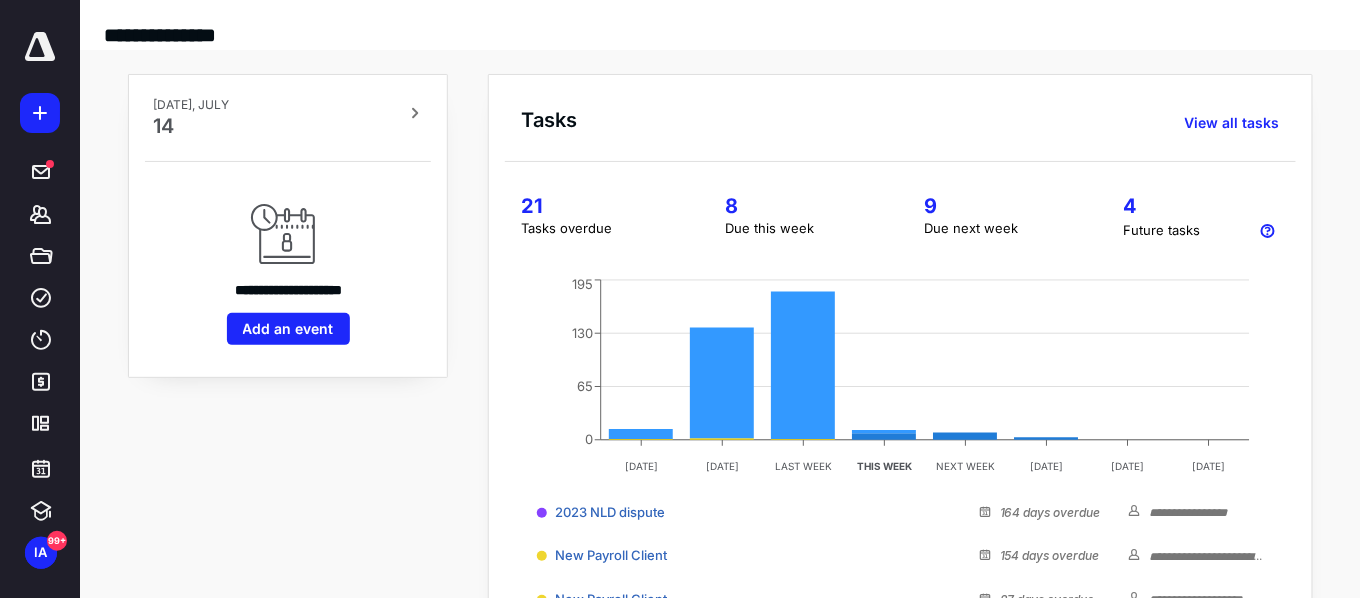 click on "Due this week" at bounding box center (800, 229) 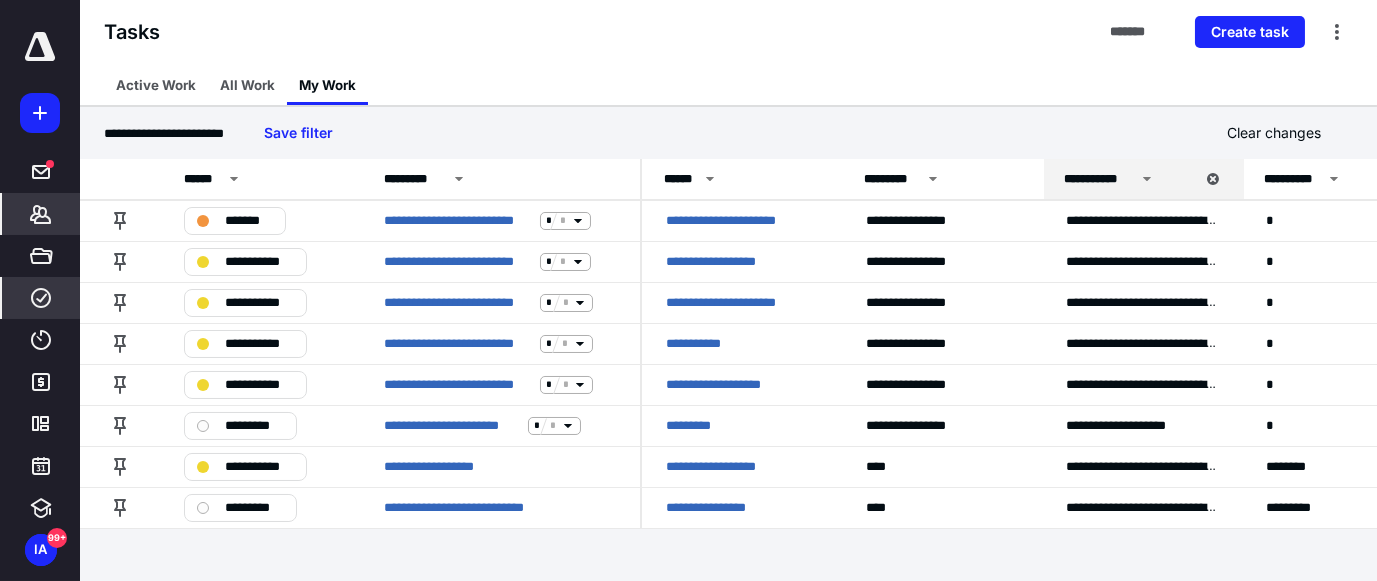 click on "Clients" at bounding box center [41, 214] 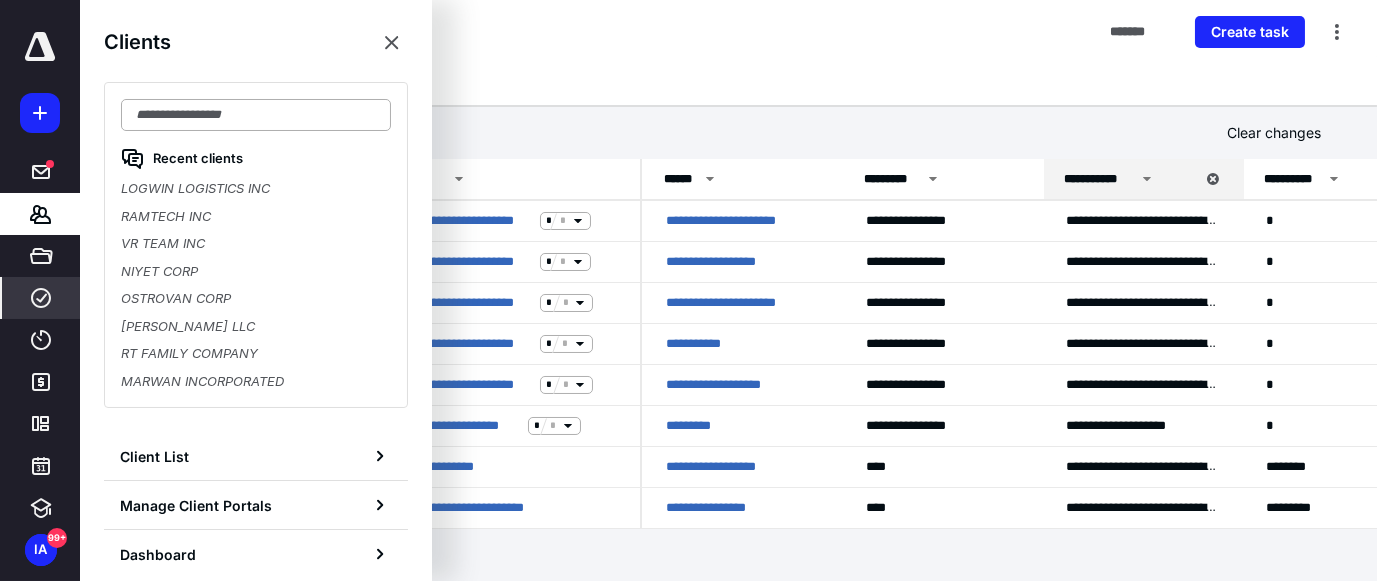 click at bounding box center (256, 115) 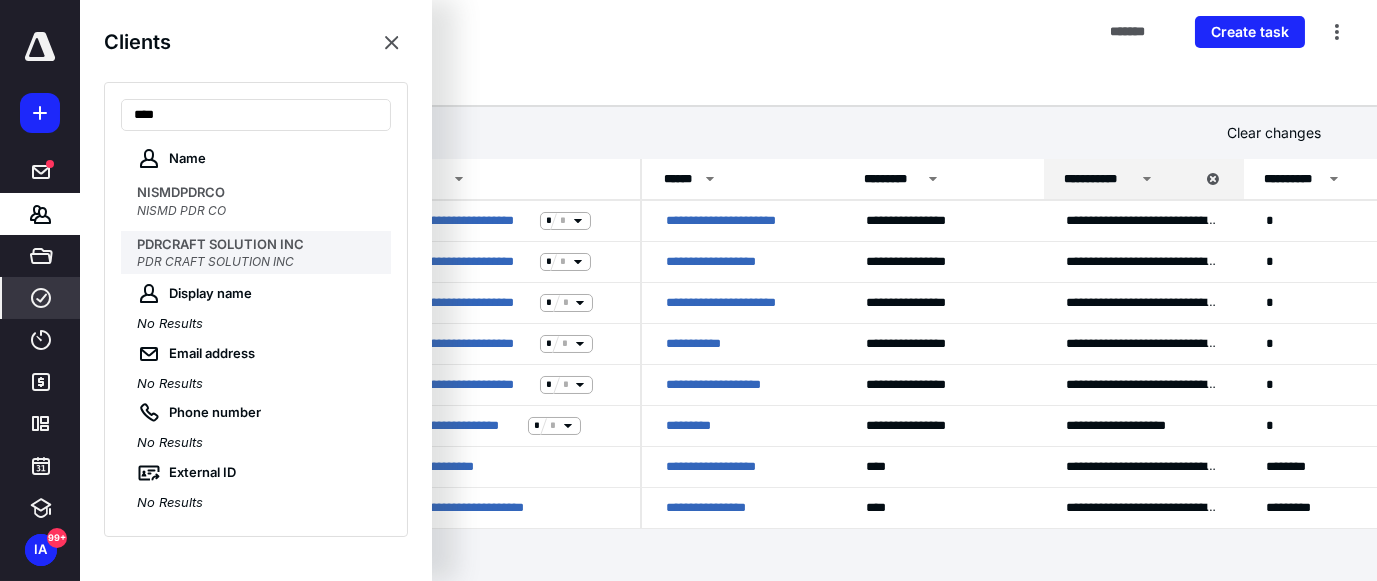 type on "***" 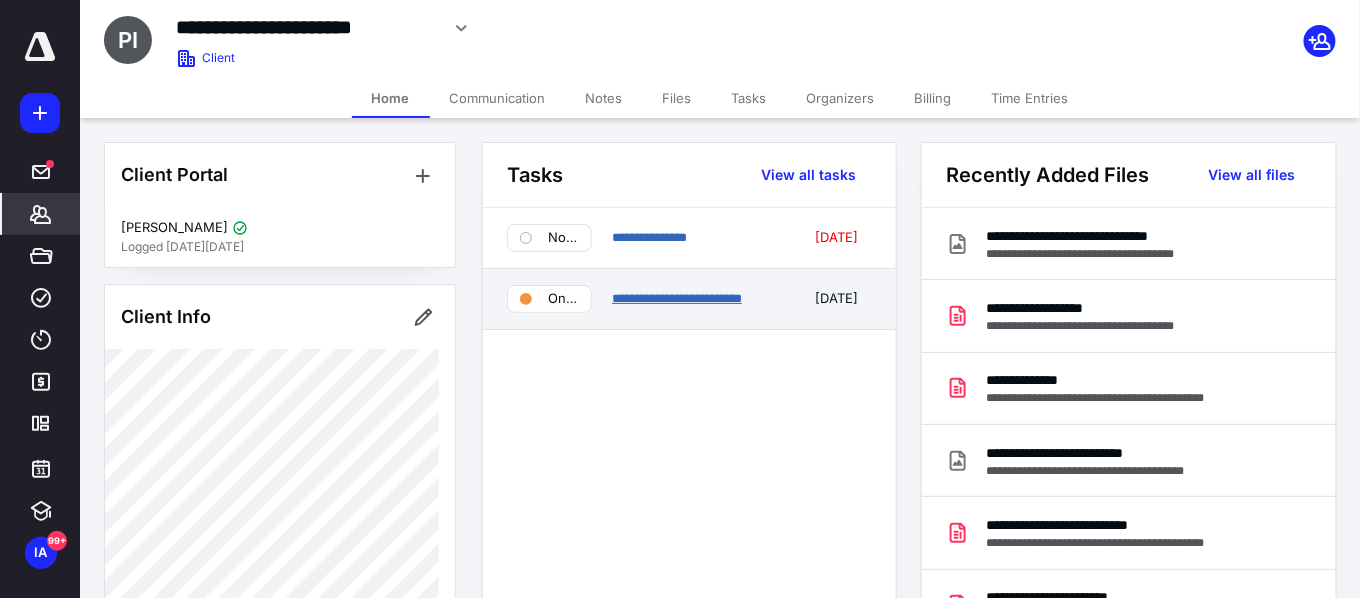 click on "**********" at bounding box center [677, 298] 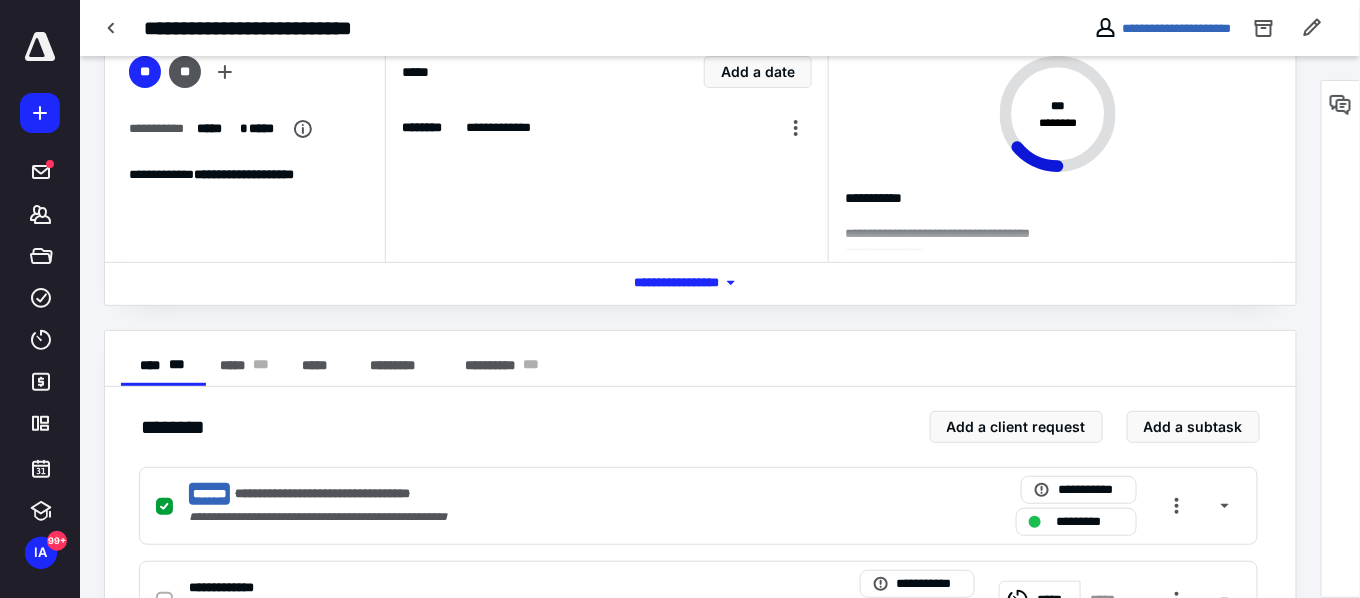 scroll, scrollTop: 0, scrollLeft: 0, axis: both 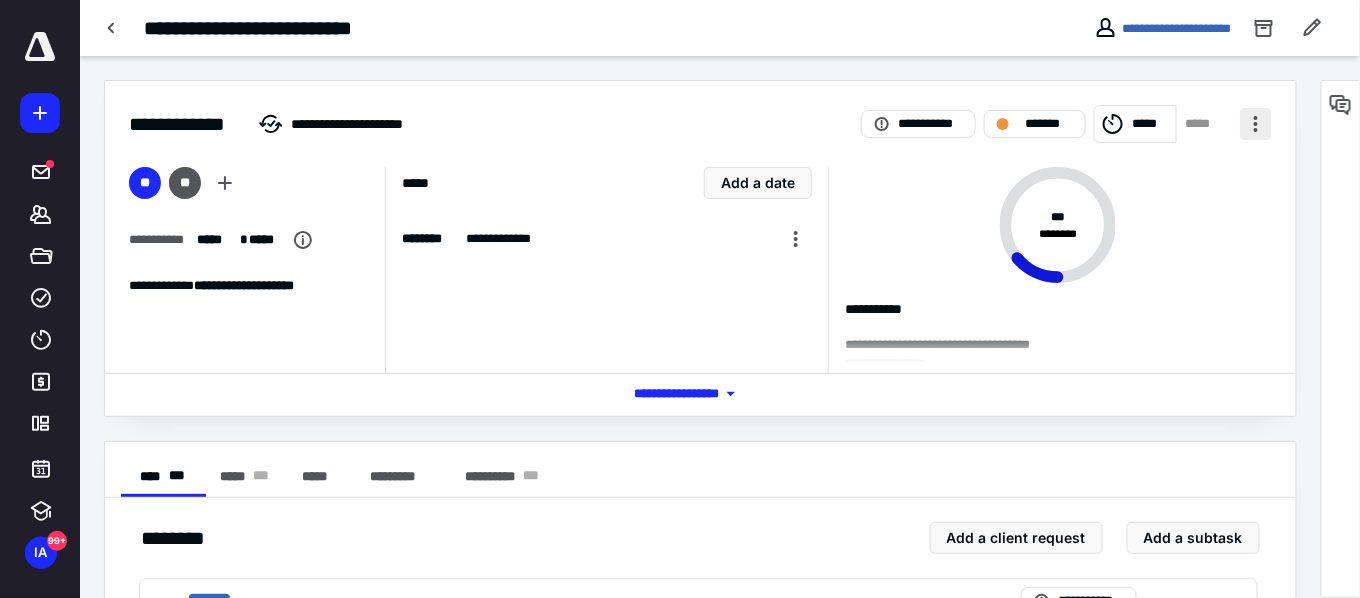click at bounding box center (1256, 124) 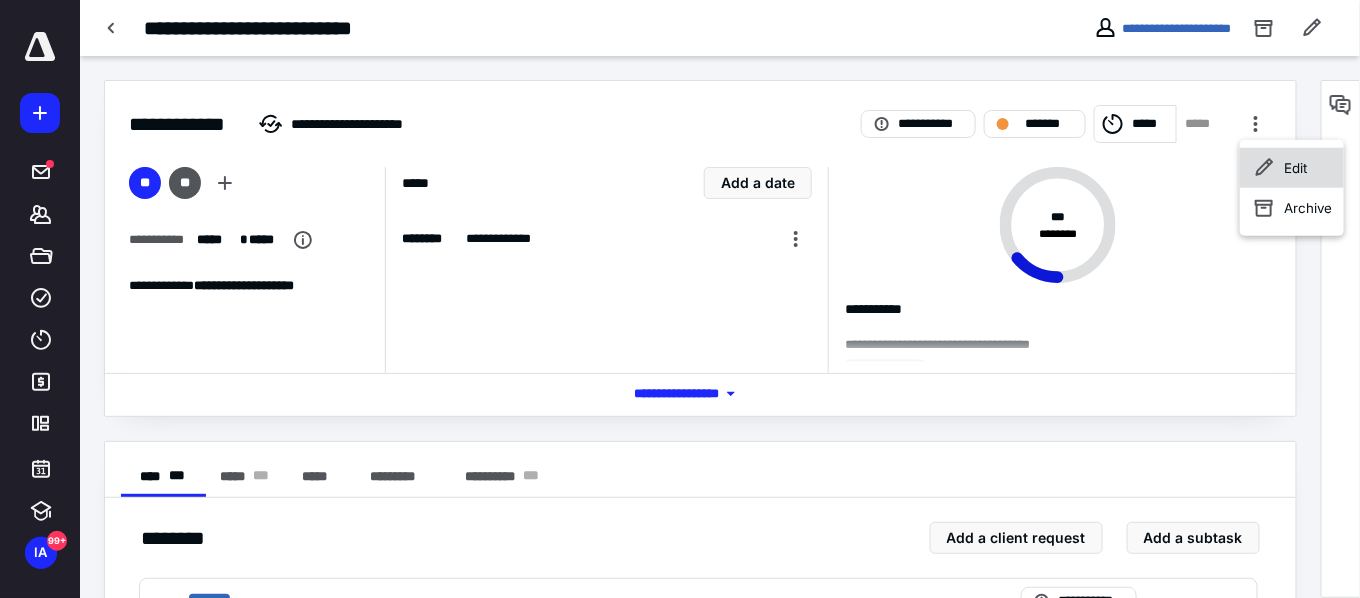 click on "Edit" at bounding box center [1295, 168] 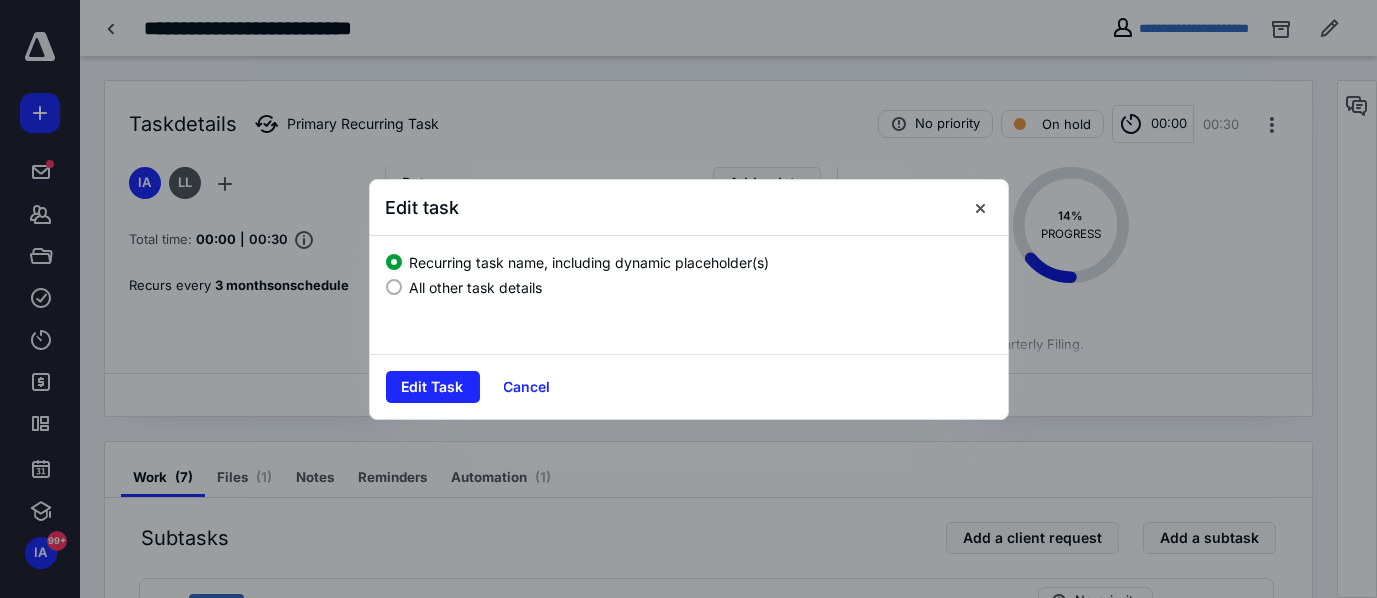 click at bounding box center (688, 299) 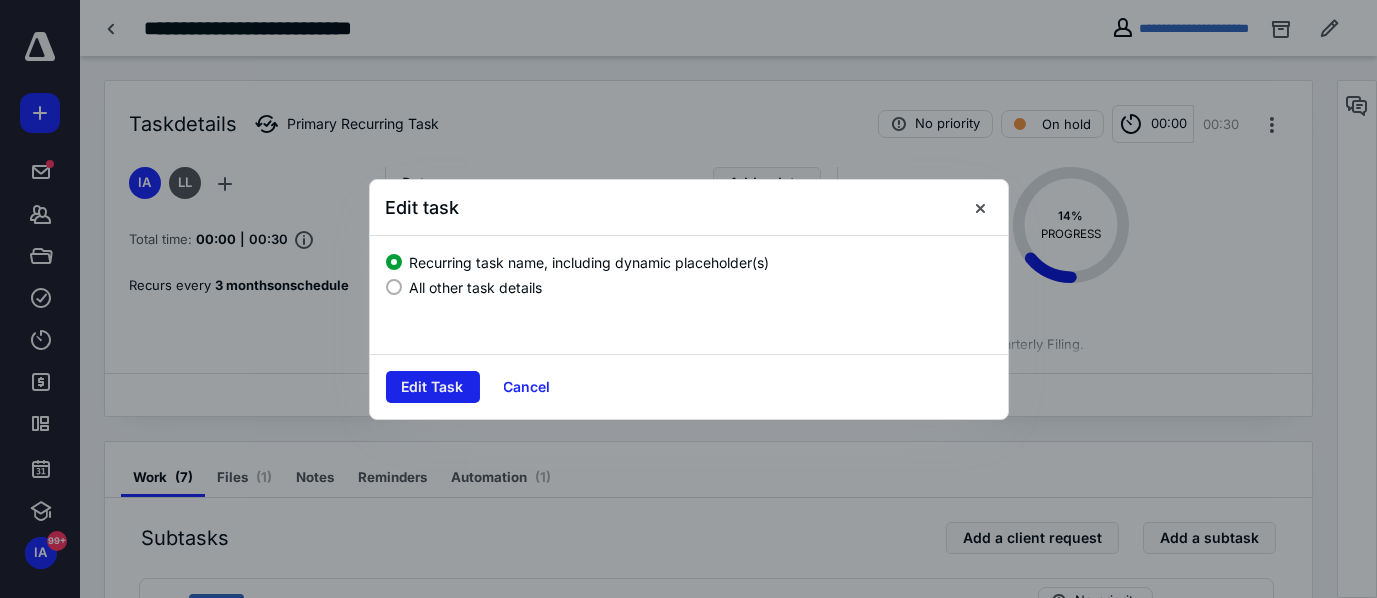 click on "Edit Task" at bounding box center [433, 387] 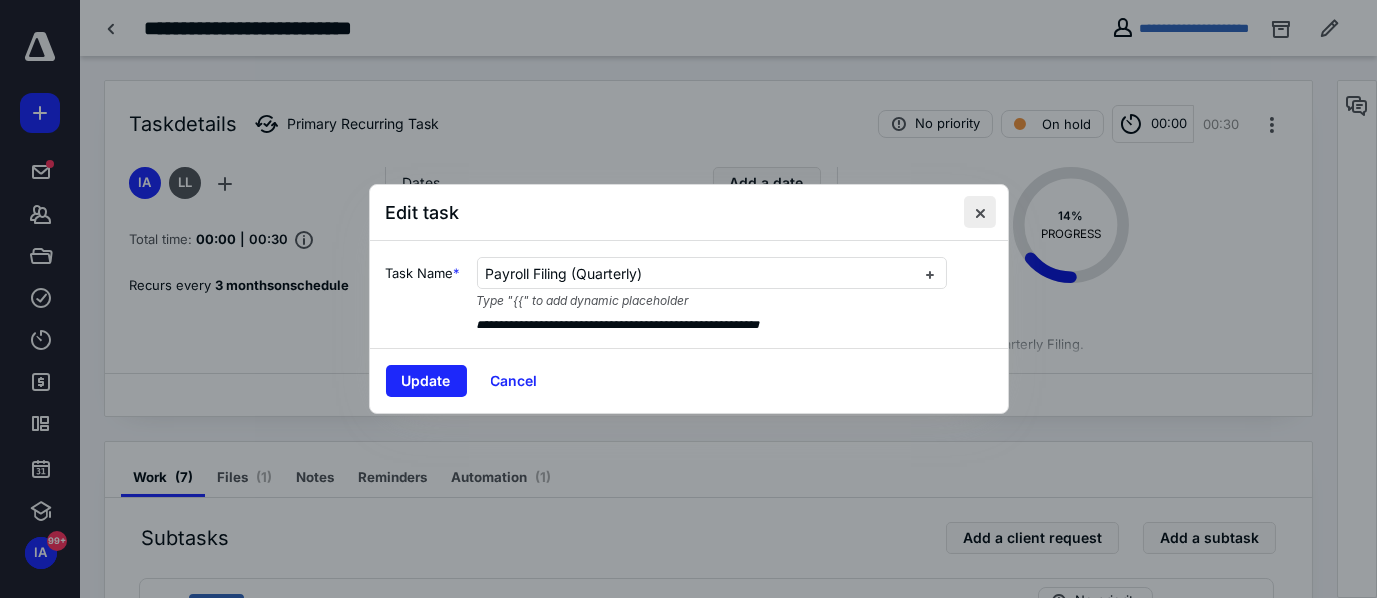 click at bounding box center [980, 212] 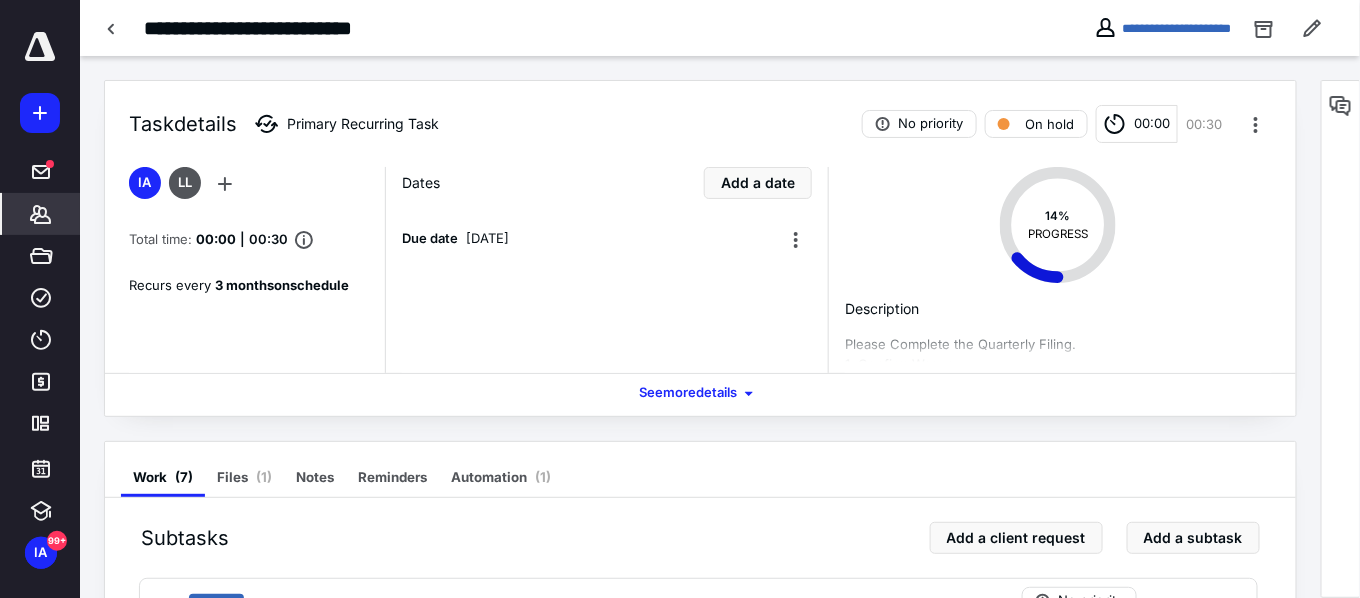 click 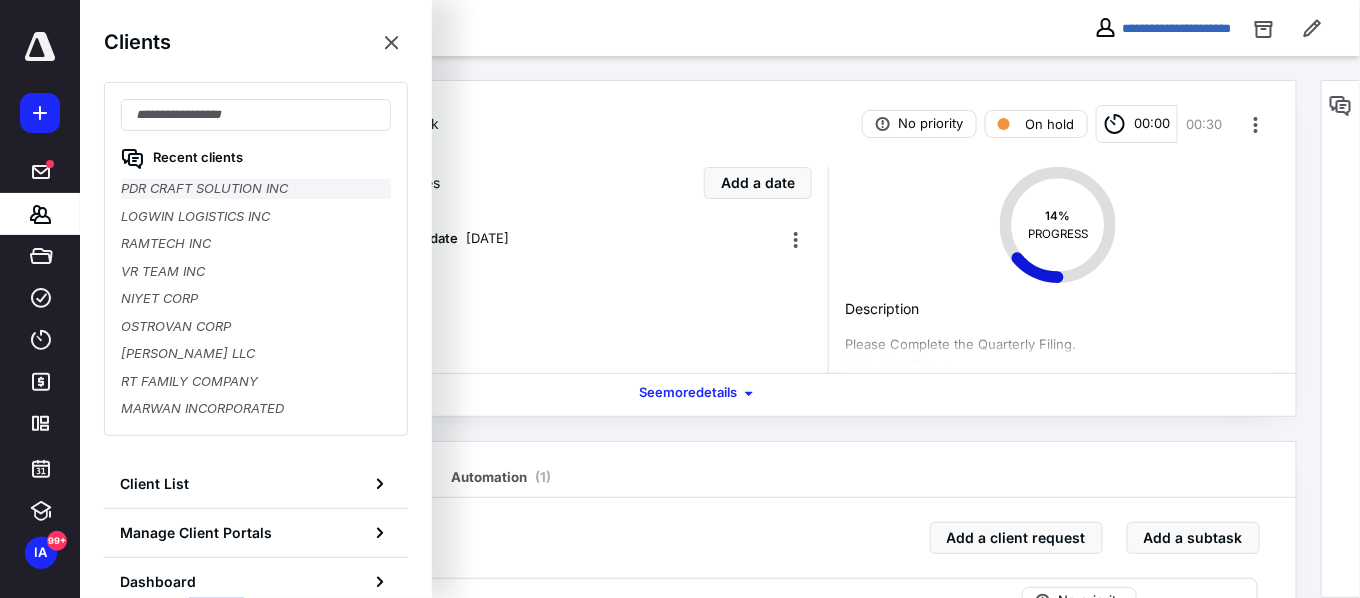click on "PDR CRAFT SOLUTION INC" at bounding box center (256, 189) 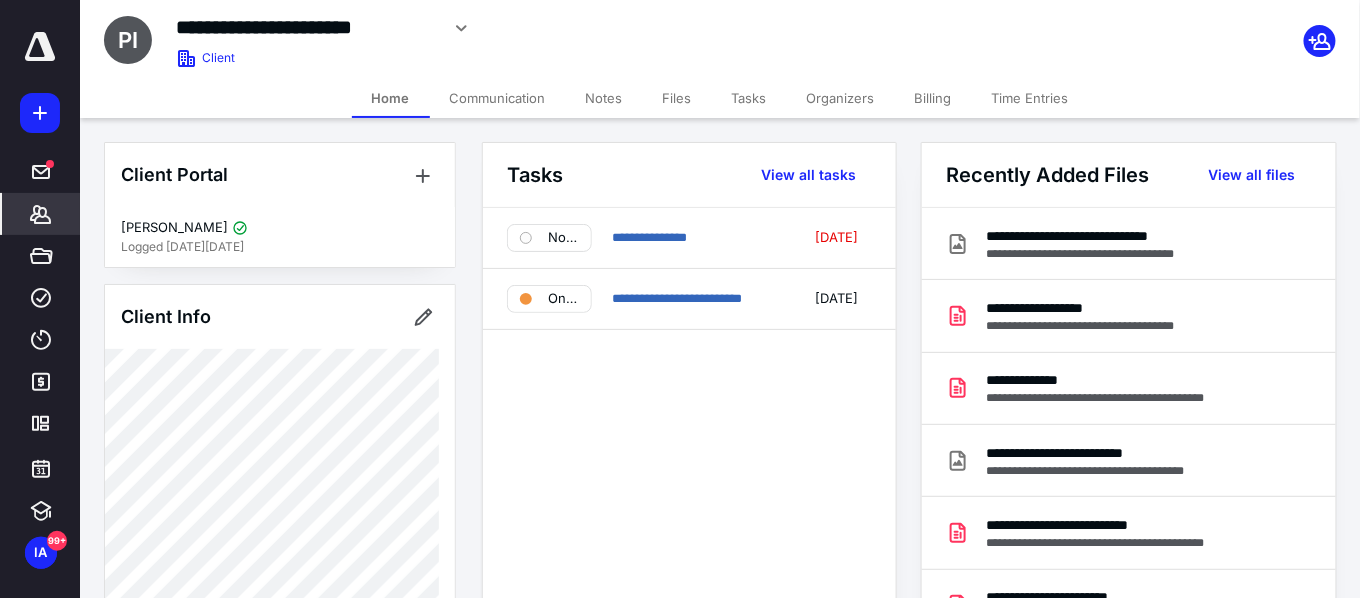 click on "Billing" at bounding box center [933, 98] 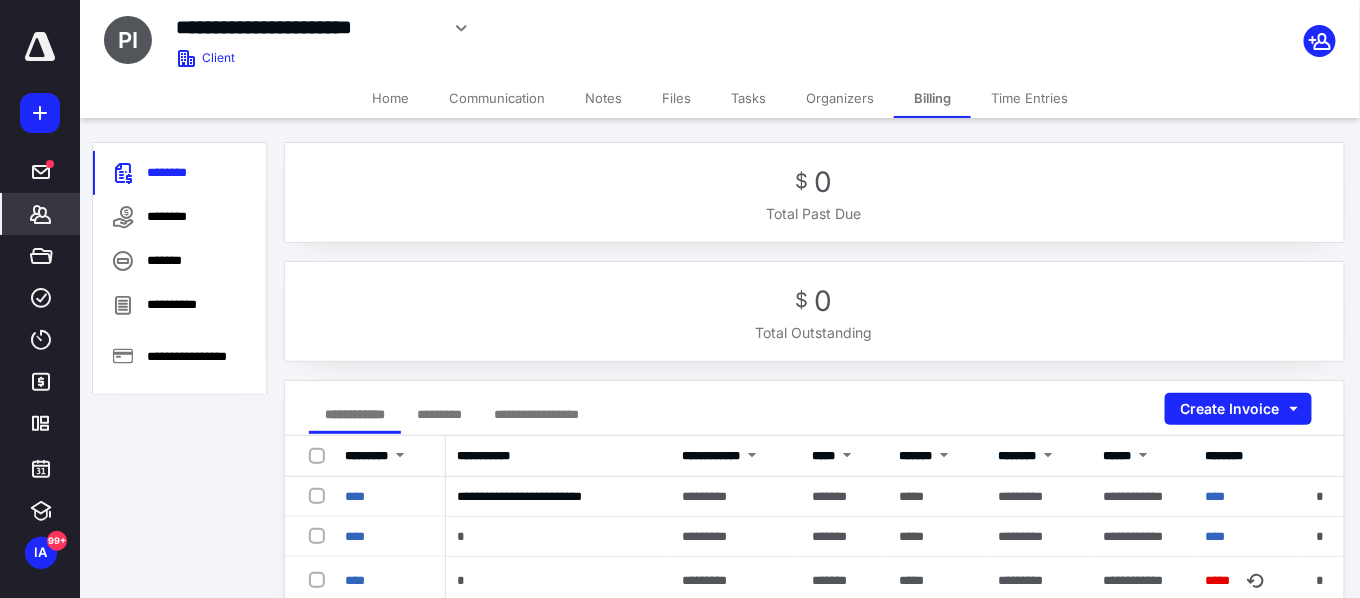 click on "*********" at bounding box center [439, 414] 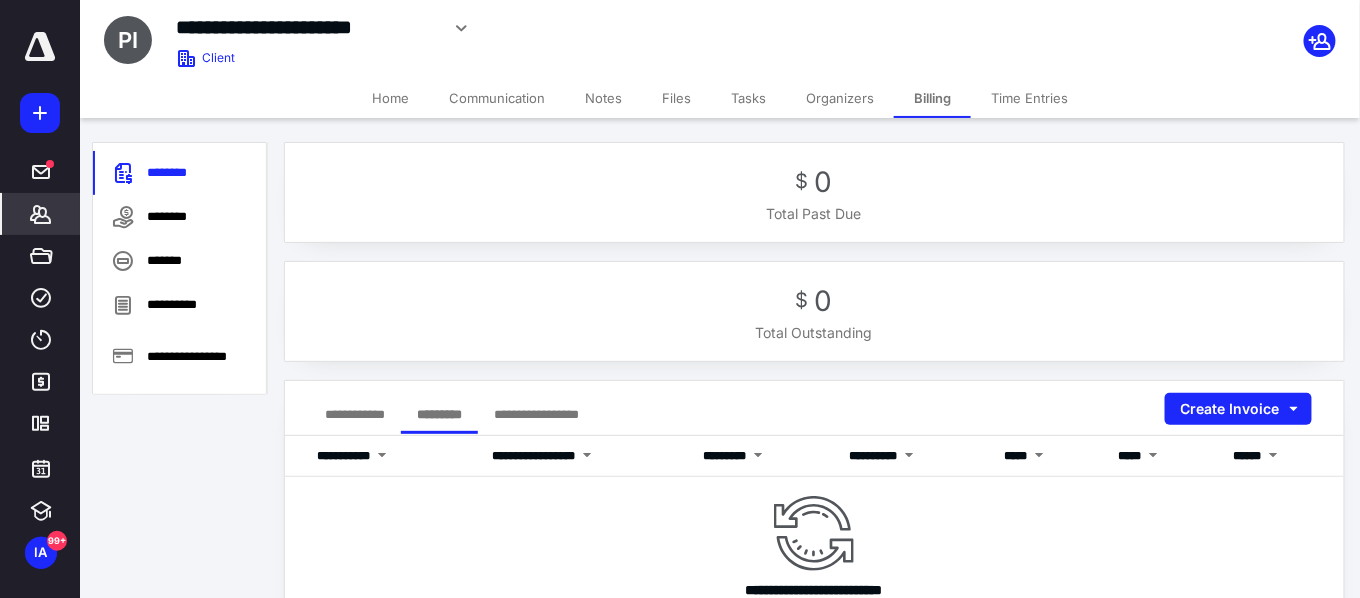 click on "**********" at bounding box center [355, 414] 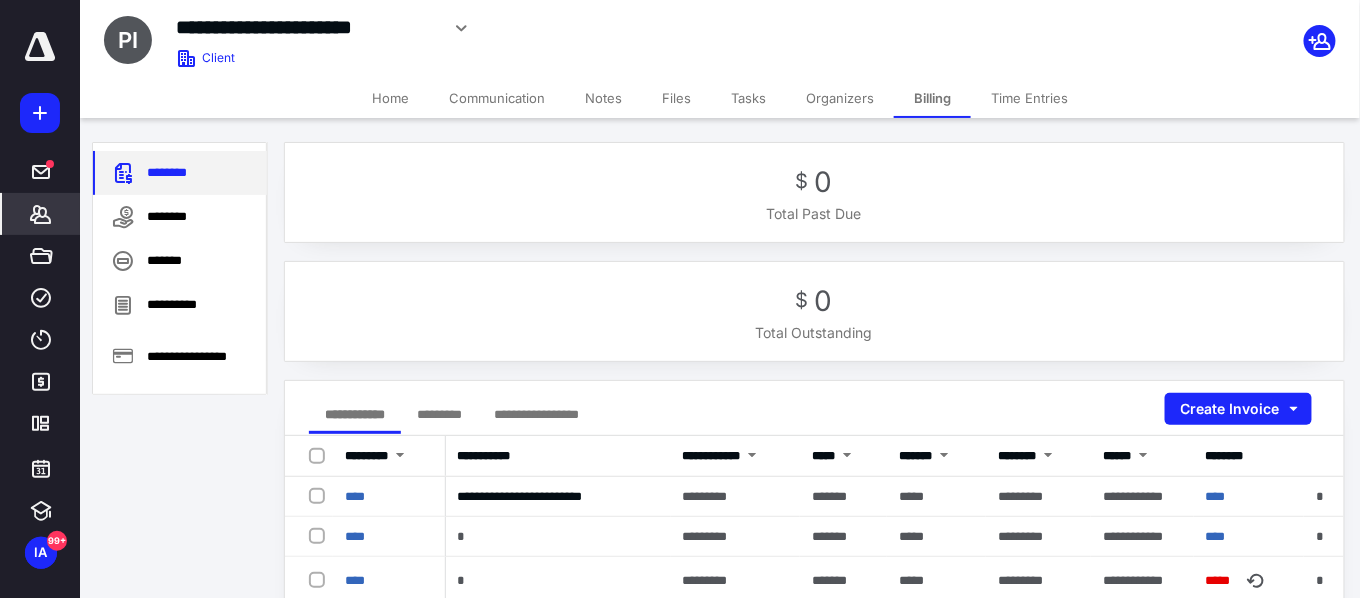 click on "********" at bounding box center (180, 173) 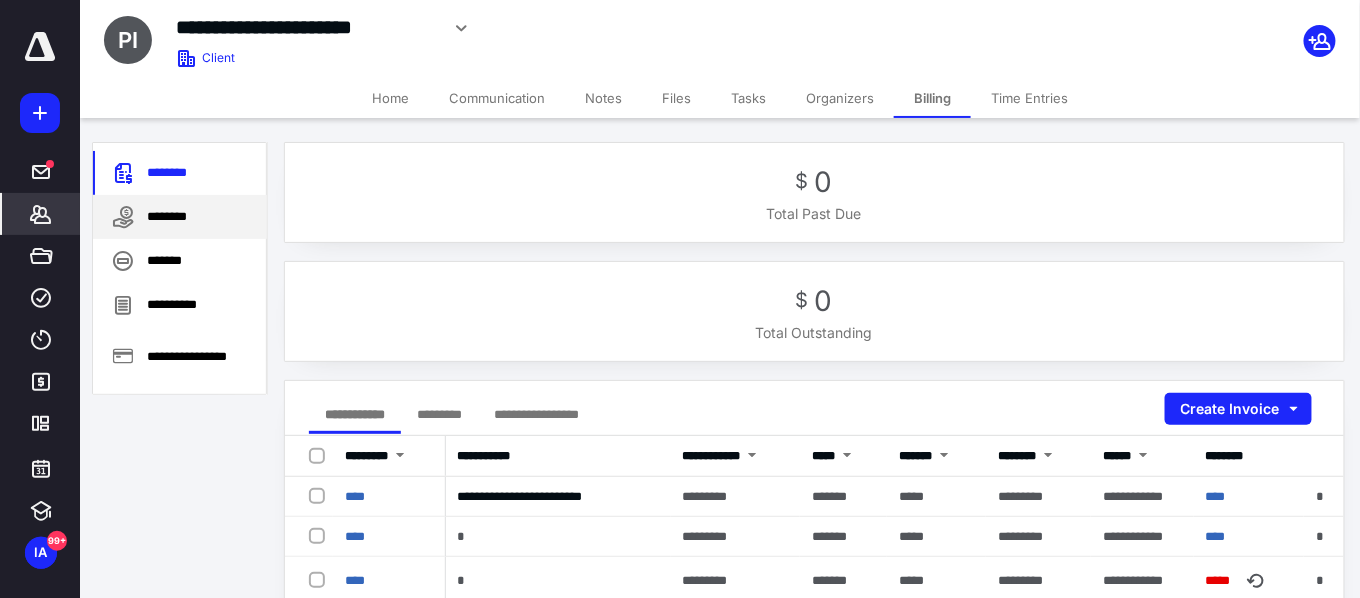 click on "********" at bounding box center [180, 217] 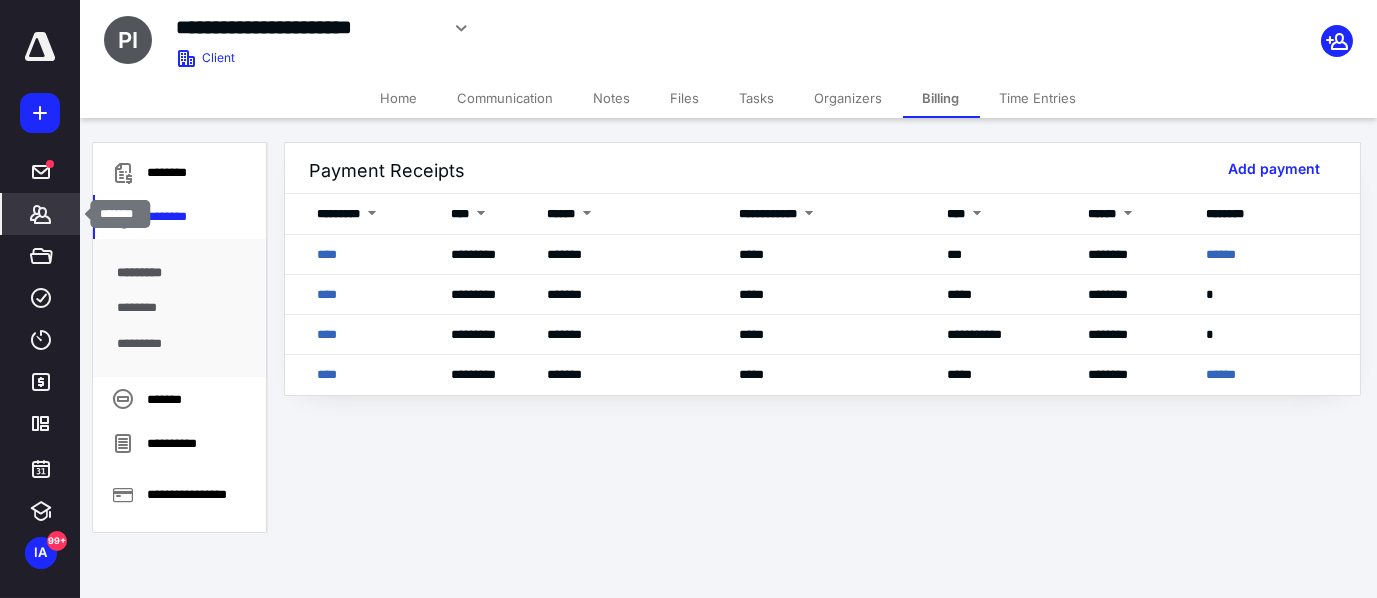 click on "Clients" at bounding box center [41, 214] 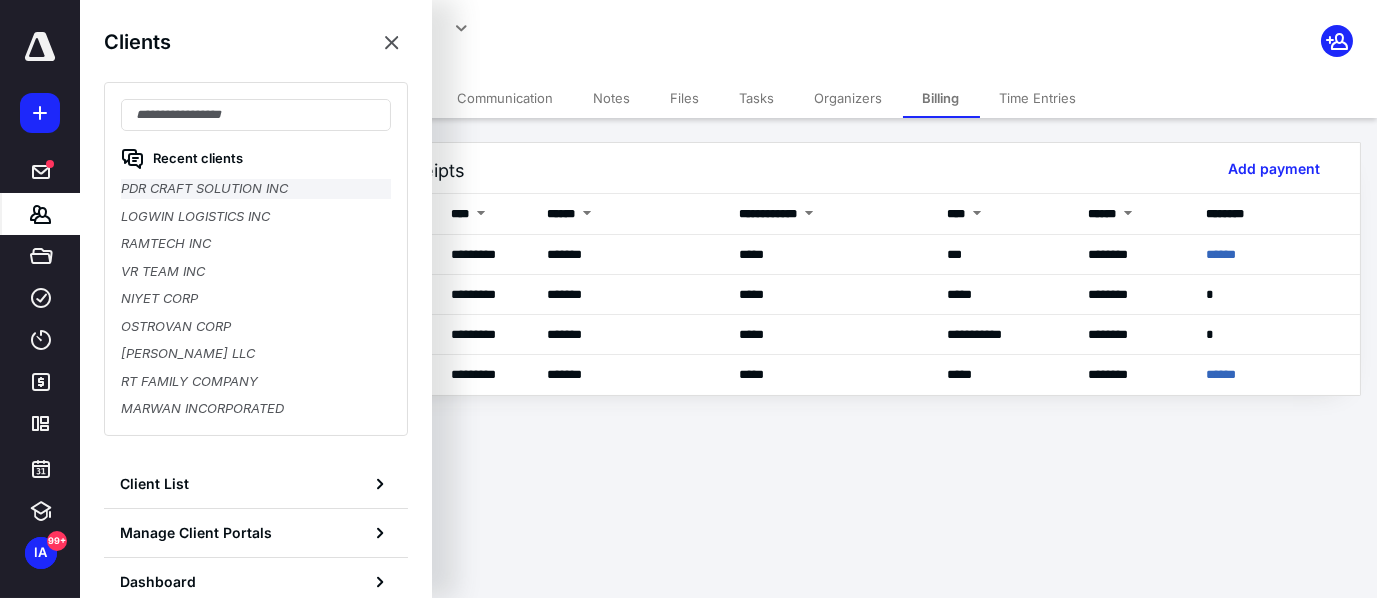 click on "PDR CRAFT SOLUTION INC" at bounding box center (256, 189) 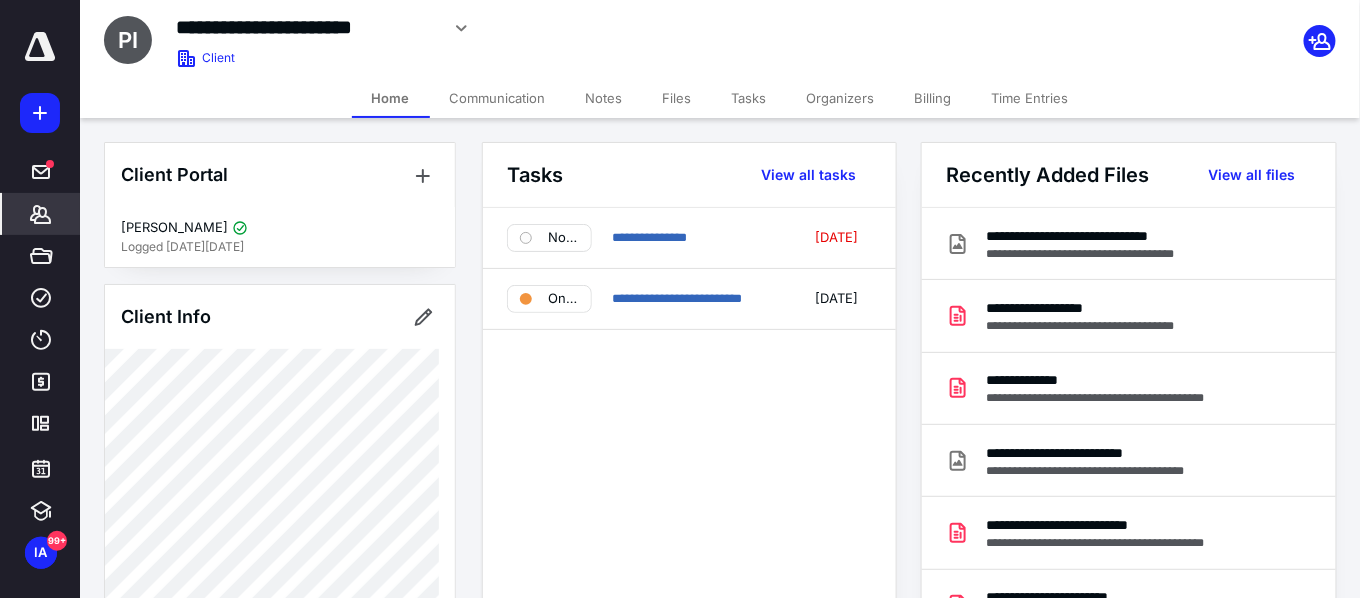 click at bounding box center (40, 47) 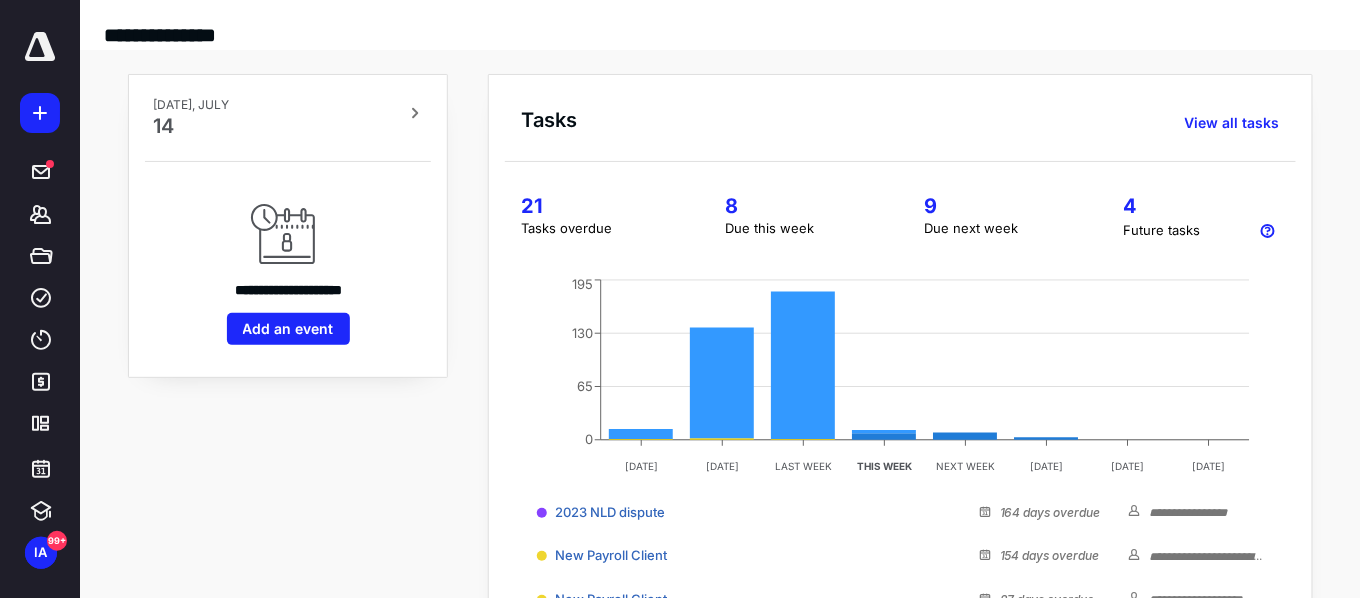 click on "8" at bounding box center [800, 206] 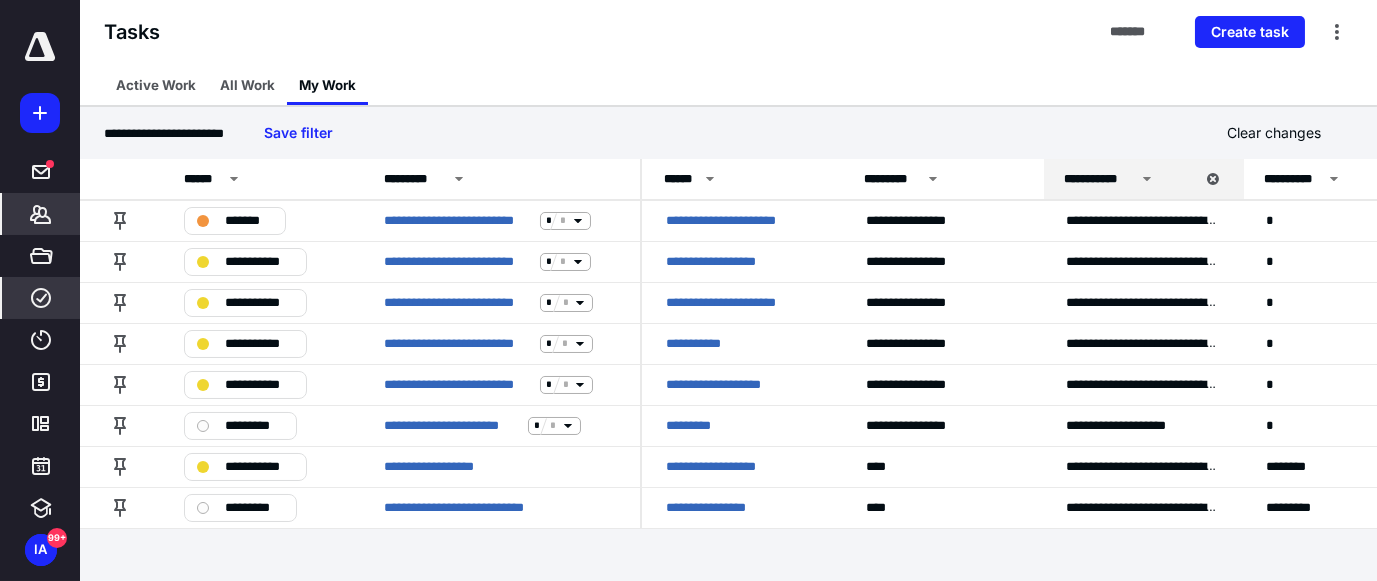 click 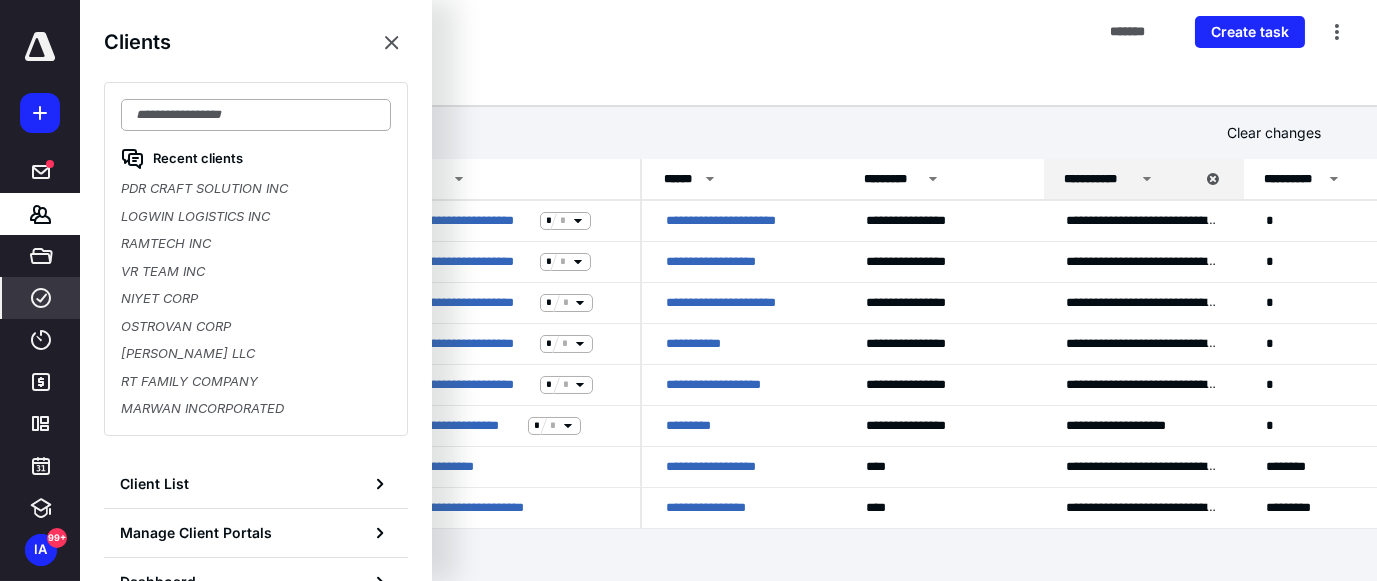 click at bounding box center [256, 115] 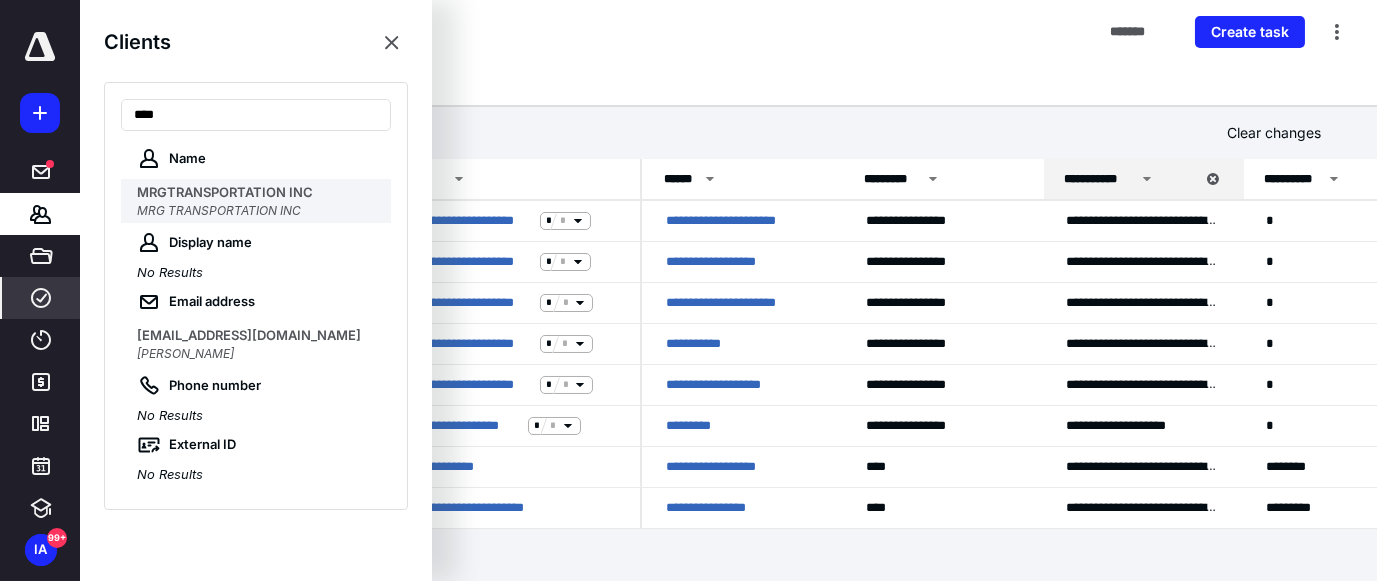 type on "***" 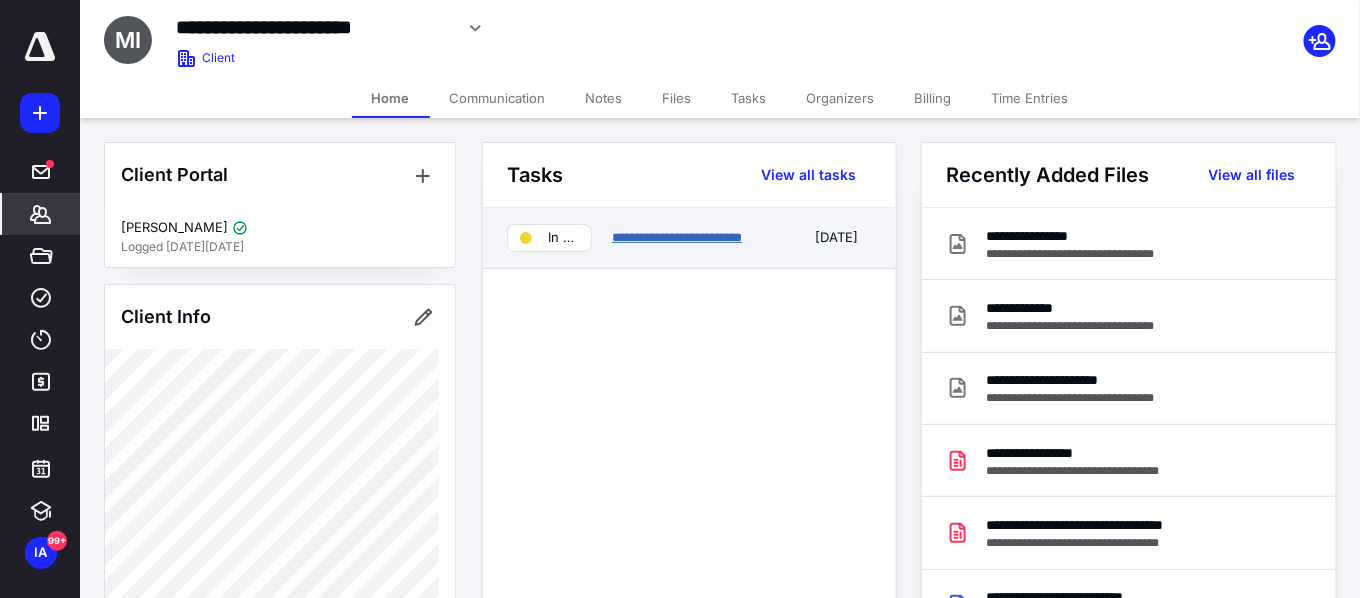 click on "**********" at bounding box center (677, 237) 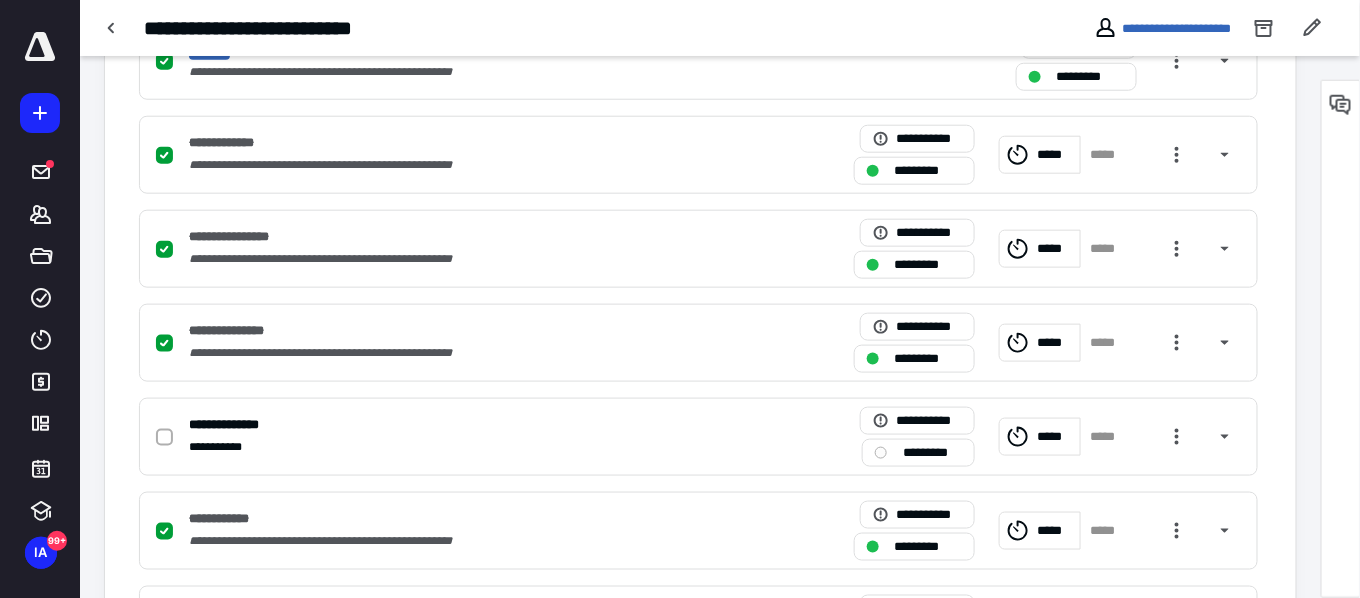scroll, scrollTop: 670, scrollLeft: 0, axis: vertical 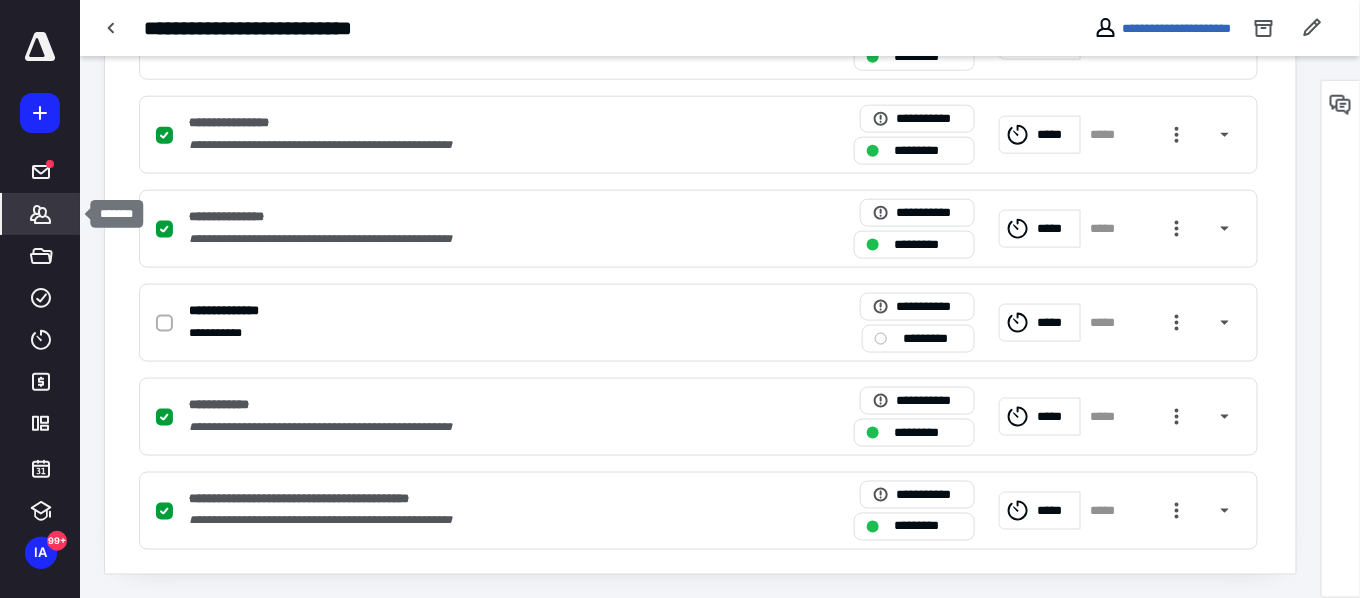 click 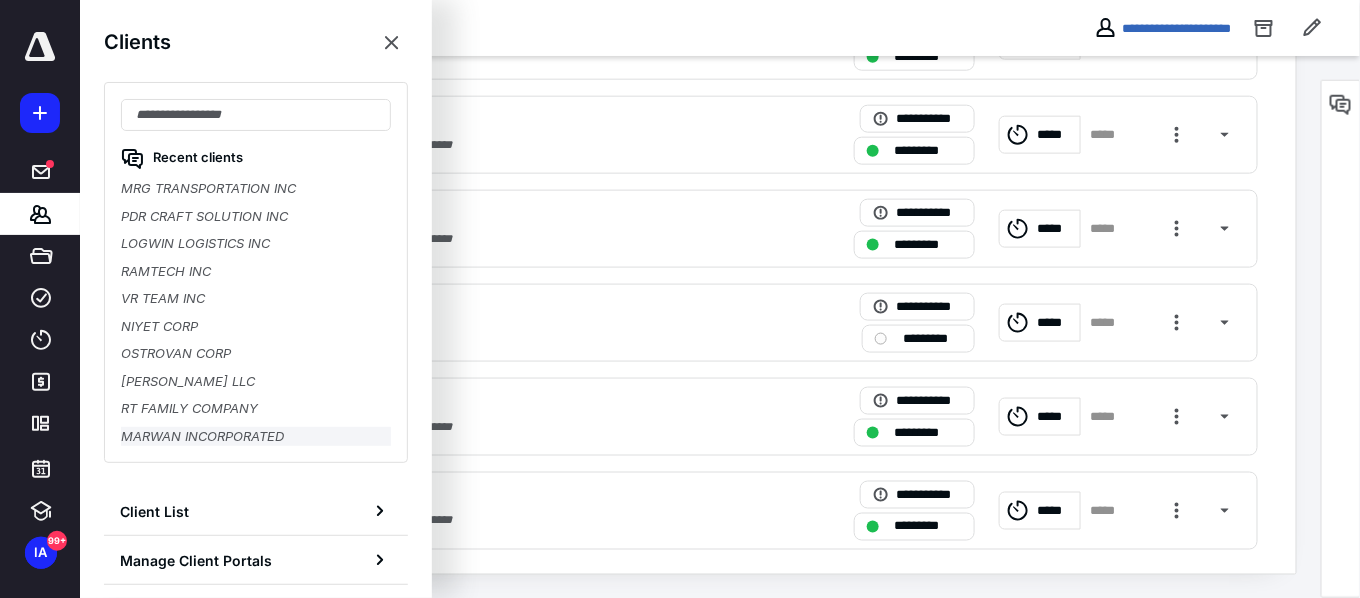 click on "MARWAN INCORPORATED" at bounding box center (256, 437) 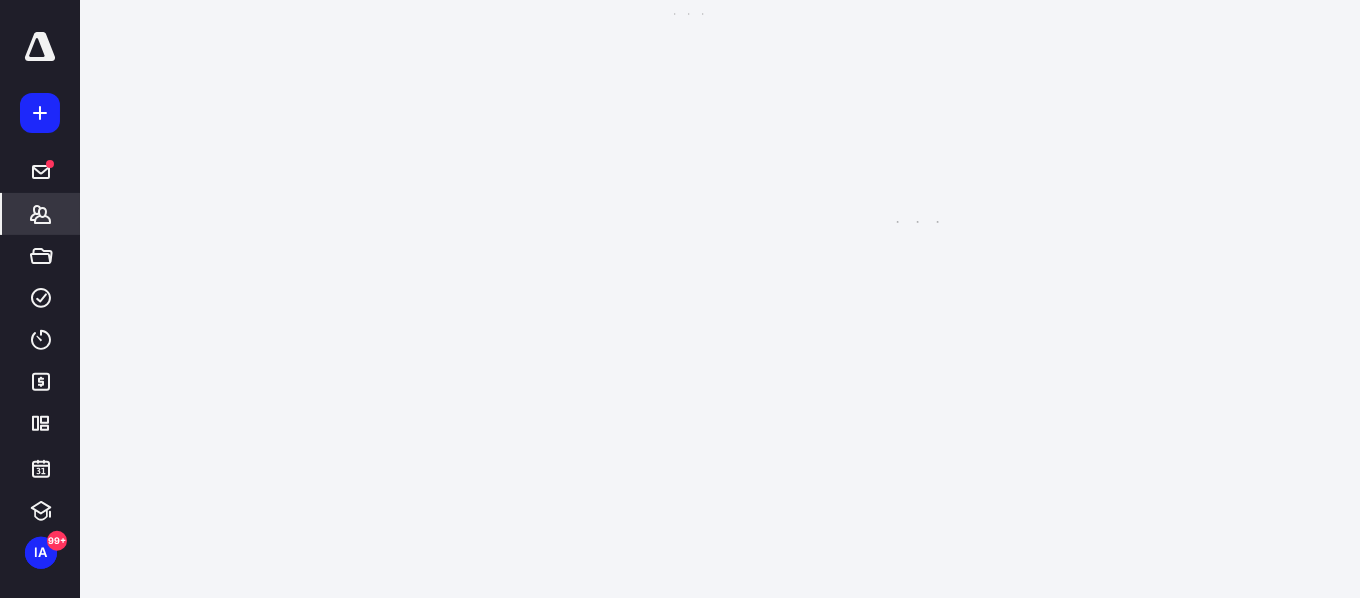 scroll, scrollTop: 0, scrollLeft: 0, axis: both 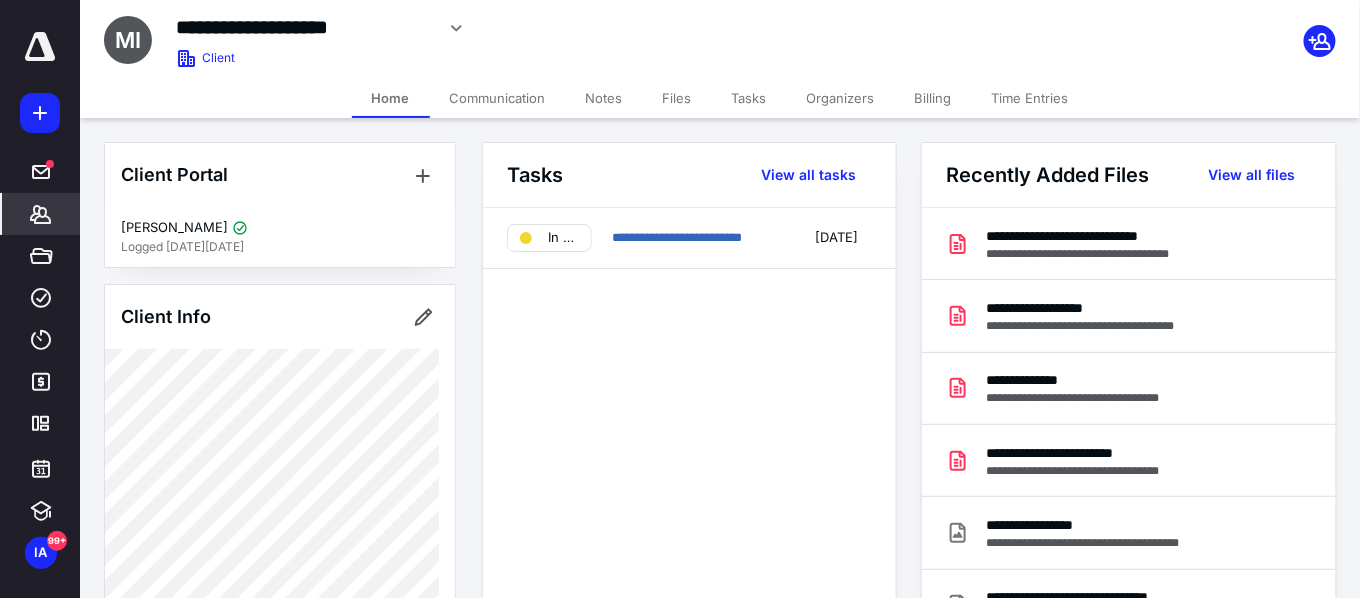 click on "**********" at bounding box center [720, 39] 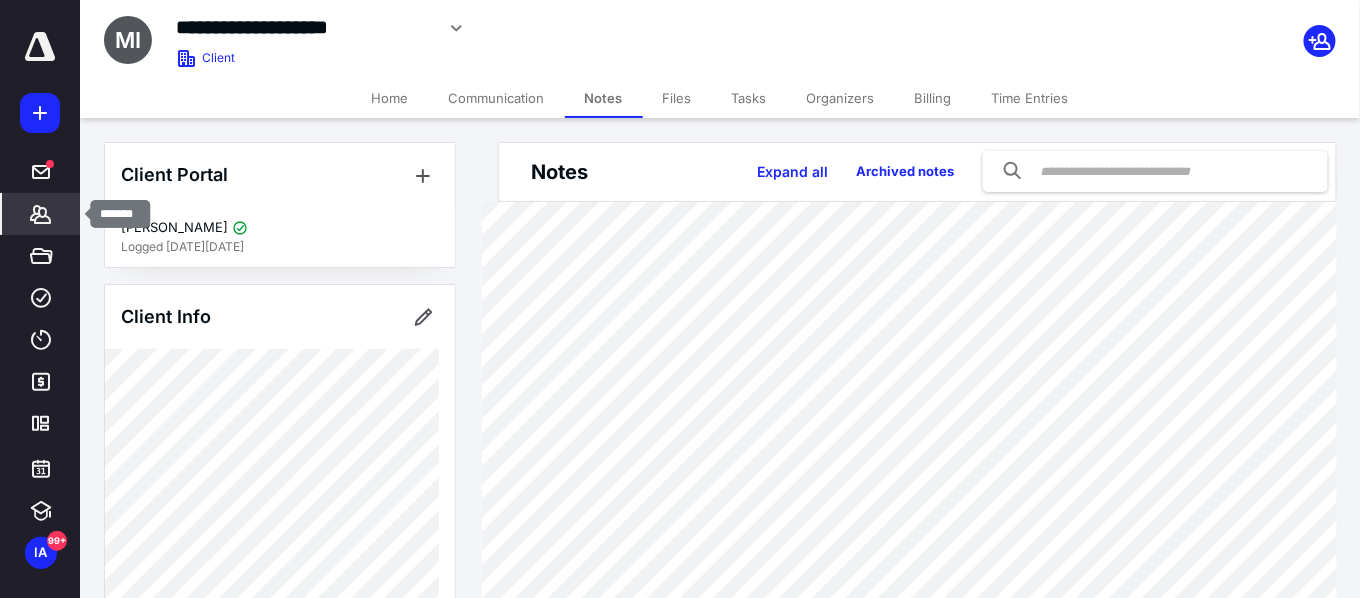 click on "Clients" at bounding box center (41, 214) 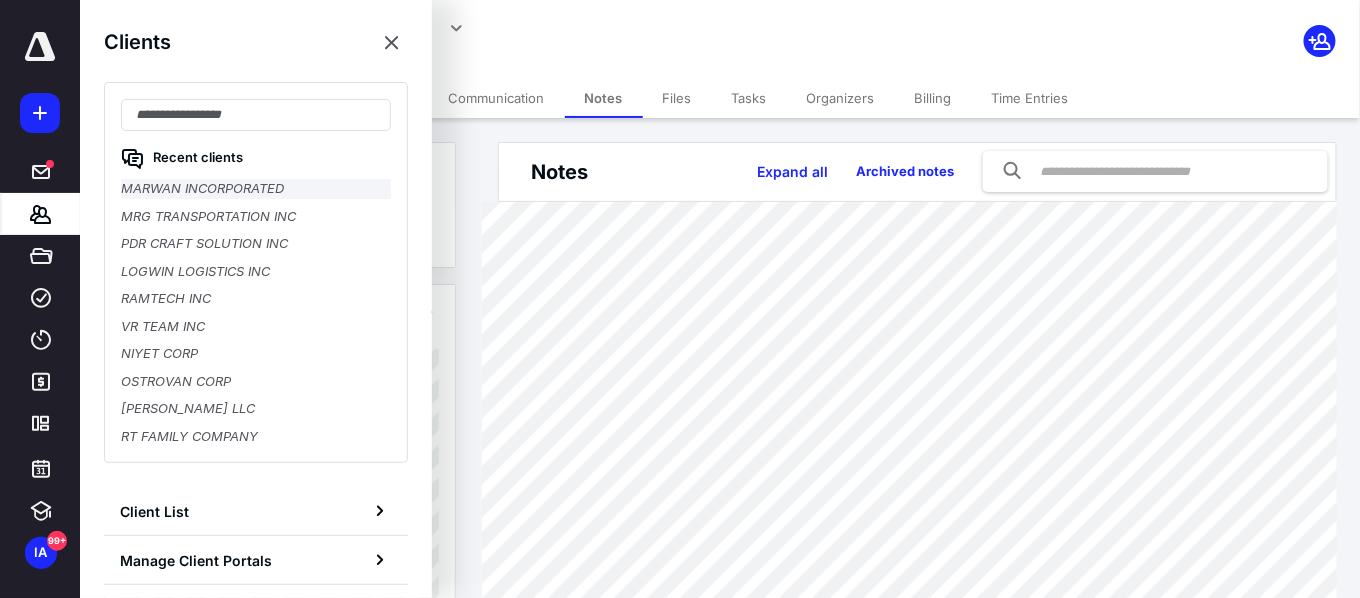 click on "MARWAN INCORPORATED" at bounding box center [256, 189] 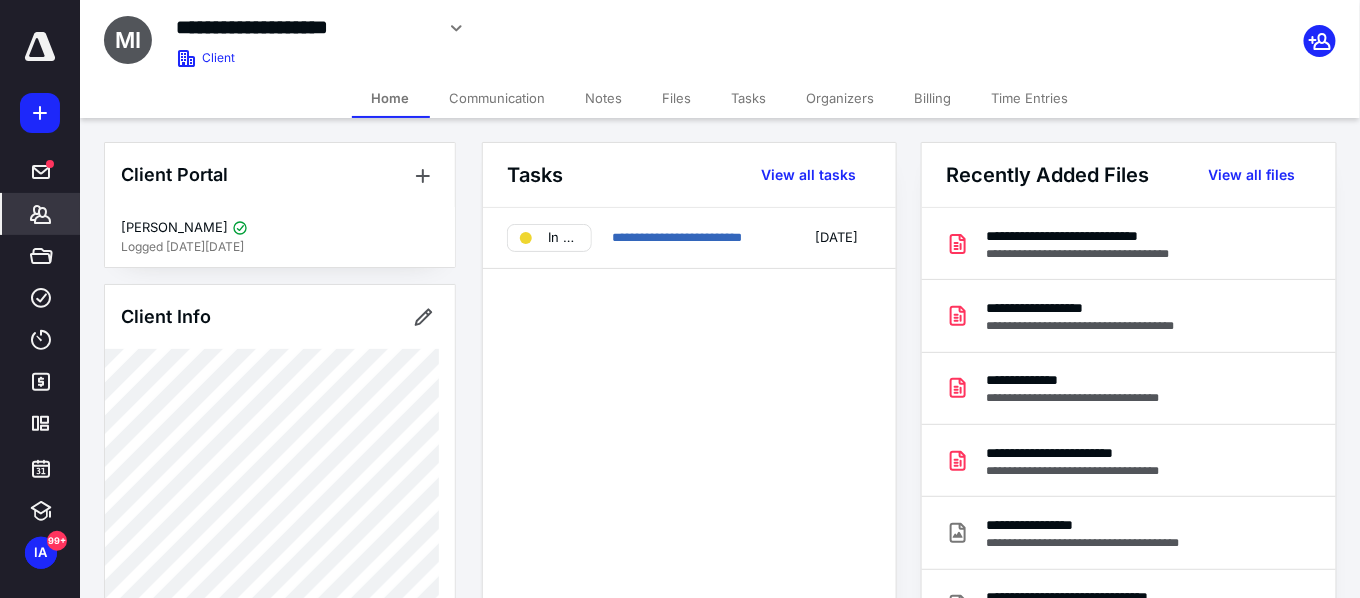 click on "Notes" at bounding box center (604, 98) 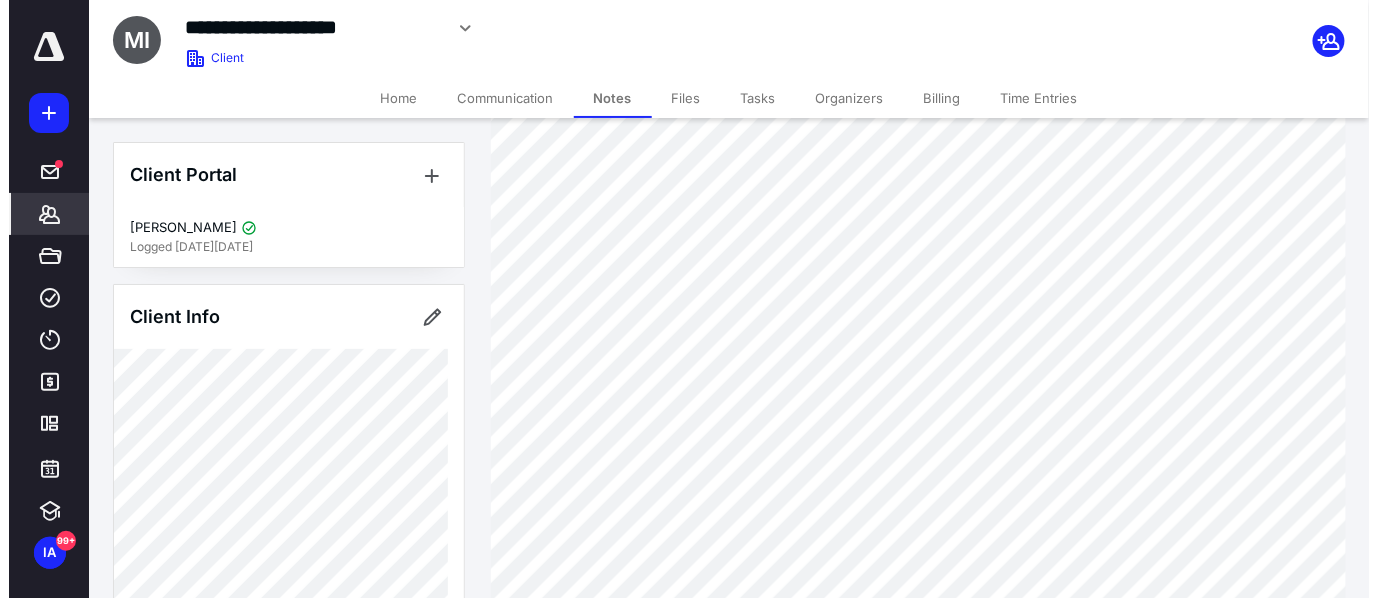 scroll, scrollTop: 150, scrollLeft: 0, axis: vertical 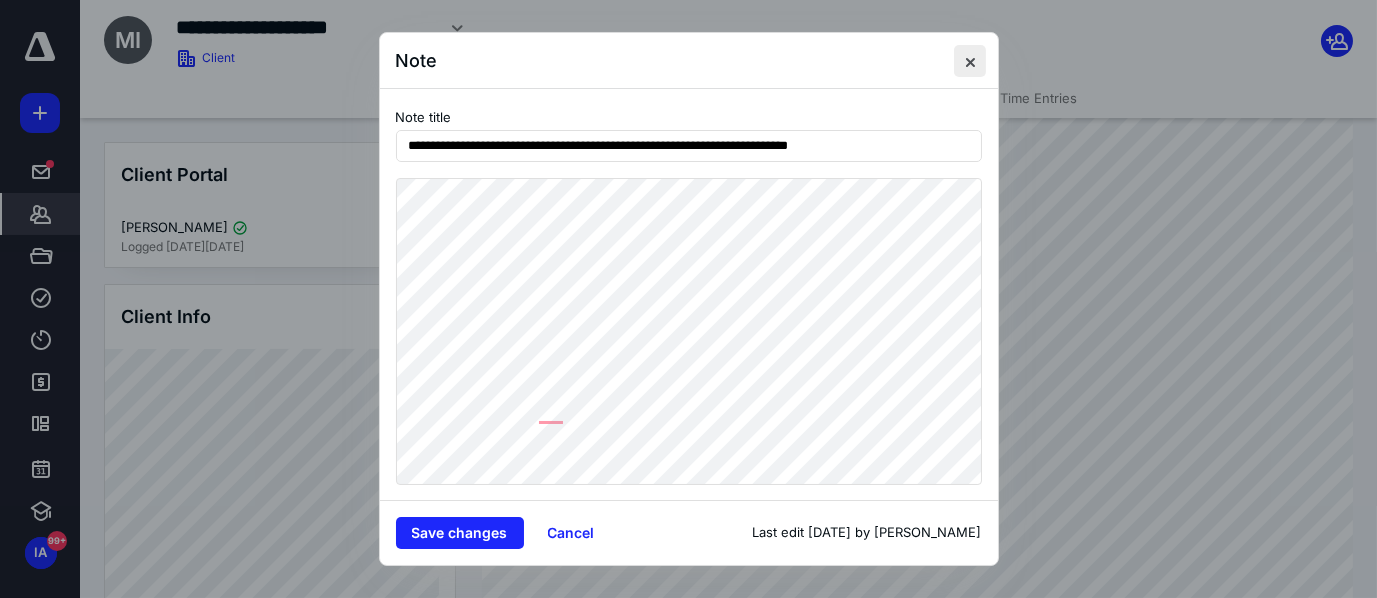 click at bounding box center [970, 61] 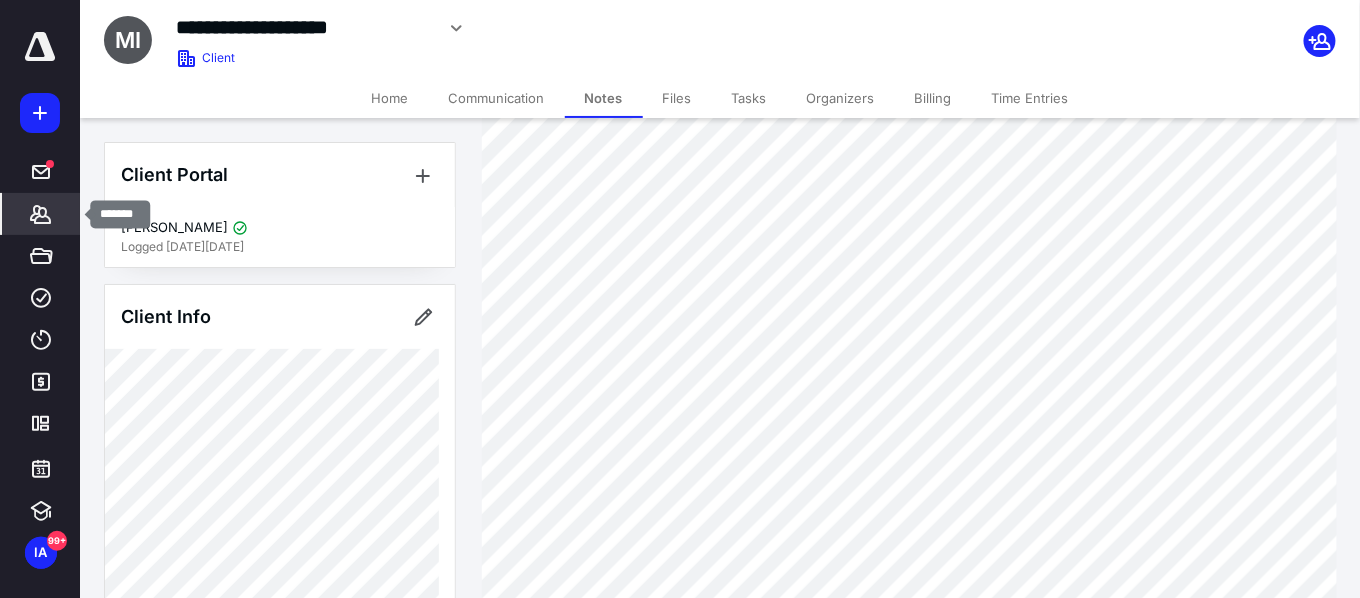 click on "Clients" at bounding box center [41, 214] 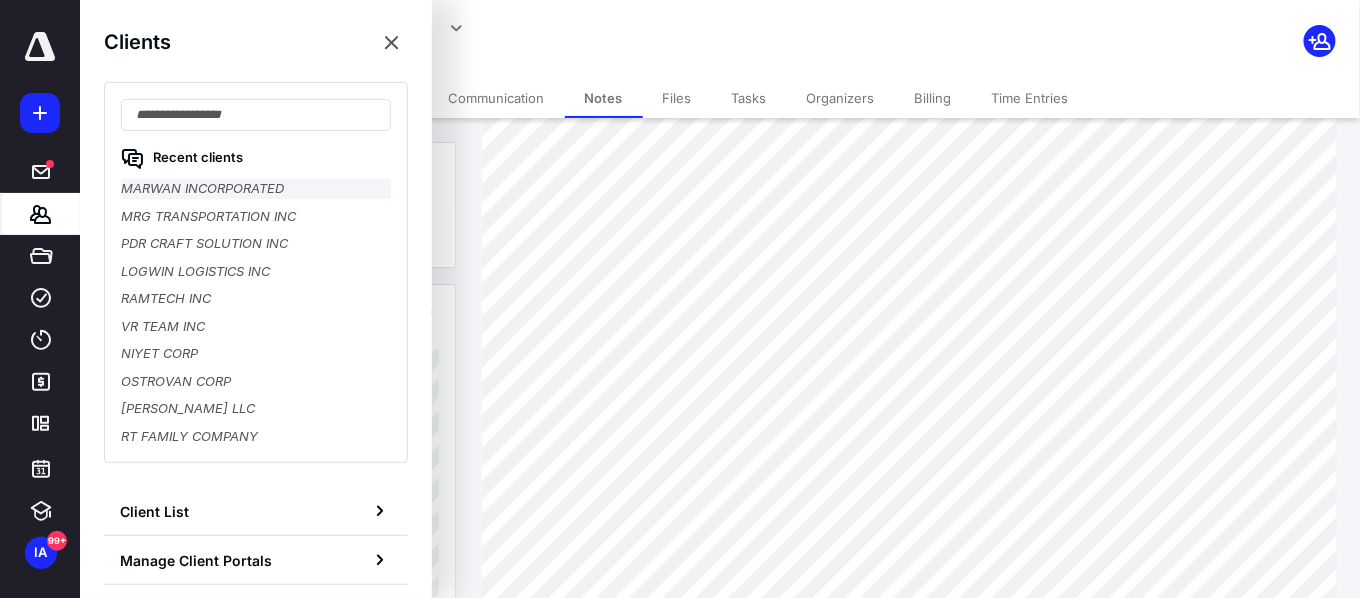 click on "MARWAN INCORPORATED" at bounding box center (256, 189) 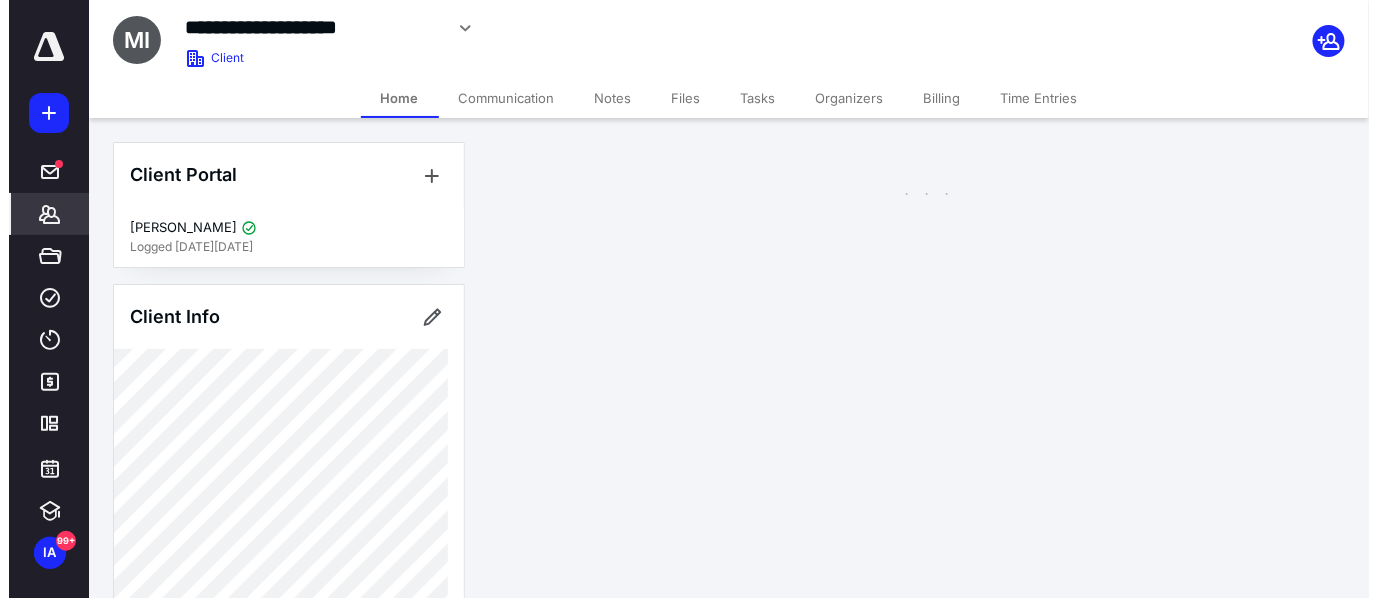 scroll, scrollTop: 0, scrollLeft: 0, axis: both 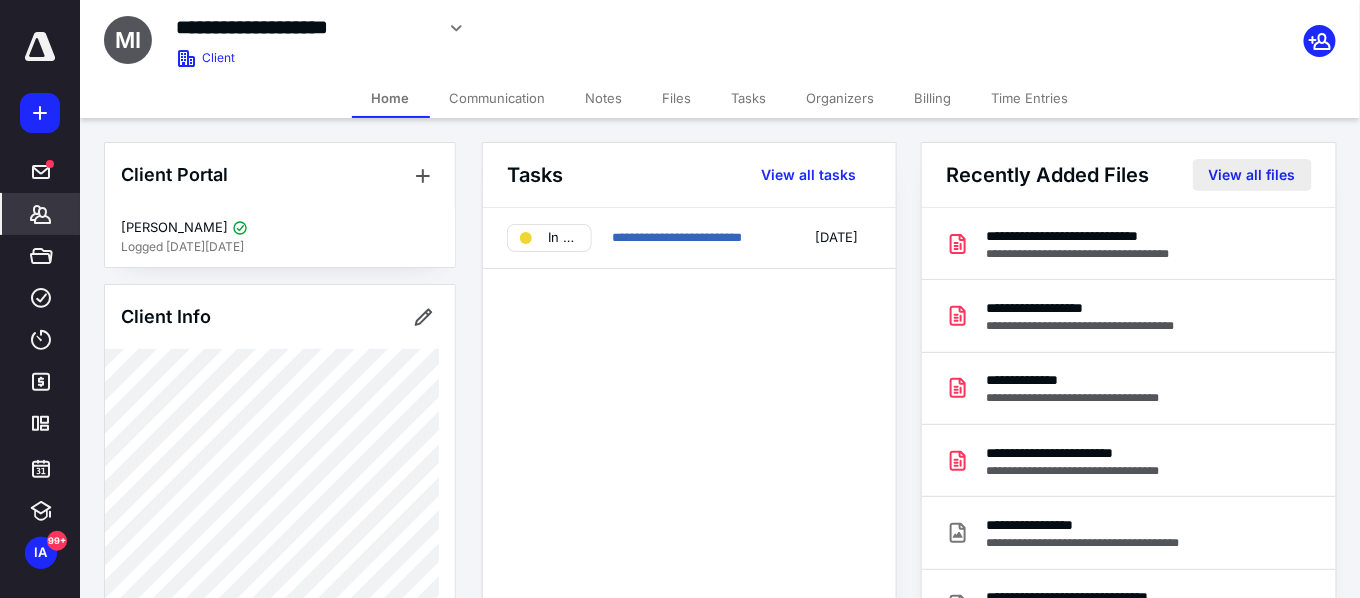 click on "View all files" at bounding box center (1252, 175) 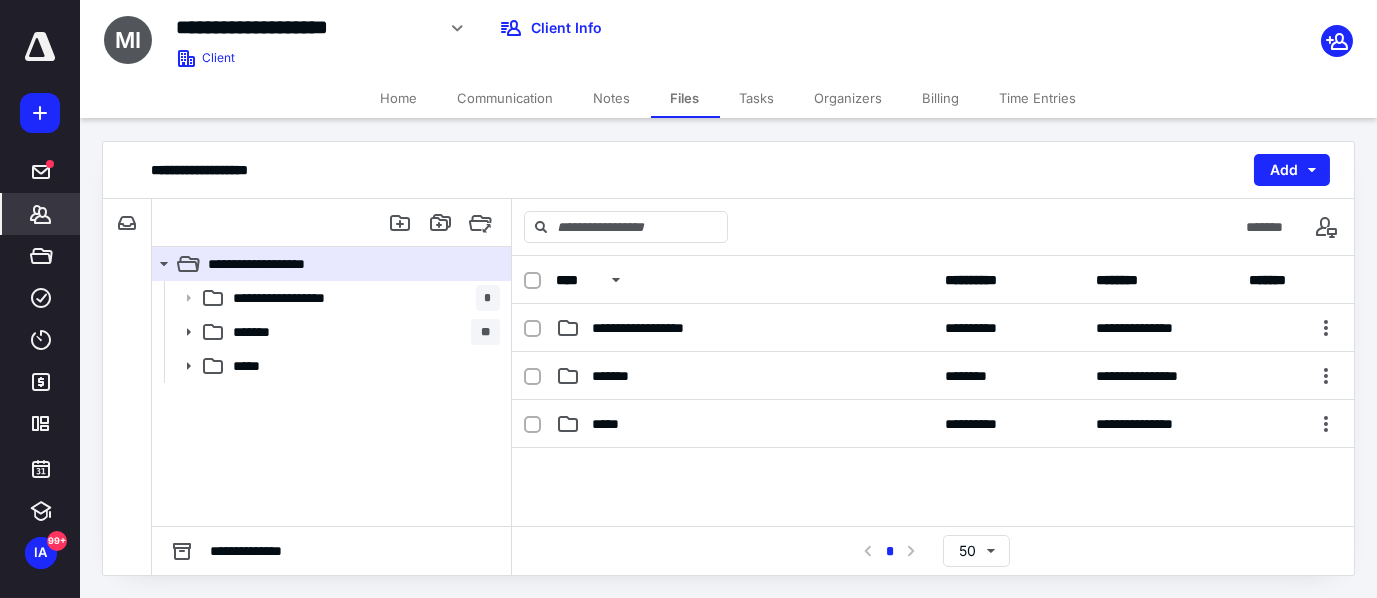 click 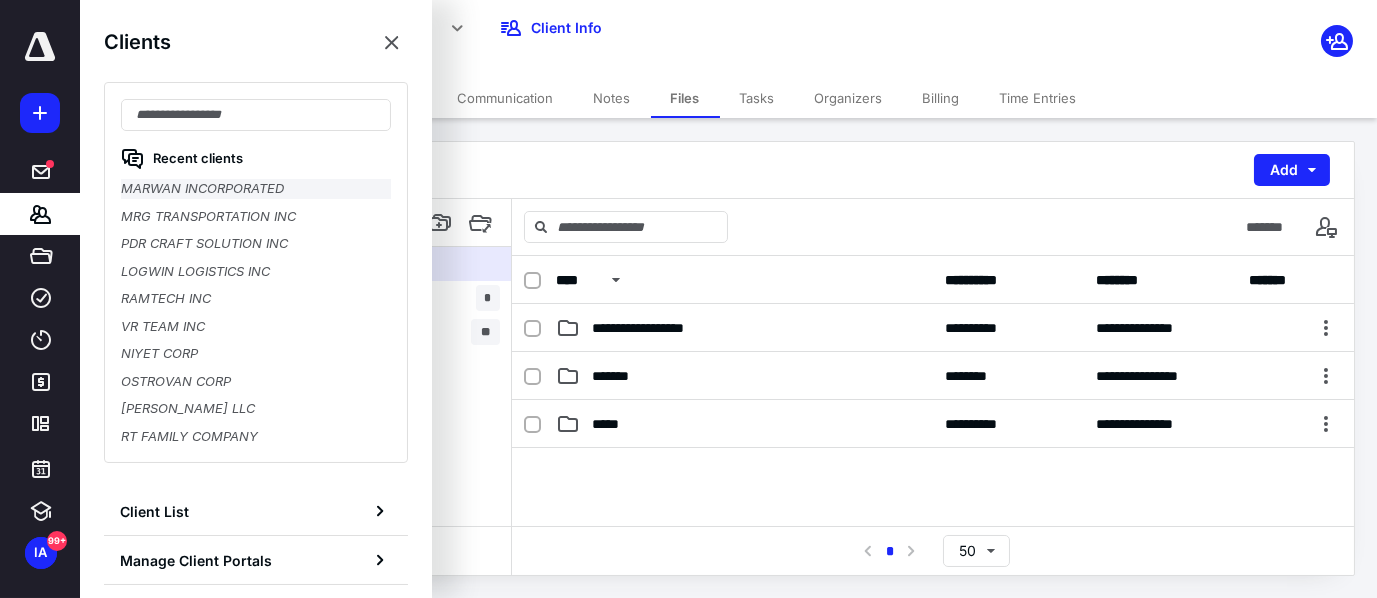 click on "MARWAN INCORPORATED" at bounding box center [256, 189] 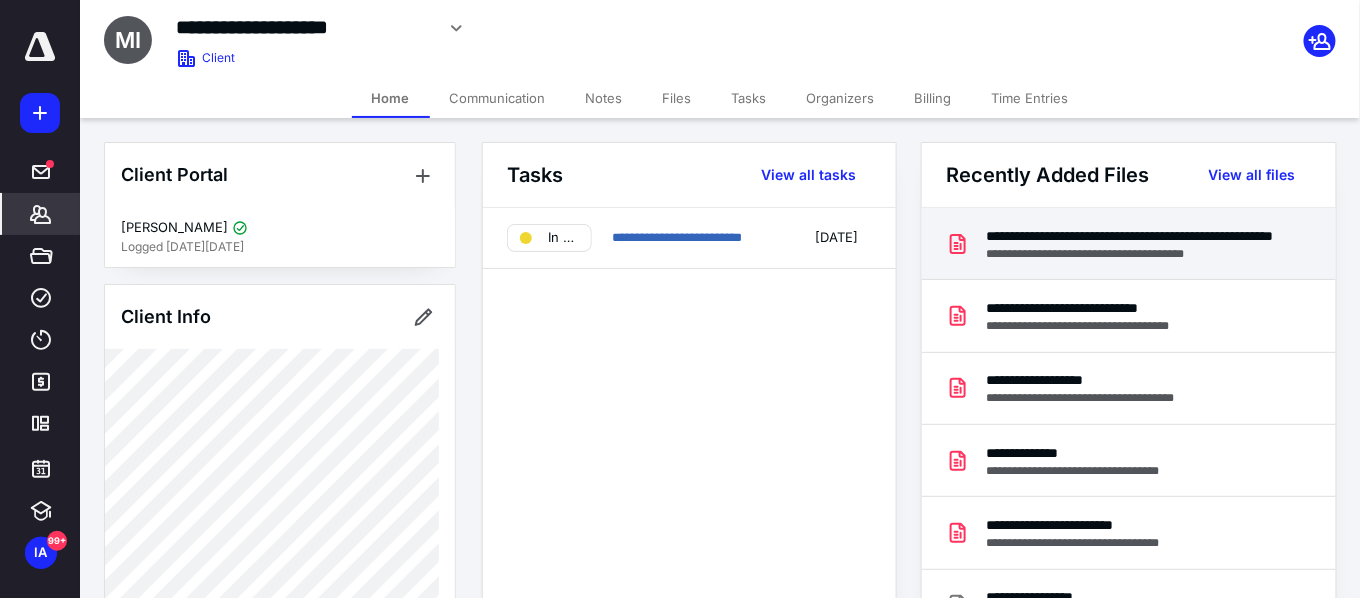 click on "**********" at bounding box center [1132, 236] 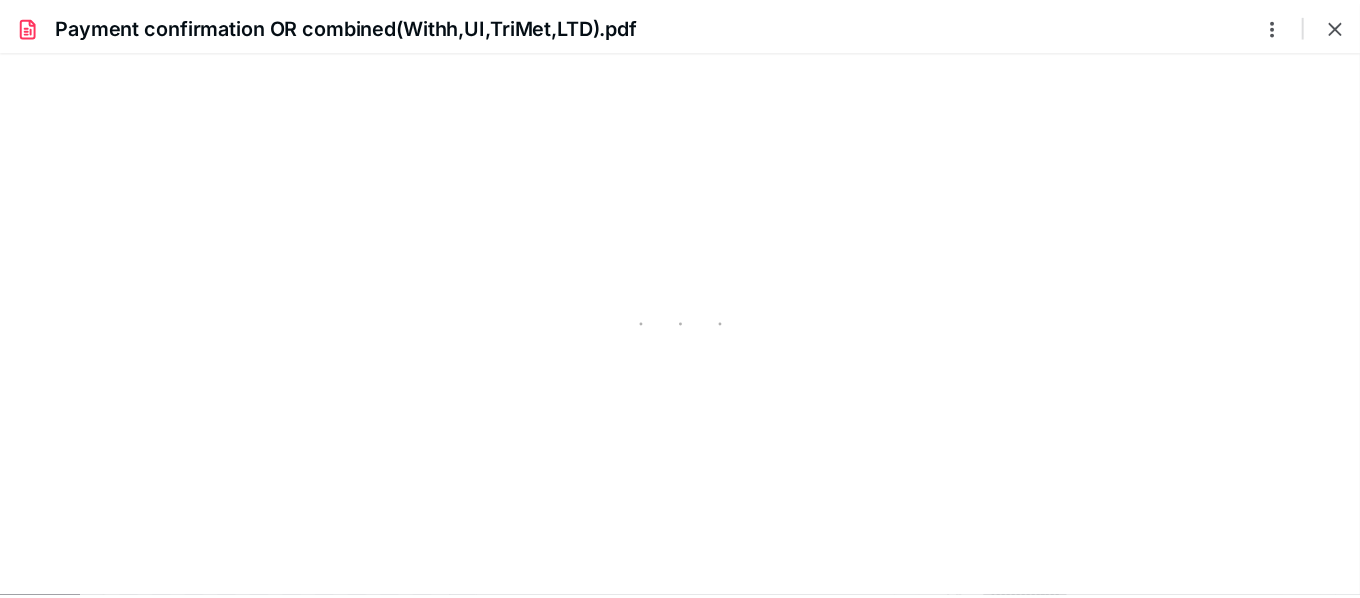 scroll, scrollTop: 0, scrollLeft: 0, axis: both 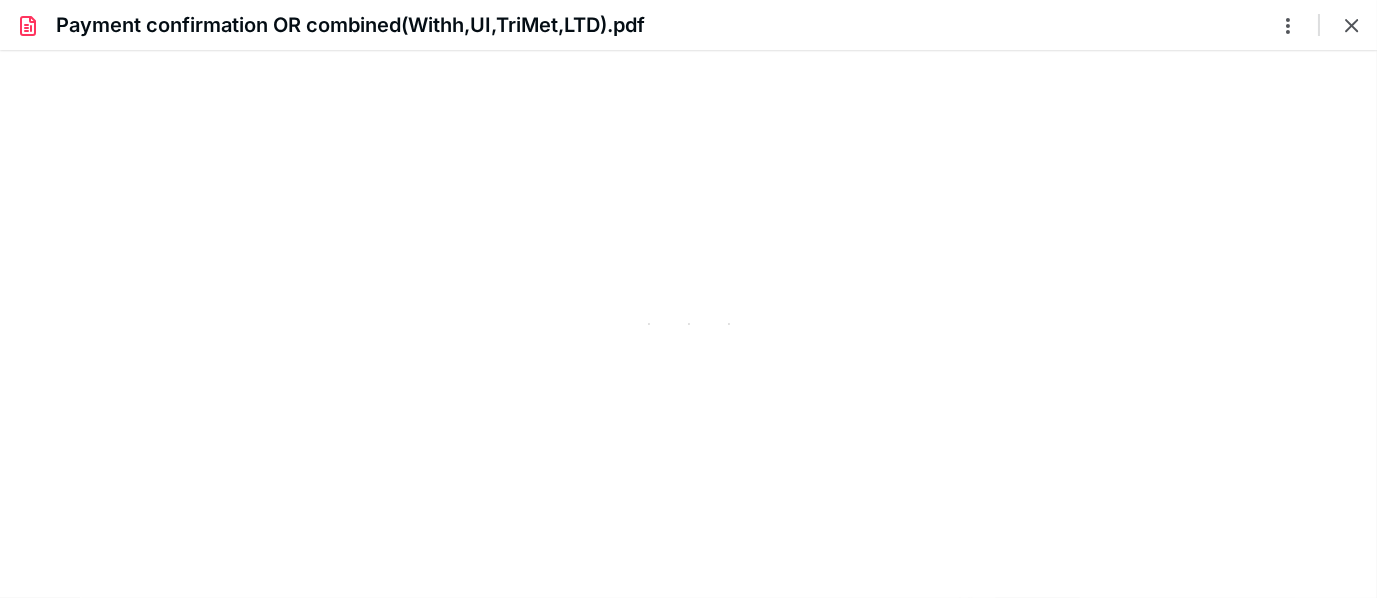 type on "83" 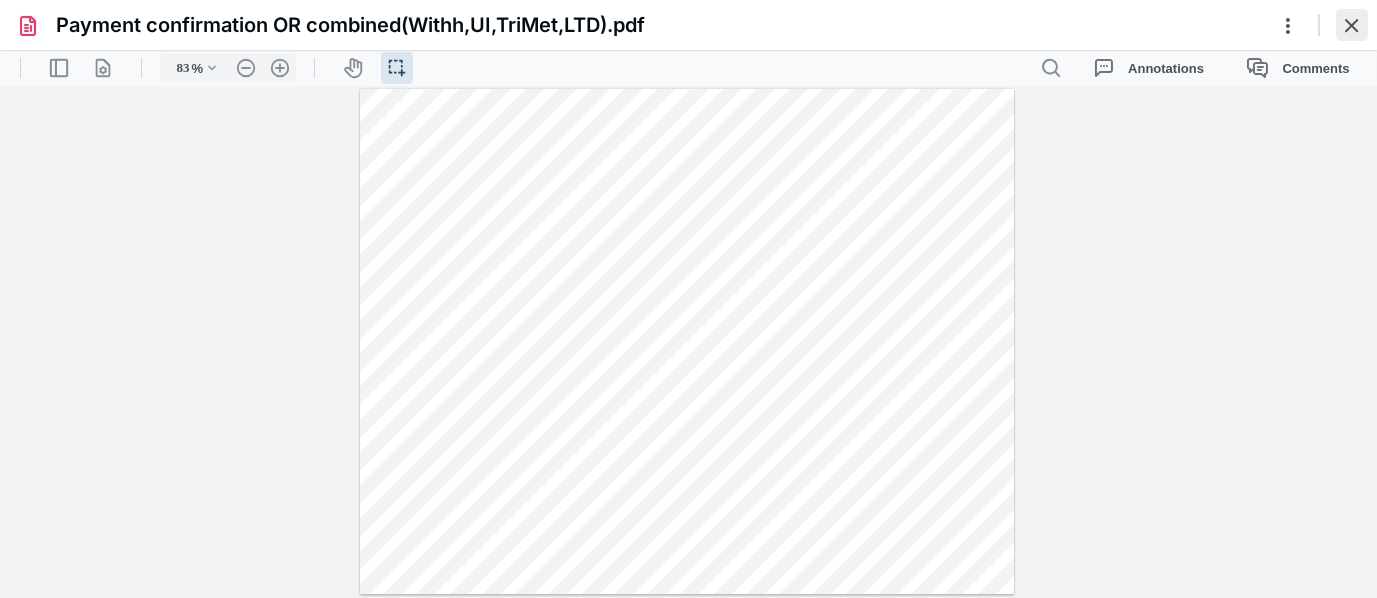 click at bounding box center [1352, 25] 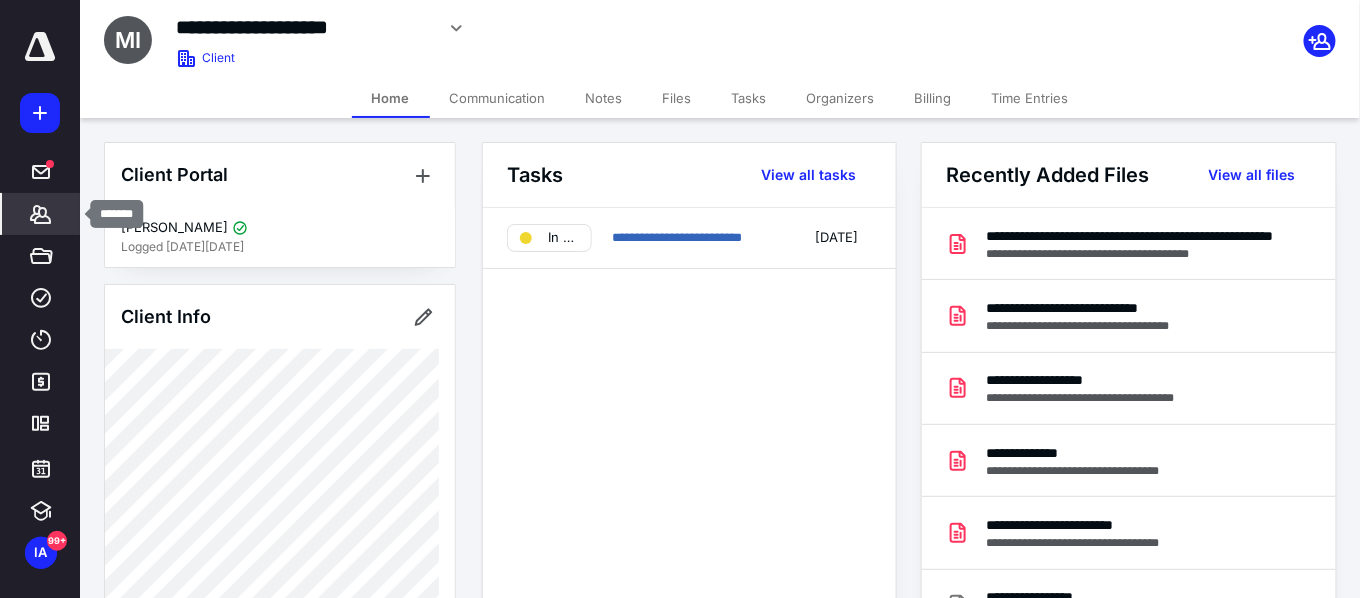 click 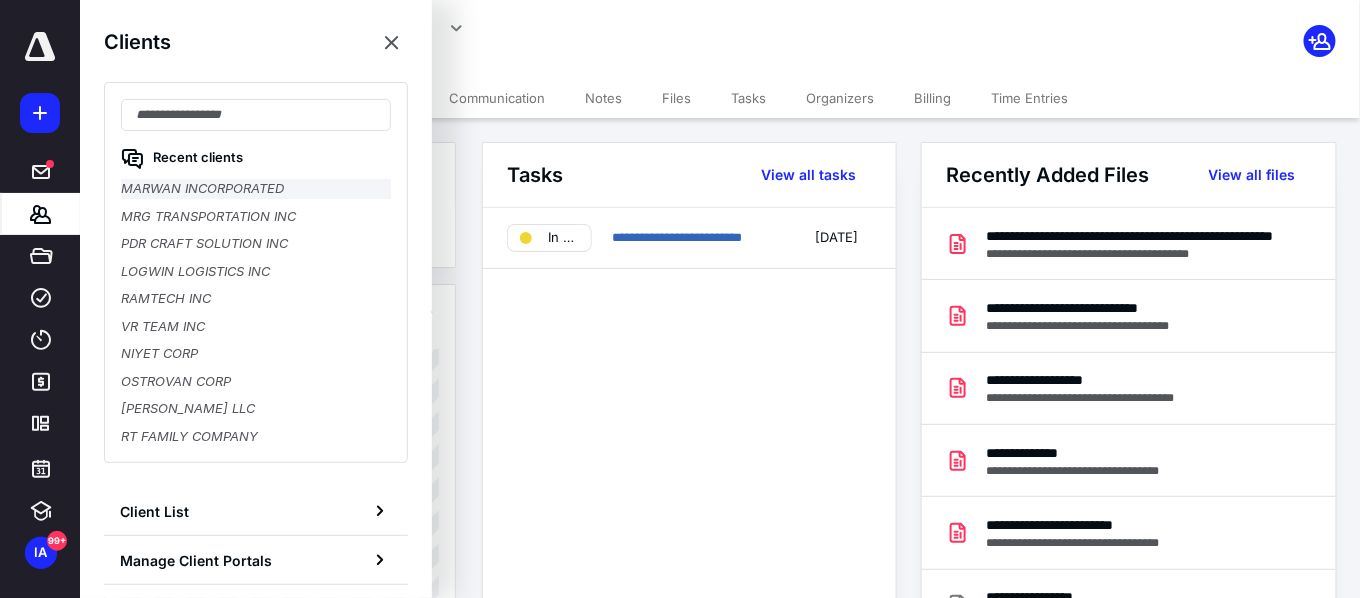 click on "MARWAN INCORPORATED" at bounding box center [256, 189] 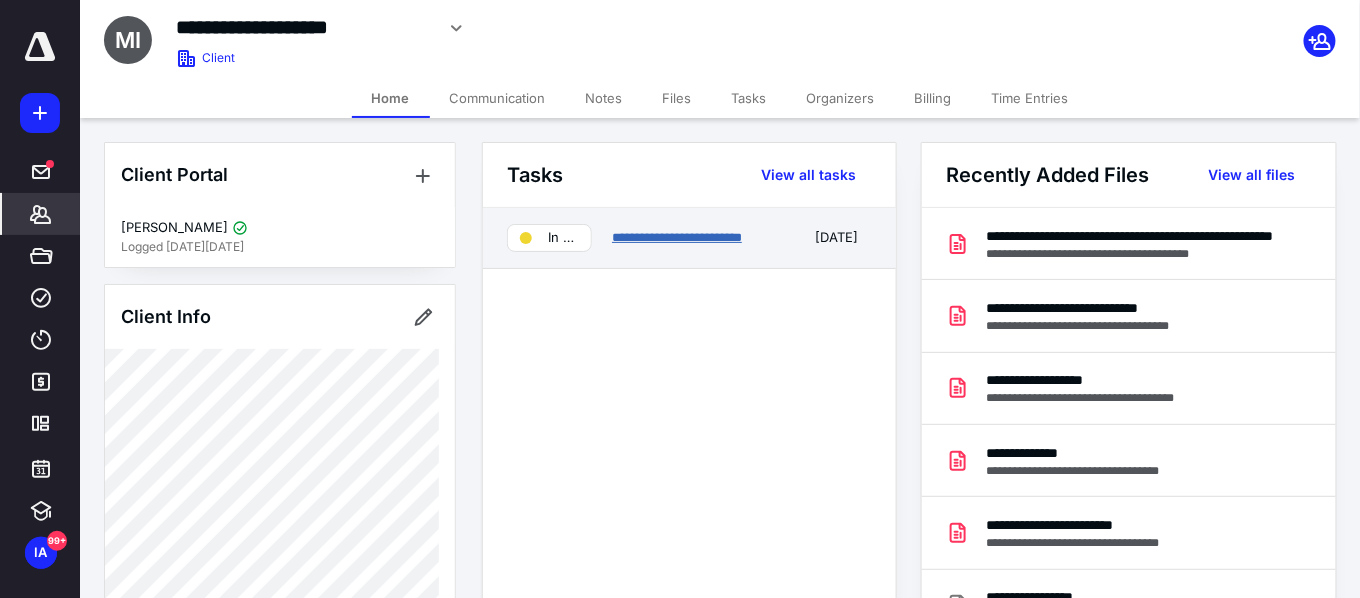 click on "**********" at bounding box center [677, 237] 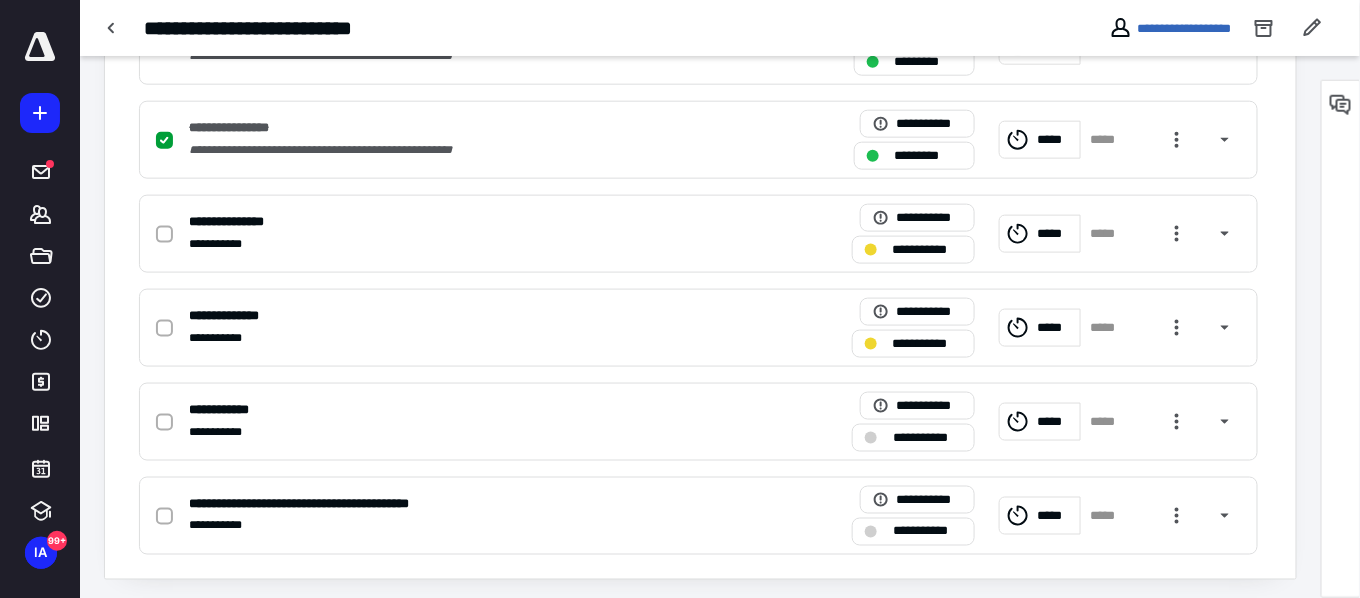 scroll, scrollTop: 670, scrollLeft: 0, axis: vertical 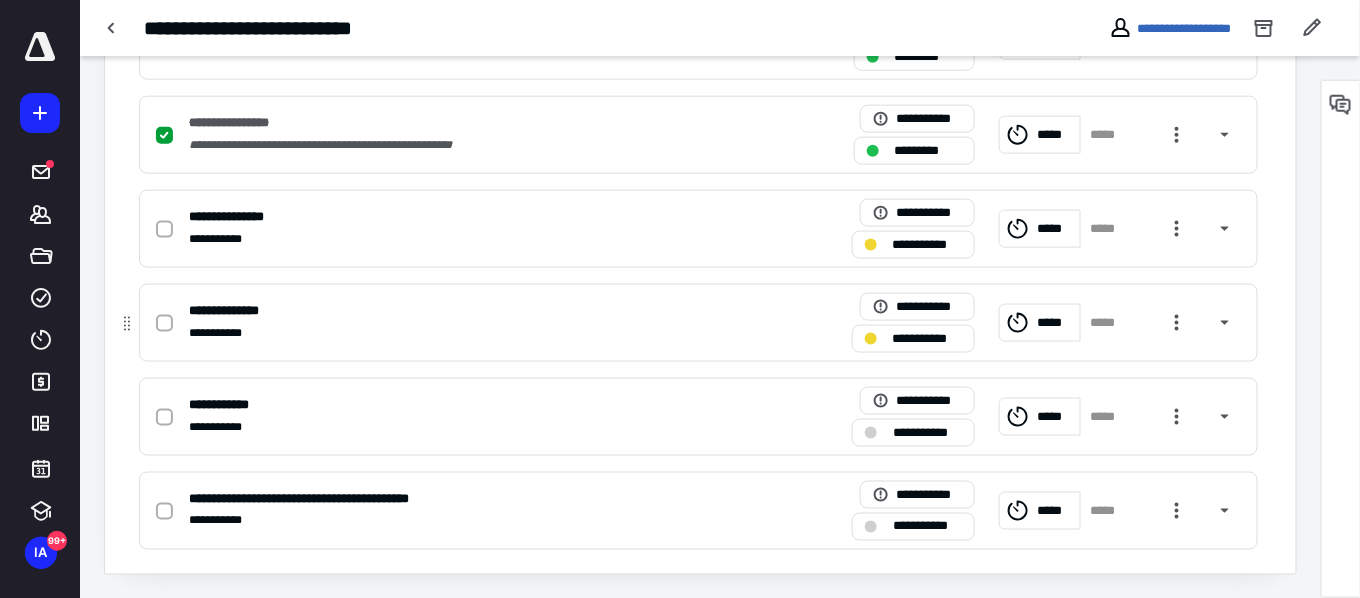 click 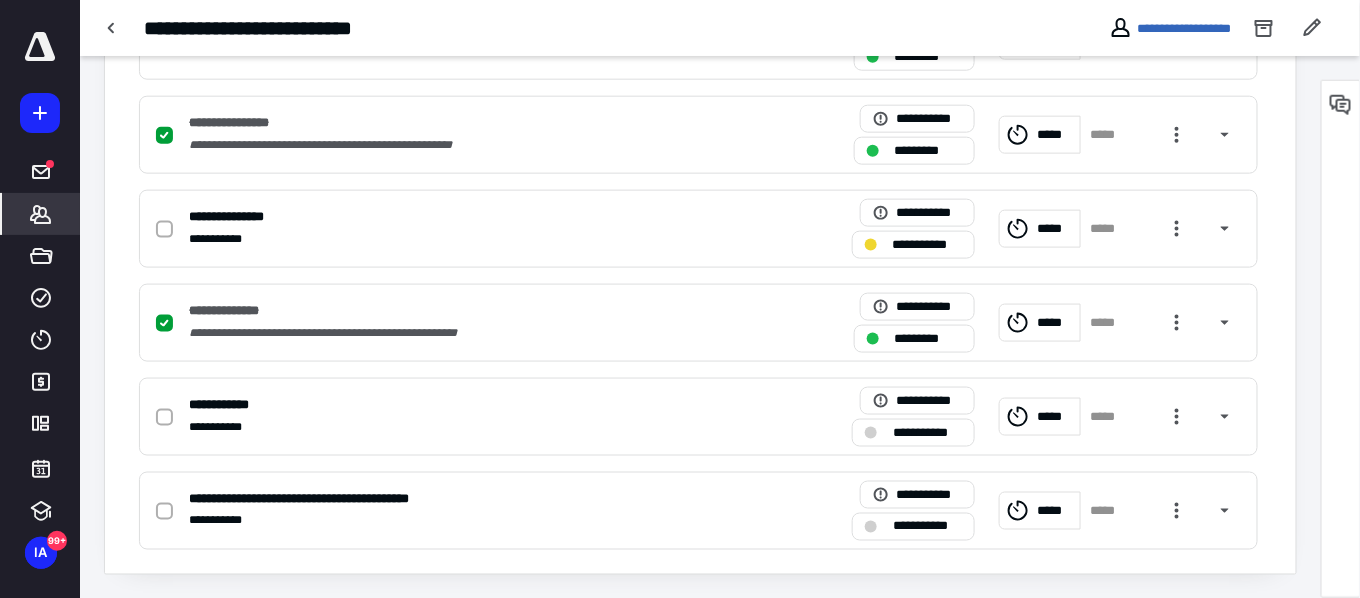 click on "Clients" at bounding box center [41, 214] 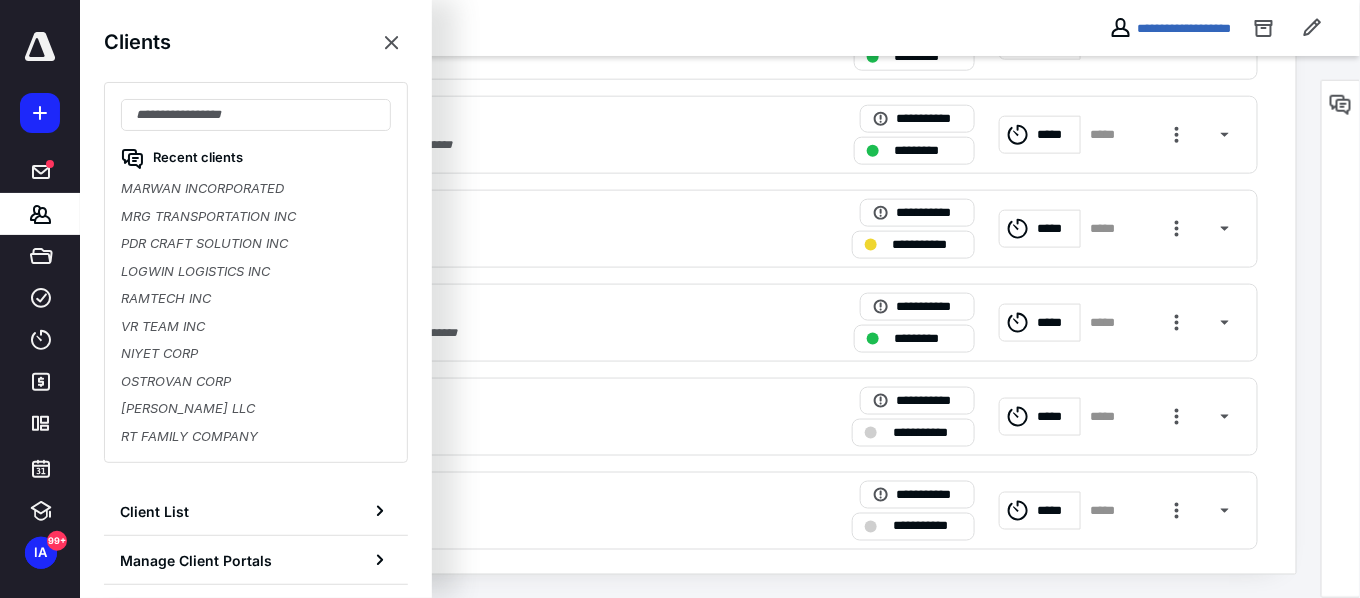 click at bounding box center (40, 47) 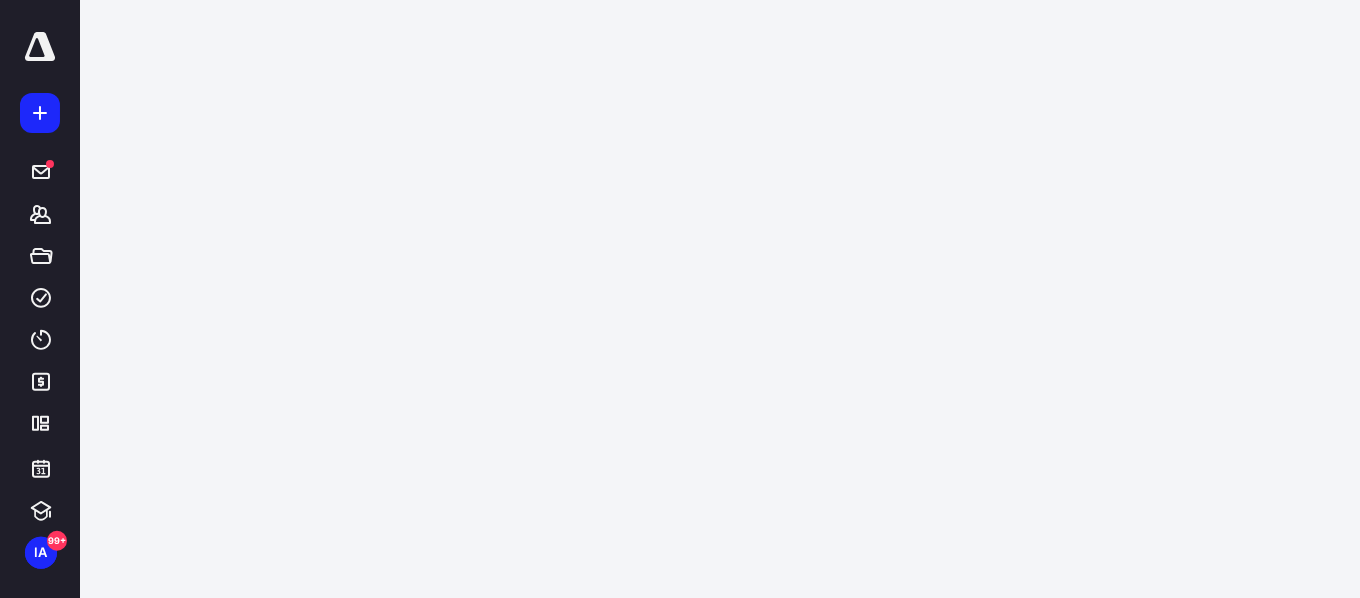 scroll, scrollTop: 0, scrollLeft: 0, axis: both 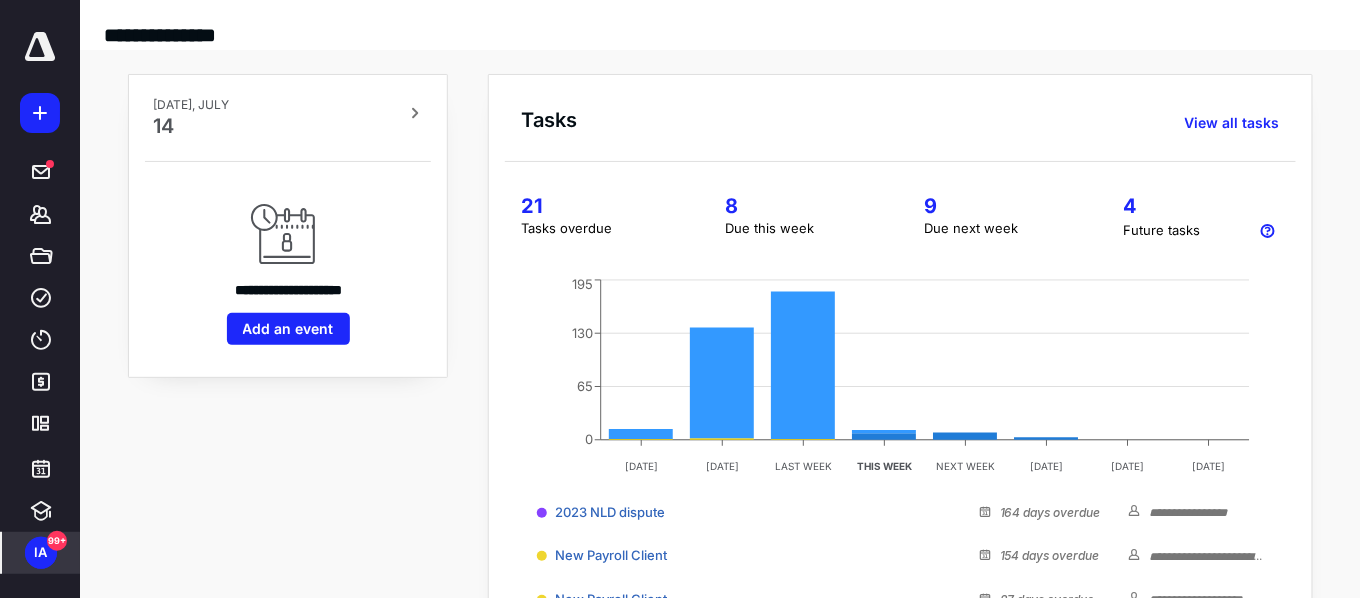 click on "99+" at bounding box center (57, 541) 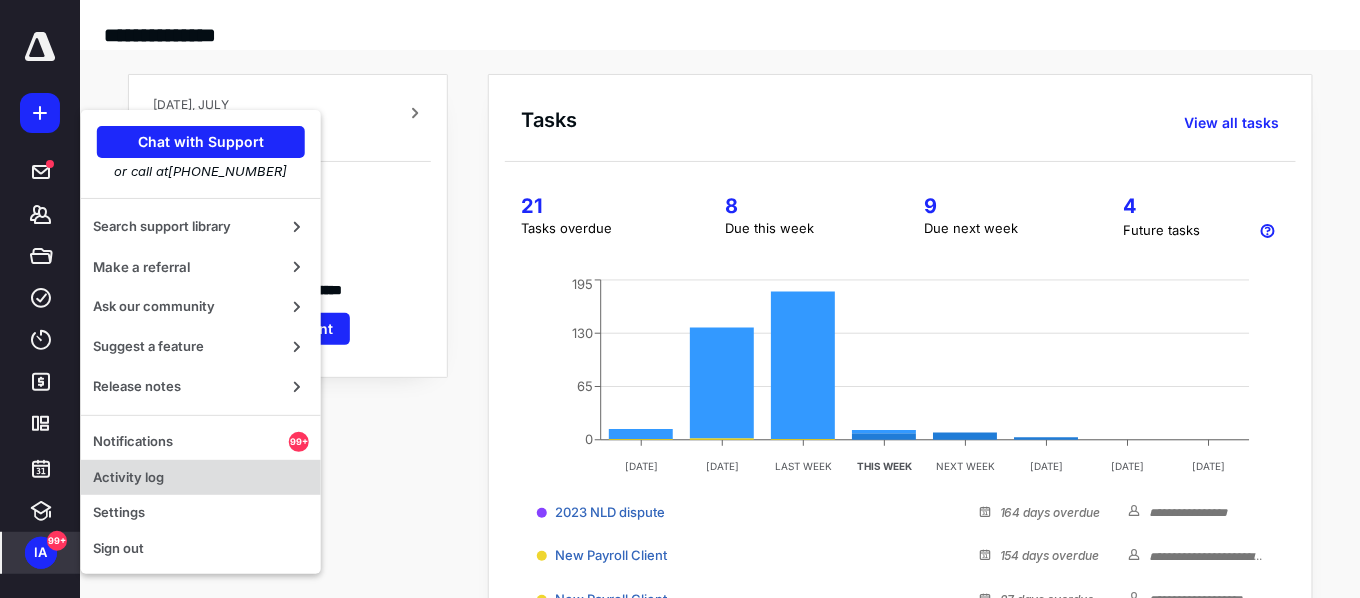click on "Activity log" at bounding box center (201, 478) 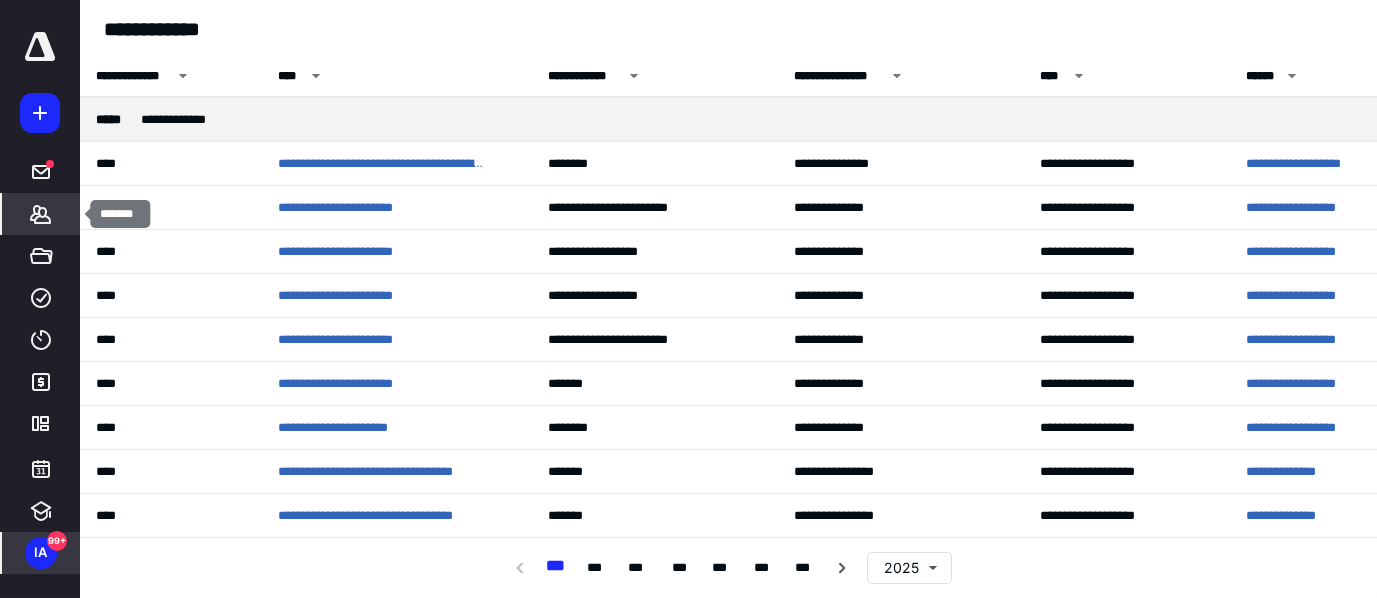 click 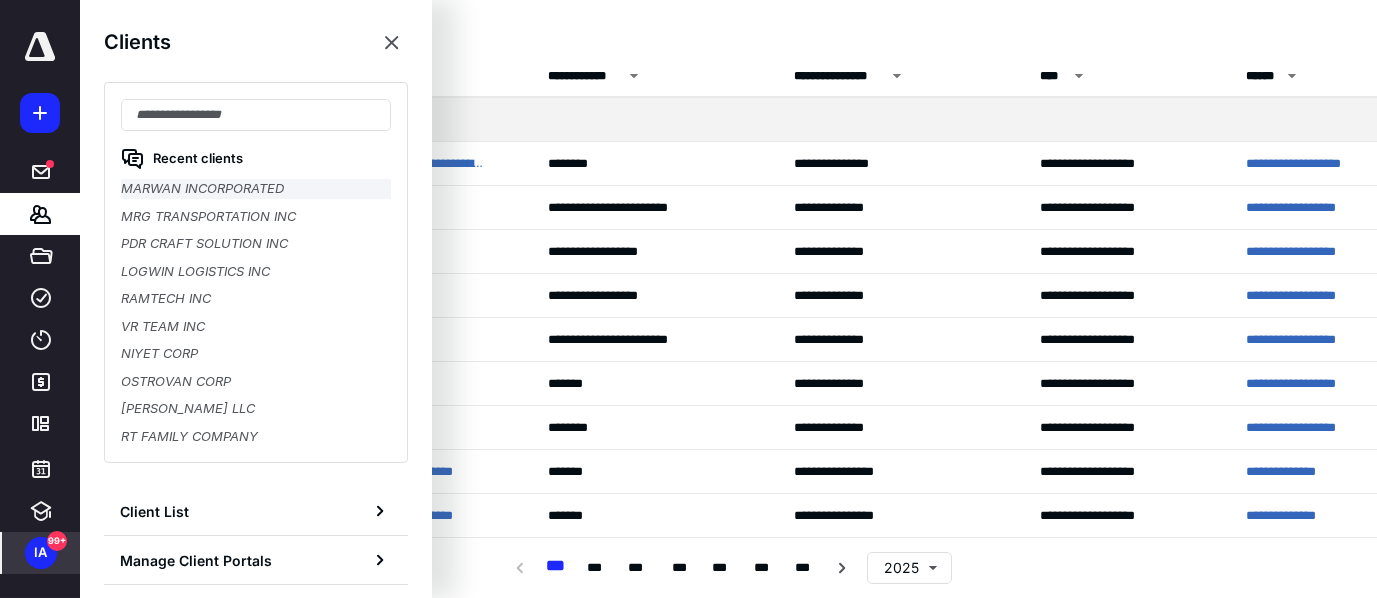 click on "MARWAN INCORPORATED" at bounding box center (256, 189) 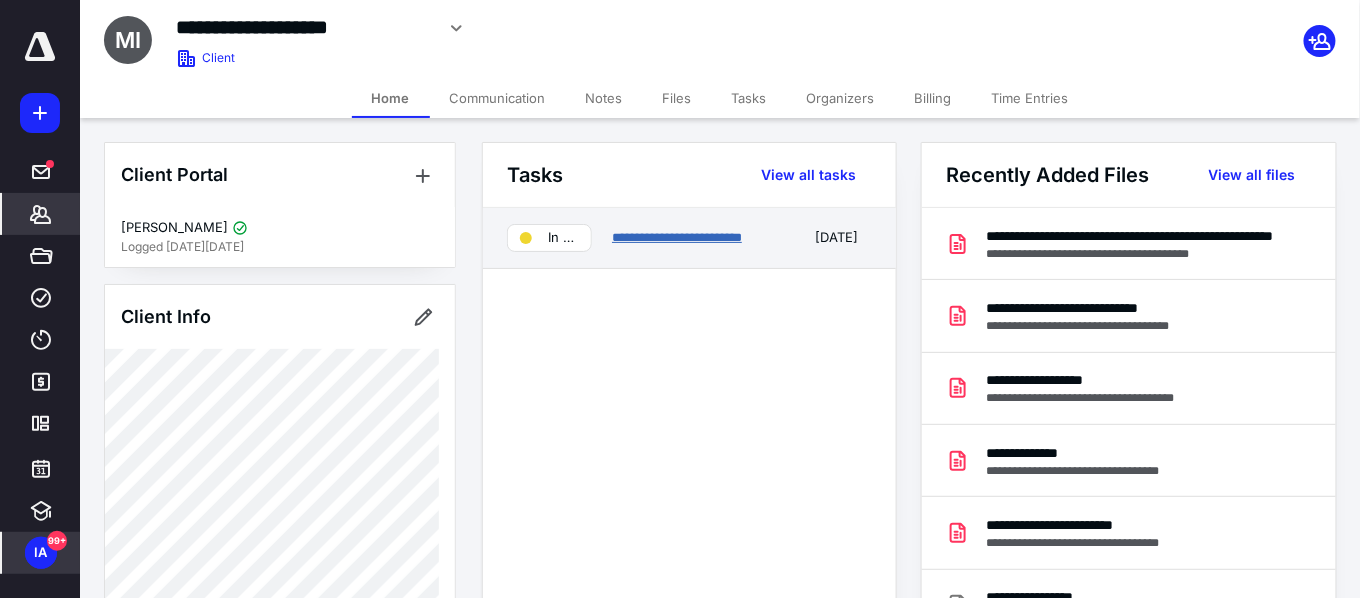 click on "**********" at bounding box center (677, 237) 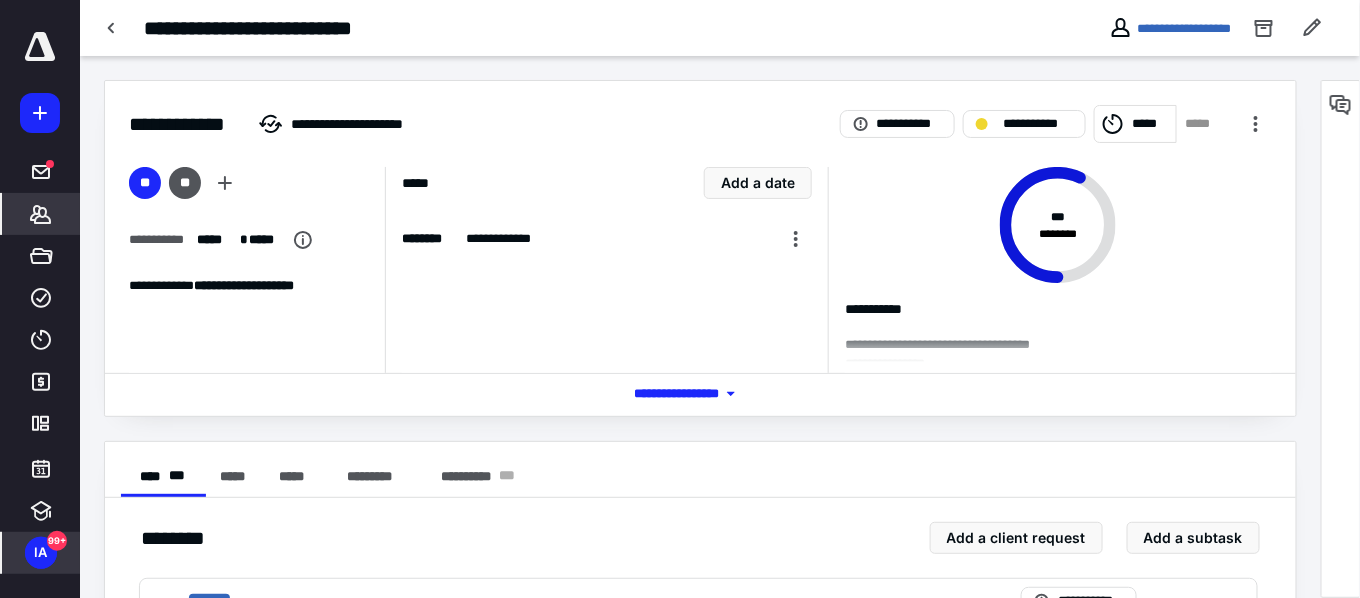 click on "Clients" at bounding box center (41, 214) 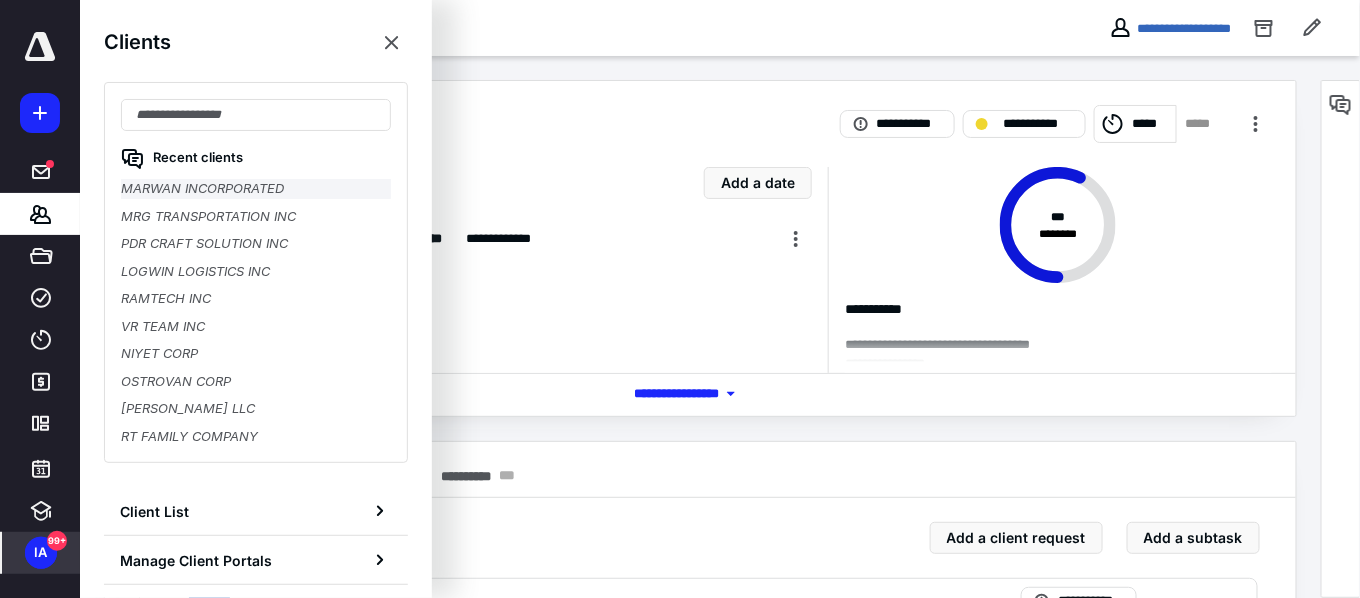 click on "MARWAN INCORPORATED" at bounding box center [256, 189] 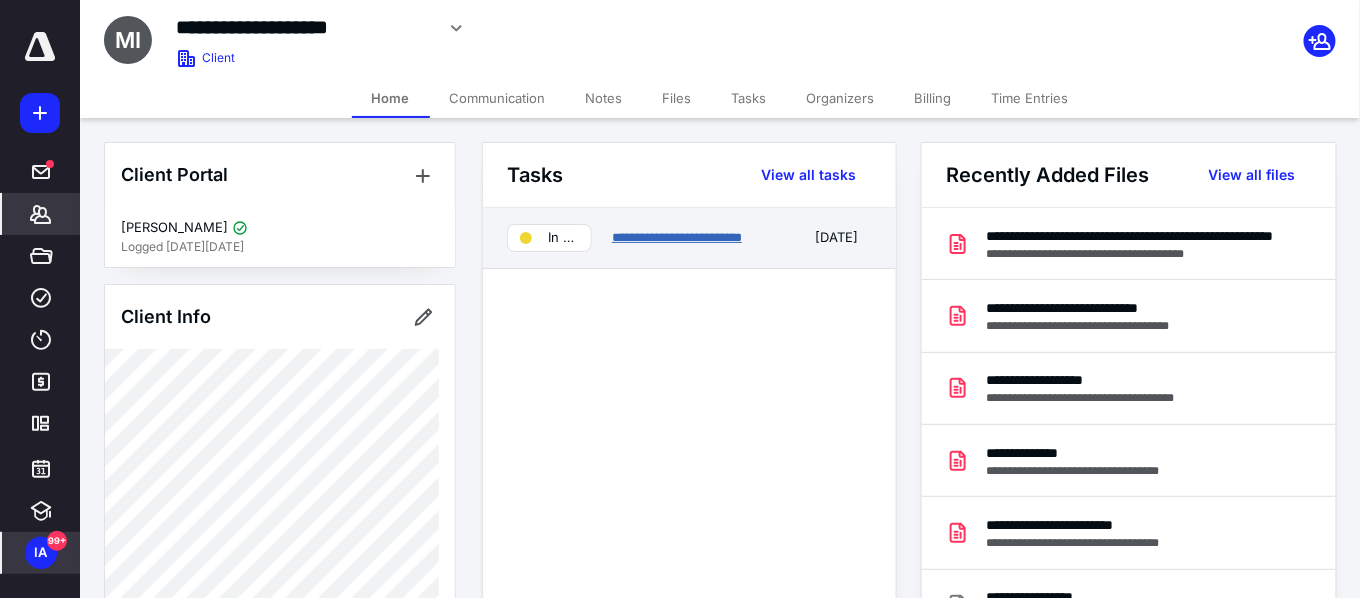 click on "**********" at bounding box center [677, 237] 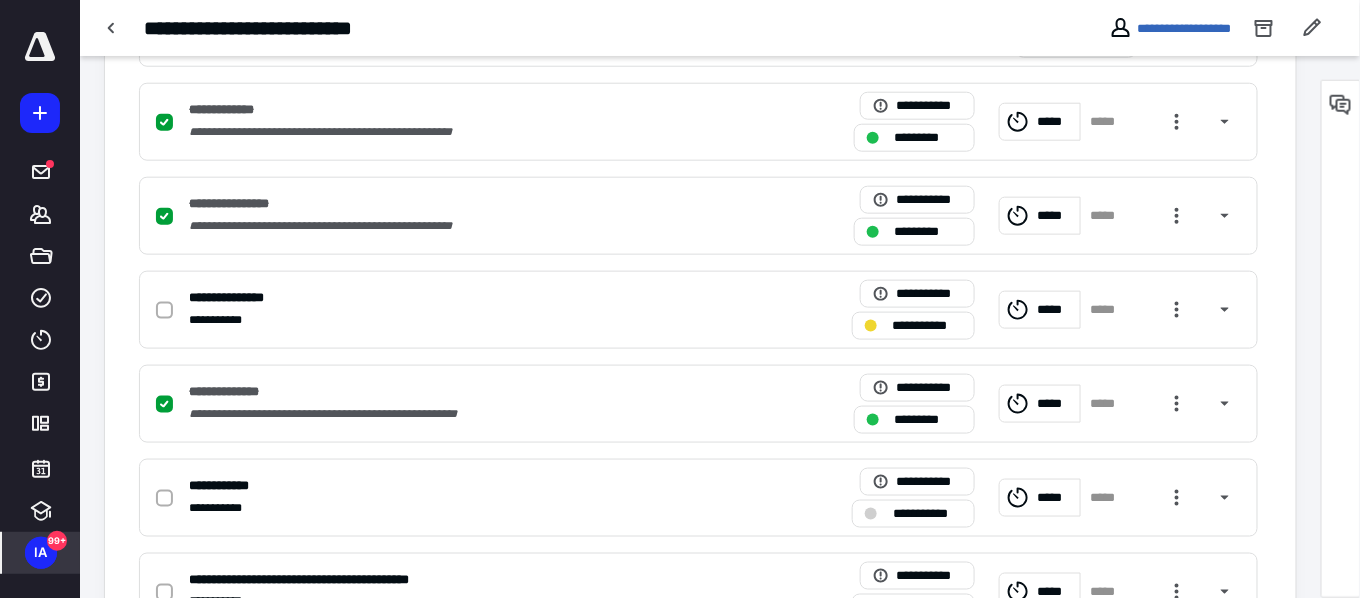 scroll, scrollTop: 670, scrollLeft: 0, axis: vertical 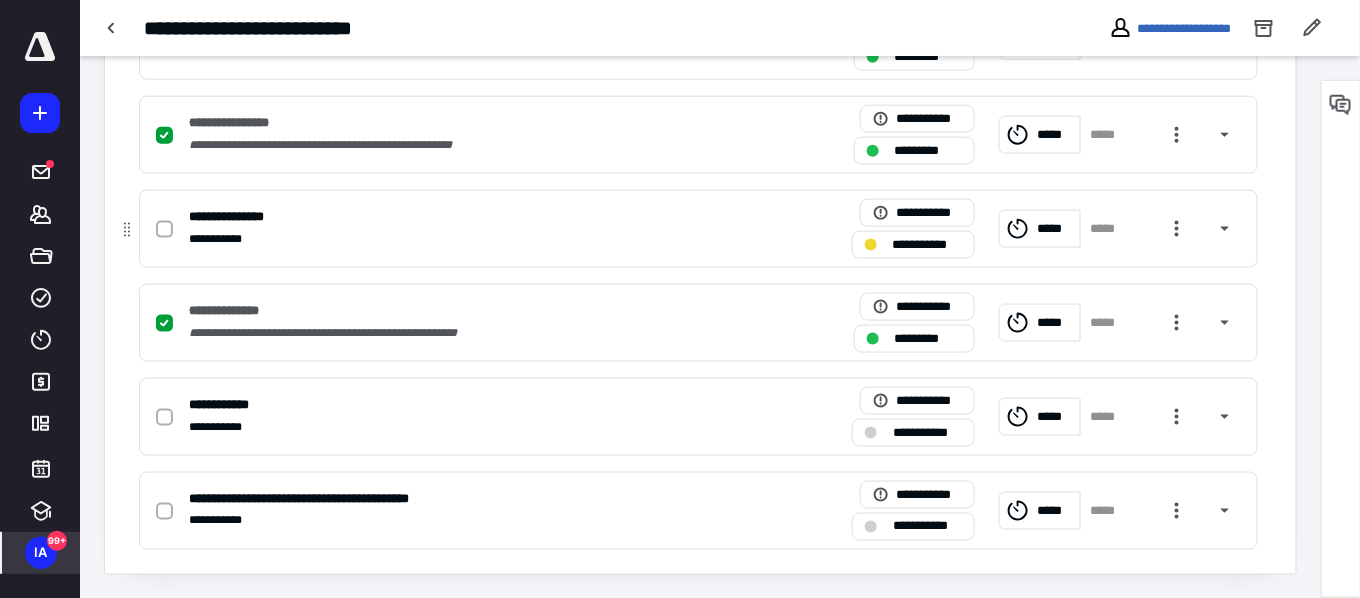 click at bounding box center [168, 229] 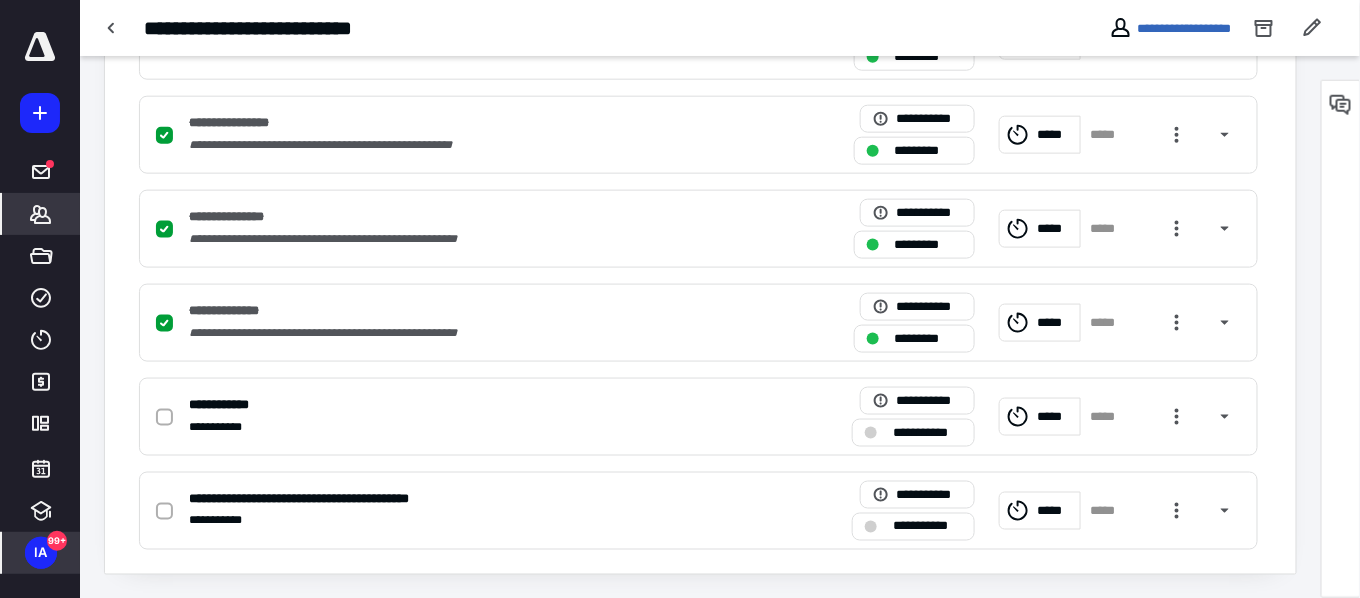click on "Clients" at bounding box center (41, 214) 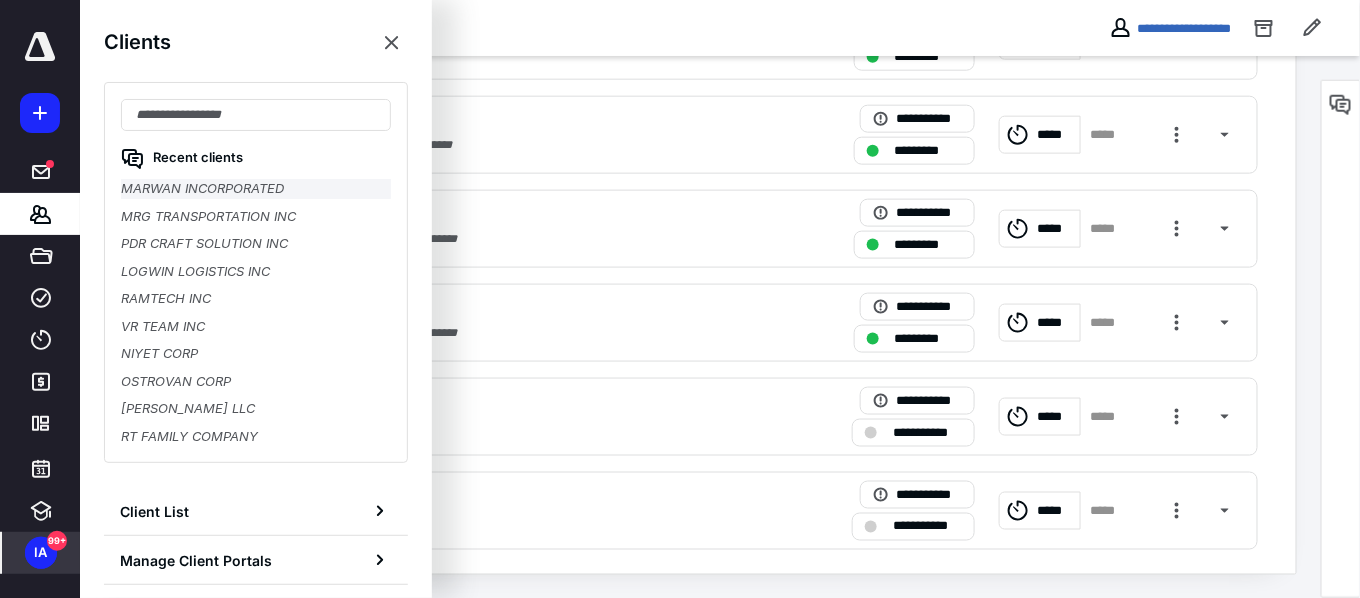 click on "MARWAN INCORPORATED" at bounding box center [256, 189] 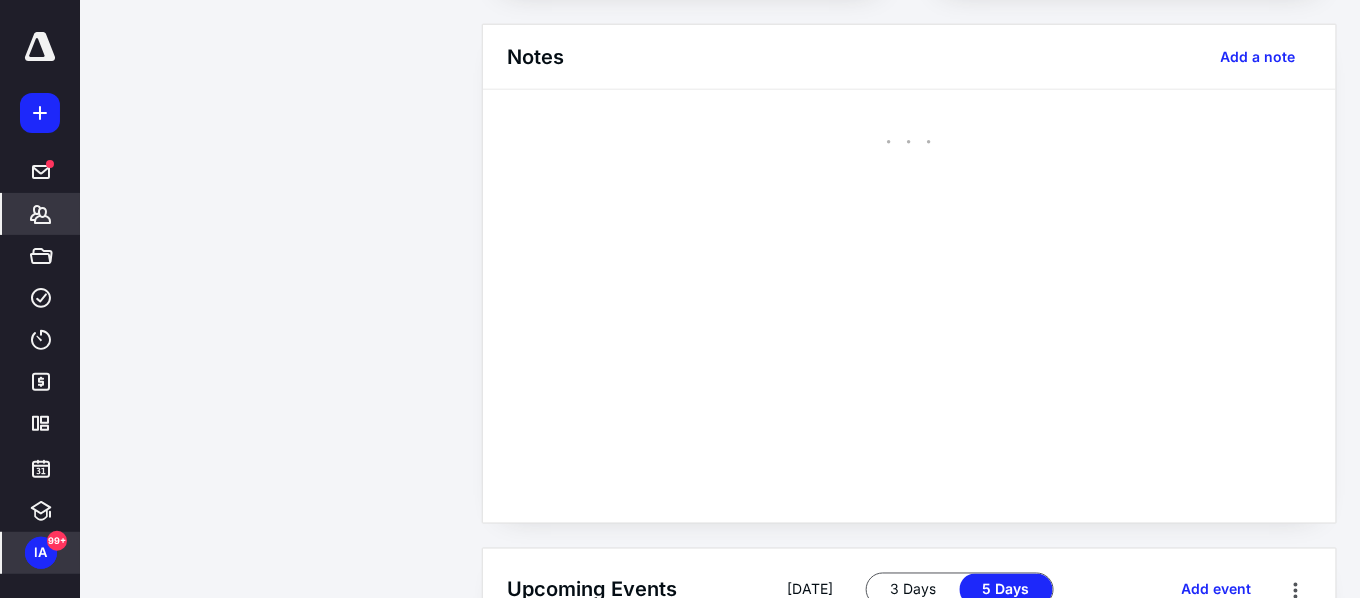 scroll, scrollTop: 0, scrollLeft: 0, axis: both 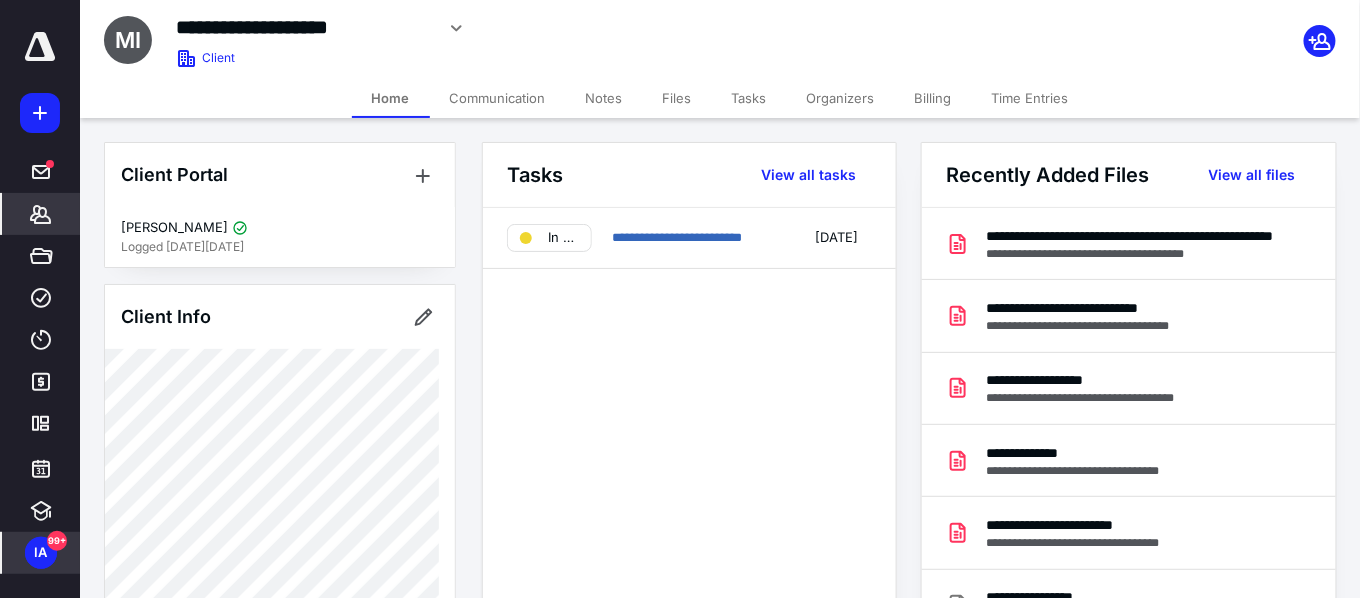 click on "Billing" at bounding box center (933, 98) 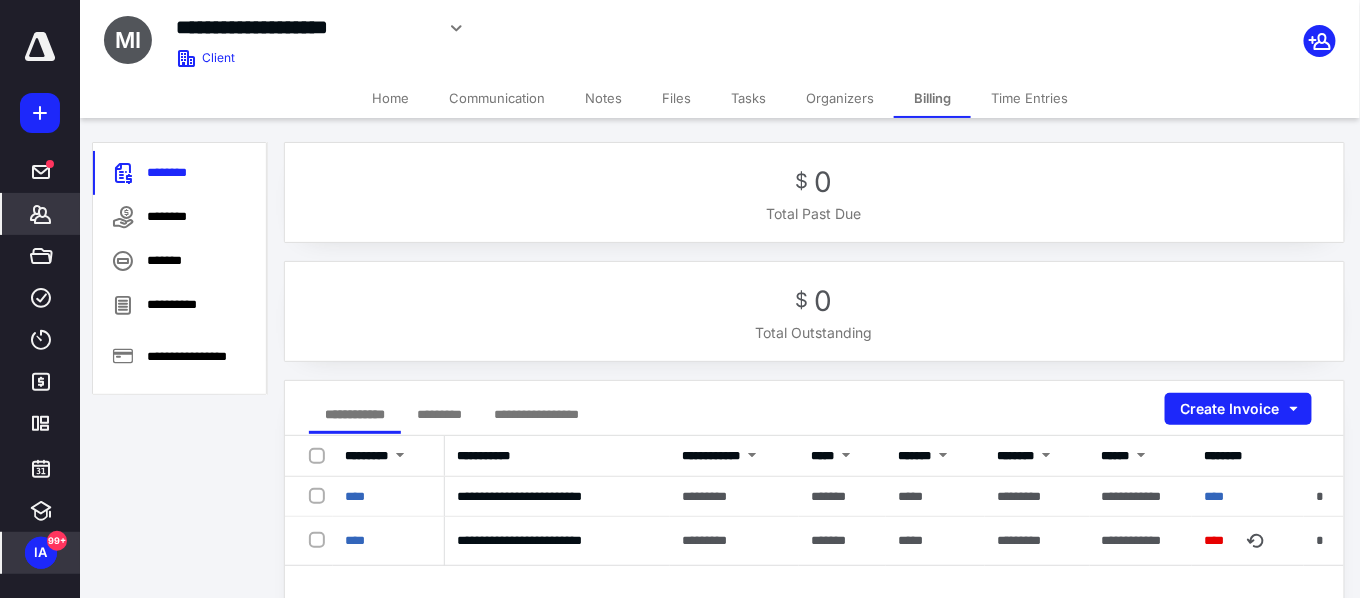 click on "*********" at bounding box center [439, 414] 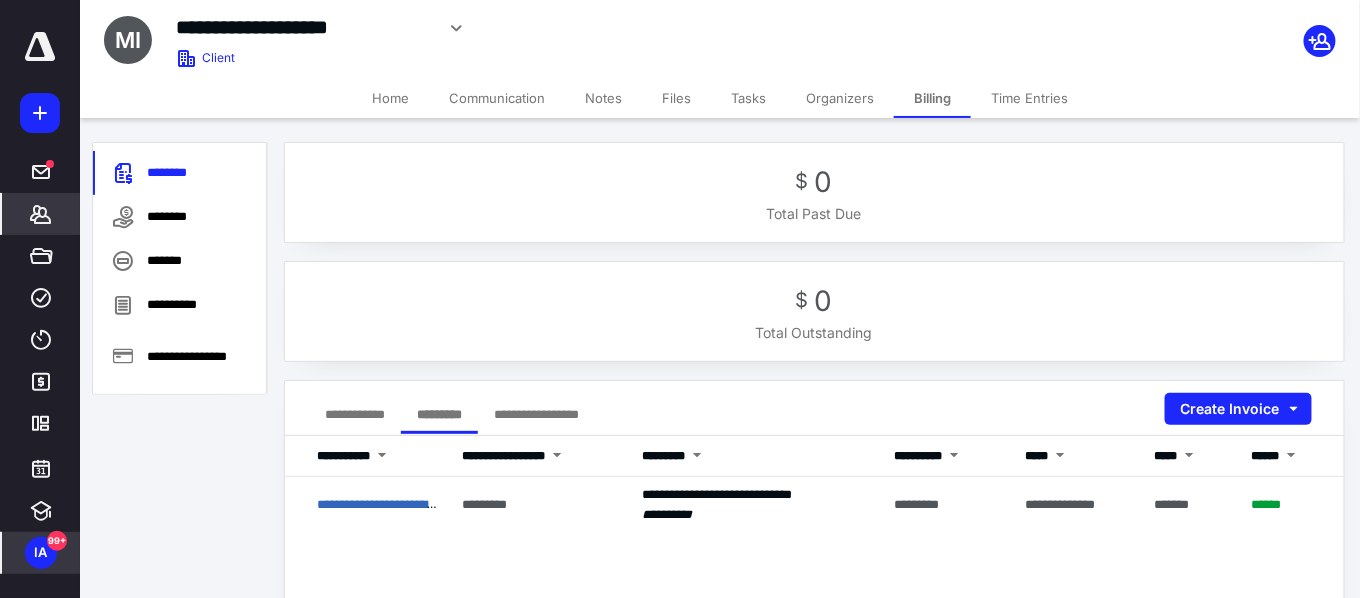 click 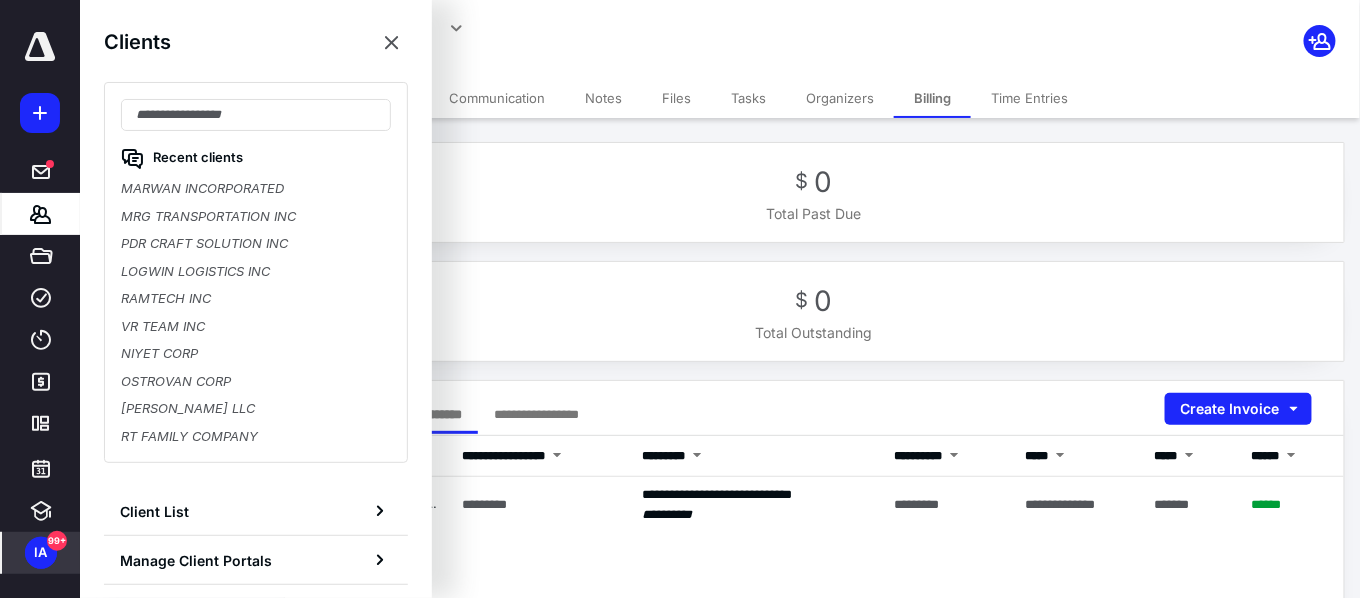 click on "Recent clients MARWAN INCORPORATED MRG TRANSPORTATION INC PDR CRAFT SOLUTION INC LOGWIN LOGISTICS INC RAMTECH INC VR TEAM INC NIYET CORP OSTROVAN CORP IGOR KOLOMIYCHENKO LLC RT FAMILY COMPANY" at bounding box center [256, 272] 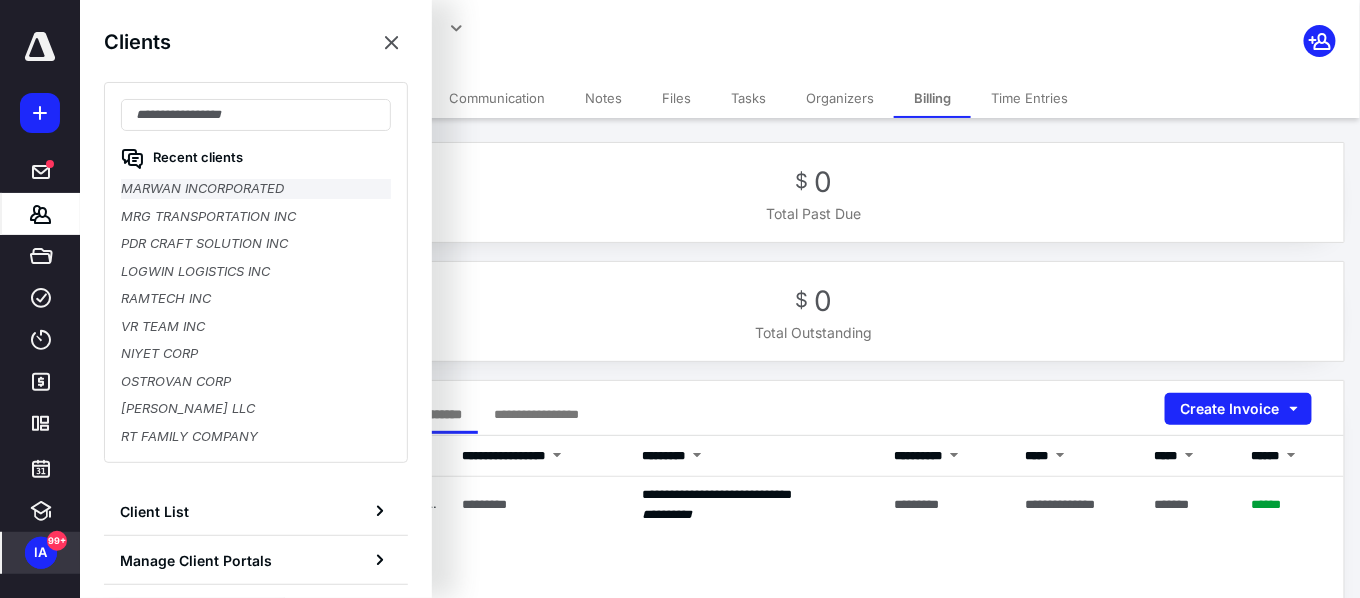 click on "MARWAN INCORPORATED" at bounding box center [256, 189] 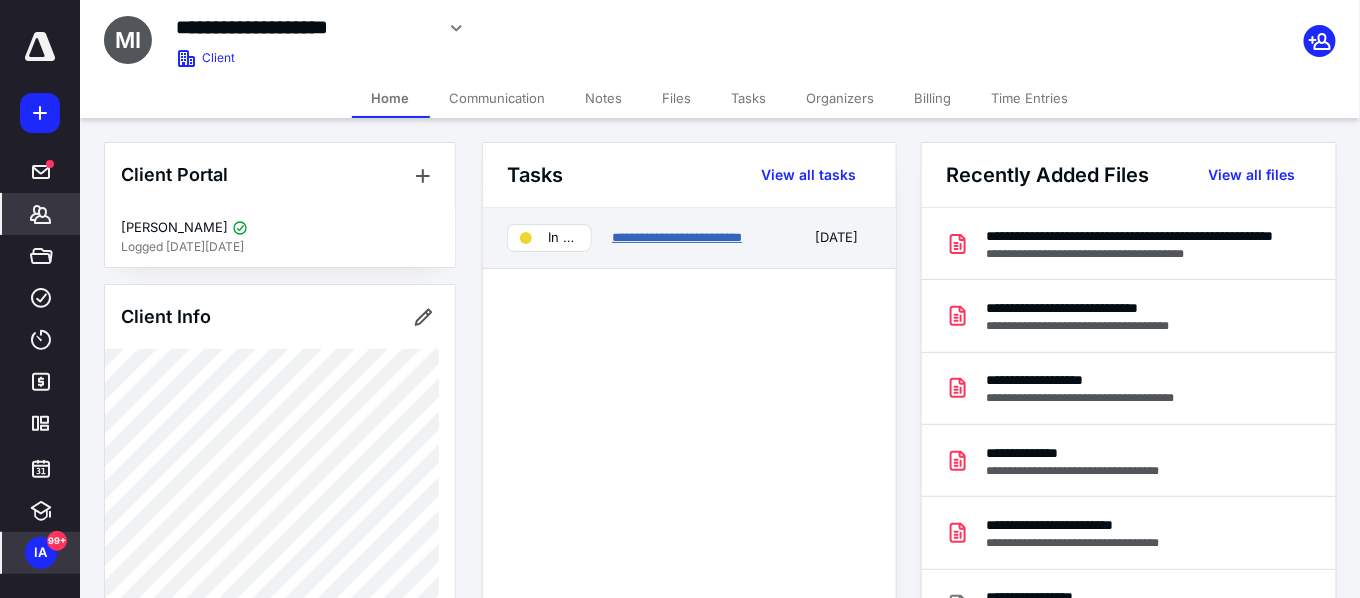 click on "**********" at bounding box center (677, 237) 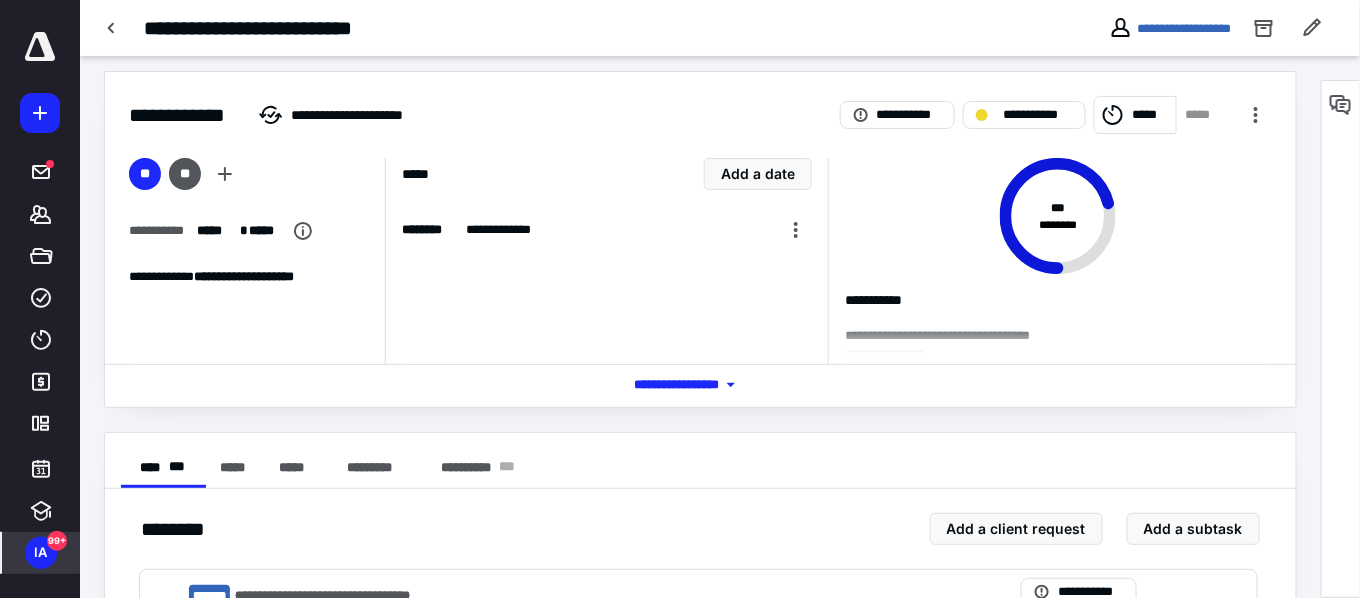 scroll, scrollTop: 0, scrollLeft: 0, axis: both 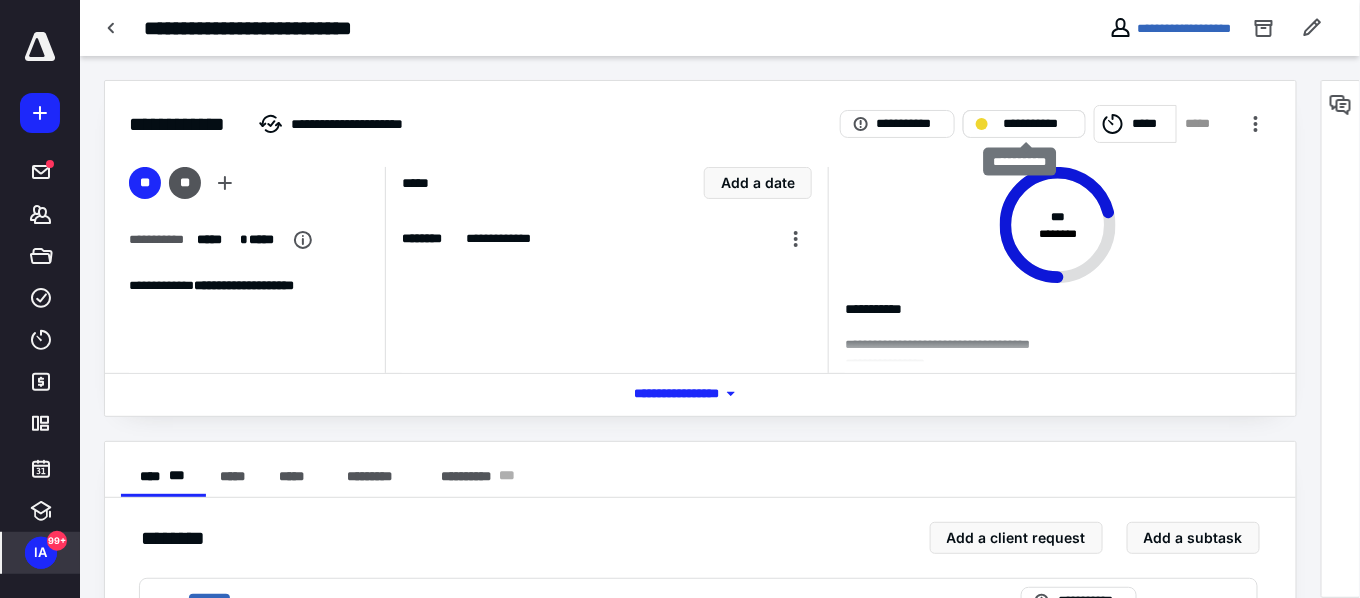 click on "**********" at bounding box center (1038, 124) 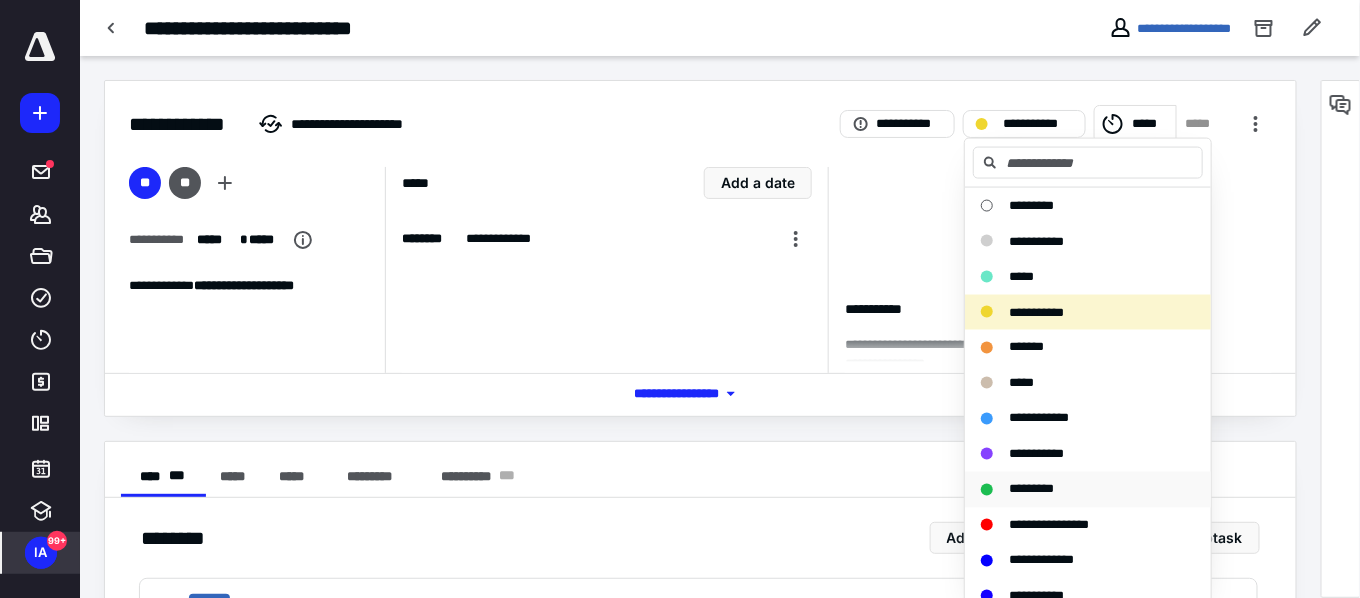 click on "*********" at bounding box center (1031, 489) 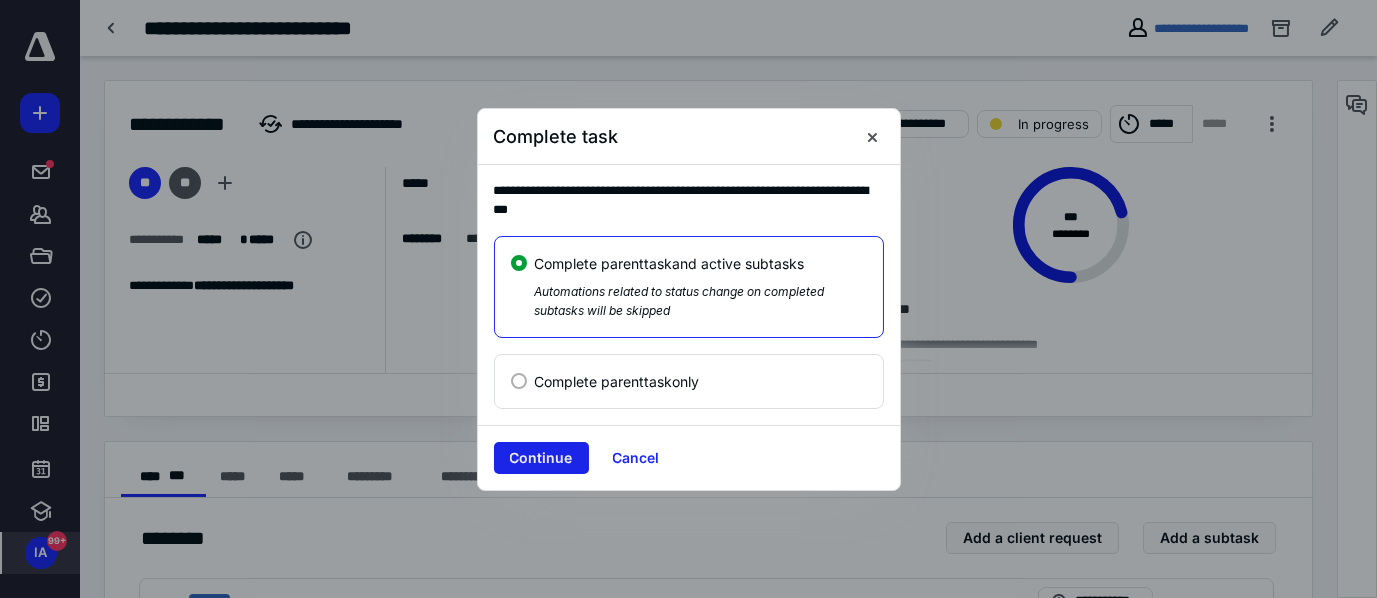 click on "Continue" at bounding box center (541, 458) 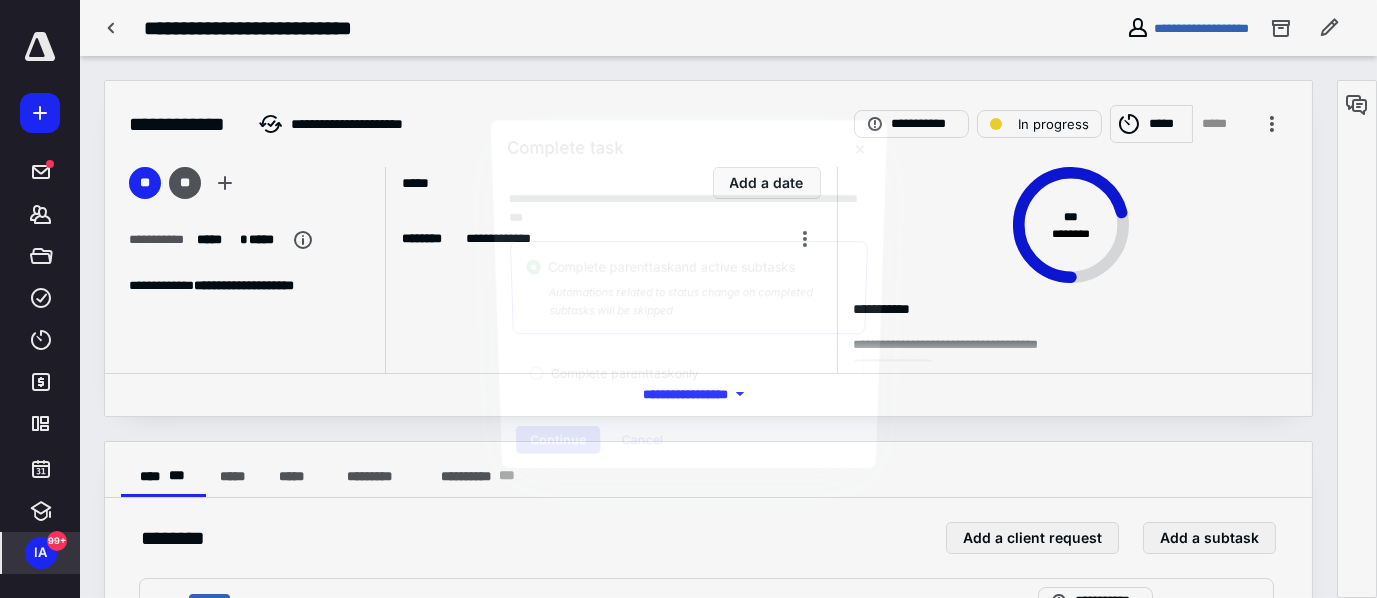 checkbox on "true" 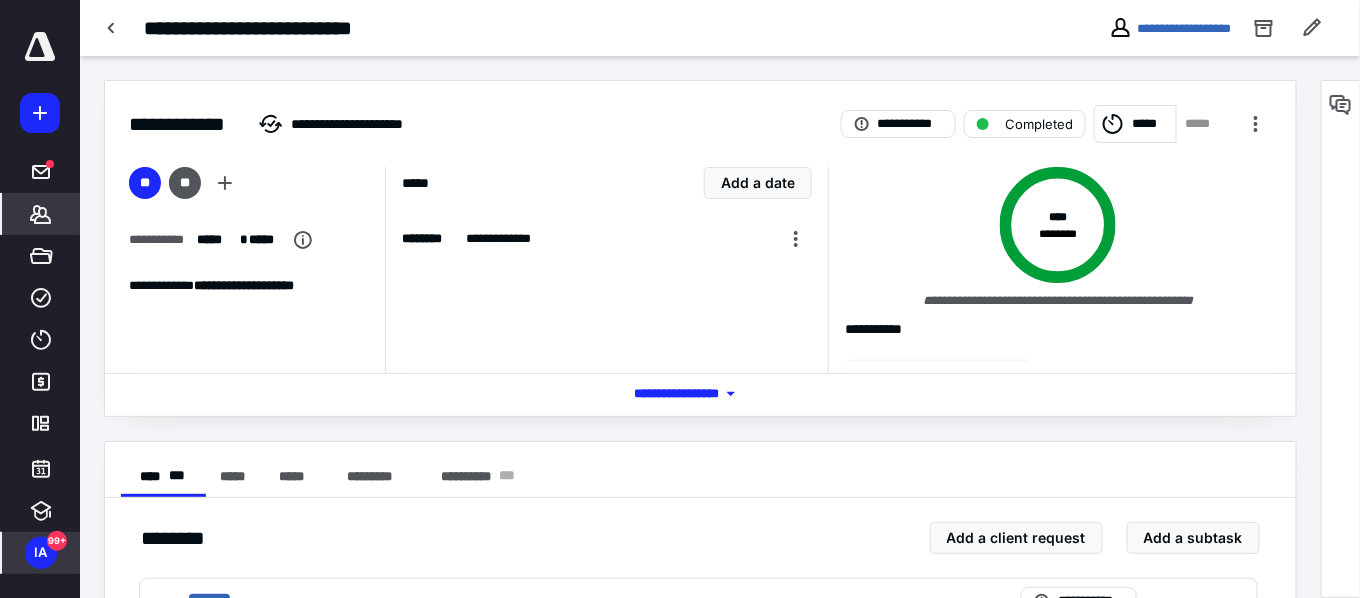 click on "Clients" at bounding box center (41, 214) 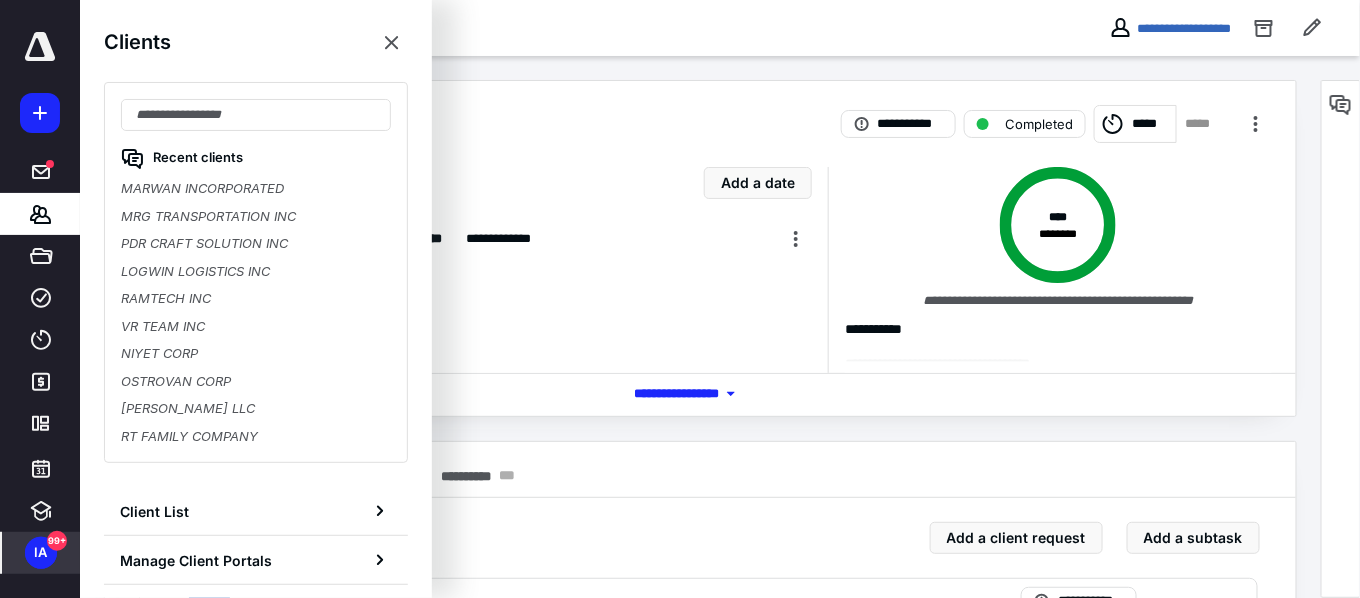 click at bounding box center (40, 47) 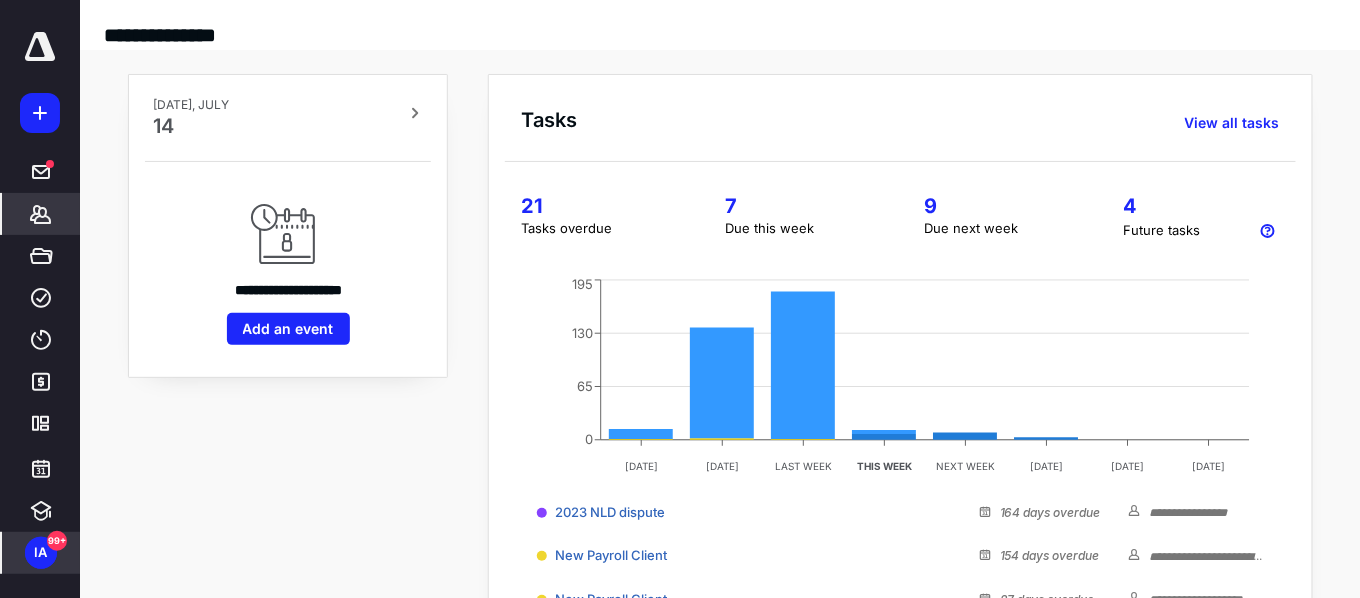 click on "Clients" at bounding box center (41, 214) 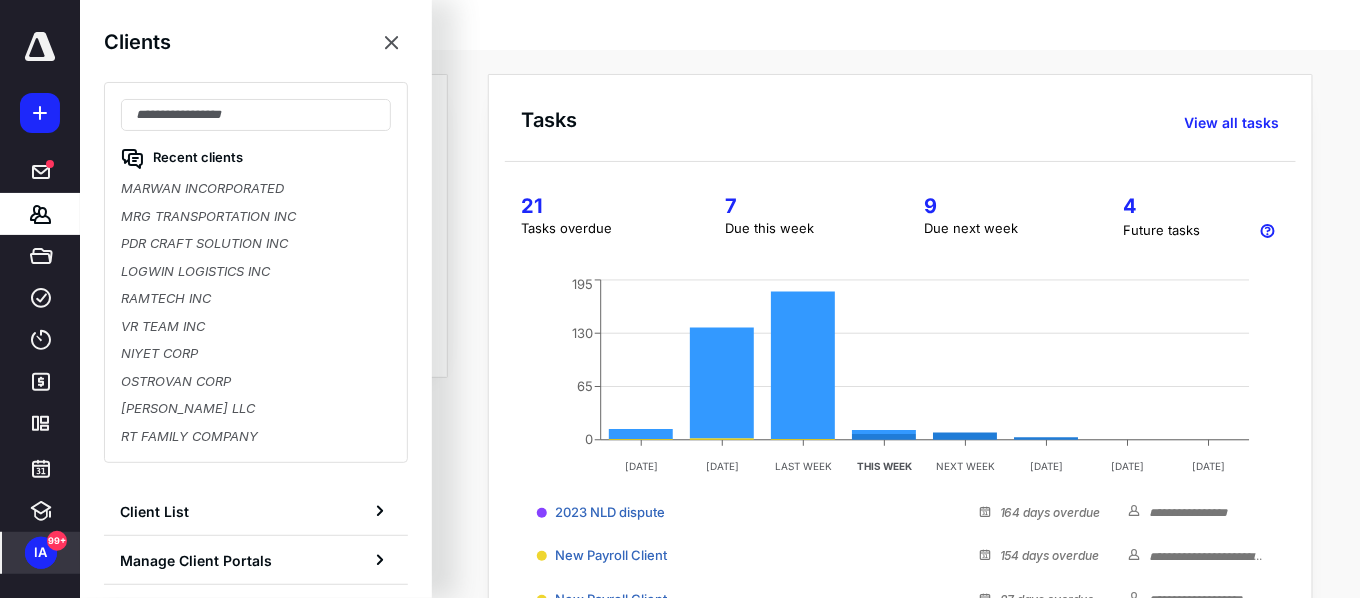 click on "7" at bounding box center (800, 206) 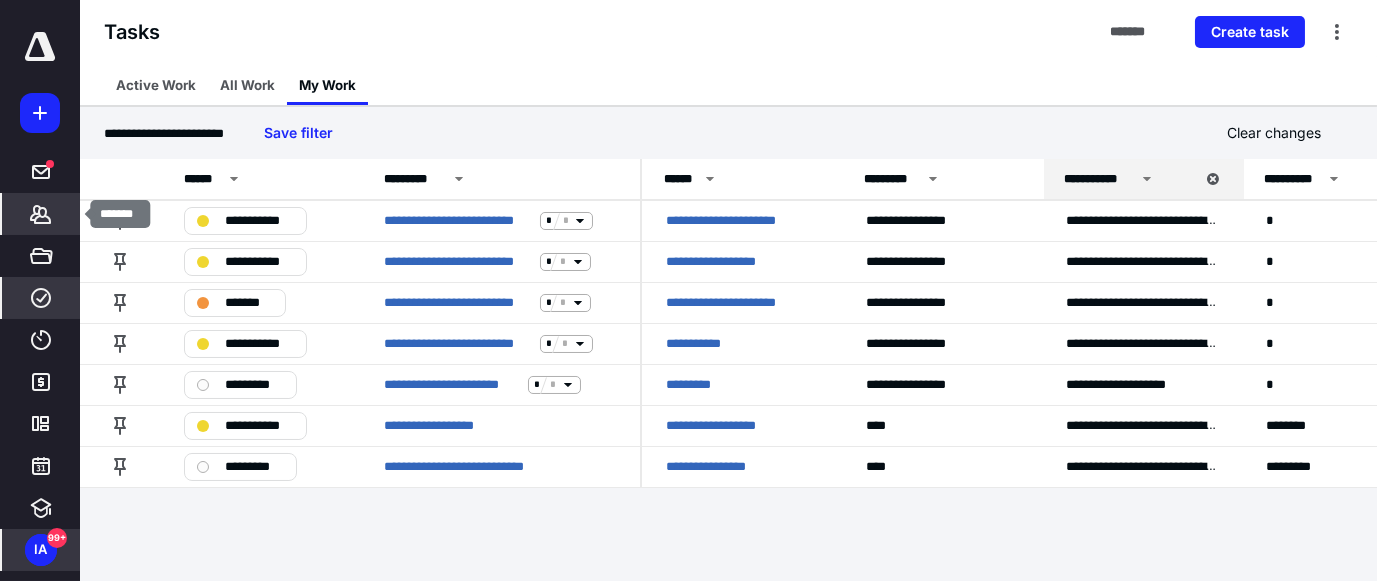 click on "Clients" at bounding box center [41, 214] 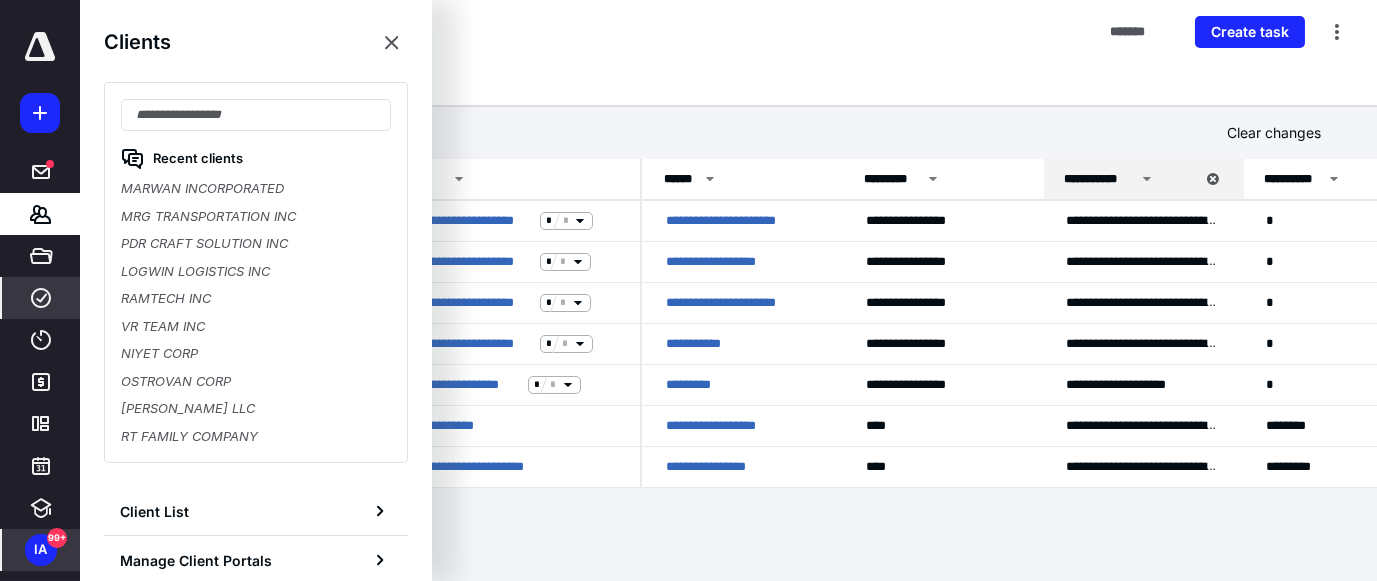 click on "MARWAN INCORPORATED" at bounding box center [256, 189] 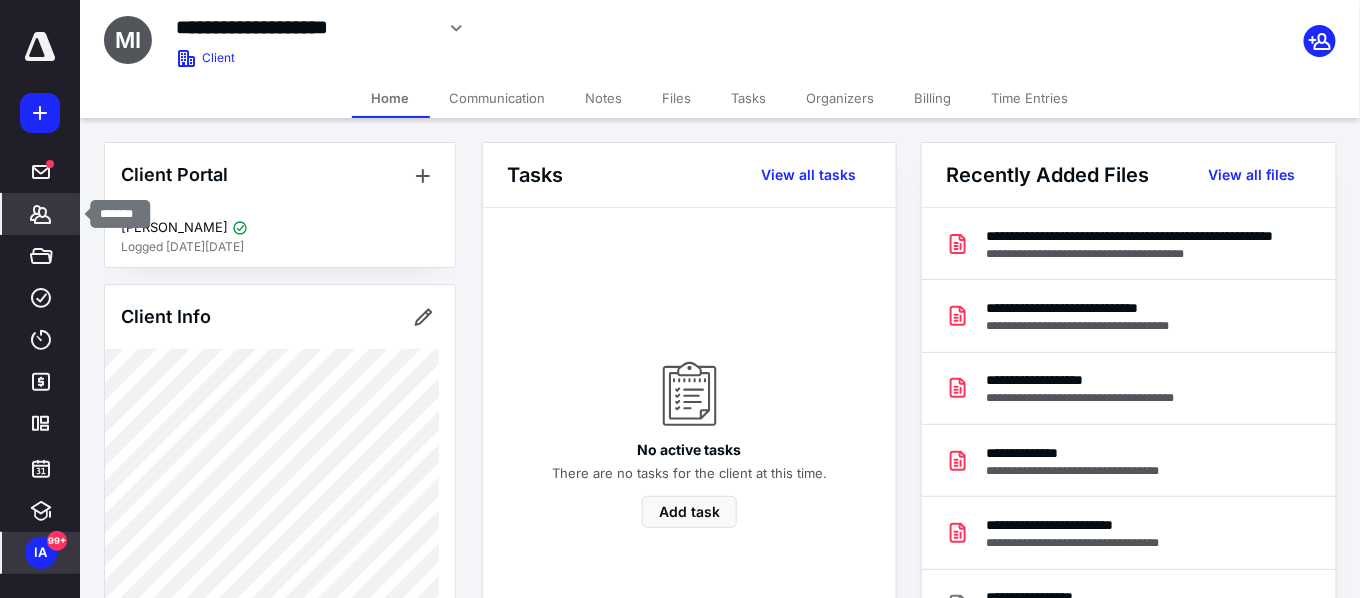 click 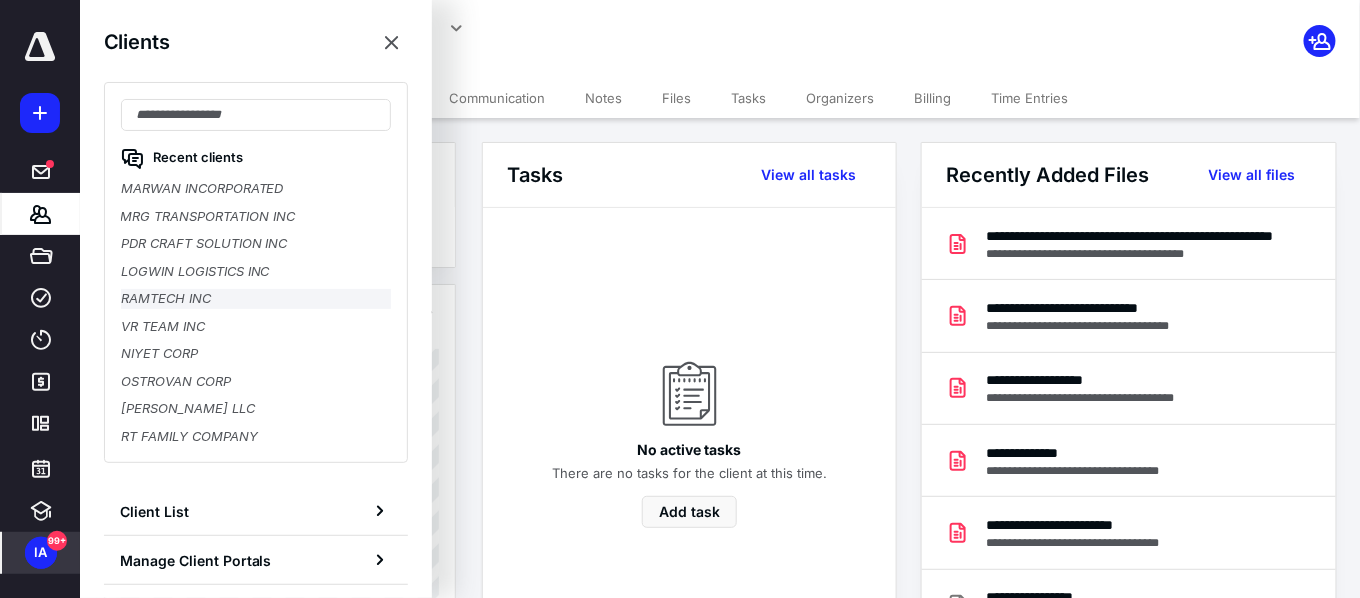 click on "RAMTECH INC" at bounding box center [256, 299] 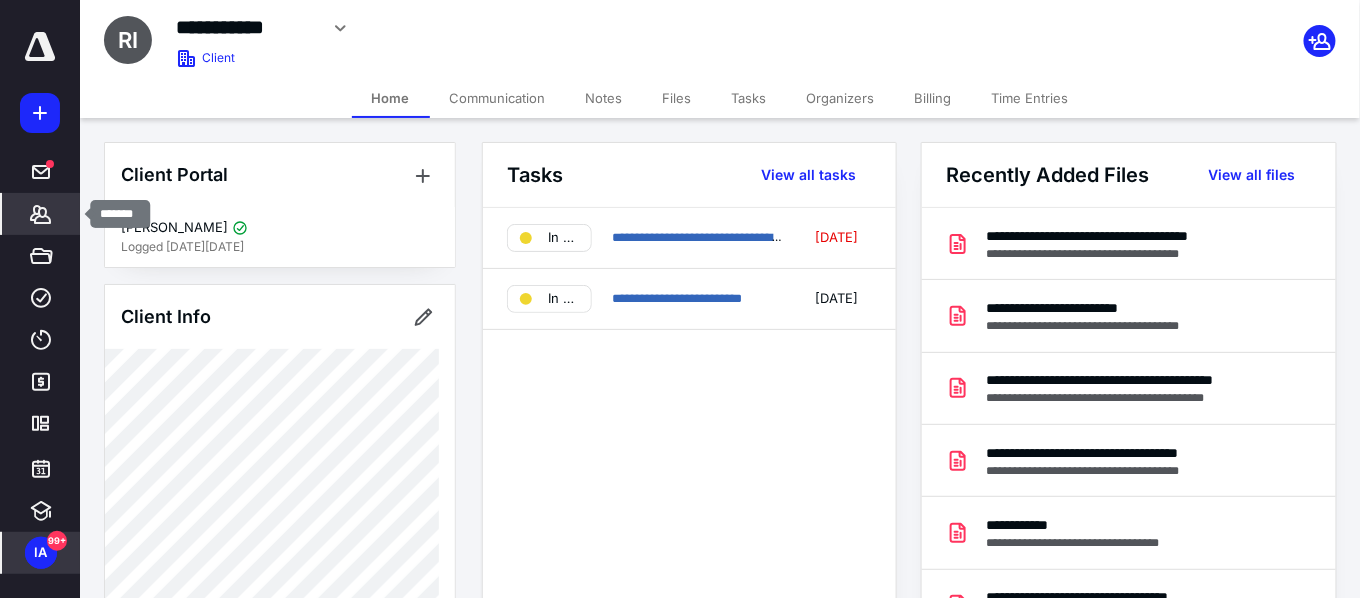 click on "Clients" at bounding box center (41, 214) 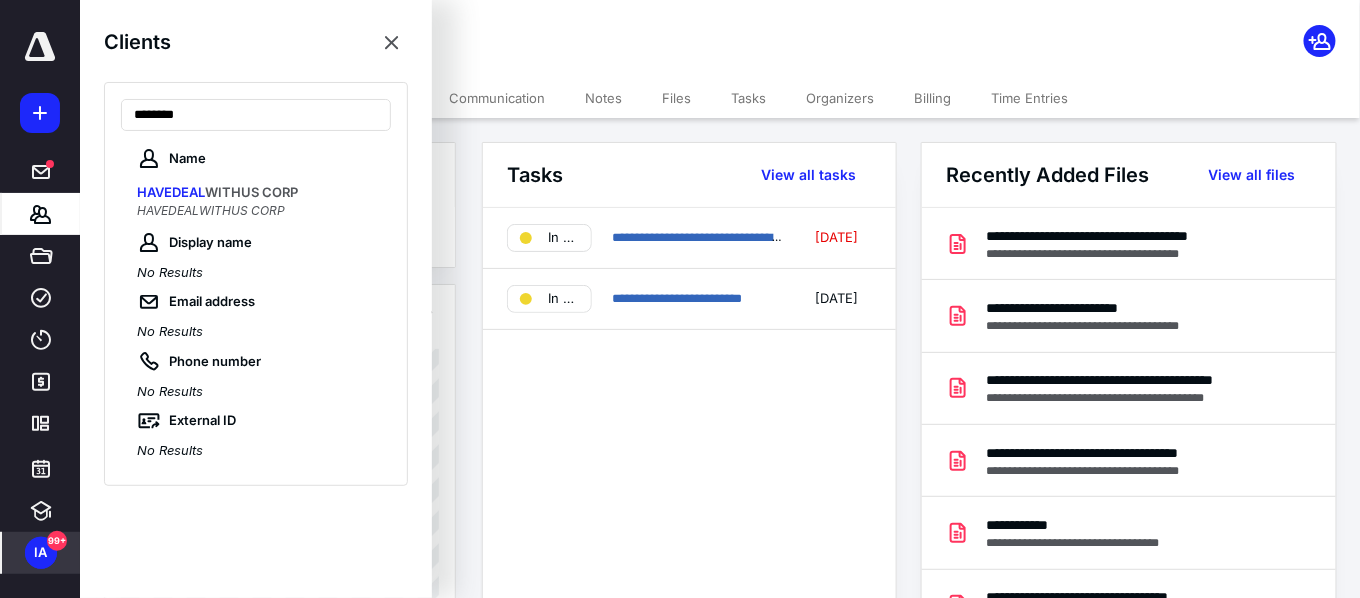 type on "********" 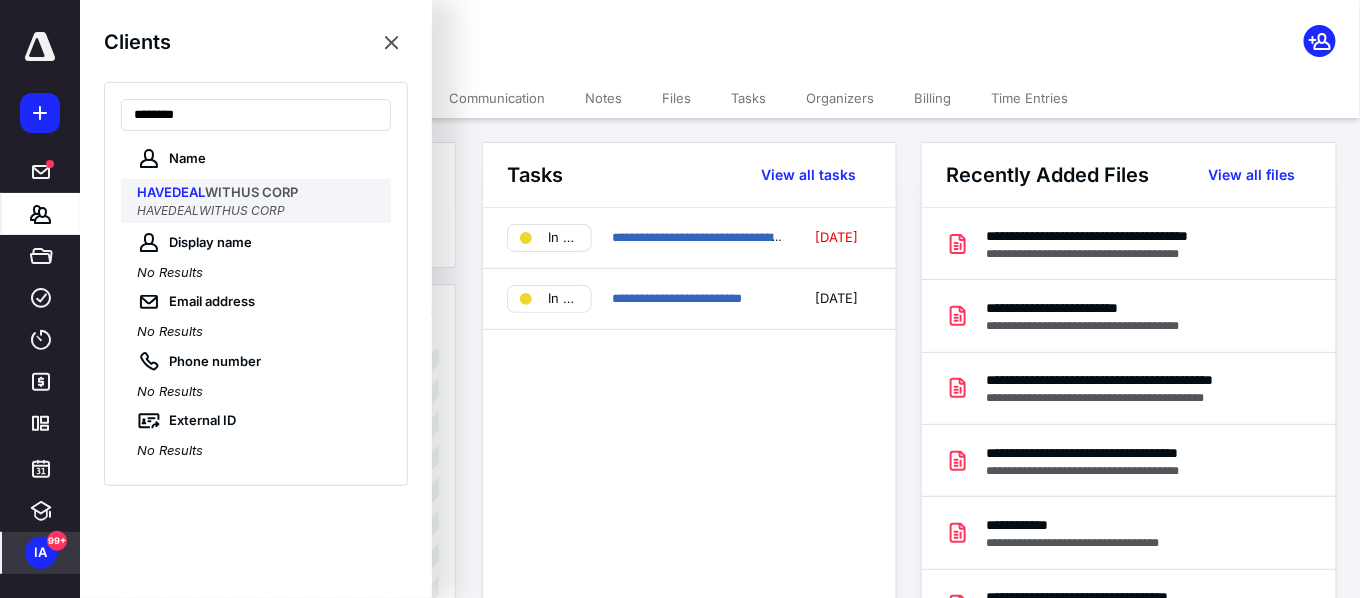 click on "WITHUS CORP" at bounding box center (251, 192) 